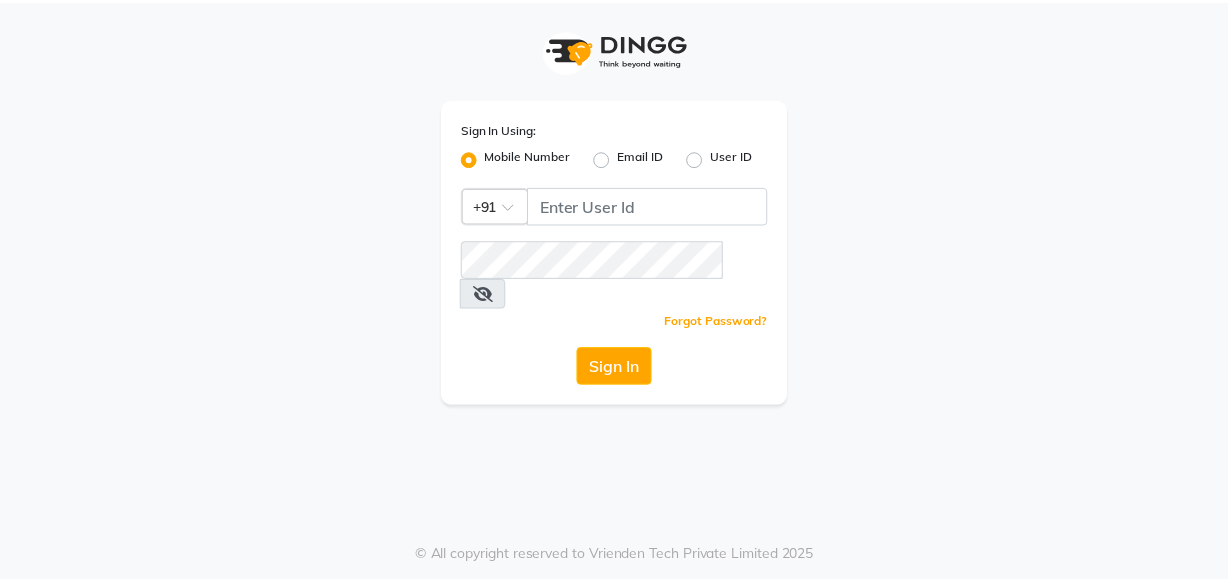 scroll, scrollTop: 0, scrollLeft: 0, axis: both 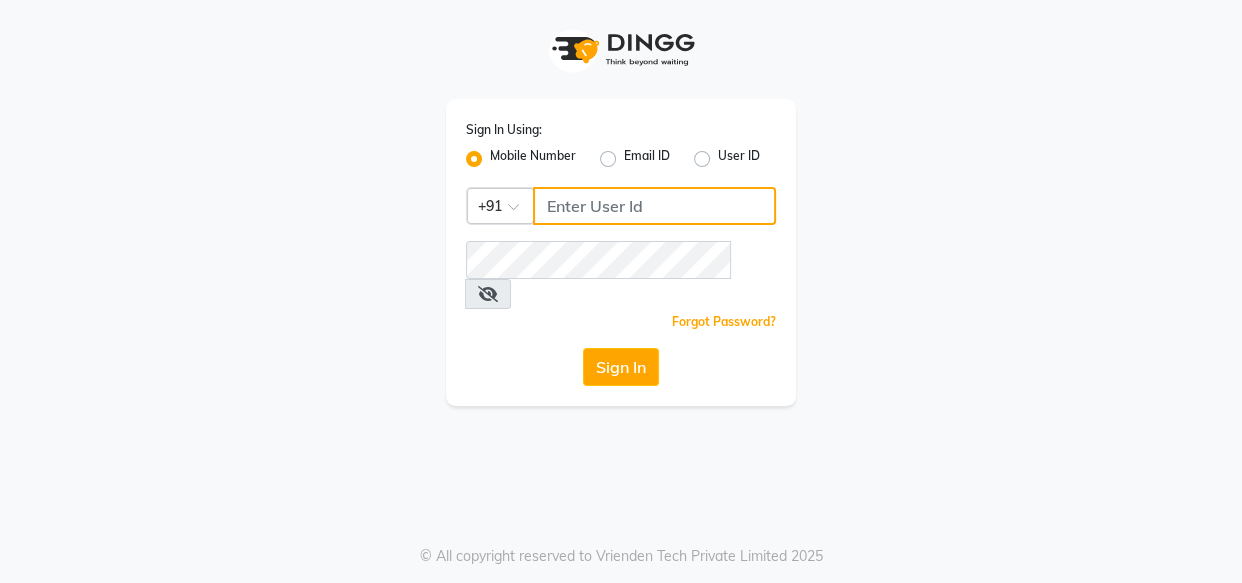type on "8448683500" 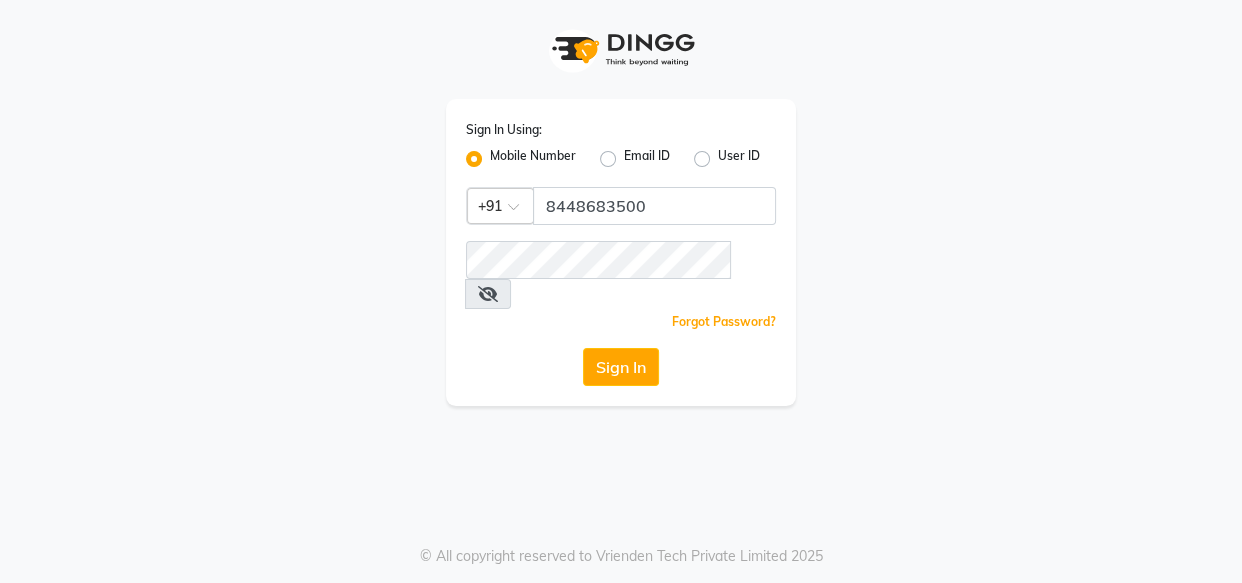 click on "Sign In" 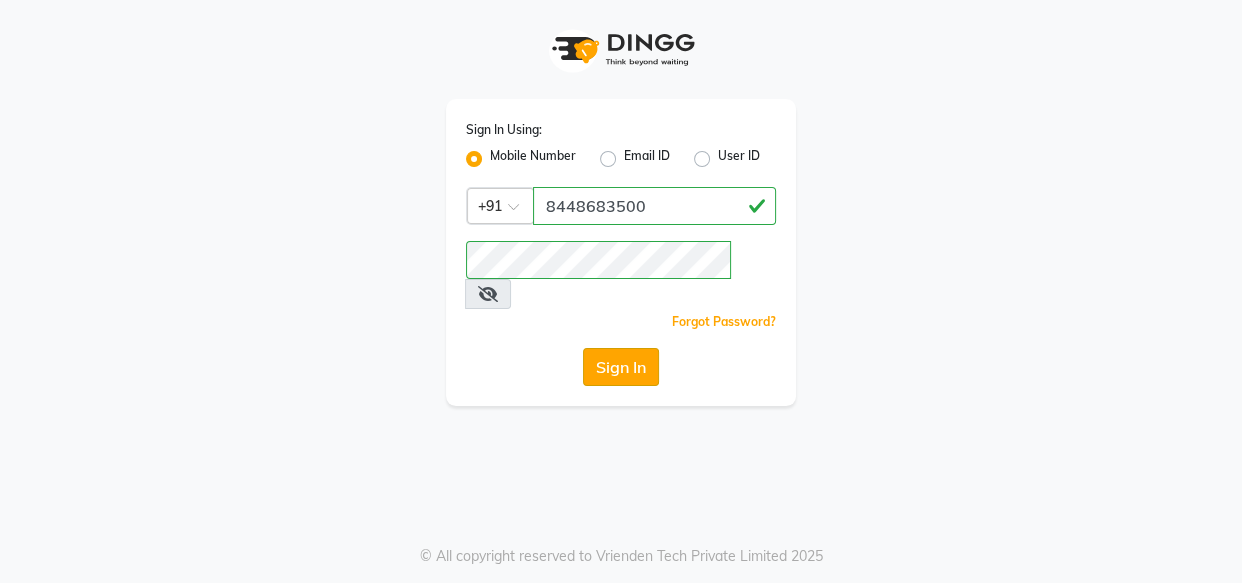click on "Sign In" 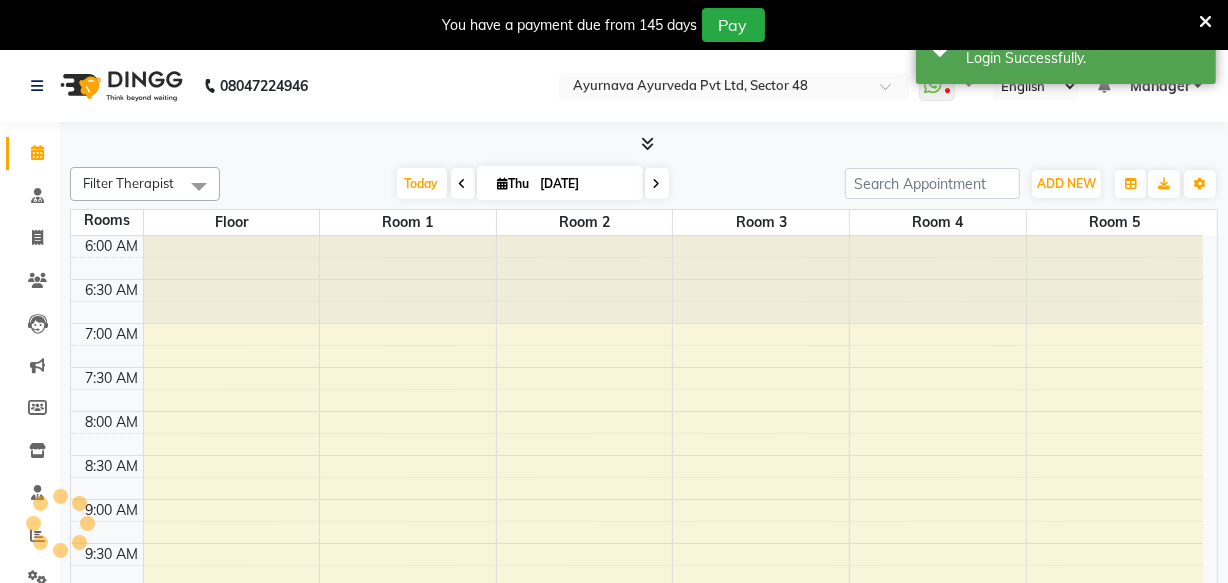 scroll, scrollTop: 0, scrollLeft: 0, axis: both 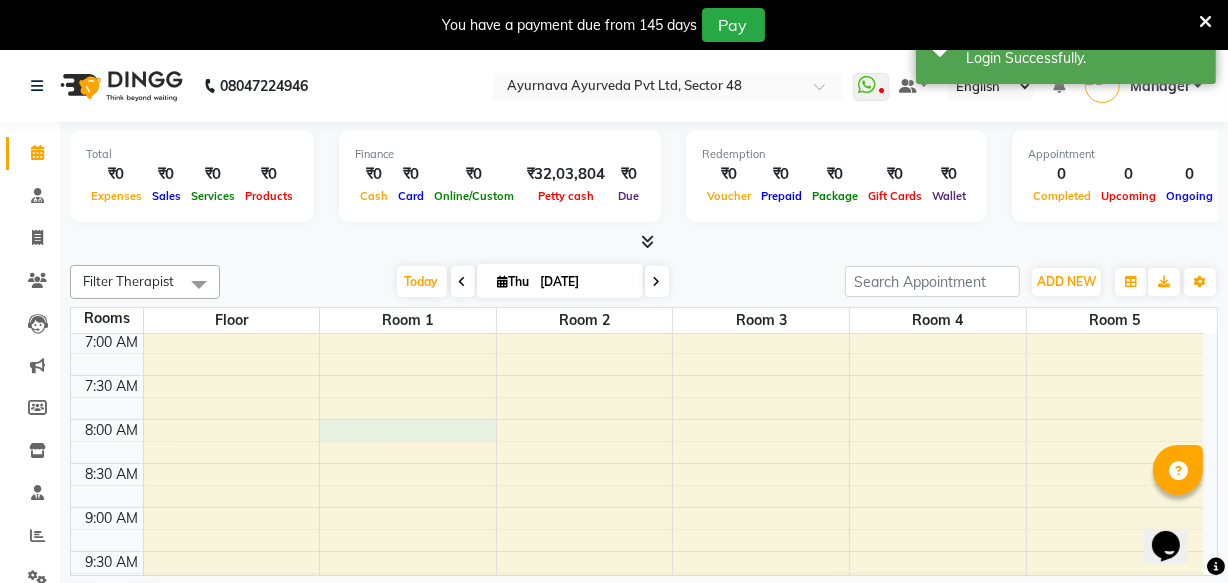 click on "6:00 AM 6:30 AM 7:00 AM 7:30 AM 8:00 AM 8:30 AM 9:00 AM 9:30 AM 10:00 AM 10:30 AM 11:00 AM 11:30 AM 12:00 PM 12:30 PM 1:00 PM 1:30 PM 2:00 PM 2:30 PM 3:00 PM 3:30 PM 4:00 PM 4:30 PM 5:00 PM 5:30 PM 6:00 PM 6:30 PM 7:00 PM 7:30 PM 8:00 PM 8:30 PM" at bounding box center [637, 903] 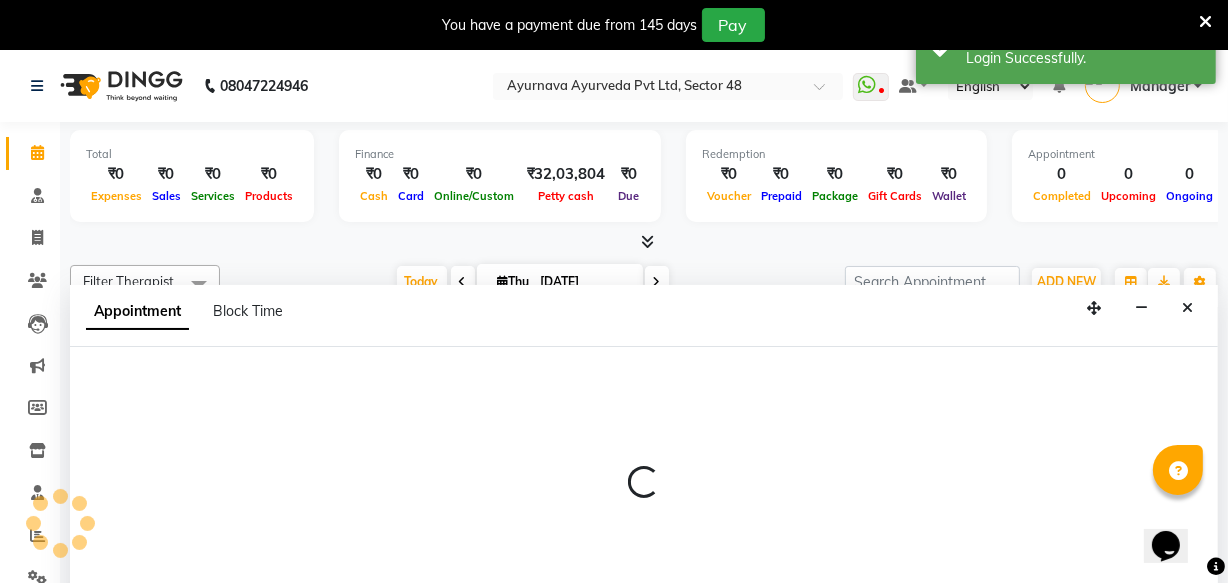 scroll, scrollTop: 50, scrollLeft: 0, axis: vertical 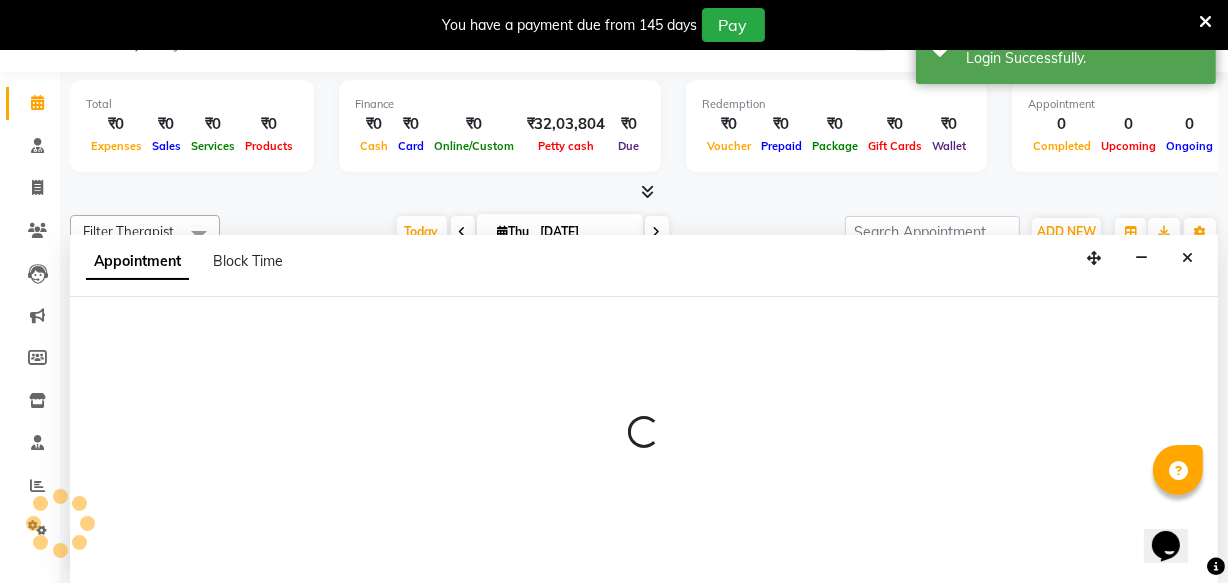 select on "tentative" 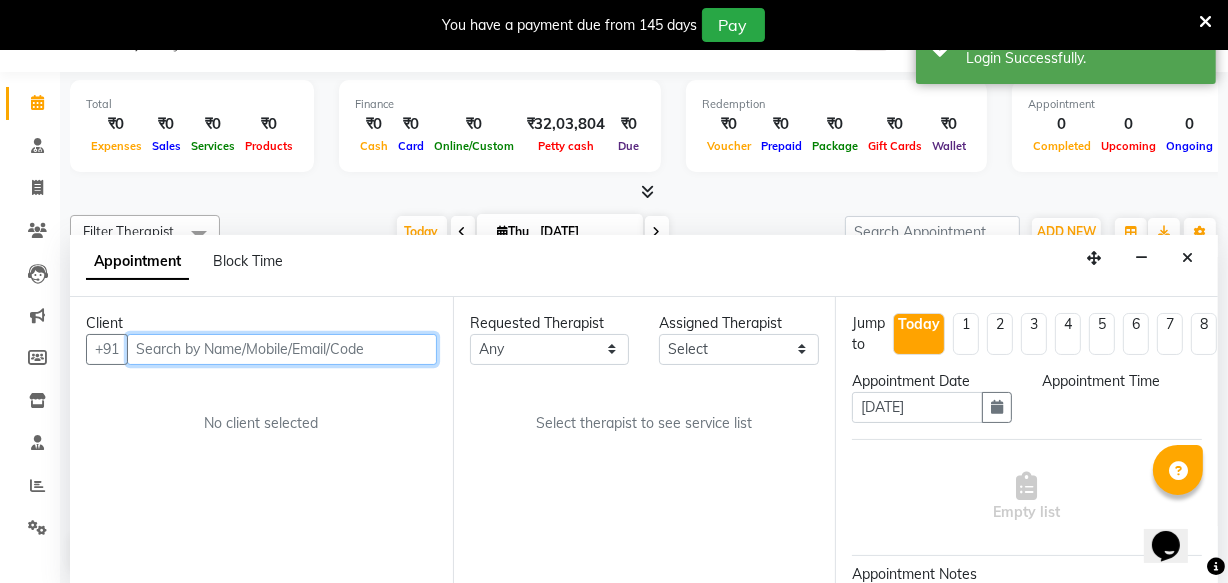 select on "480" 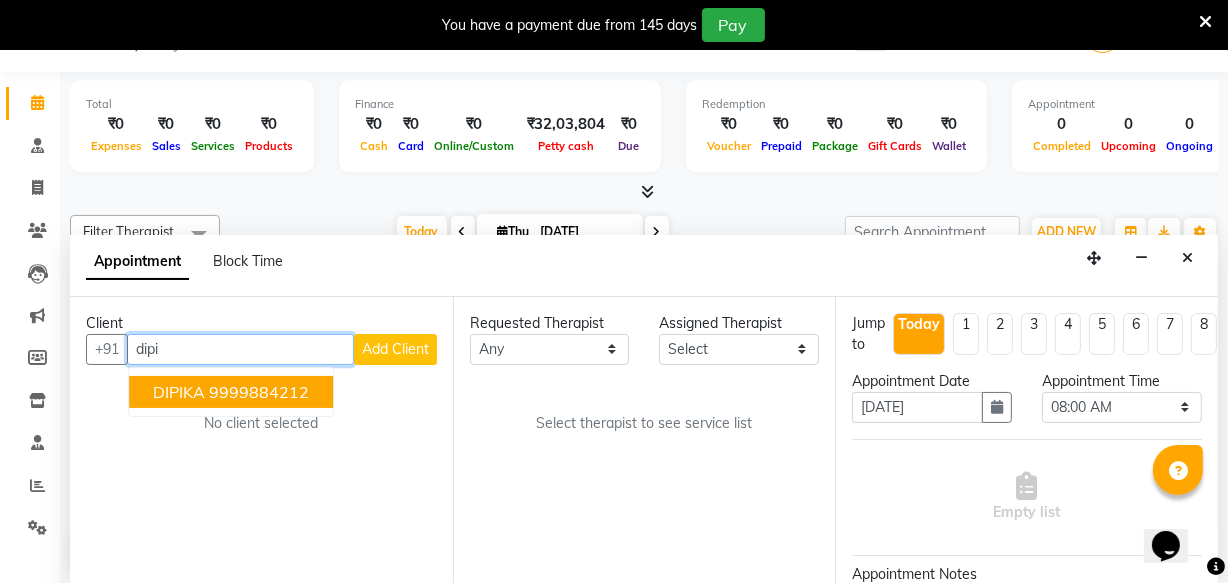 click on "DIPIKA" at bounding box center (179, 392) 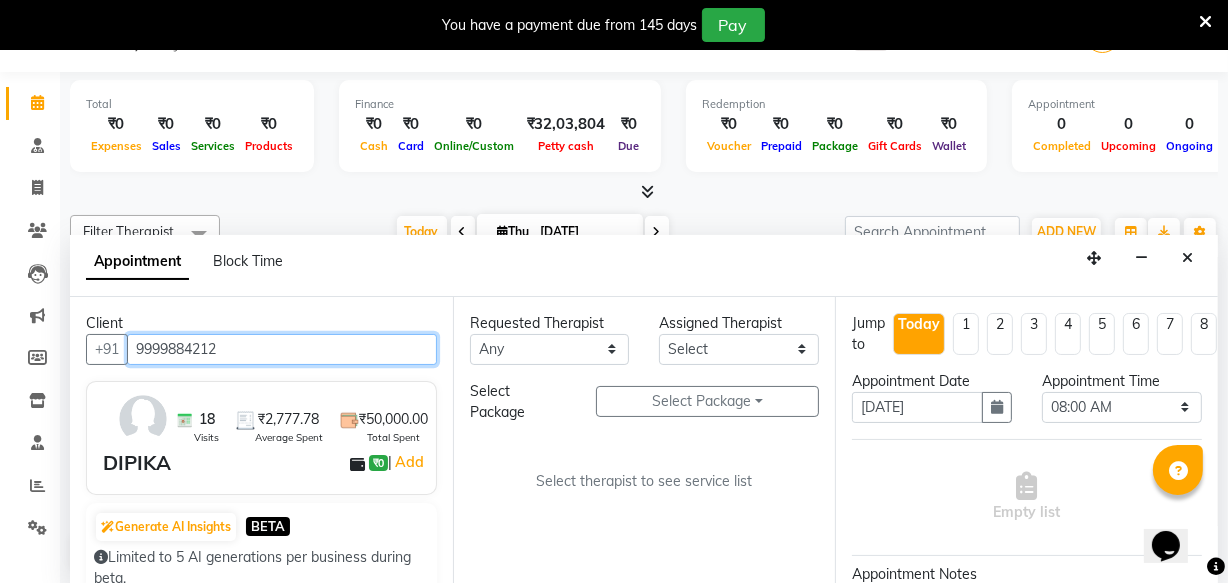 type on "9999884212" 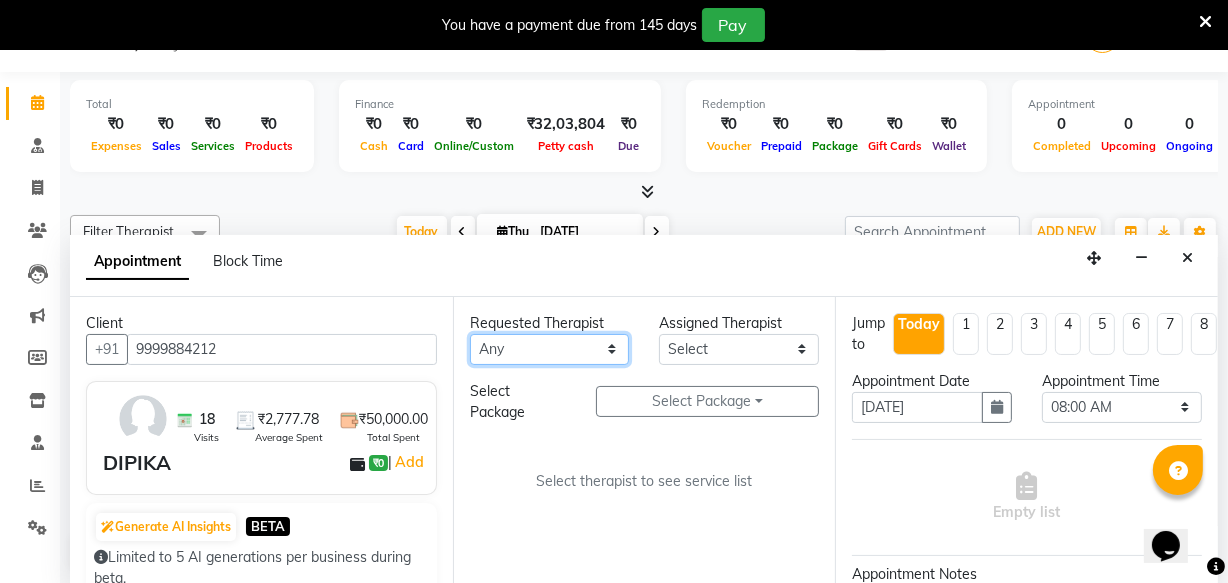click on "Any [PERSON_NAME] [PERSON_NAME] V P [PERSON_NAME] [PERSON_NAME] [PERSON_NAME] [PERSON_NAME] [PERSON_NAME]  Dr [PERSON_NAME] DR [PERSON_NAME] [PERSON_NAME] Dr [PERSON_NAME] R [PERSON_NAME] [PERSON_NAME] Nijo [PERSON_NAME] [PERSON_NAME] radha Rasmi O S [PERSON_NAME] [PERSON_NAME] [PERSON_NAME] [PERSON_NAME] M [PERSON_NAME] [PERSON_NAME] Mon [PERSON_NAME] [PERSON_NAME]   [PERSON_NAME]   [PERSON_NAME]" at bounding box center [550, 349] 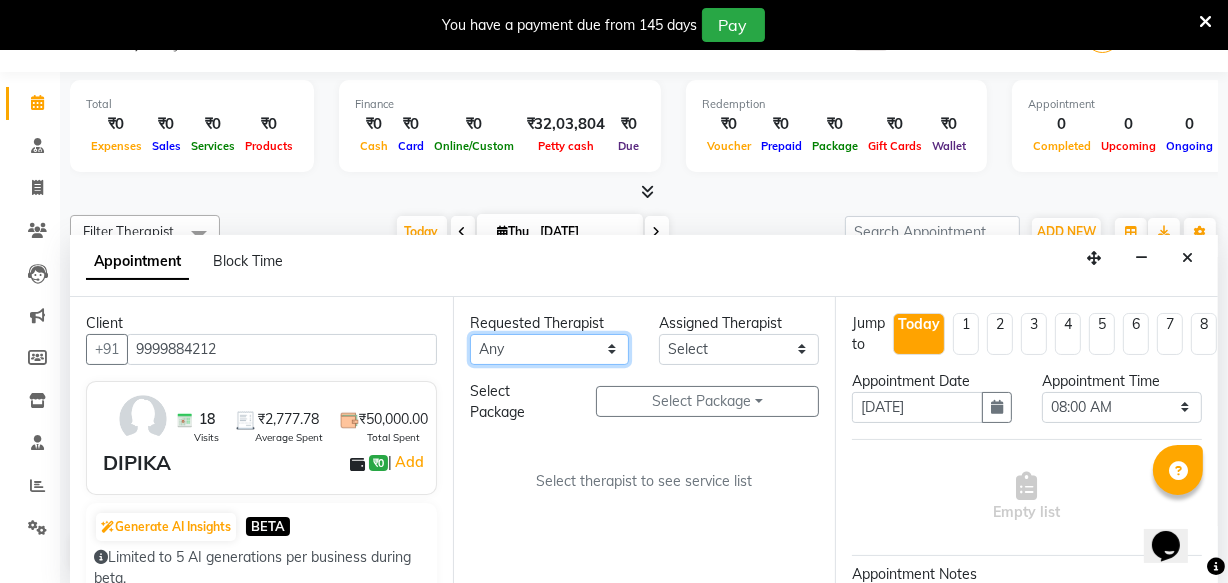 select on "39150" 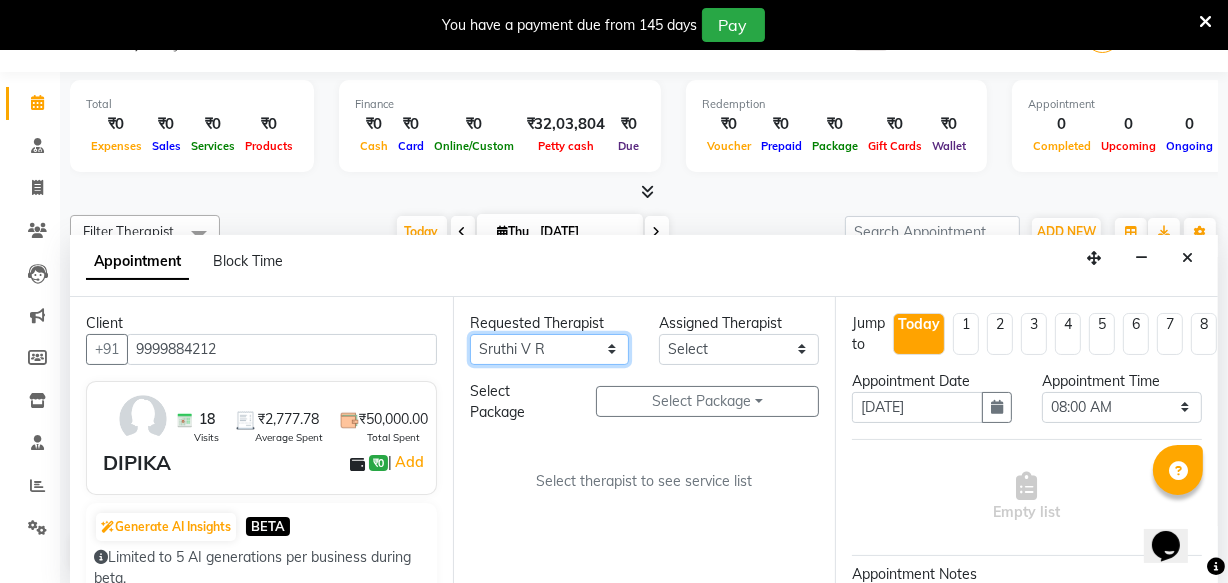 click on "Any [PERSON_NAME] [PERSON_NAME] V P [PERSON_NAME] [PERSON_NAME] [PERSON_NAME] [PERSON_NAME] [PERSON_NAME]  Dr [PERSON_NAME] DR [PERSON_NAME] [PERSON_NAME] Dr [PERSON_NAME] R [PERSON_NAME] [PERSON_NAME] Nijo [PERSON_NAME] [PERSON_NAME] radha Rasmi O S [PERSON_NAME] [PERSON_NAME] [PERSON_NAME] [PERSON_NAME] M [PERSON_NAME] [PERSON_NAME] Mon [PERSON_NAME] [PERSON_NAME]   [PERSON_NAME]   [PERSON_NAME]" at bounding box center (550, 349) 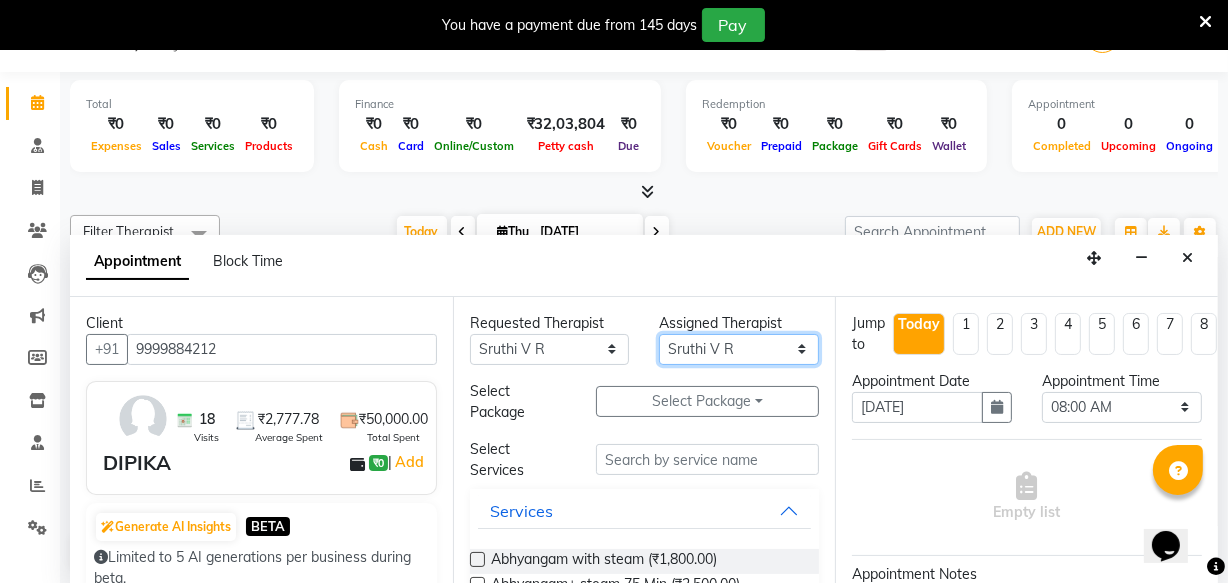 click on "Select [PERSON_NAME] [PERSON_NAME] V P [PERSON_NAME] [PERSON_NAME] [PERSON_NAME] [PERSON_NAME] [PERSON_NAME]  Dr [PERSON_NAME] DR [PERSON_NAME] [PERSON_NAME] Dr [PERSON_NAME] R [PERSON_NAME] [PERSON_NAME] Nijo [PERSON_NAME] [PERSON_NAME] radha Rasmi O S [PERSON_NAME] [PERSON_NAME] [PERSON_NAME] [PERSON_NAME] M [PERSON_NAME] [PERSON_NAME] Mon [PERSON_NAME] [PERSON_NAME]   [PERSON_NAME]   [PERSON_NAME]" at bounding box center (739, 349) 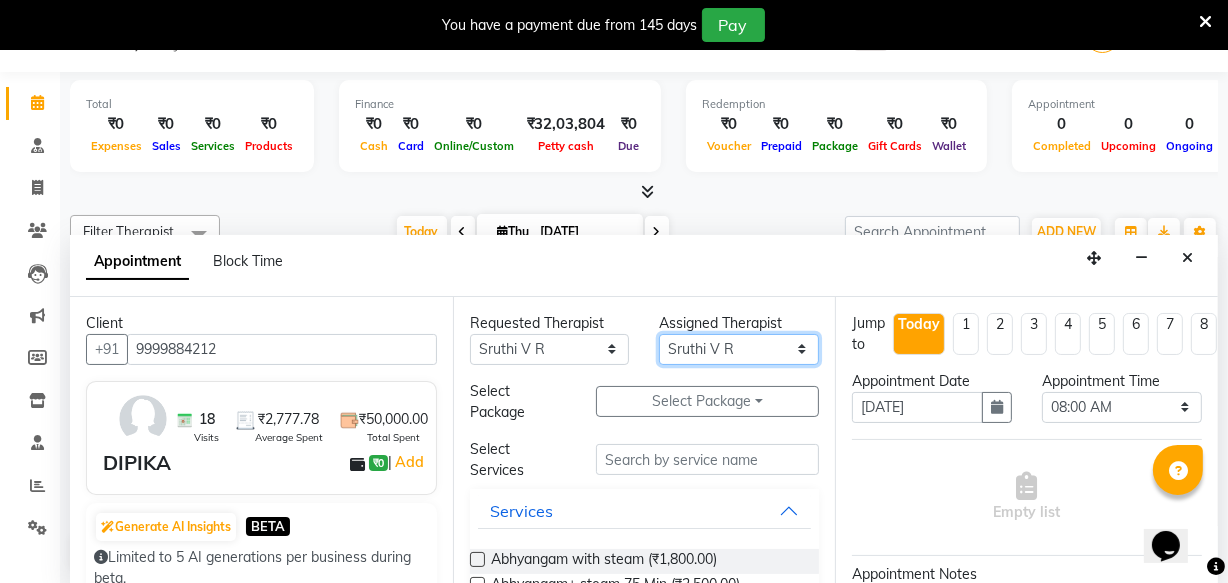 select on "76623" 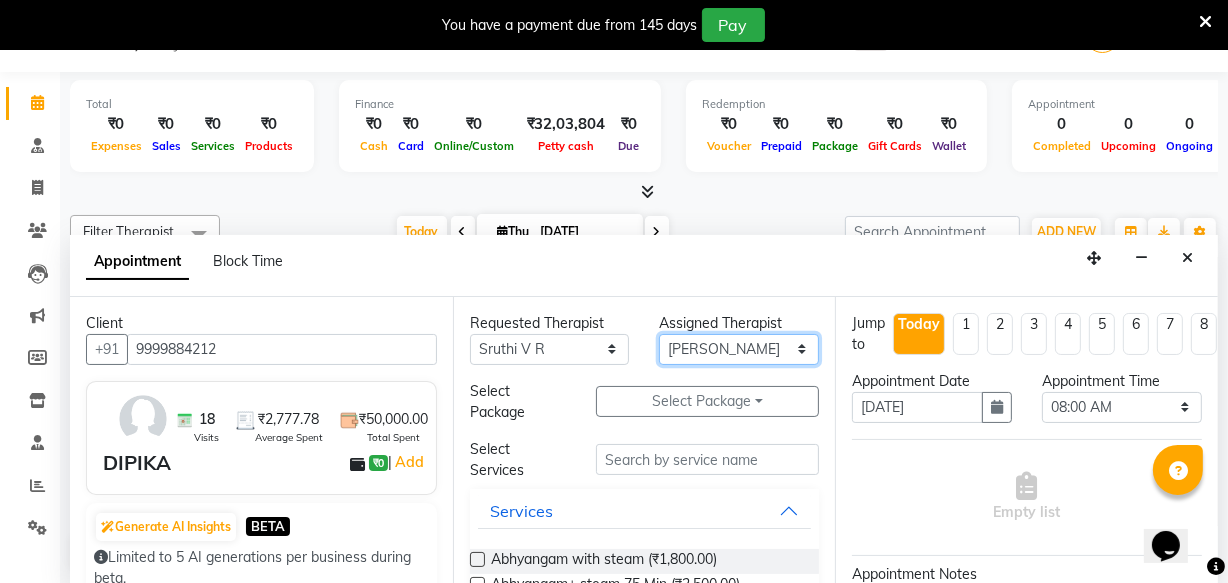 click on "Select [PERSON_NAME] [PERSON_NAME] V P [PERSON_NAME] [PERSON_NAME] [PERSON_NAME] [PERSON_NAME] [PERSON_NAME]  Dr [PERSON_NAME] DR [PERSON_NAME] [PERSON_NAME] Dr [PERSON_NAME] R [PERSON_NAME] [PERSON_NAME] Nijo [PERSON_NAME] [PERSON_NAME] radha Rasmi O S [PERSON_NAME] [PERSON_NAME] [PERSON_NAME] [PERSON_NAME] M [PERSON_NAME] [PERSON_NAME] Mon [PERSON_NAME] [PERSON_NAME]   [PERSON_NAME]   [PERSON_NAME]" at bounding box center [739, 349] 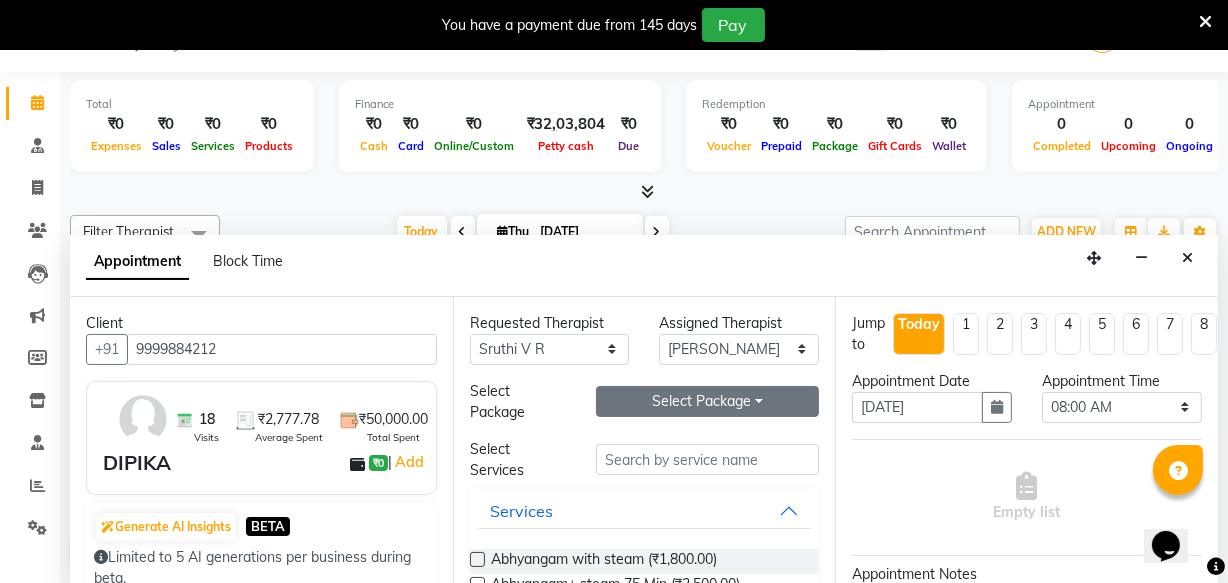 drag, startPoint x: 707, startPoint y: 399, endPoint x: 685, endPoint y: 433, distance: 40.496914 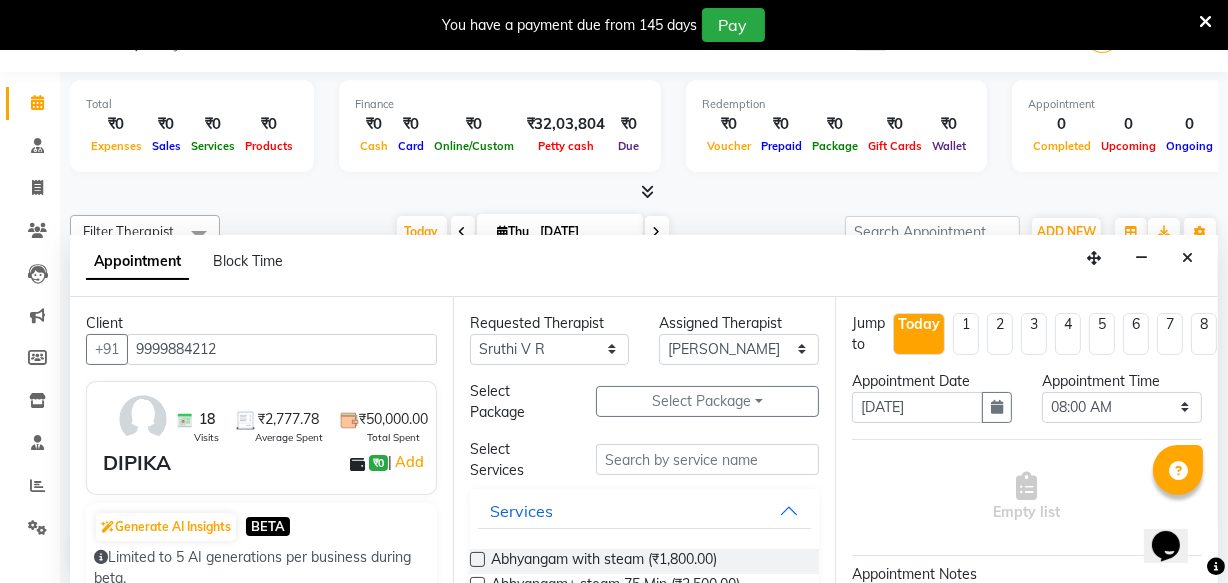 click on "Select Package  Toggle Dropdown" at bounding box center (707, 401) 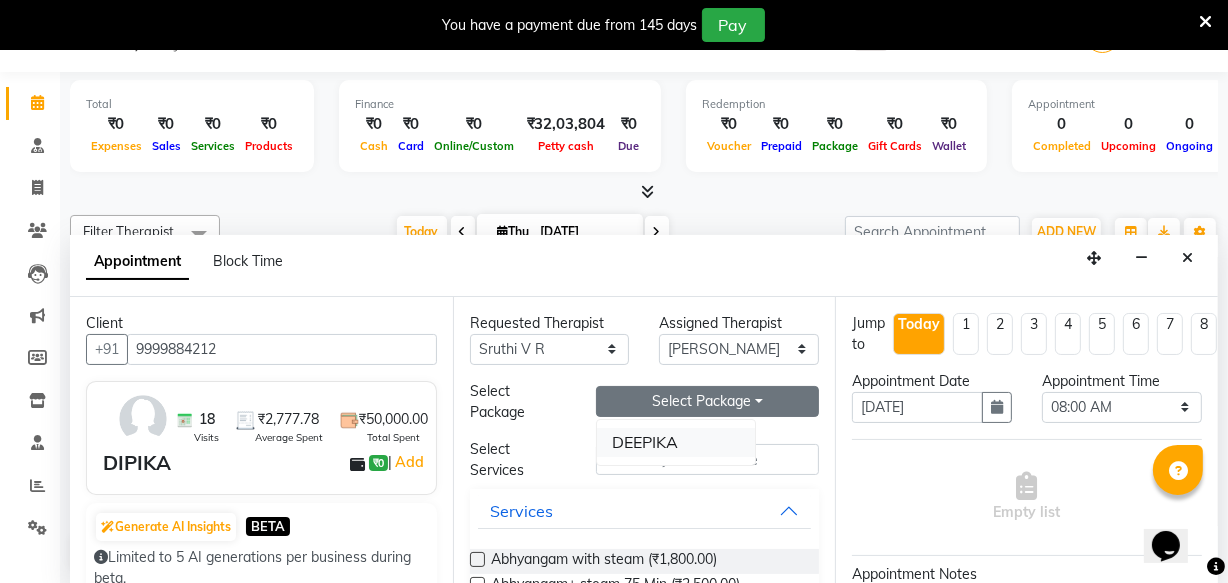 click on "DEEPIKA" at bounding box center (676, 442) 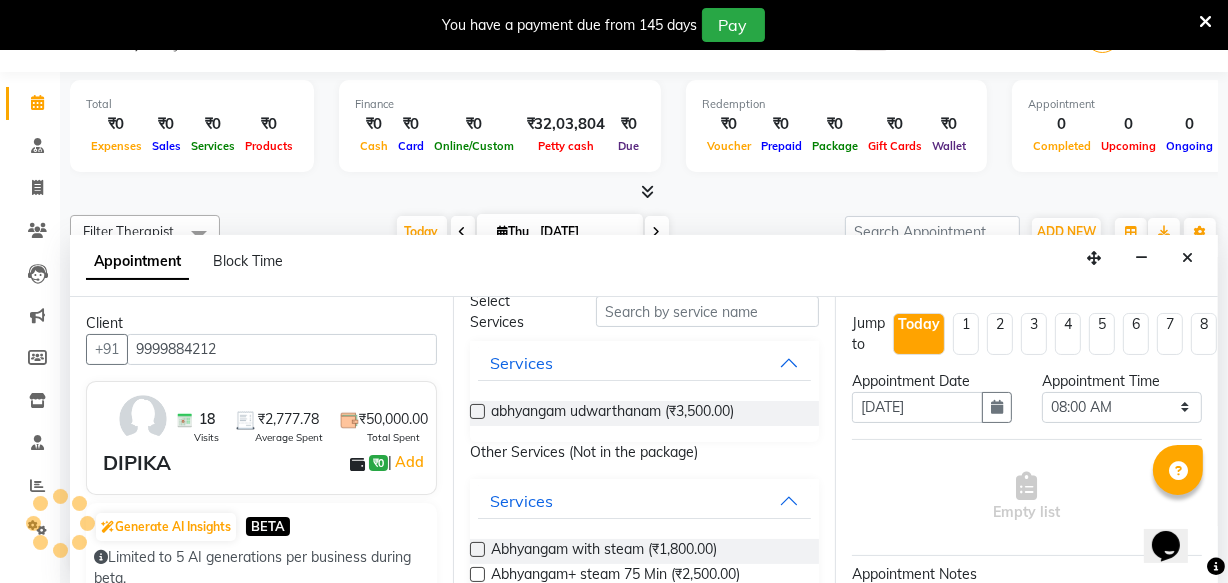 scroll, scrollTop: 181, scrollLeft: 0, axis: vertical 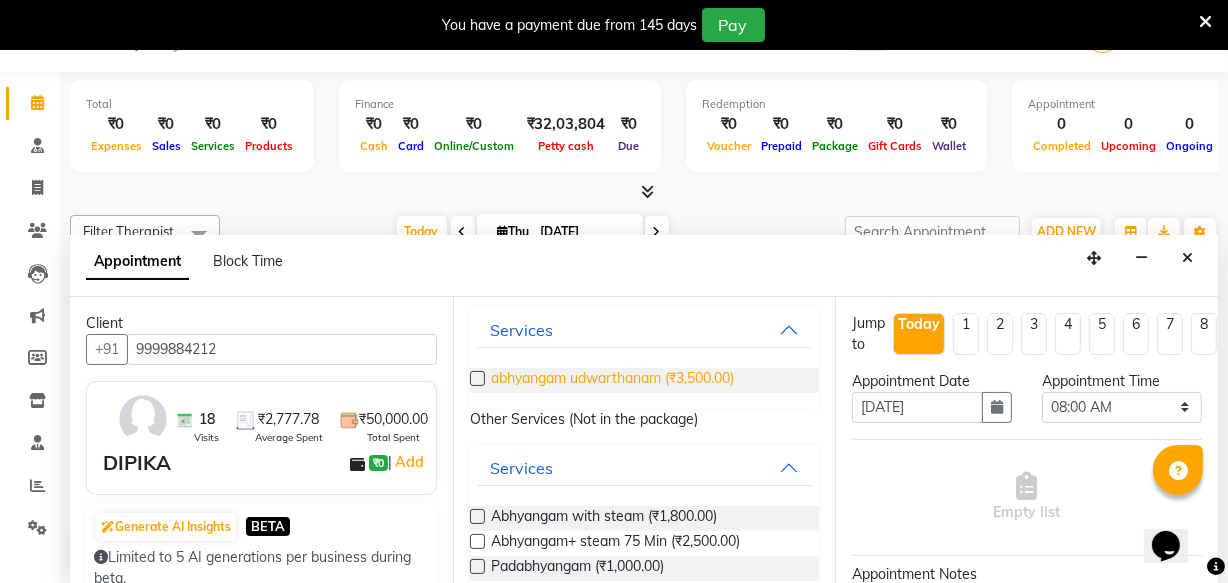 click on "abhyangam udwarthanam (₹3,500.00)" at bounding box center [612, 380] 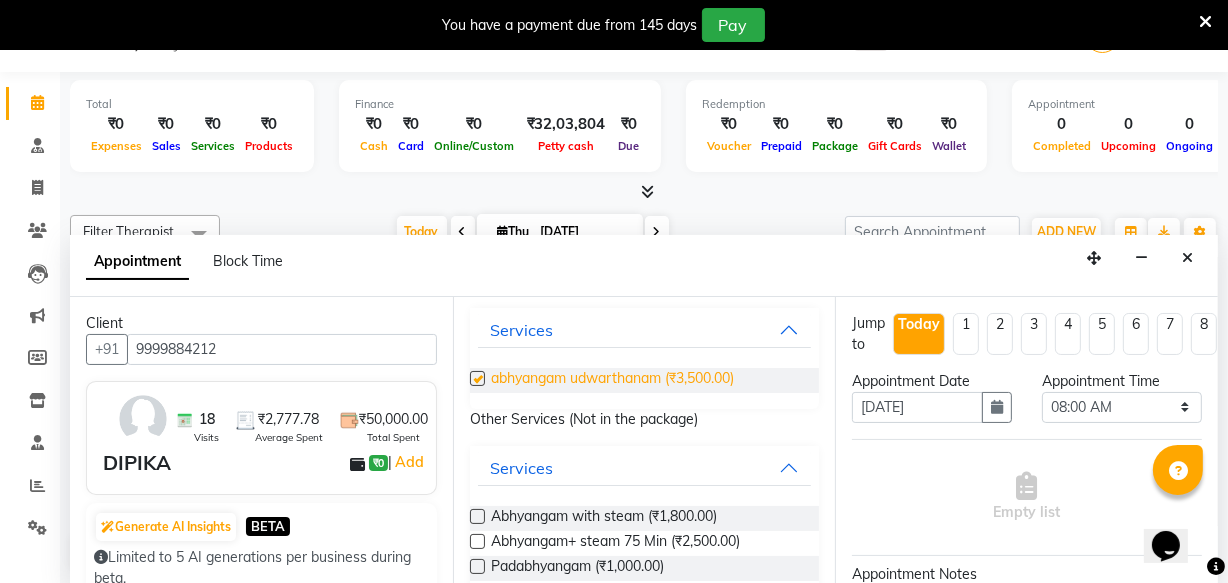 checkbox on "true" 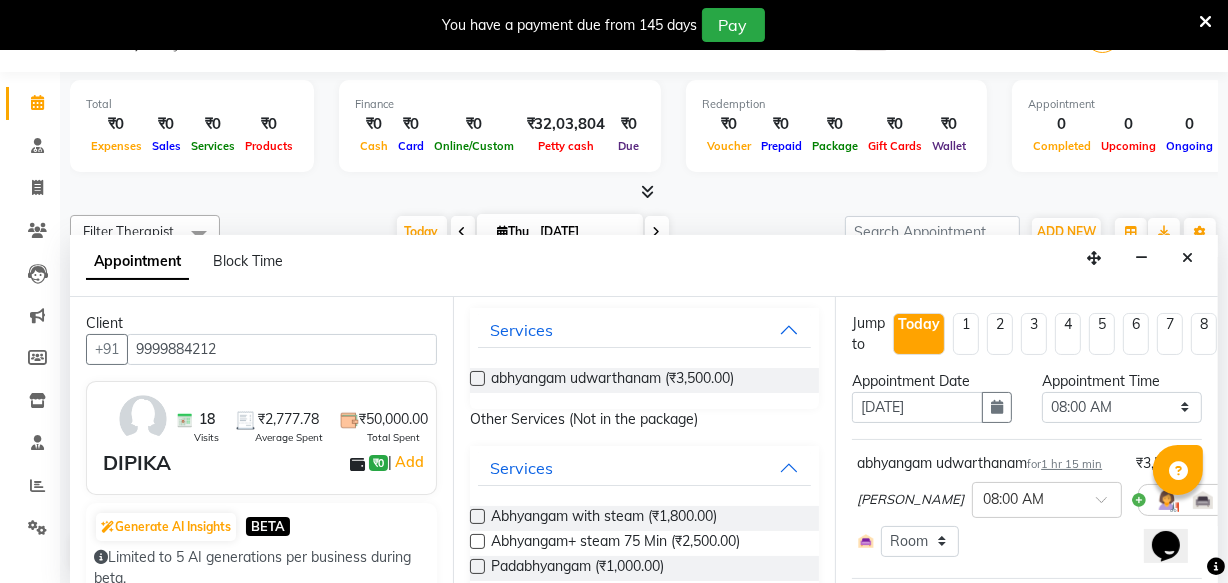 checkbox on "false" 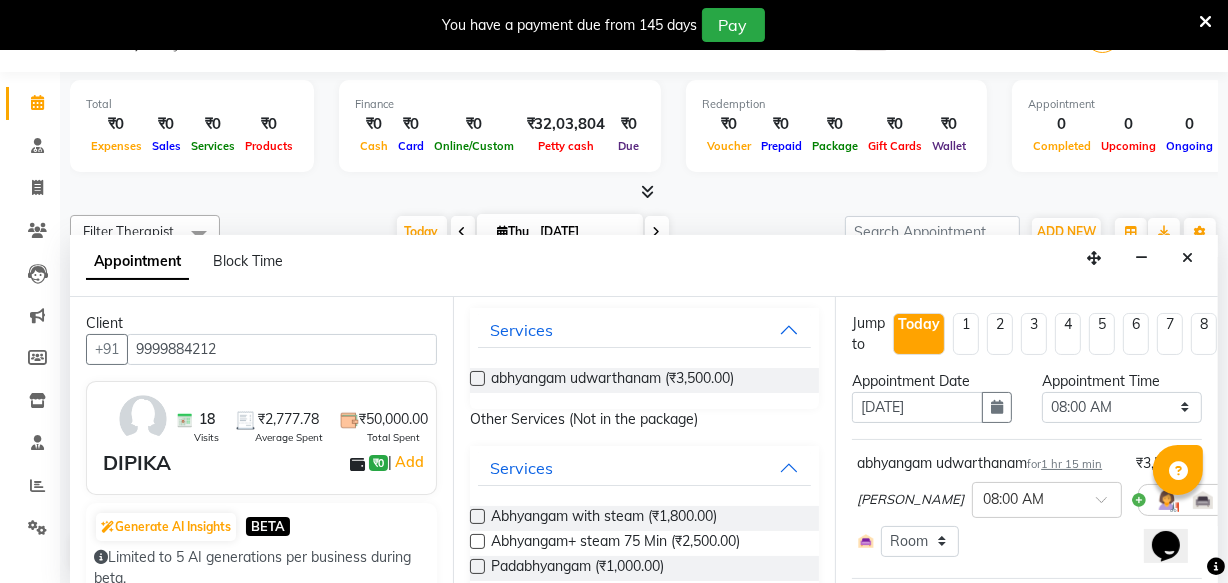 scroll, scrollTop: 340, scrollLeft: 0, axis: vertical 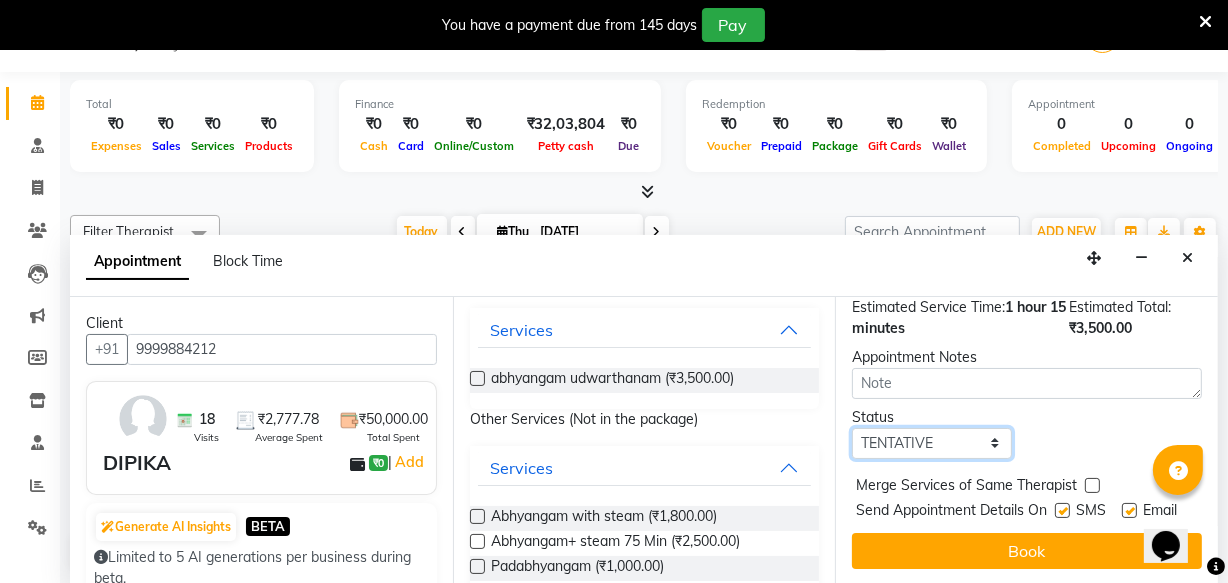drag, startPoint x: 909, startPoint y: 404, endPoint x: 919, endPoint y: 423, distance: 21.470911 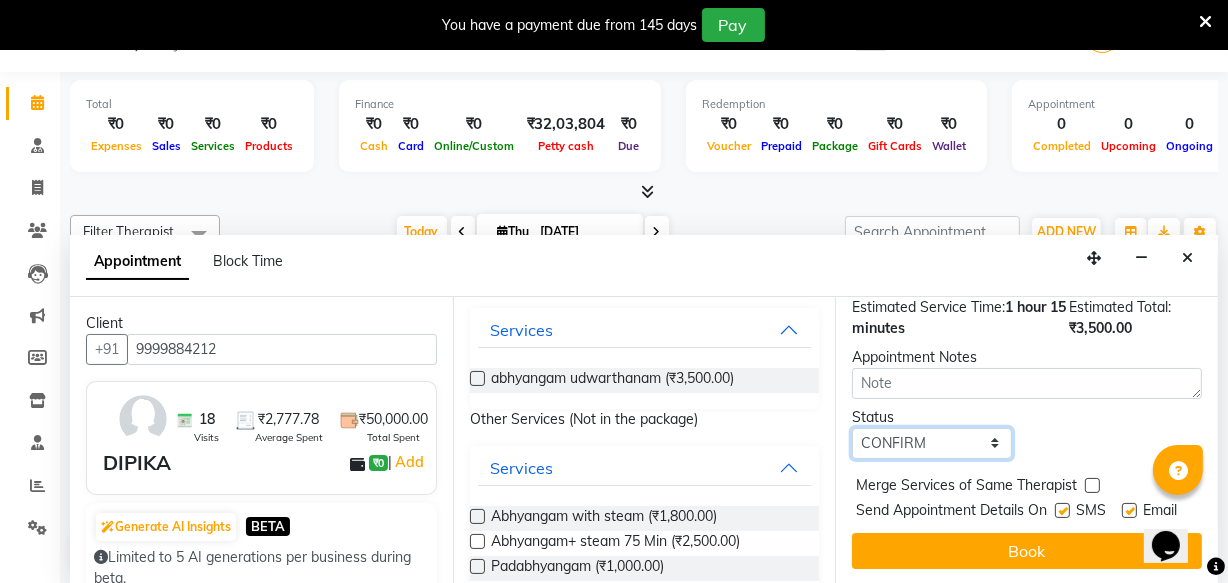 click on "Select TENTATIVE CONFIRM CHECK-IN UPCOMING" at bounding box center (932, 443) 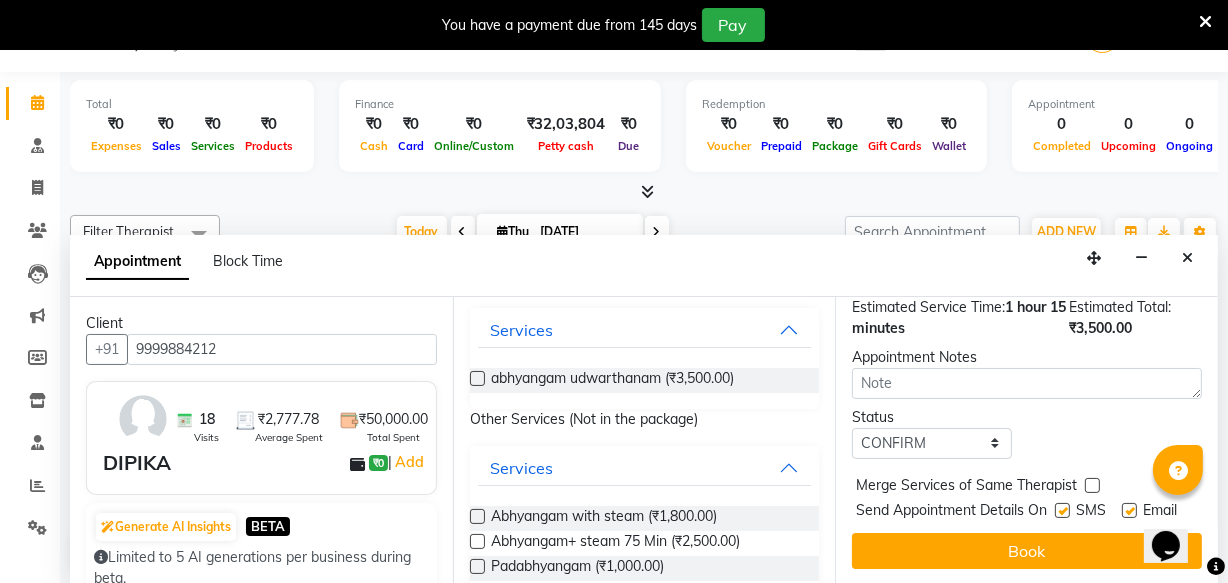 click at bounding box center [1062, 510] 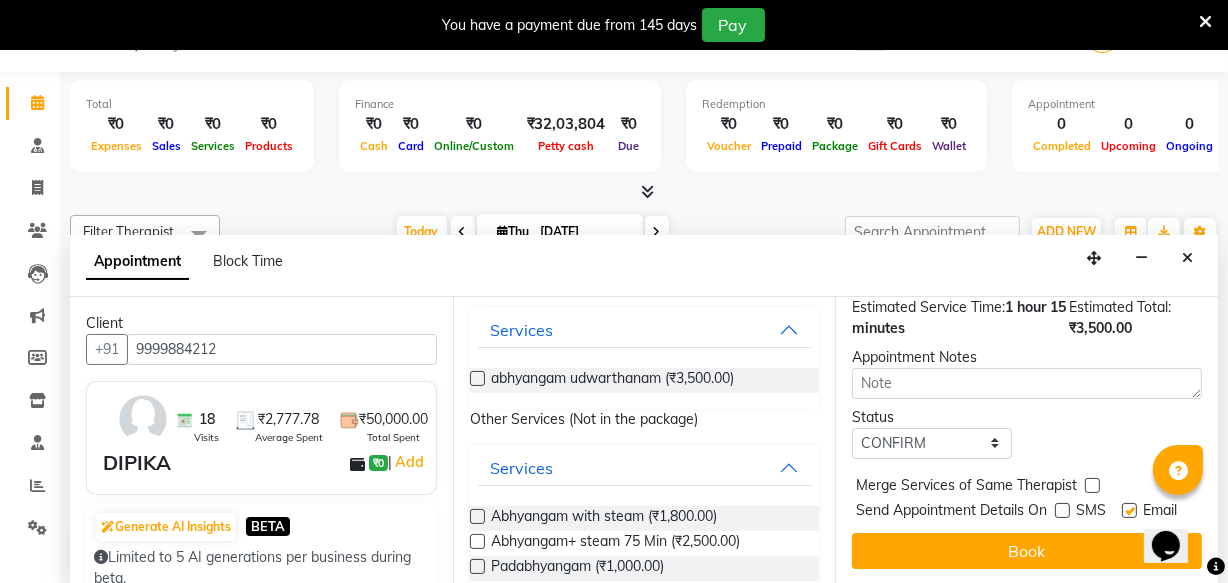 click at bounding box center [1129, 510] 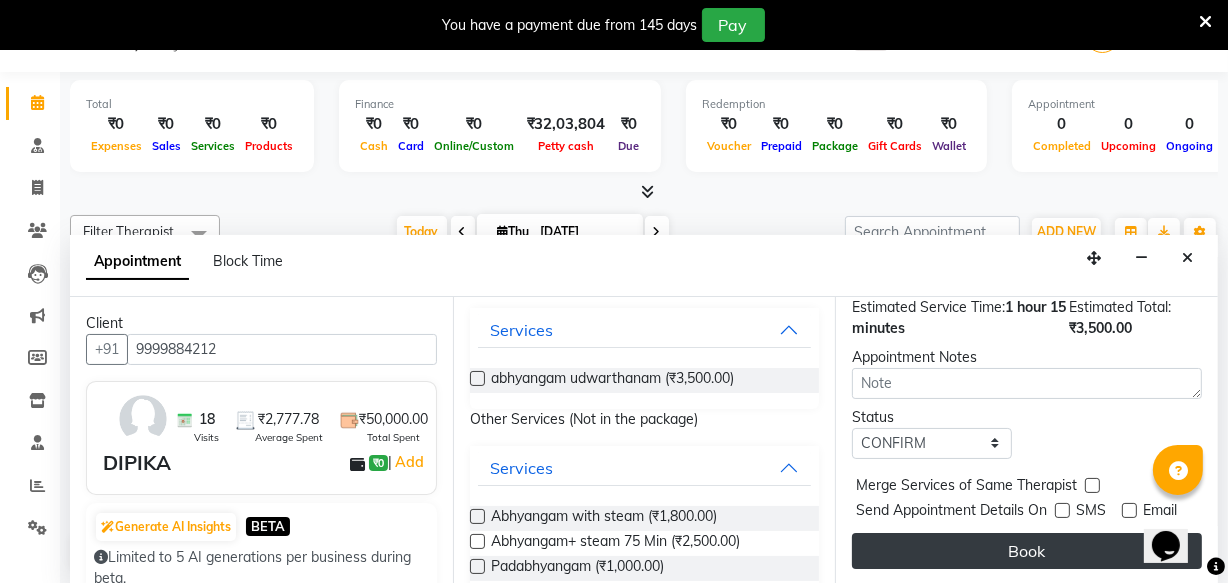 click on "Book" at bounding box center (1027, 551) 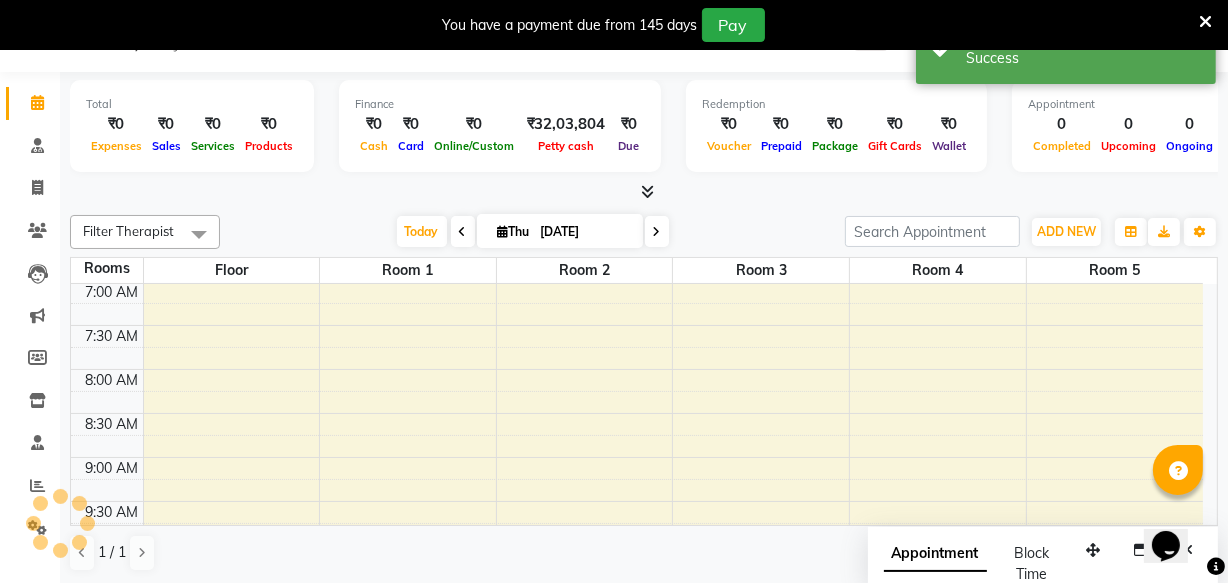 scroll, scrollTop: 0, scrollLeft: 0, axis: both 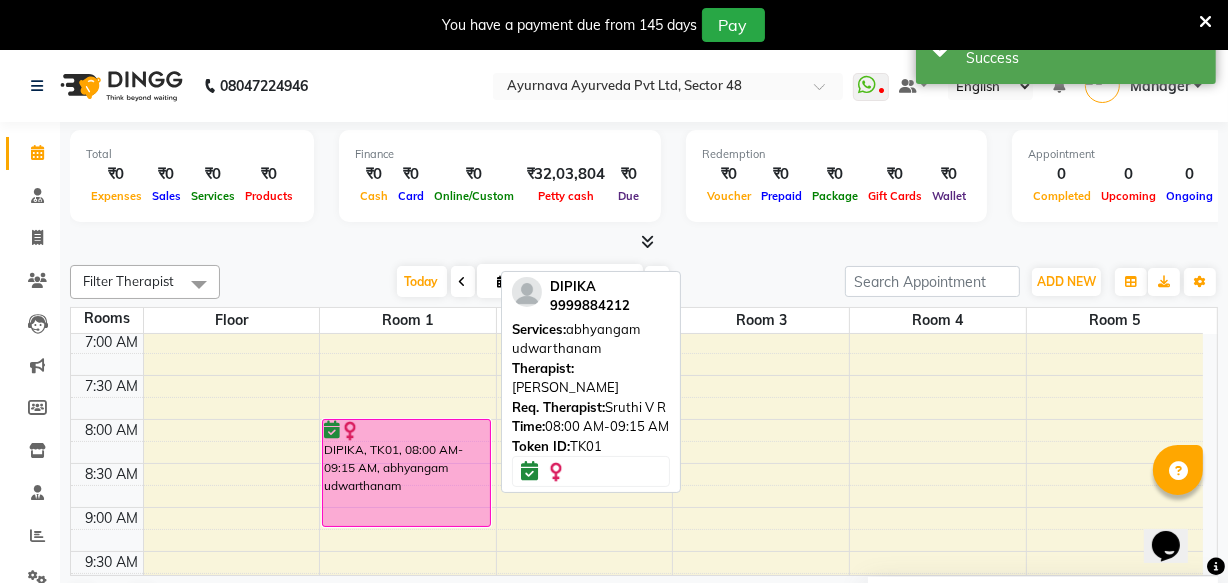 click on "DIPIKA, TK01, 08:00 AM-09:15 AM, abhyangam udwarthanam" at bounding box center [406, 473] 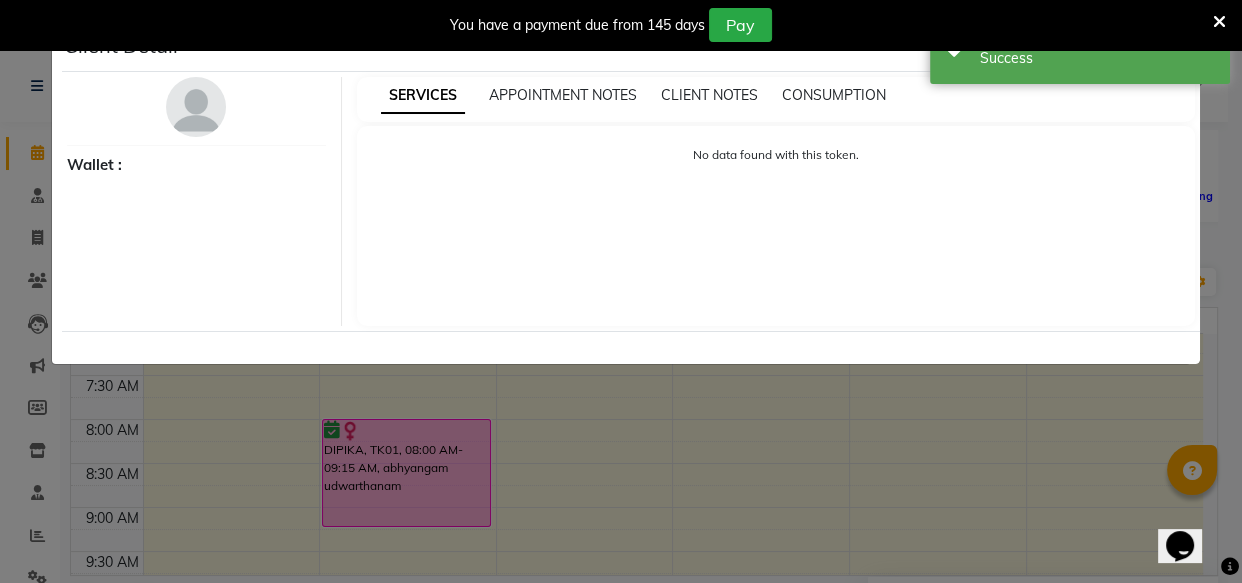 select on "6" 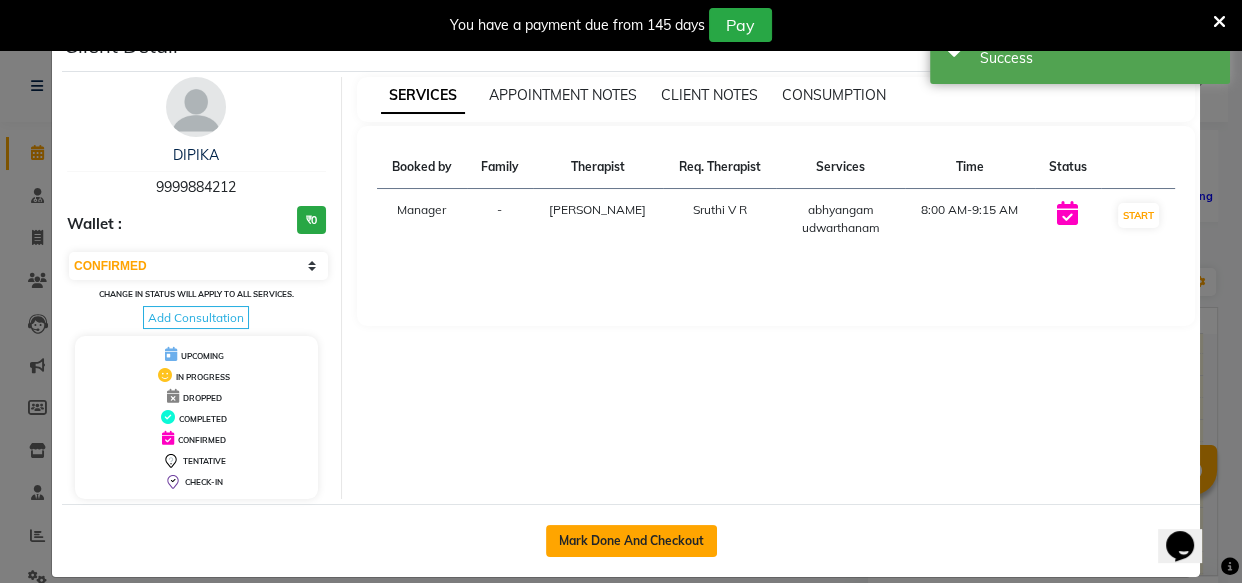 click on "Mark Done And Checkout" 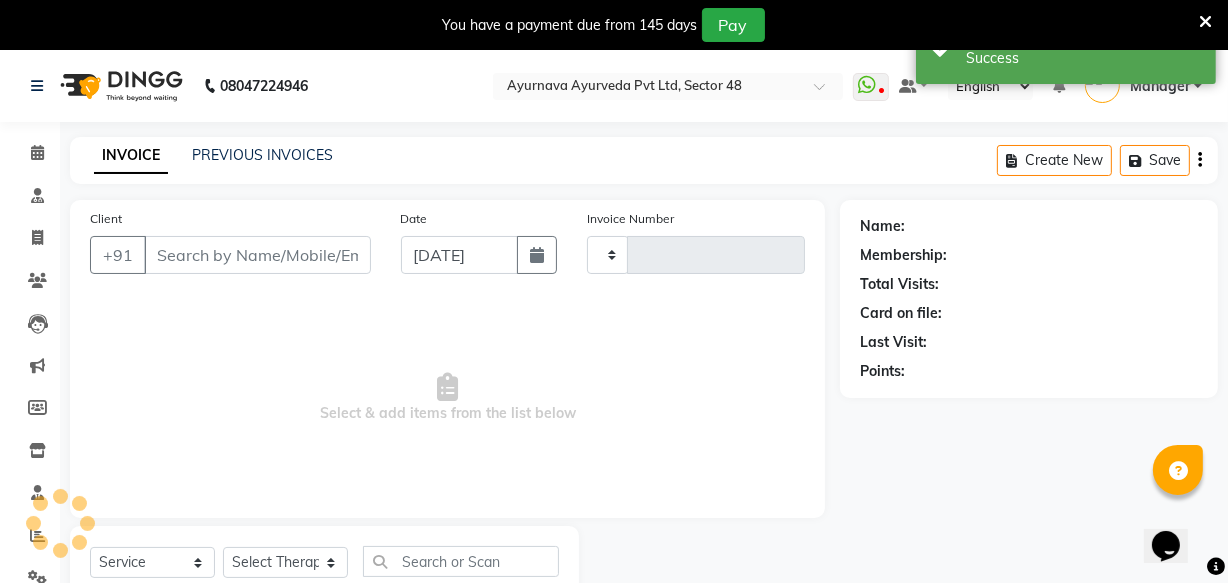 type on "0898" 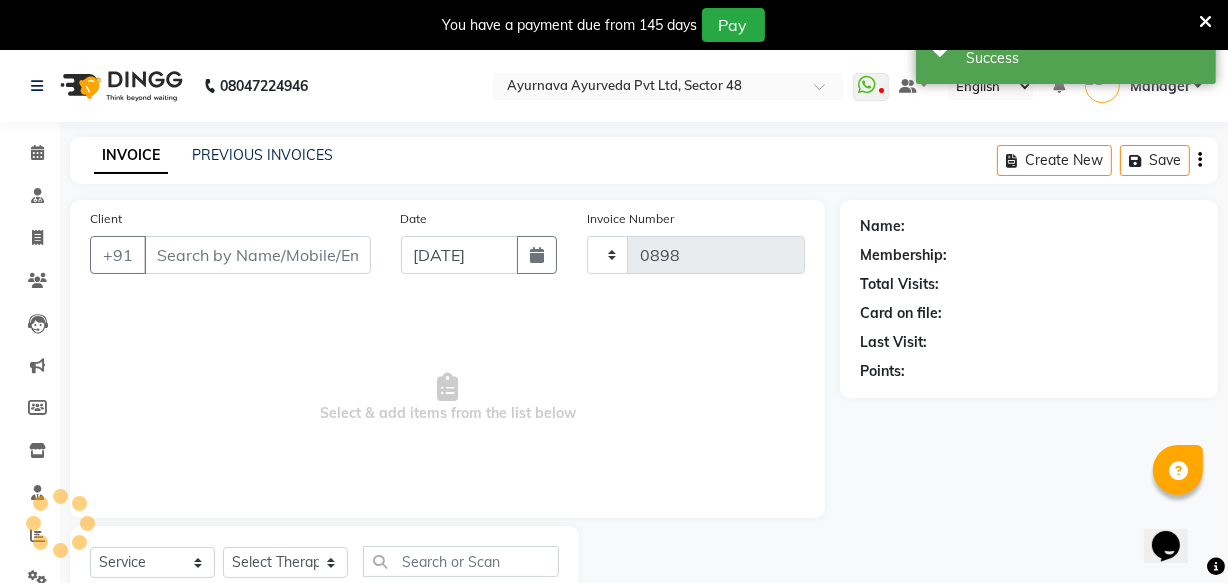 select on "5546" 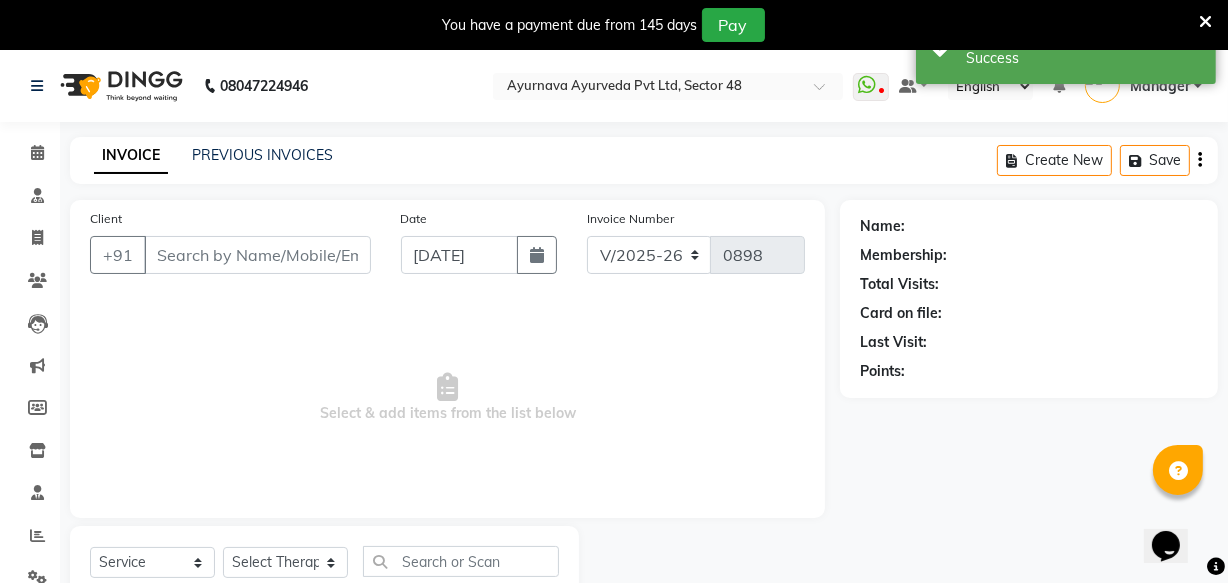 type on "9999884212" 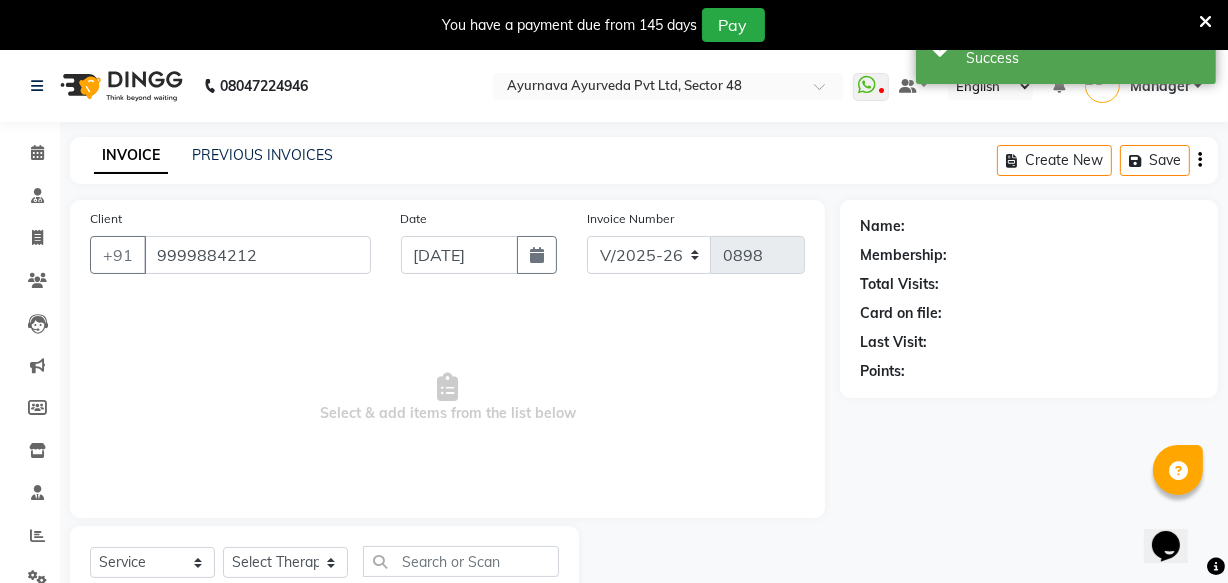 select on "76623" 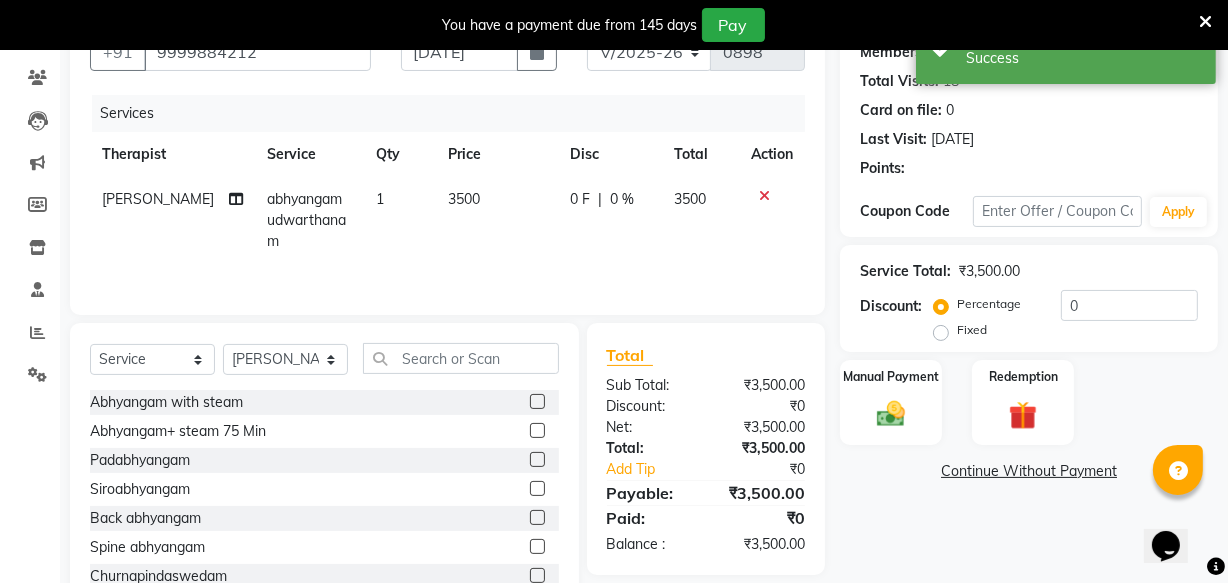 scroll, scrollTop: 269, scrollLeft: 0, axis: vertical 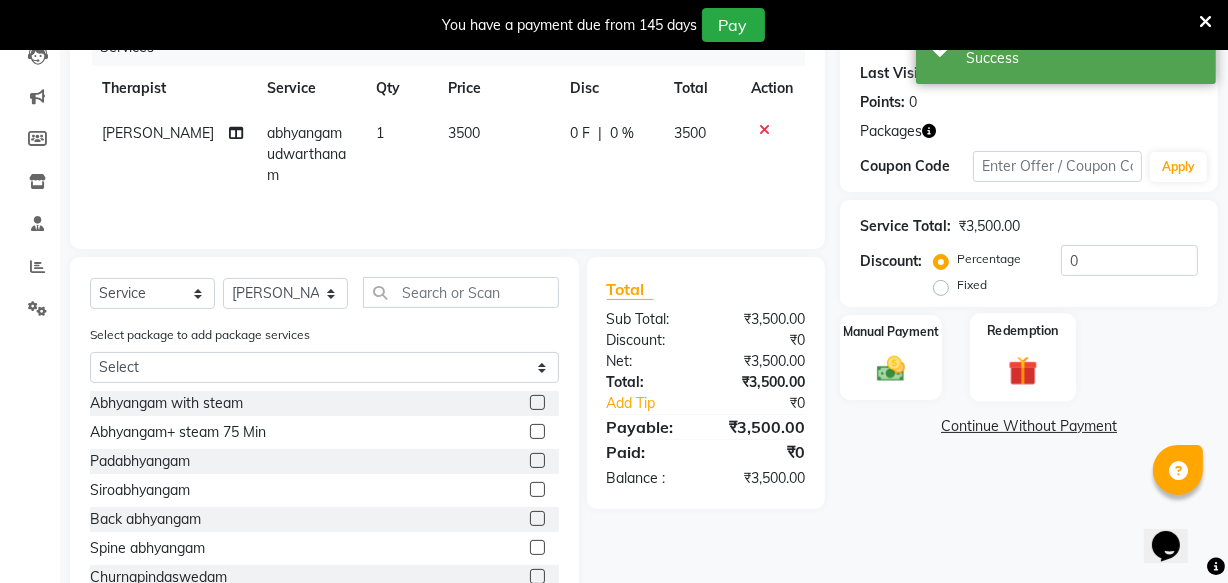 click 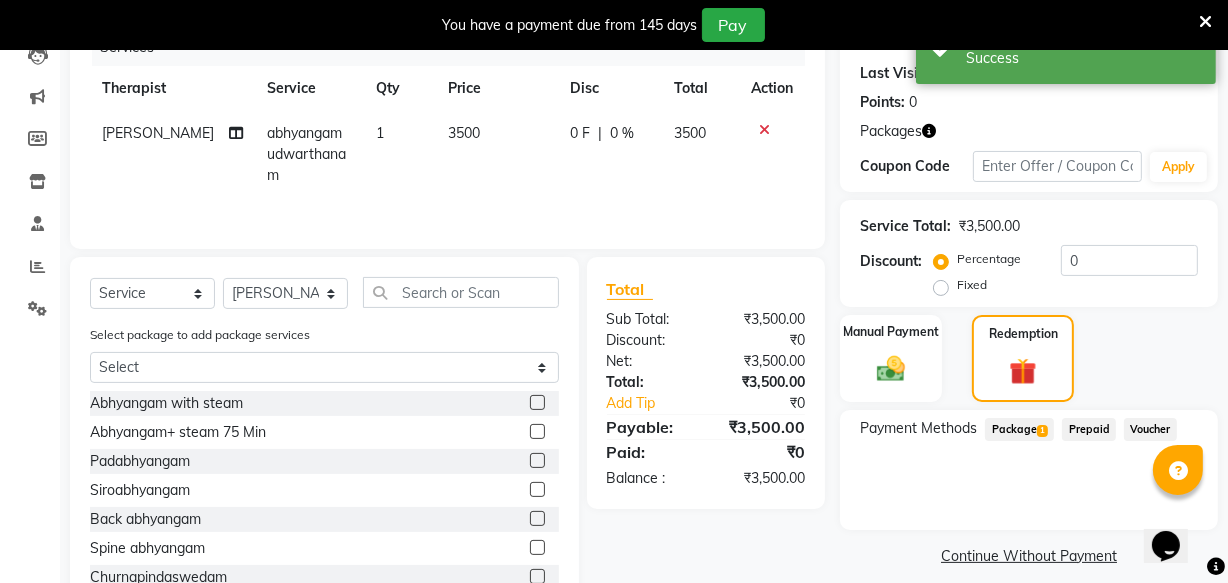 click on "Package  1" 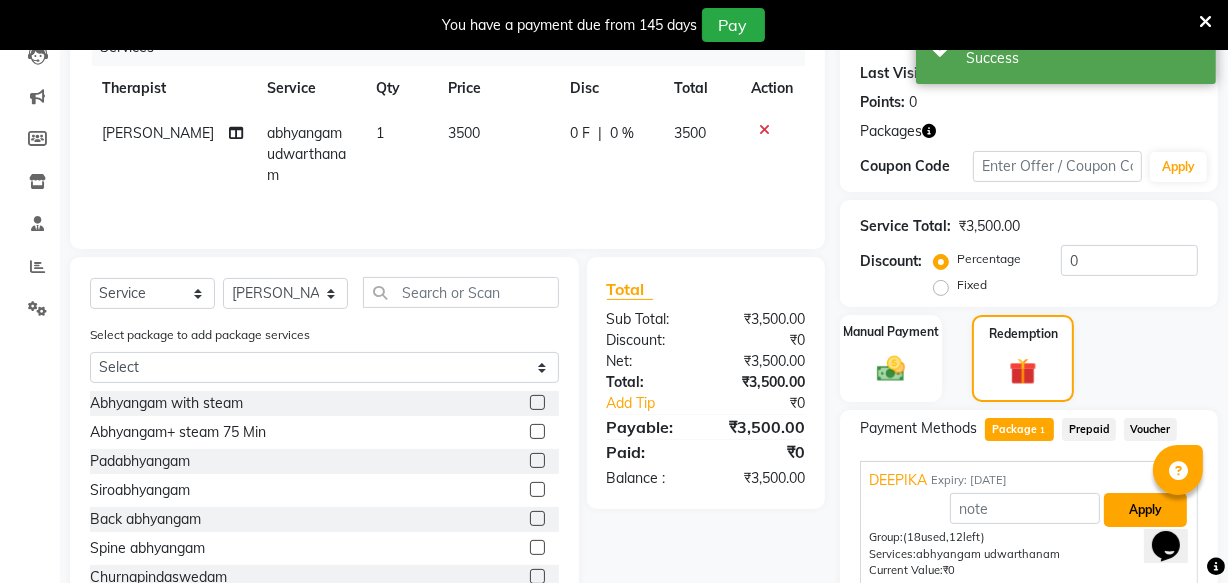 click on "Apply" at bounding box center [1145, 510] 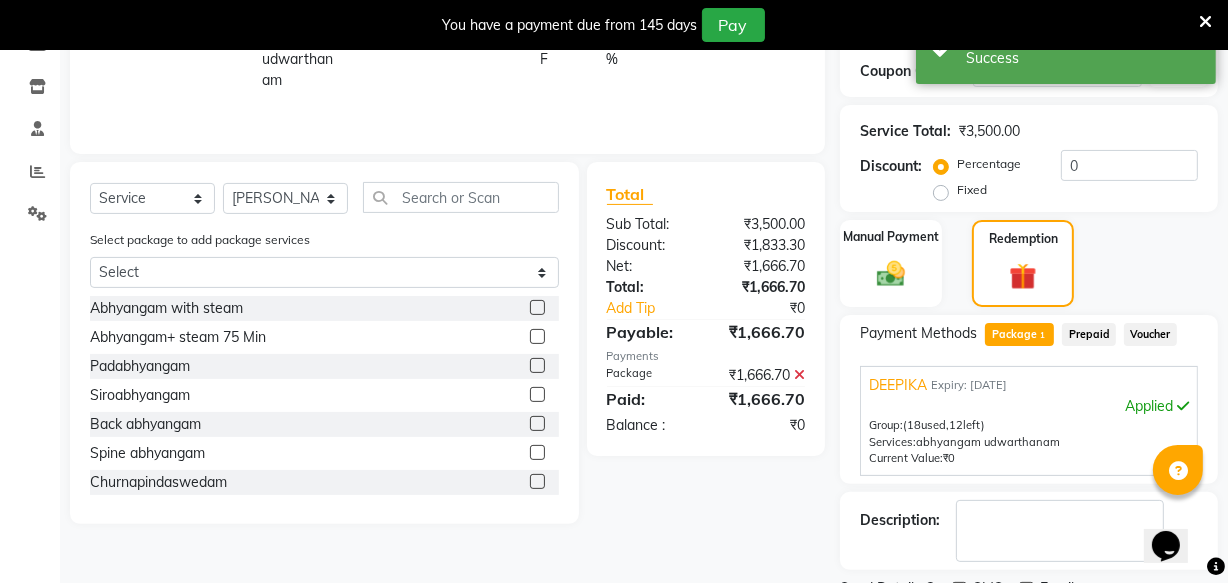 scroll, scrollTop: 448, scrollLeft: 0, axis: vertical 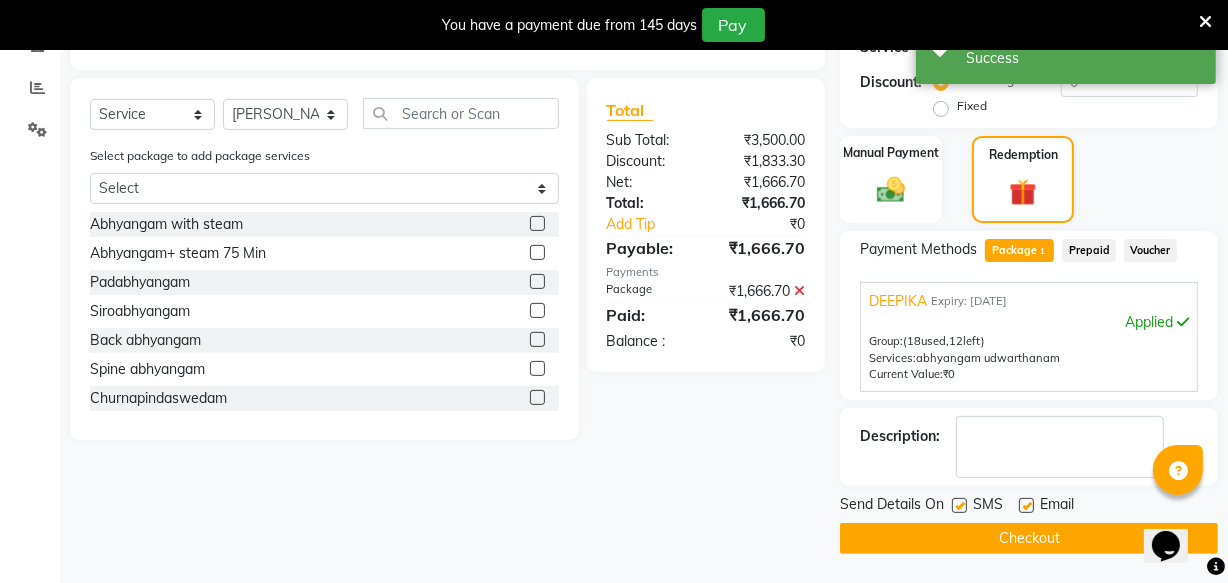 click 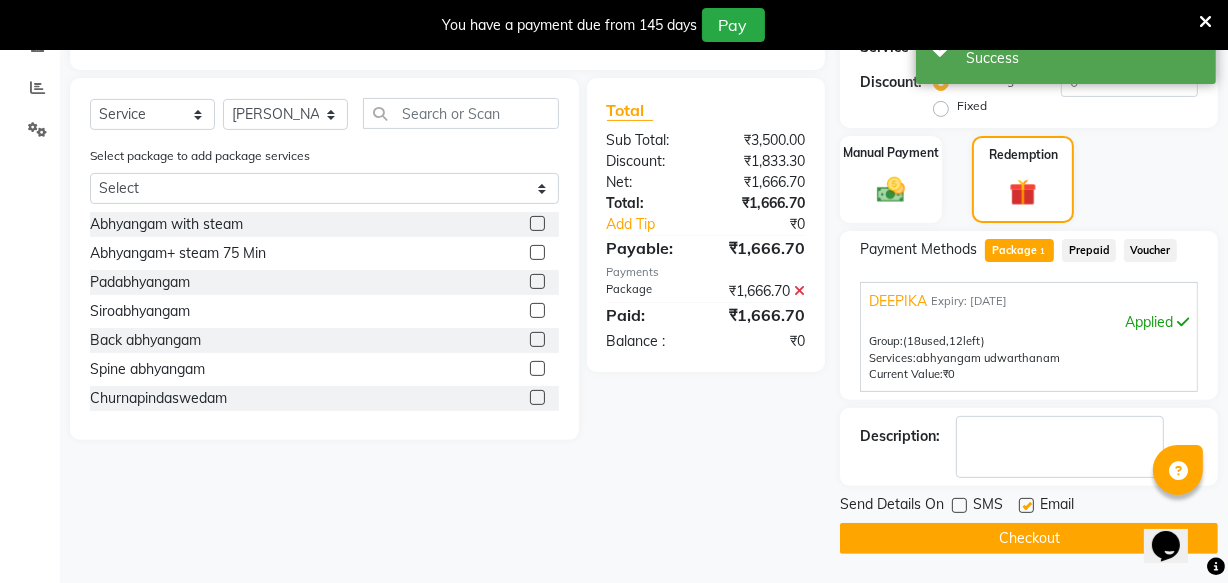 click 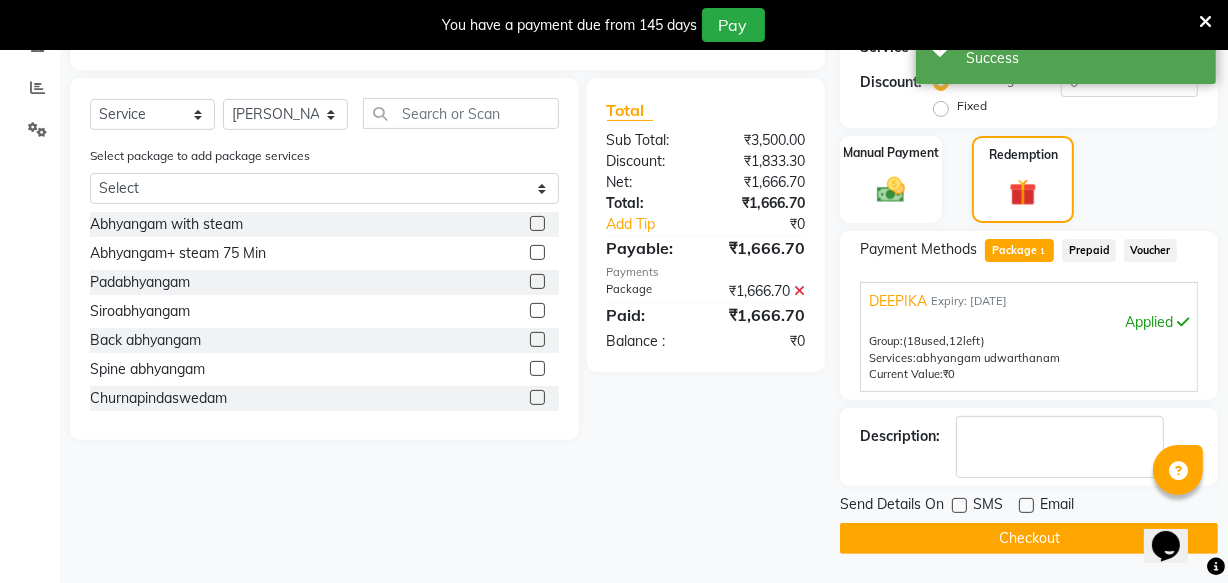 click on "Checkout" 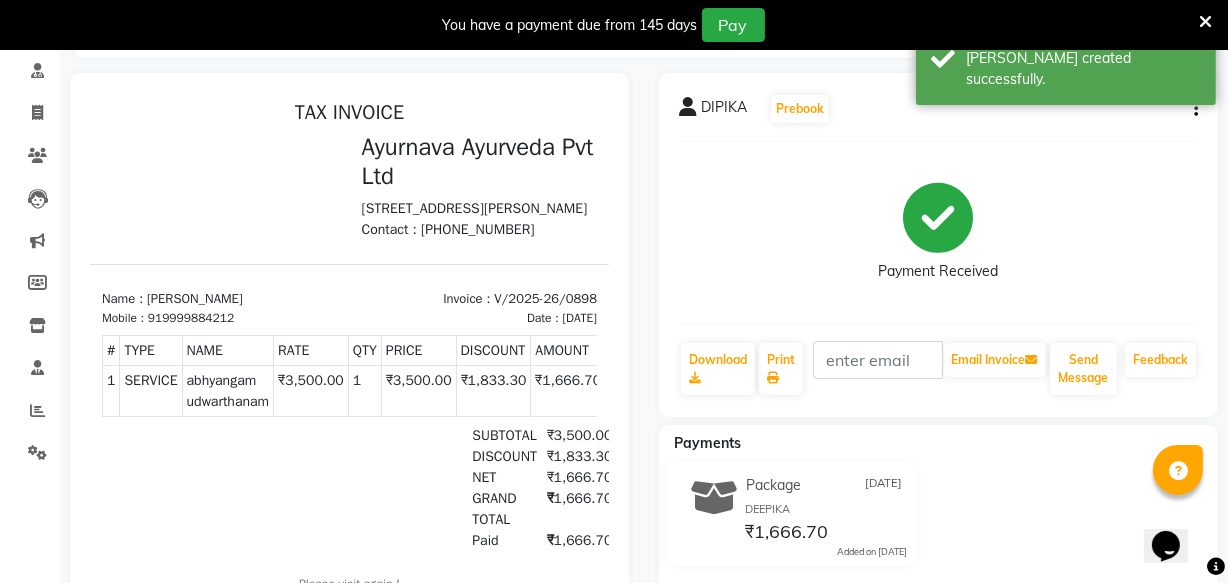 scroll, scrollTop: 0, scrollLeft: 0, axis: both 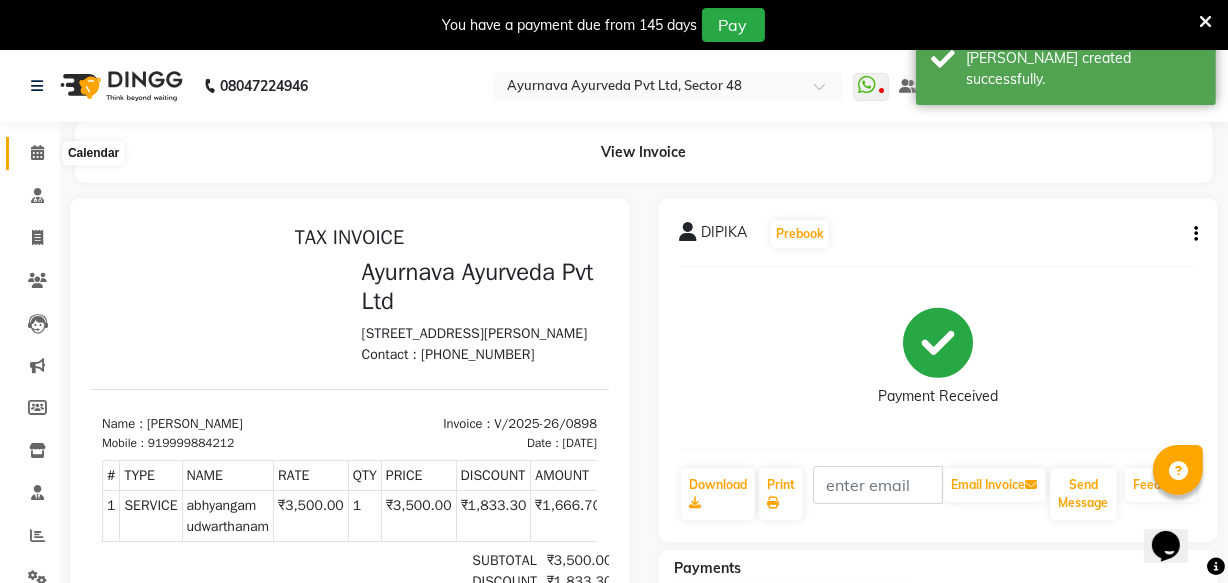 click 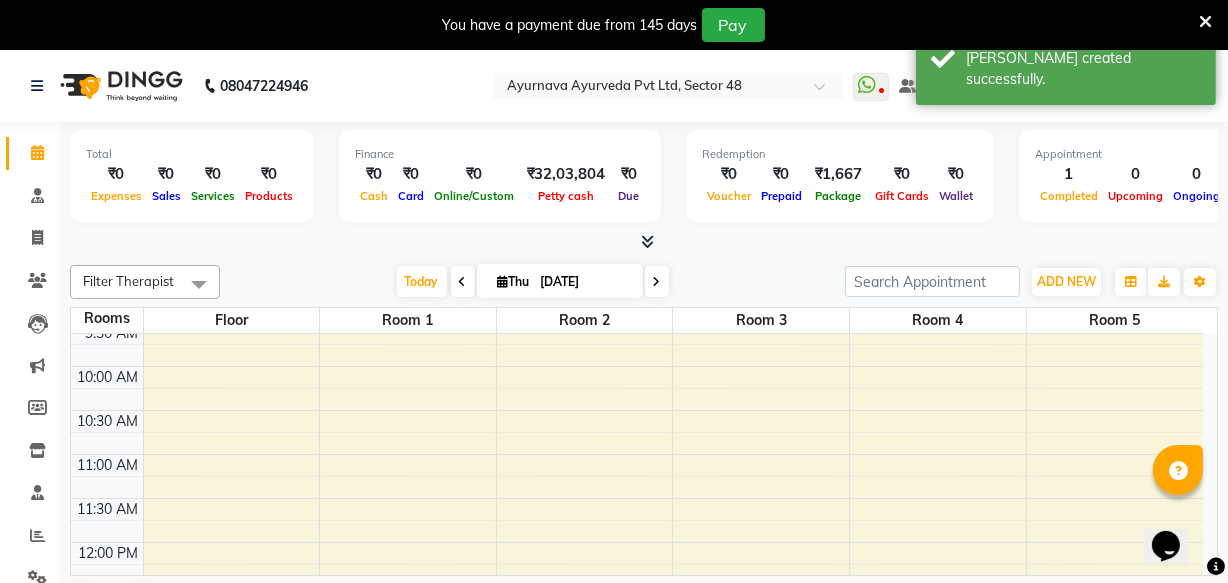 scroll, scrollTop: 363, scrollLeft: 0, axis: vertical 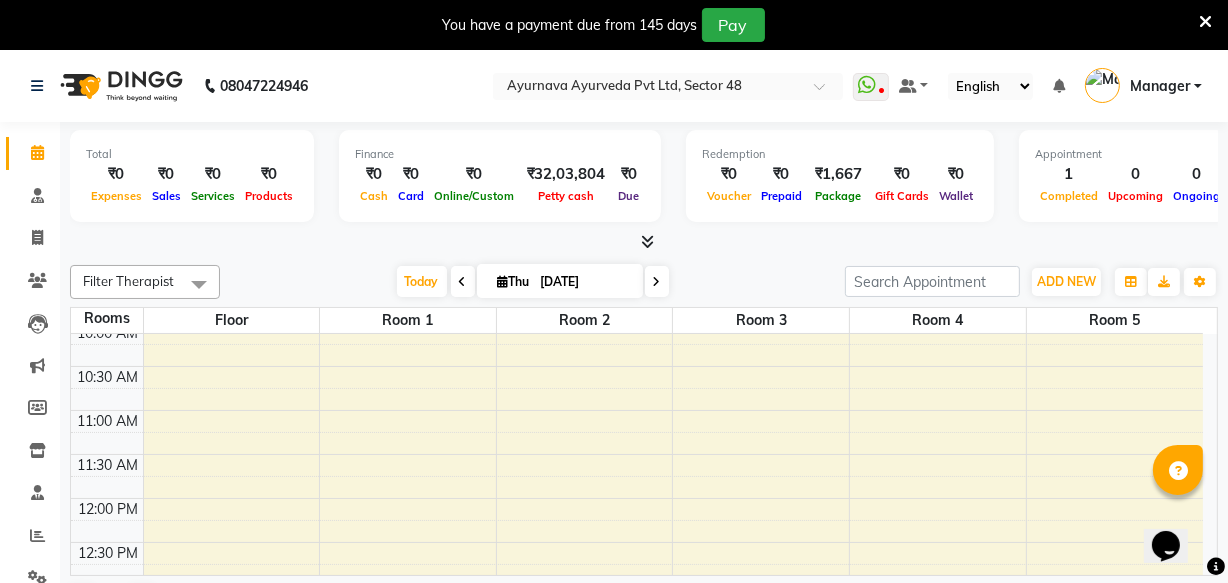 click on "6:00 AM 6:30 AM 7:00 AM 7:30 AM 8:00 AM 8:30 AM 9:00 AM 9:30 AM 10:00 AM 10:30 AM 11:00 AM 11:30 AM 12:00 PM 12:30 PM 1:00 PM 1:30 PM 2:00 PM 2:30 PM 3:00 PM 3:30 PM 4:00 PM 4:30 PM 5:00 PM 5:30 PM 6:00 PM 6:30 PM 7:00 PM 7:30 PM 8:00 PM 8:30 PM     DIPIKA, TK01, 08:00 AM-09:15 AM, abhyangam udwarthanam" at bounding box center (637, 630) 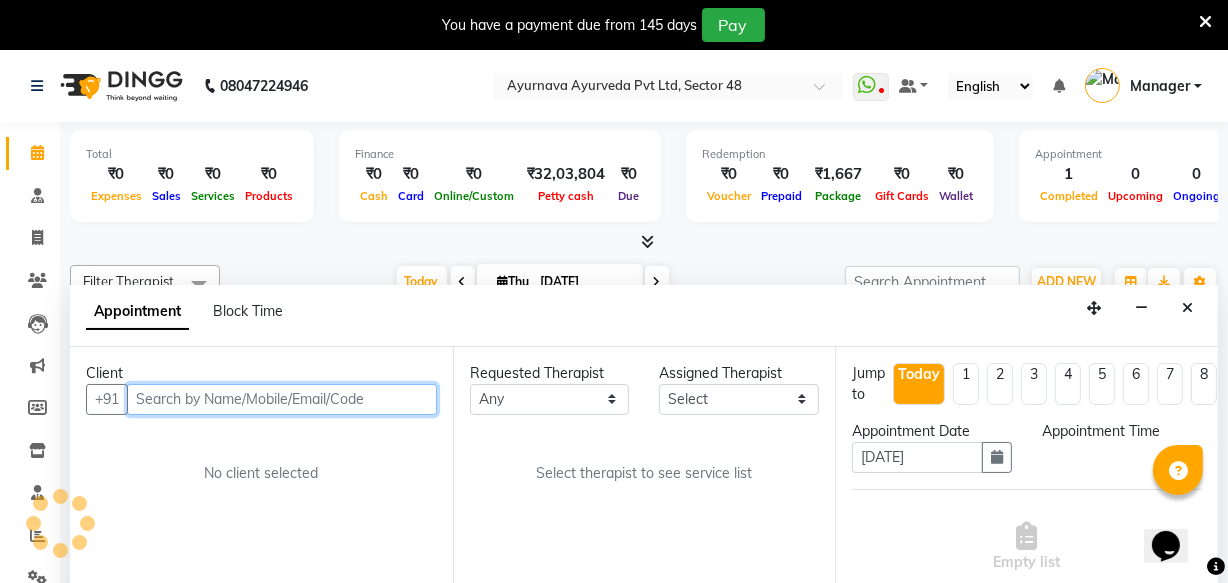 scroll, scrollTop: 50, scrollLeft: 0, axis: vertical 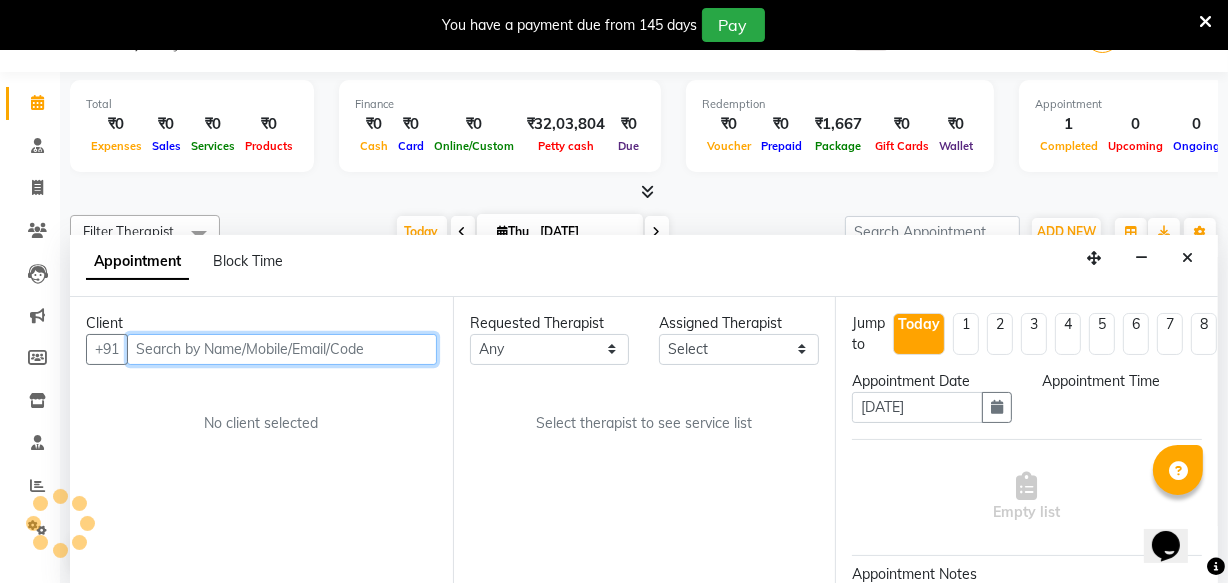 select on "660" 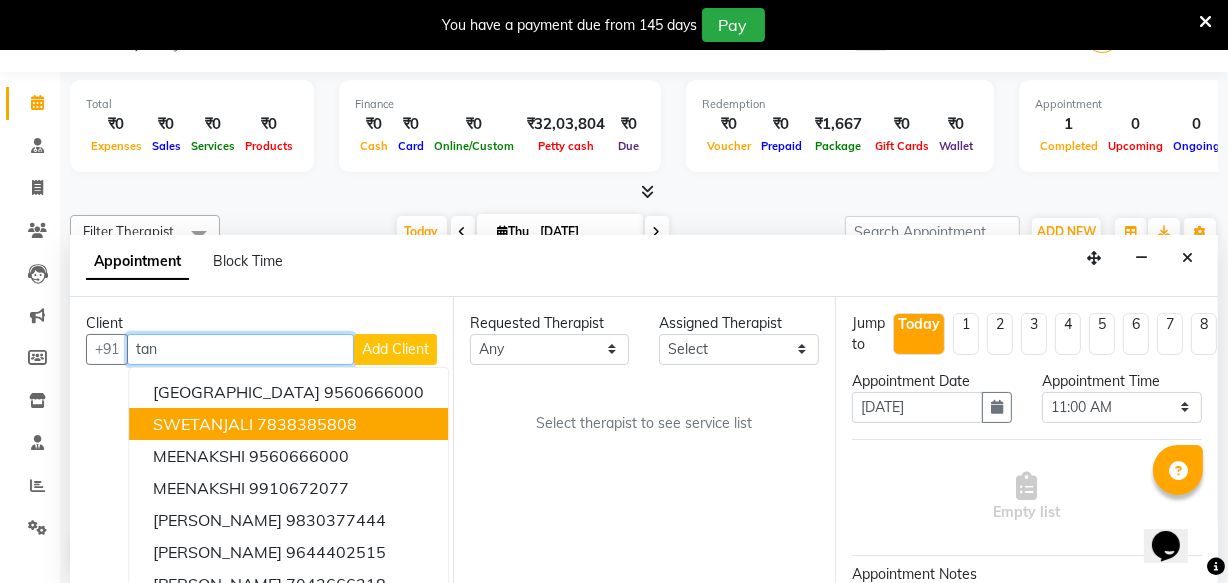 scroll, scrollTop: 132, scrollLeft: 0, axis: vertical 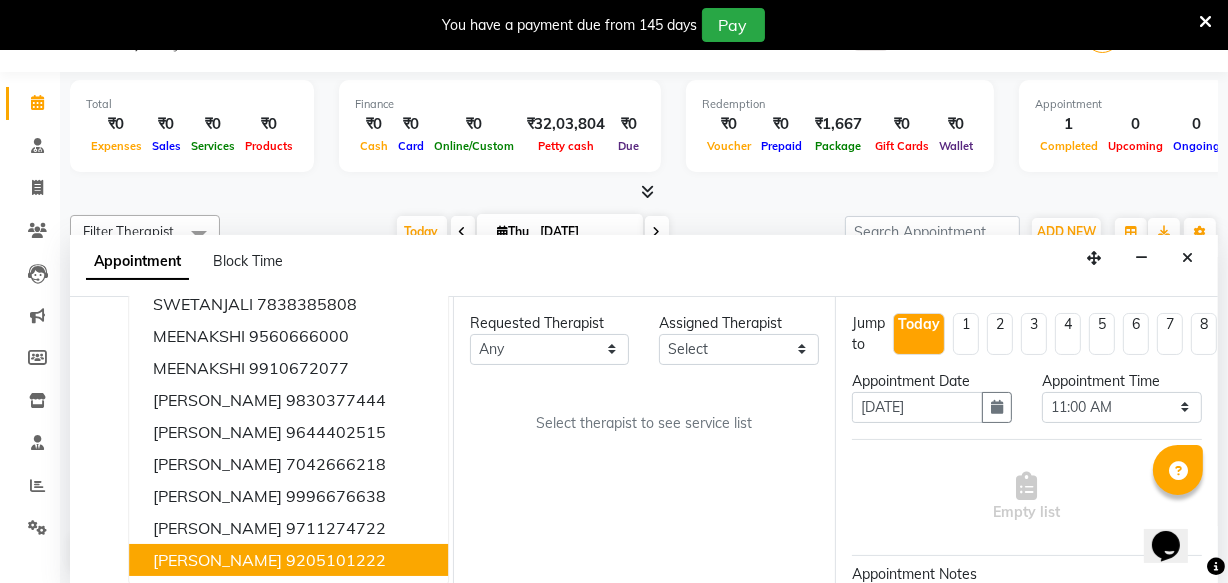 drag, startPoint x: 237, startPoint y: 548, endPoint x: 521, endPoint y: 370, distance: 335.1716 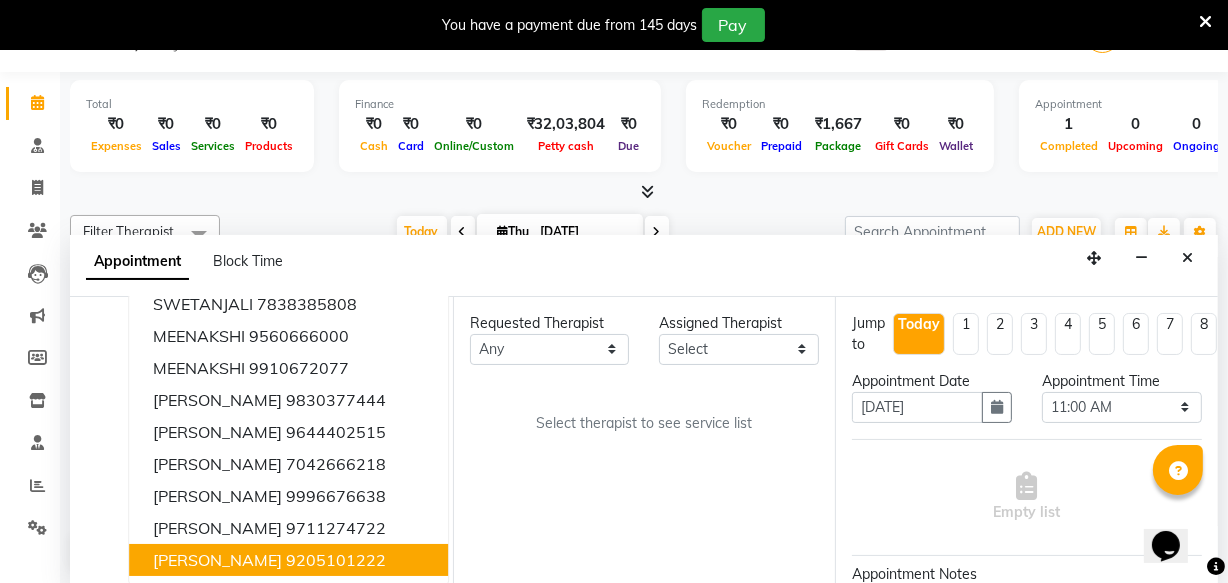 click on "[PERSON_NAME]" at bounding box center [217, 560] 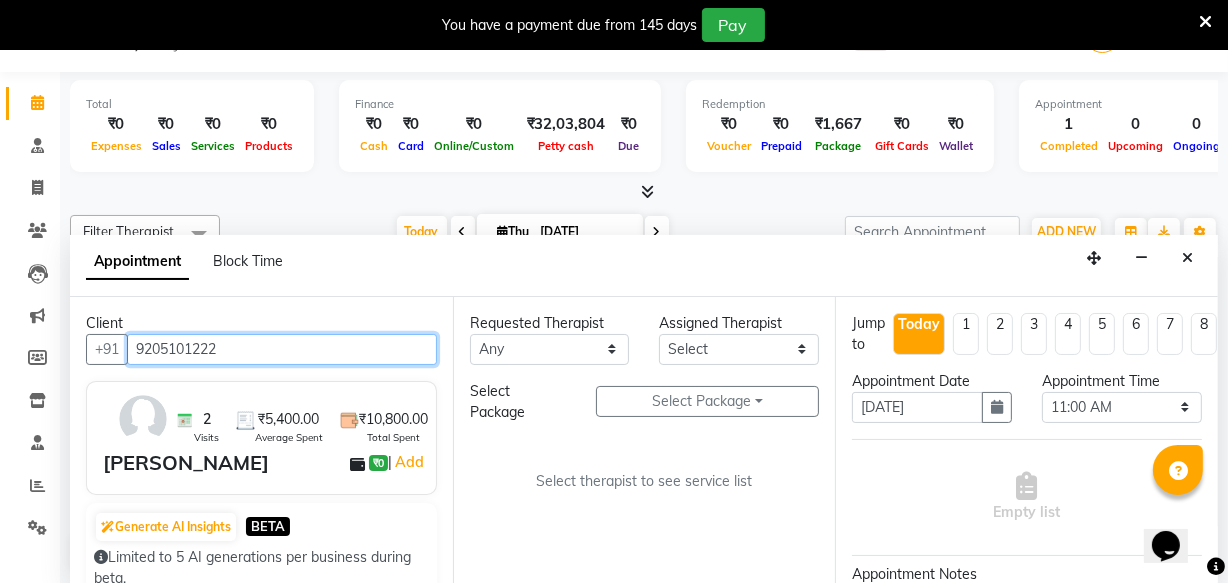 type on "9205101222" 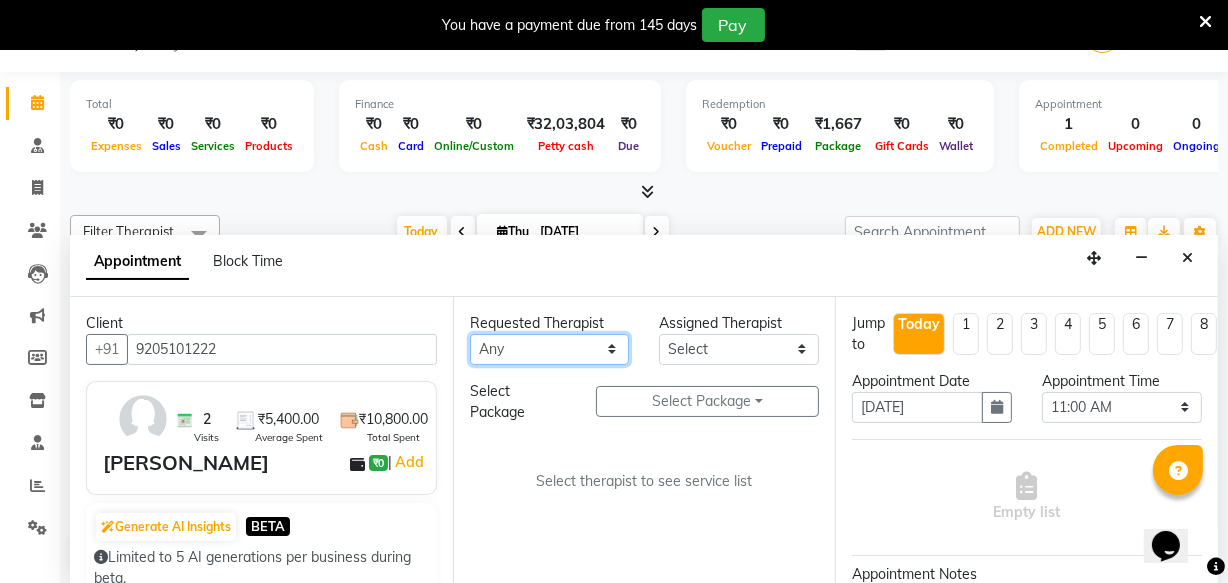 click on "Any [PERSON_NAME] [PERSON_NAME] V P [PERSON_NAME] [PERSON_NAME] [PERSON_NAME] [PERSON_NAME] [PERSON_NAME]  Dr [PERSON_NAME] DR [PERSON_NAME] [PERSON_NAME] Dr [PERSON_NAME] R [PERSON_NAME] [PERSON_NAME] Nijo [PERSON_NAME] [PERSON_NAME] radha Rasmi O S [PERSON_NAME] [PERSON_NAME] [PERSON_NAME] [PERSON_NAME] M [PERSON_NAME] [PERSON_NAME] Mon [PERSON_NAME] [PERSON_NAME]   [PERSON_NAME]   [PERSON_NAME]" at bounding box center (550, 349) 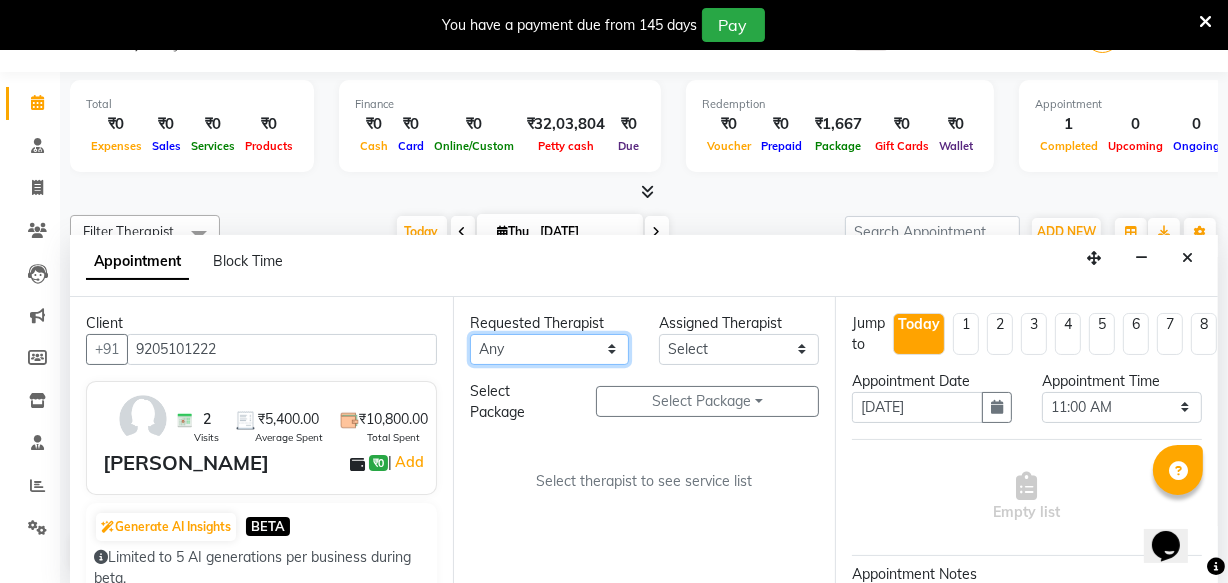 select on "58124" 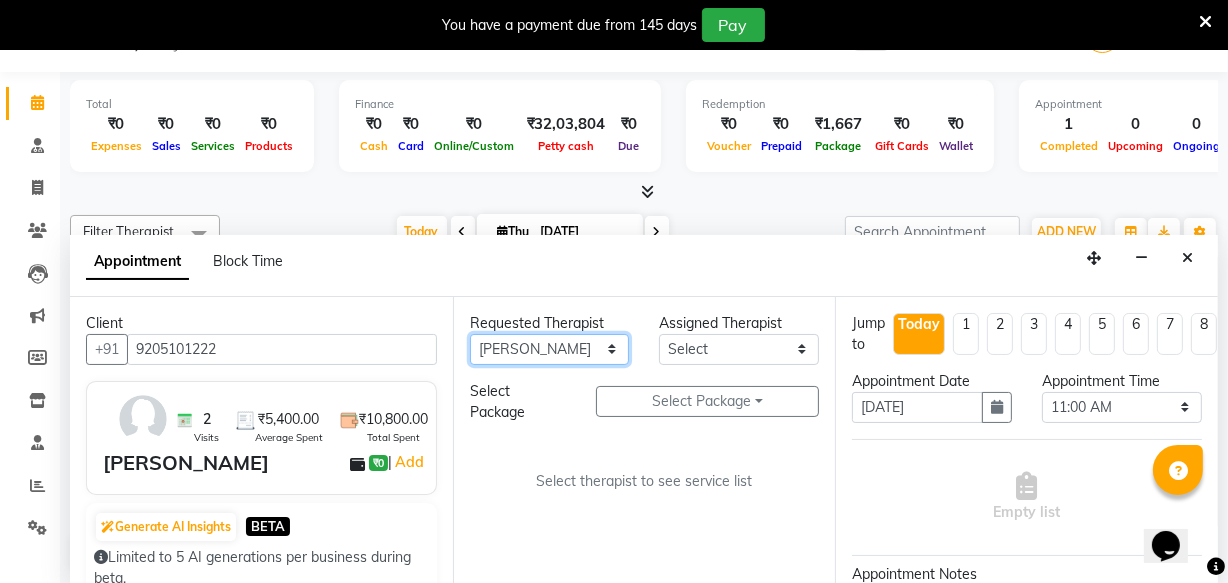 click on "Any [PERSON_NAME] [PERSON_NAME] V P [PERSON_NAME] [PERSON_NAME] [PERSON_NAME] [PERSON_NAME] [PERSON_NAME]  Dr [PERSON_NAME] DR [PERSON_NAME] [PERSON_NAME] Dr [PERSON_NAME] R [PERSON_NAME] [PERSON_NAME] Nijo [PERSON_NAME] [PERSON_NAME] radha Rasmi O S [PERSON_NAME] [PERSON_NAME] [PERSON_NAME] [PERSON_NAME] M [PERSON_NAME] [PERSON_NAME] Mon [PERSON_NAME] [PERSON_NAME]   [PERSON_NAME]   [PERSON_NAME]" at bounding box center [550, 349] 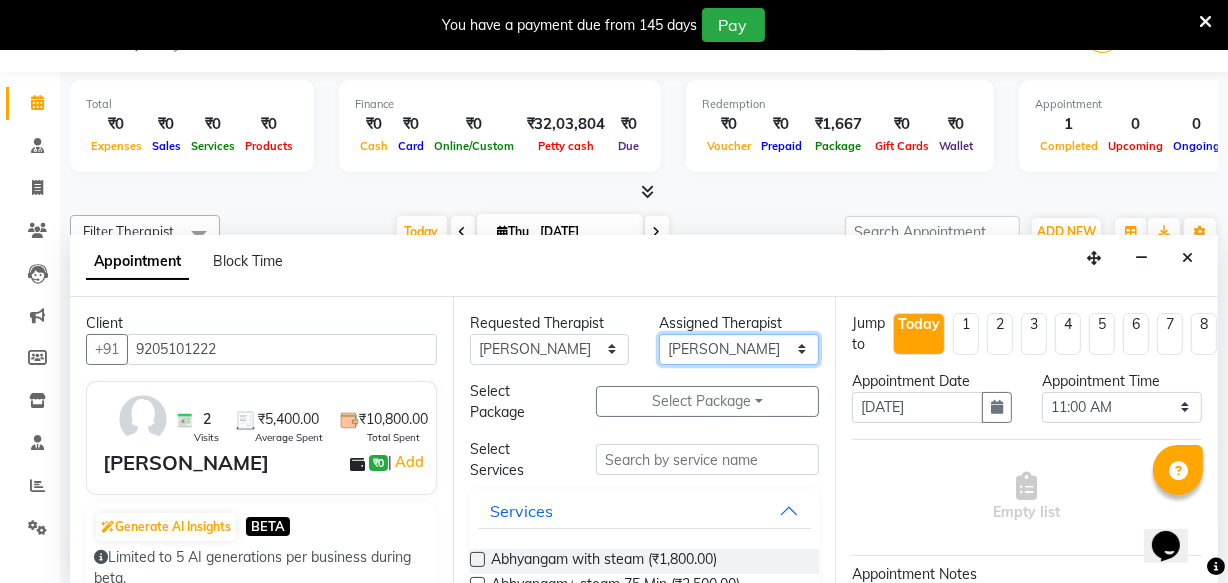 click on "Select [PERSON_NAME] [PERSON_NAME] V P [PERSON_NAME] [PERSON_NAME] [PERSON_NAME] [PERSON_NAME] [PERSON_NAME]  Dr [PERSON_NAME] DR [PERSON_NAME] [PERSON_NAME] Dr [PERSON_NAME] R [PERSON_NAME] [PERSON_NAME] Nijo [PERSON_NAME] [PERSON_NAME] radha Rasmi O S [PERSON_NAME] [PERSON_NAME] [PERSON_NAME] [PERSON_NAME] M [PERSON_NAME] [PERSON_NAME] Mon [PERSON_NAME] [PERSON_NAME]   [PERSON_NAME]   [PERSON_NAME]" at bounding box center (739, 349) 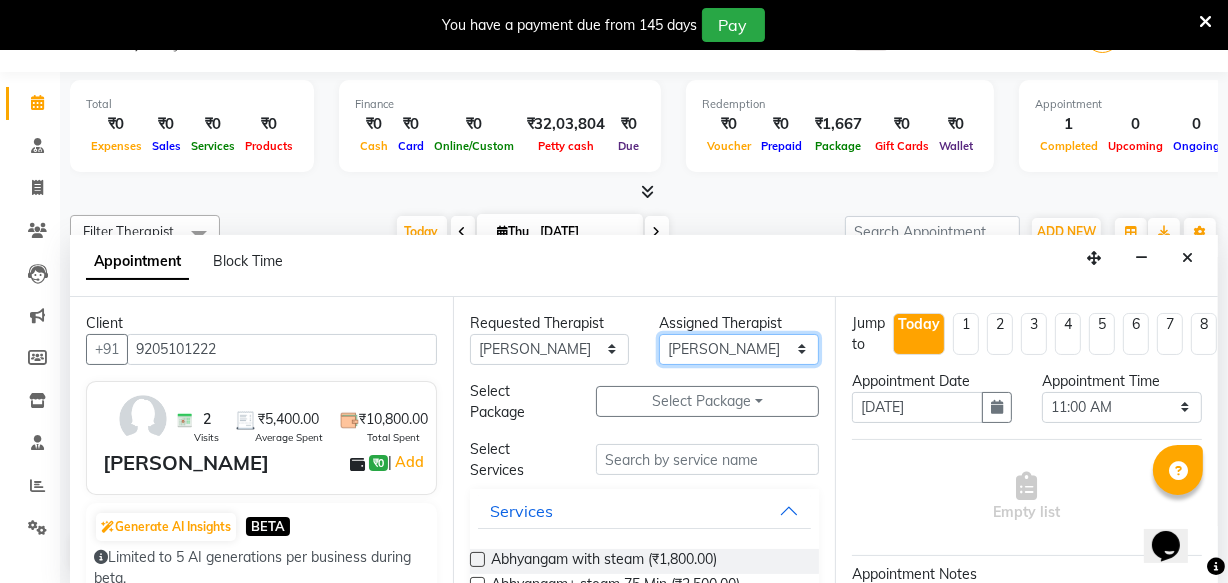 click on "Select [PERSON_NAME] [PERSON_NAME] V P [PERSON_NAME] [PERSON_NAME] [PERSON_NAME] [PERSON_NAME] [PERSON_NAME]  Dr [PERSON_NAME] DR [PERSON_NAME] [PERSON_NAME] Dr [PERSON_NAME] R [PERSON_NAME] [PERSON_NAME] Nijo [PERSON_NAME] [PERSON_NAME] radha Rasmi O S [PERSON_NAME] [PERSON_NAME] [PERSON_NAME] [PERSON_NAME] M [PERSON_NAME] [PERSON_NAME] Mon [PERSON_NAME] [PERSON_NAME]   [PERSON_NAME]   [PERSON_NAME]" at bounding box center [739, 349] 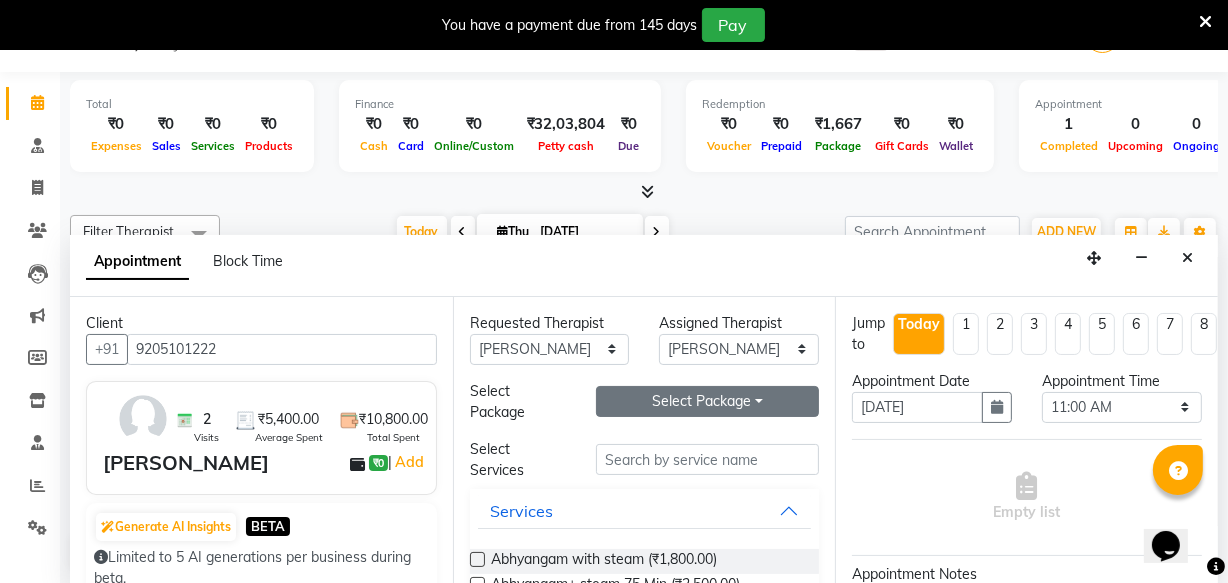 click on "Select Package  Toggle Dropdown" at bounding box center [707, 401] 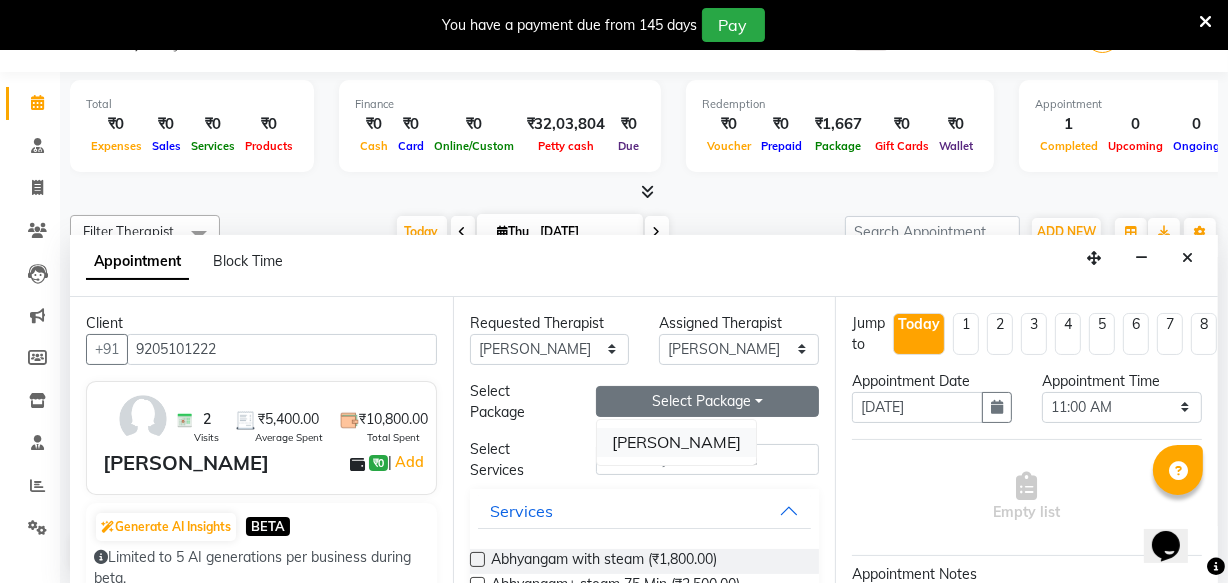 click on "[PERSON_NAME]" at bounding box center [676, 442] 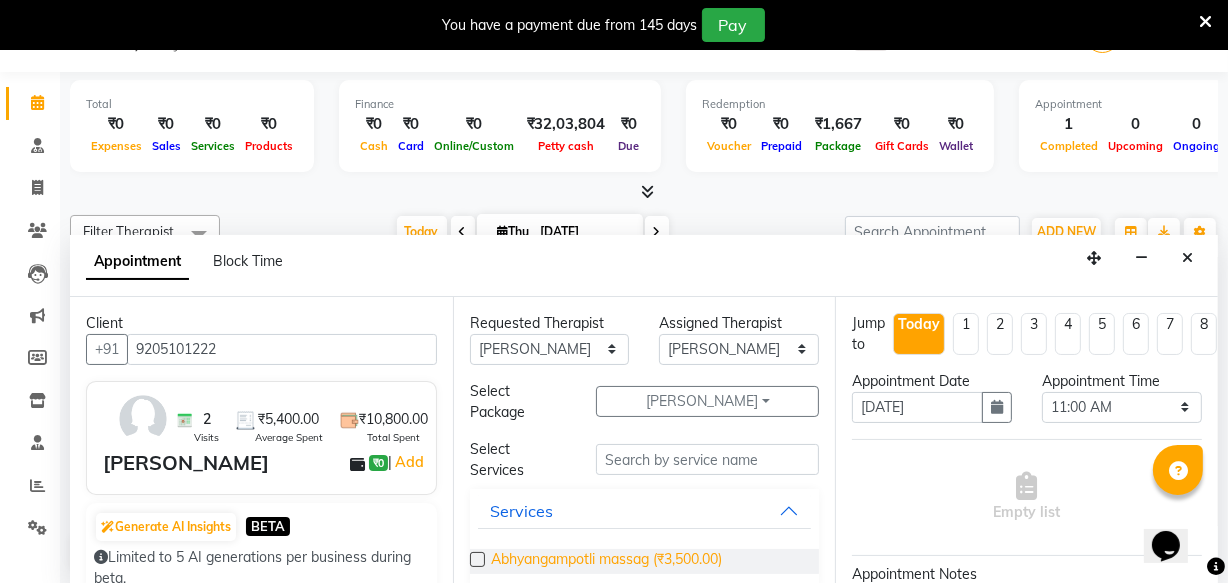 click on "Abhyangampotli massag (₹3,500.00)" at bounding box center [606, 561] 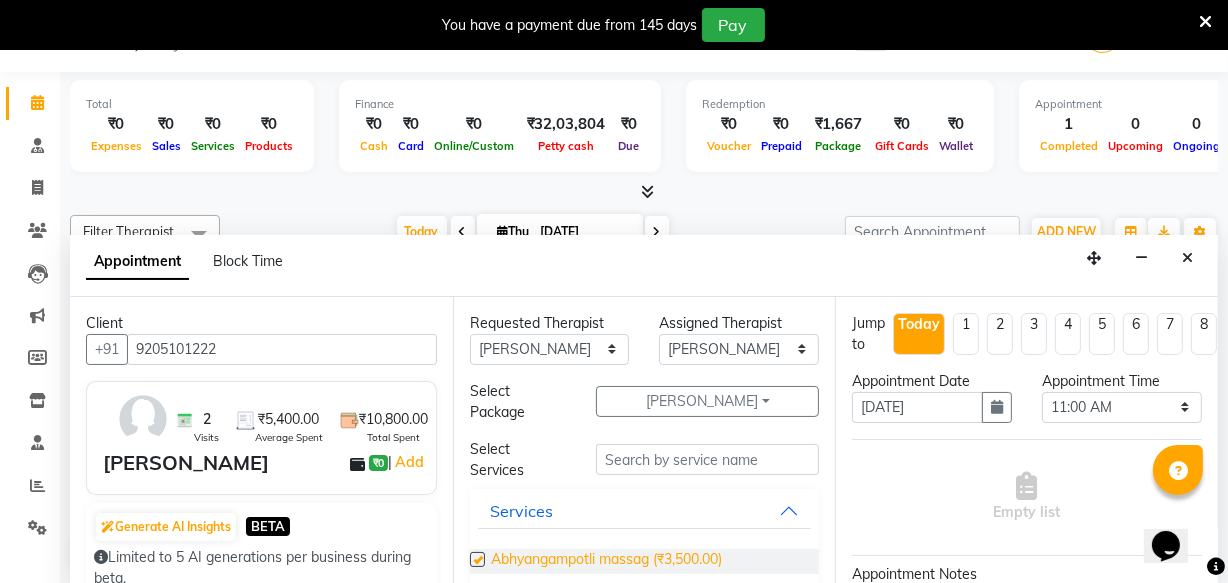 checkbox on "true" 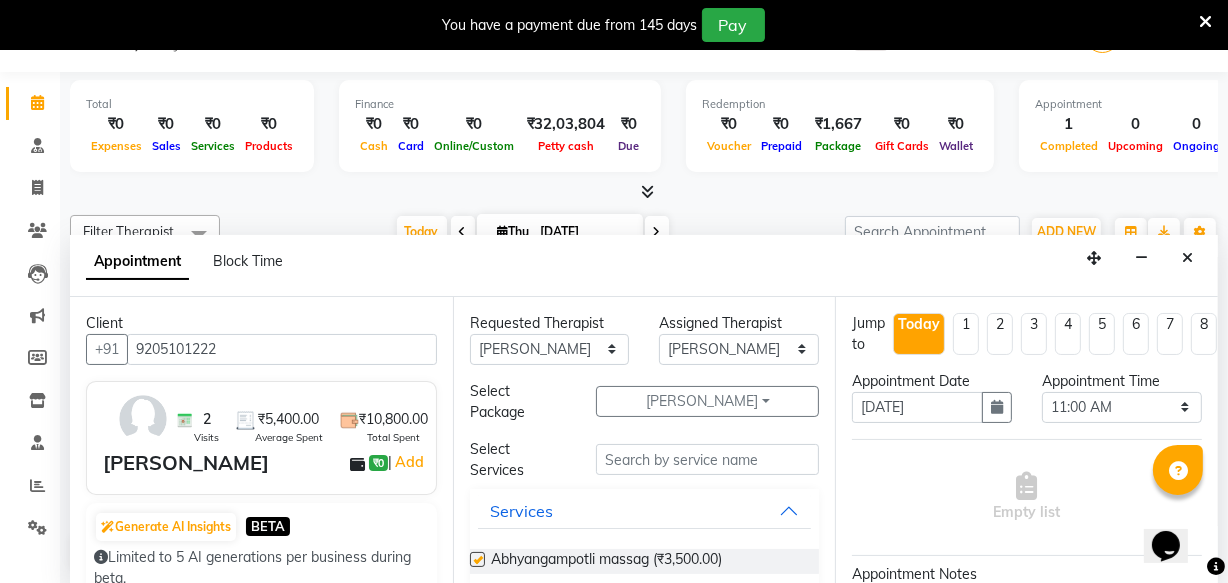 select on "2643" 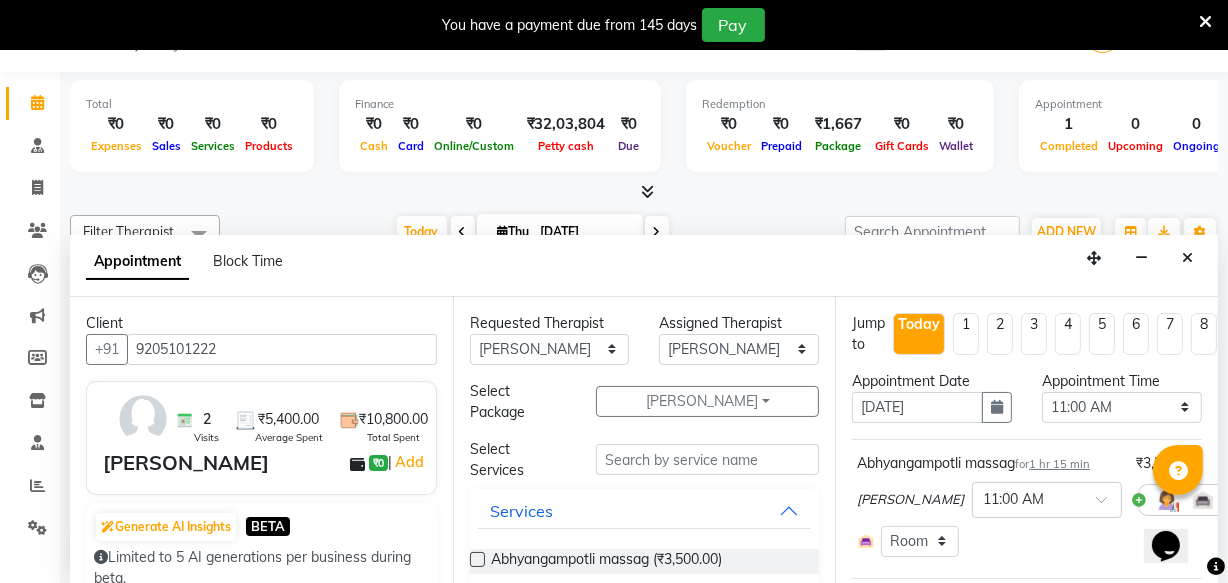 checkbox on "false" 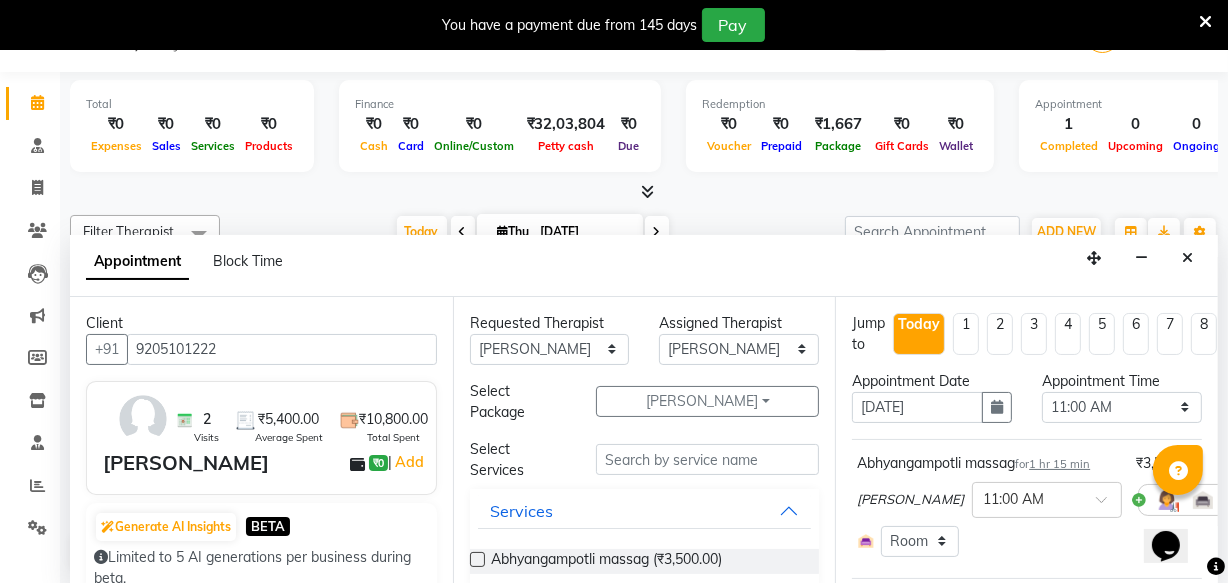 scroll, scrollTop: 320, scrollLeft: 0, axis: vertical 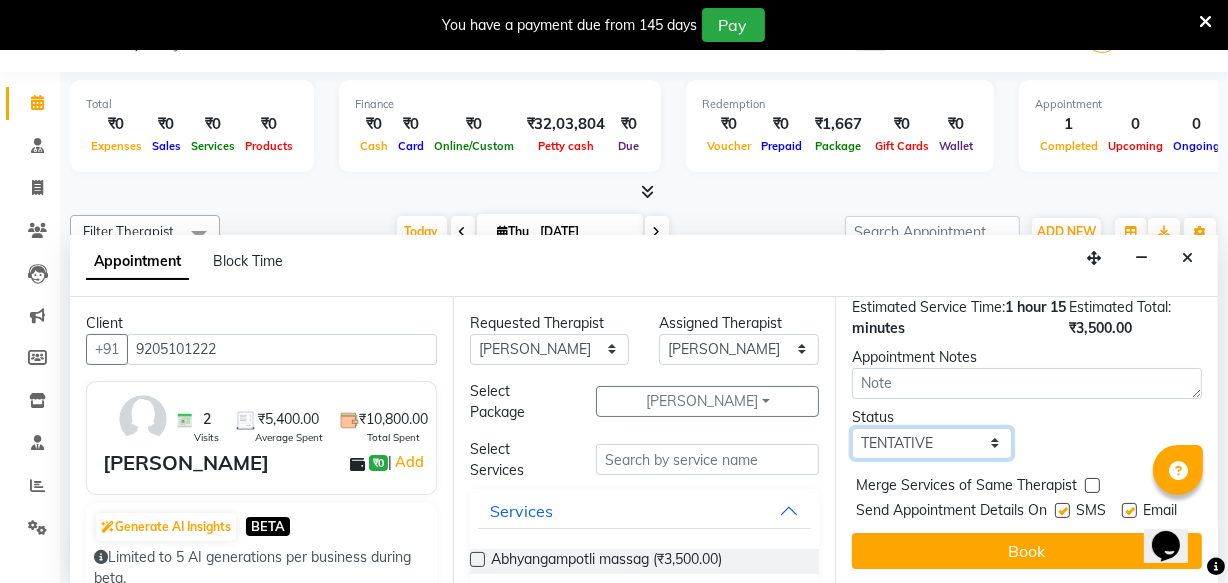 drag, startPoint x: 909, startPoint y: 408, endPoint x: 908, endPoint y: 424, distance: 16.03122 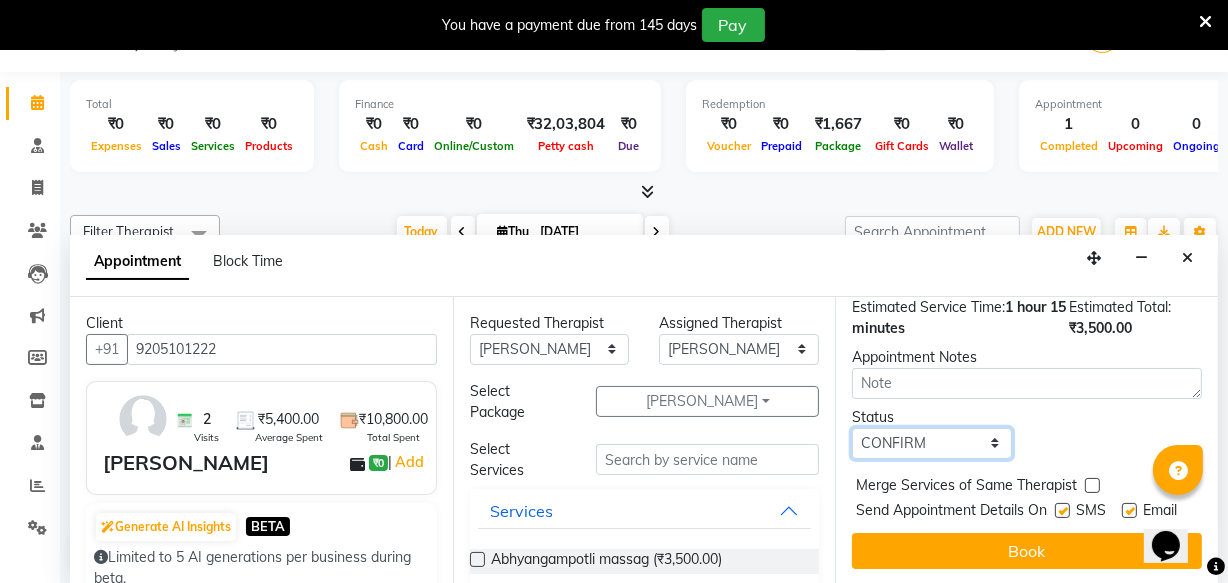 click on "Select TENTATIVE CONFIRM CHECK-IN UPCOMING" at bounding box center (932, 443) 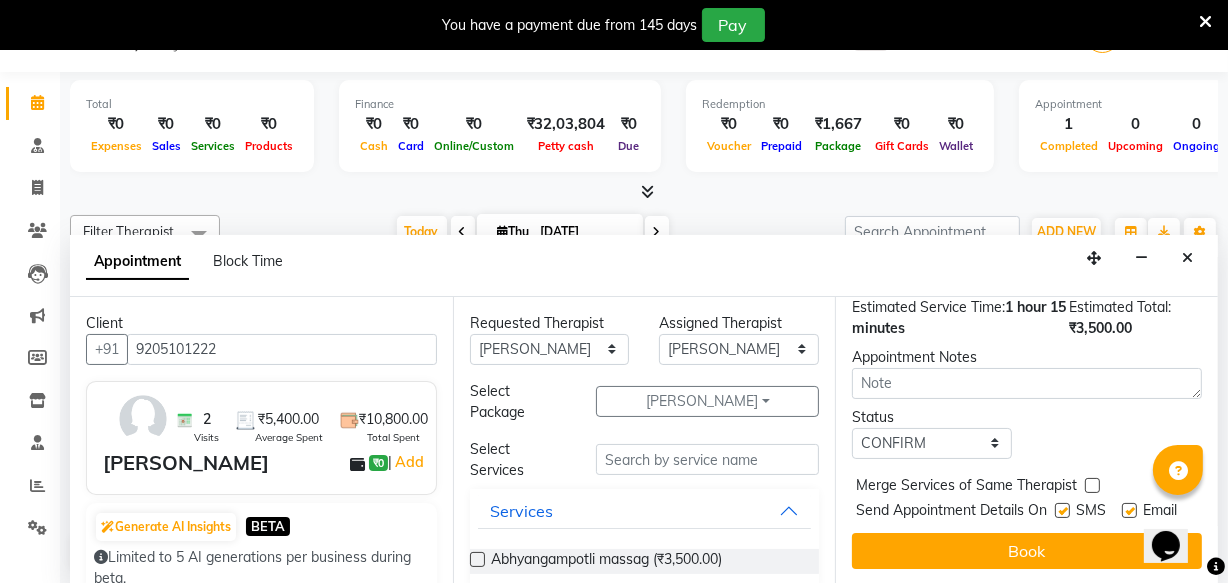 drag, startPoint x: 1059, startPoint y: 476, endPoint x: 1105, endPoint y: 479, distance: 46.09772 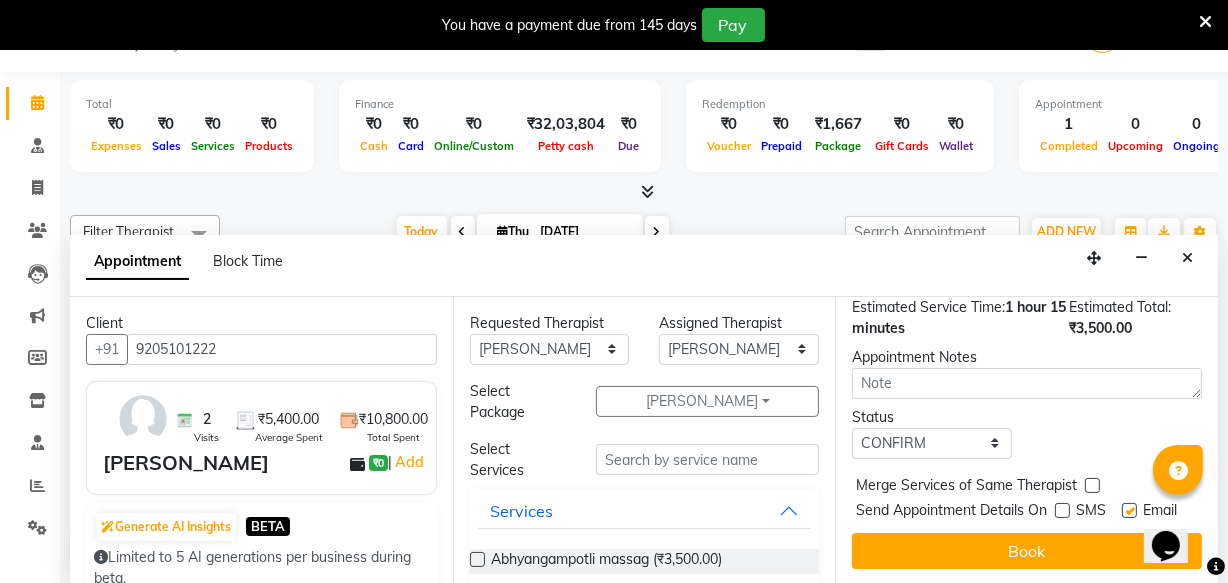 click at bounding box center [1129, 510] 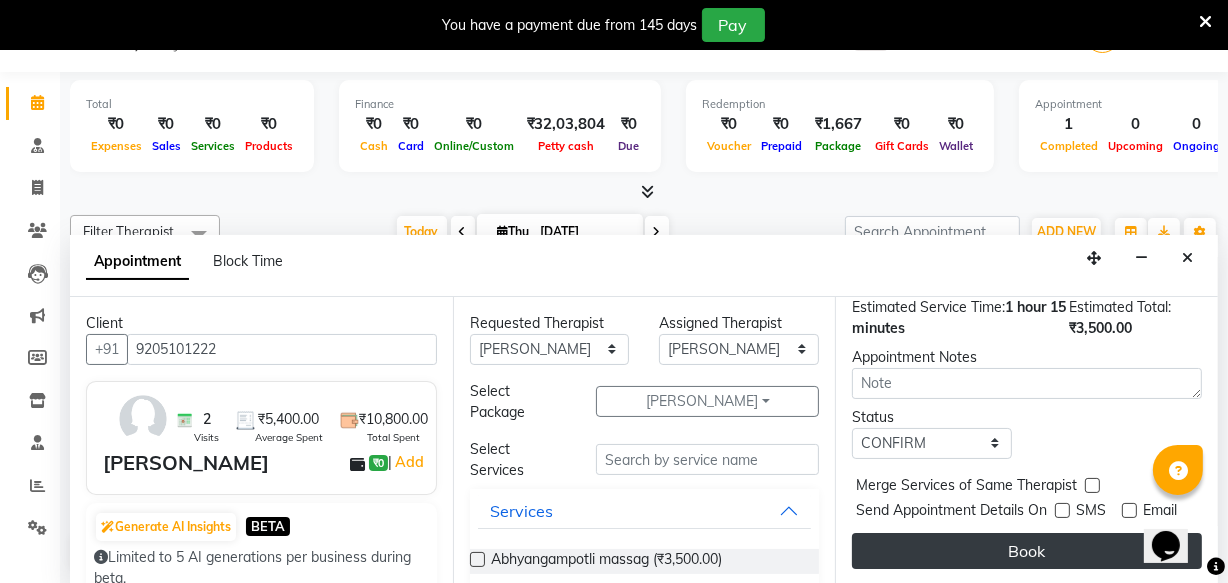 click on "Book" at bounding box center (1027, 551) 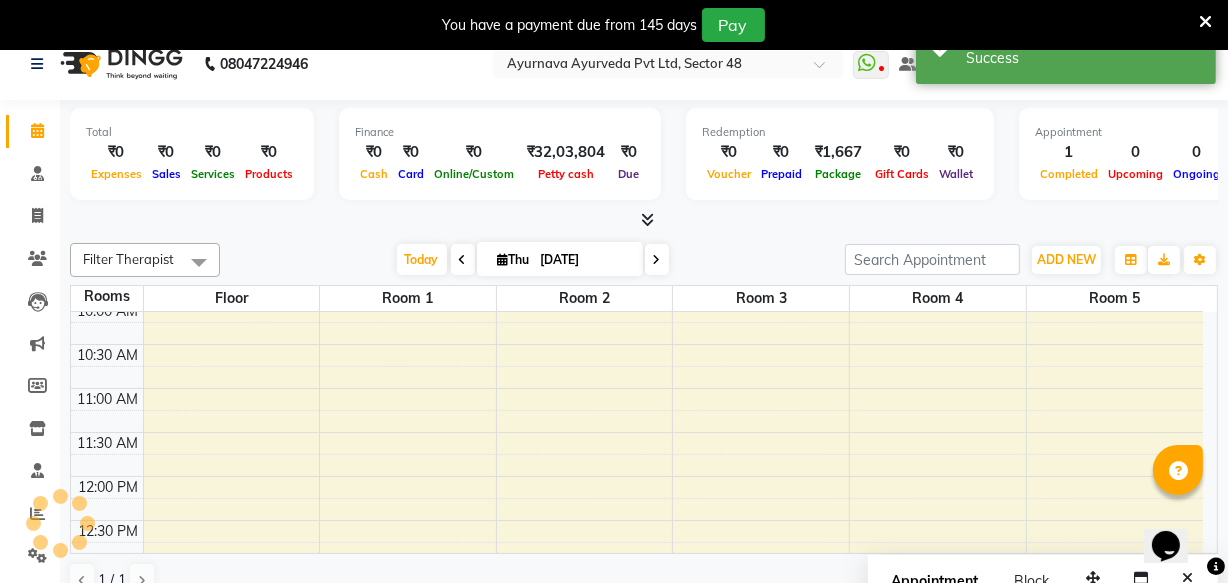 scroll, scrollTop: 0, scrollLeft: 0, axis: both 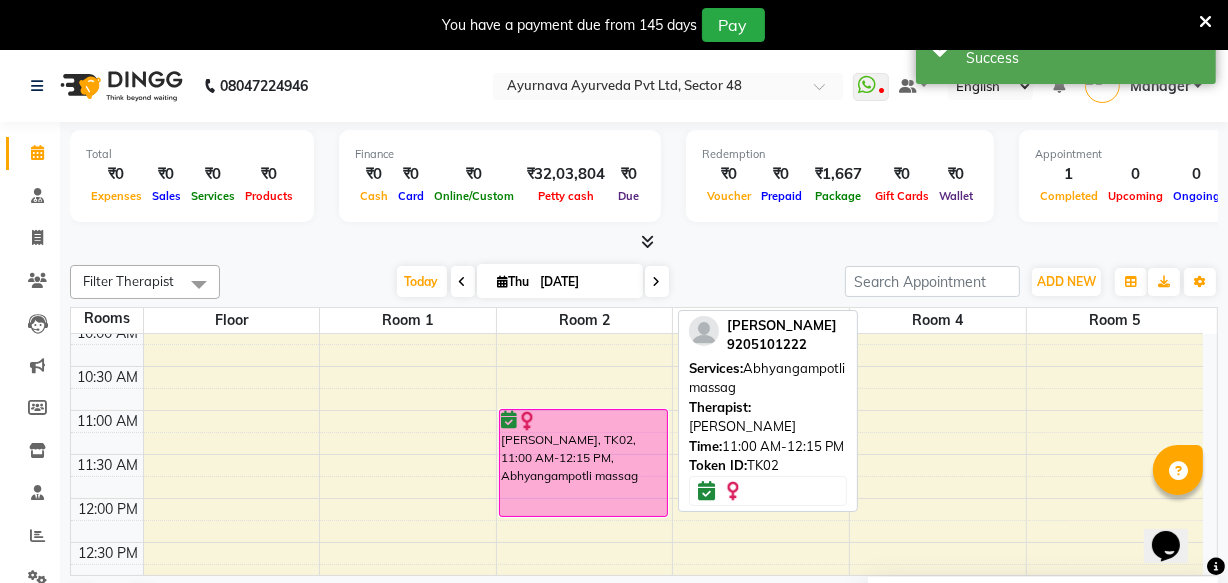 click on "[PERSON_NAME], TK02, 11:00 AM-12:15 PM, Abhyangampotli massag" at bounding box center [583, 463] 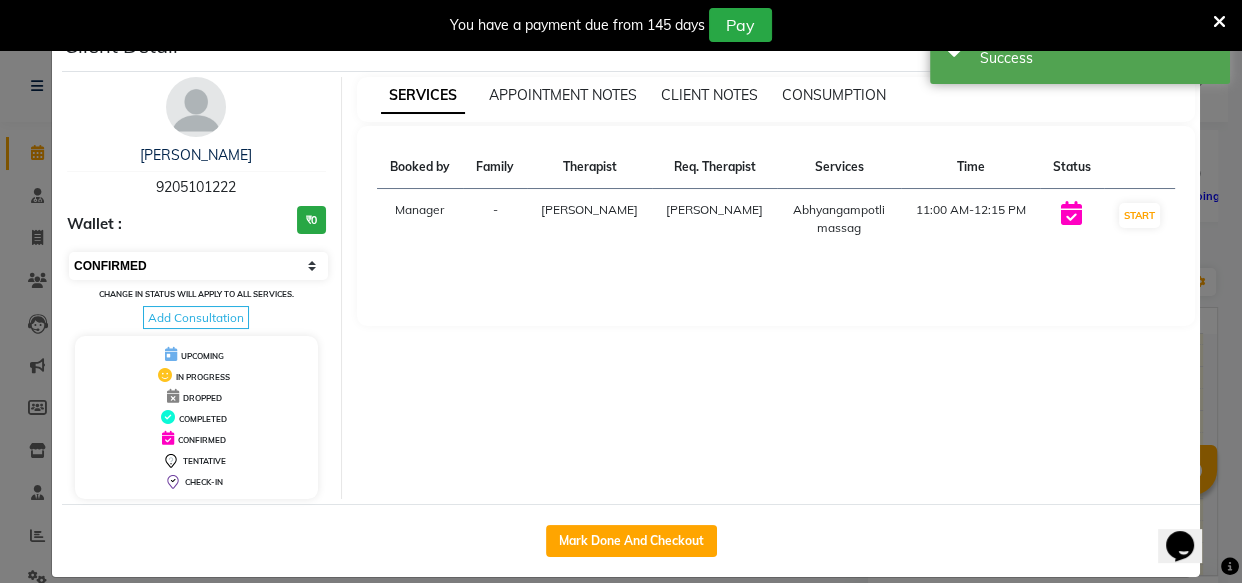 click on "Select IN SERVICE CONFIRMED TENTATIVE CHECK IN MARK DONE DROPPED UPCOMING" at bounding box center [198, 266] 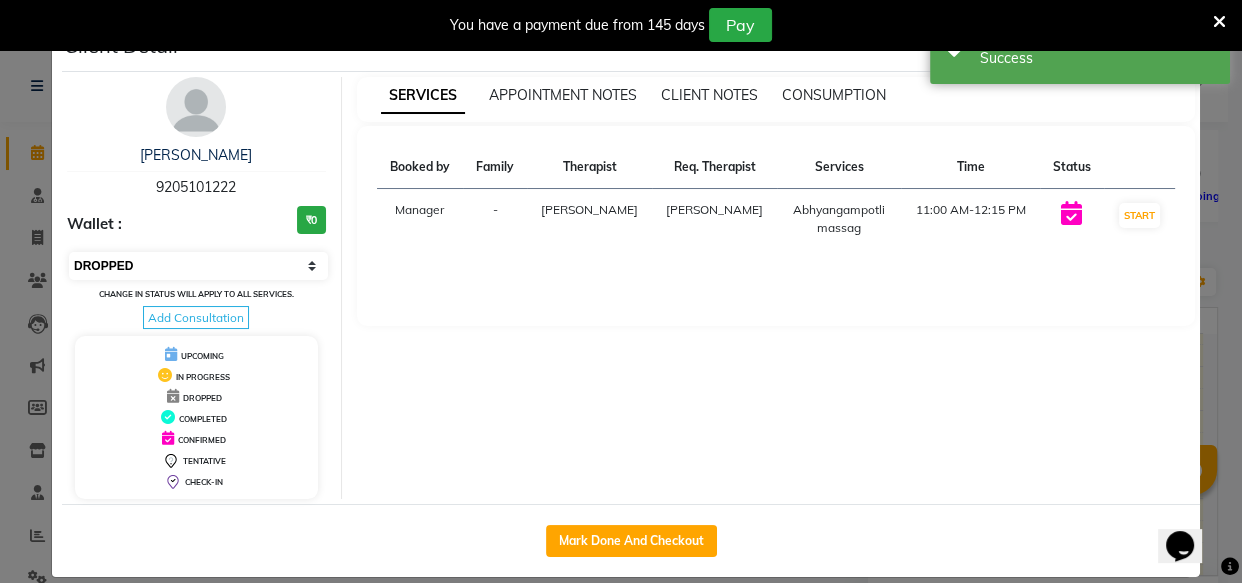 click on "Select IN SERVICE CONFIRMED TENTATIVE CHECK IN MARK DONE DROPPED UPCOMING" at bounding box center (198, 266) 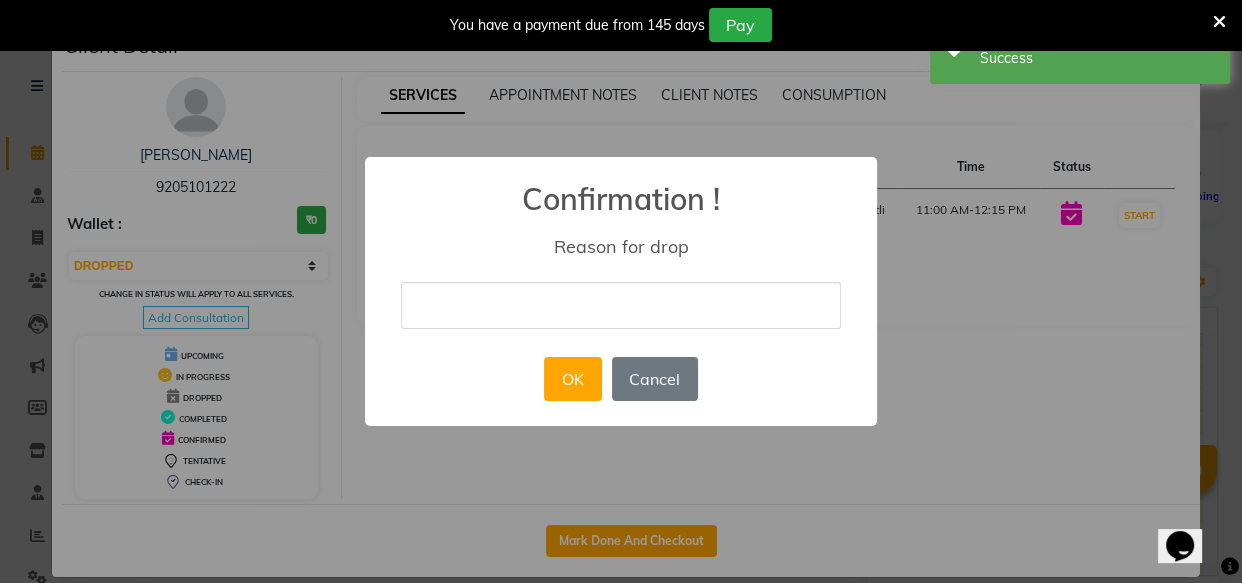 drag, startPoint x: 423, startPoint y: 308, endPoint x: 442, endPoint y: 300, distance: 20.615528 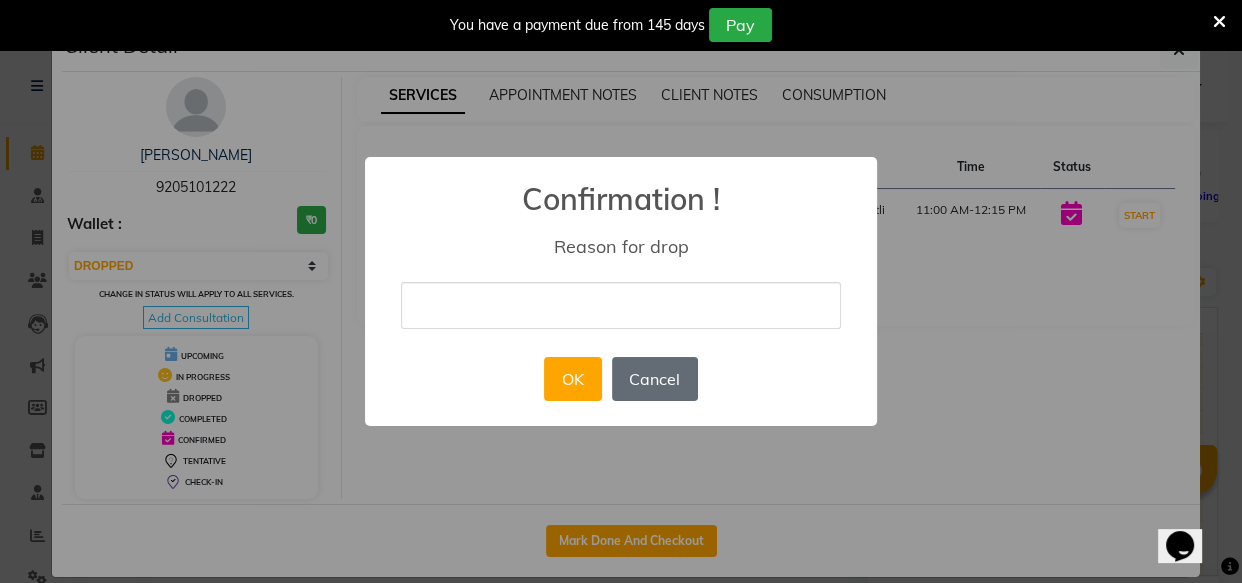 type on "Busy" 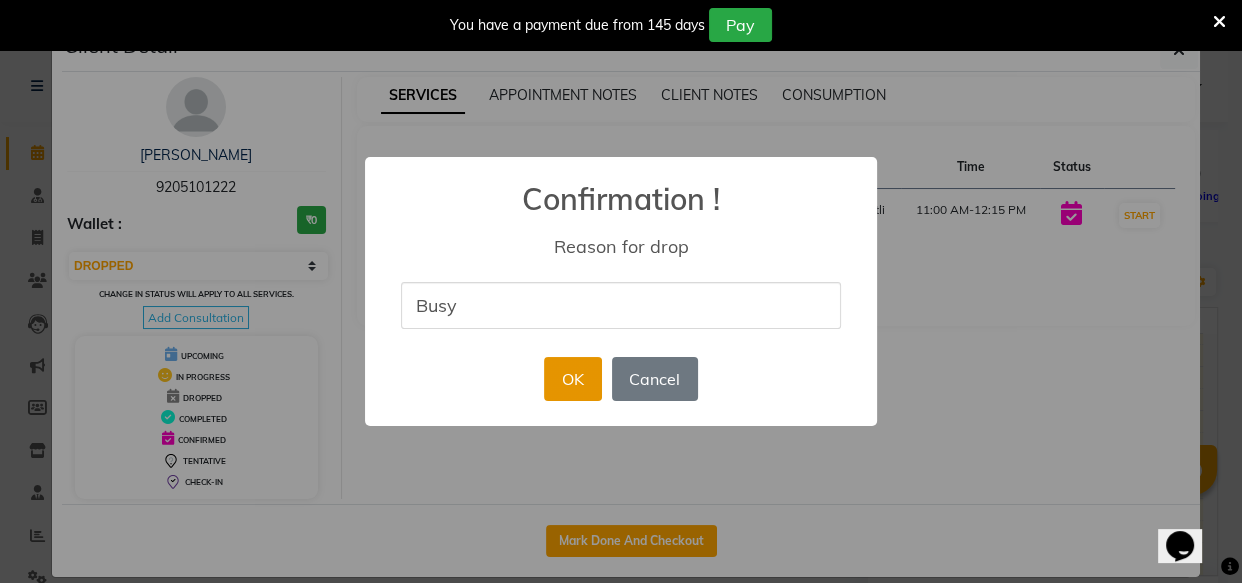 click on "OK" at bounding box center (572, 379) 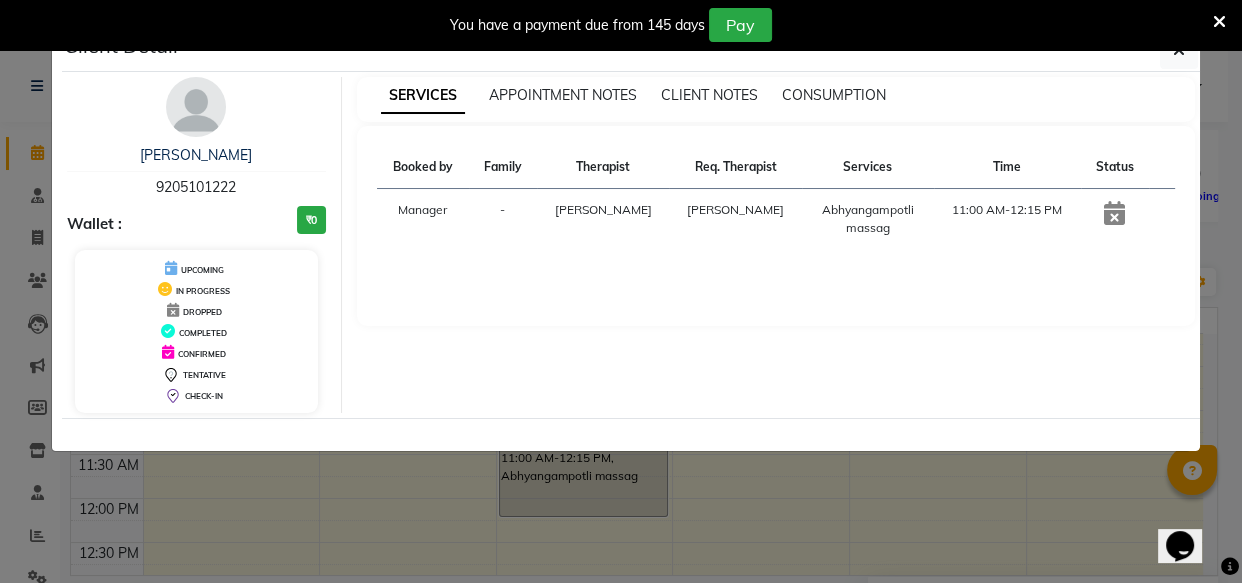 click on "Client Detail  [PERSON_NAME]   9205101222 Wallet : ₹0 UPCOMING IN PROGRESS DROPPED COMPLETED CONFIRMED TENTATIVE CHECK-IN SERVICES APPOINTMENT NOTES CLIENT NOTES CONSUMPTION Booked by Family Therapist Req. Therapist Services Time Status  Manager  - [PERSON_NAME] [PERSON_NAME]  Abhyangampotli massag   11:00 AM-12:15 PM" 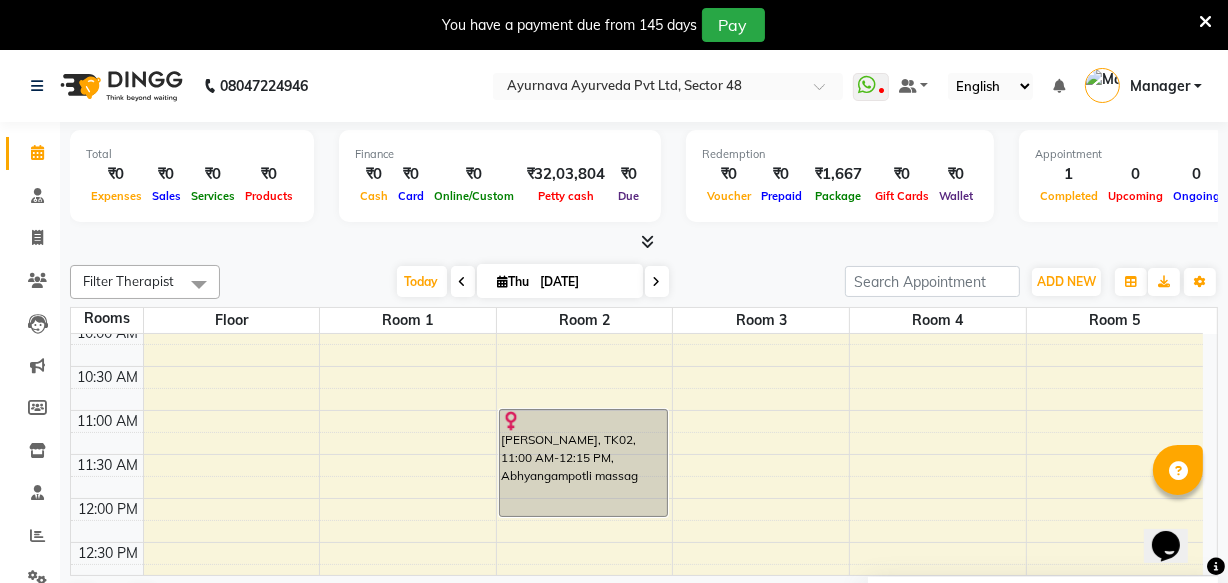 scroll, scrollTop: 454, scrollLeft: 0, axis: vertical 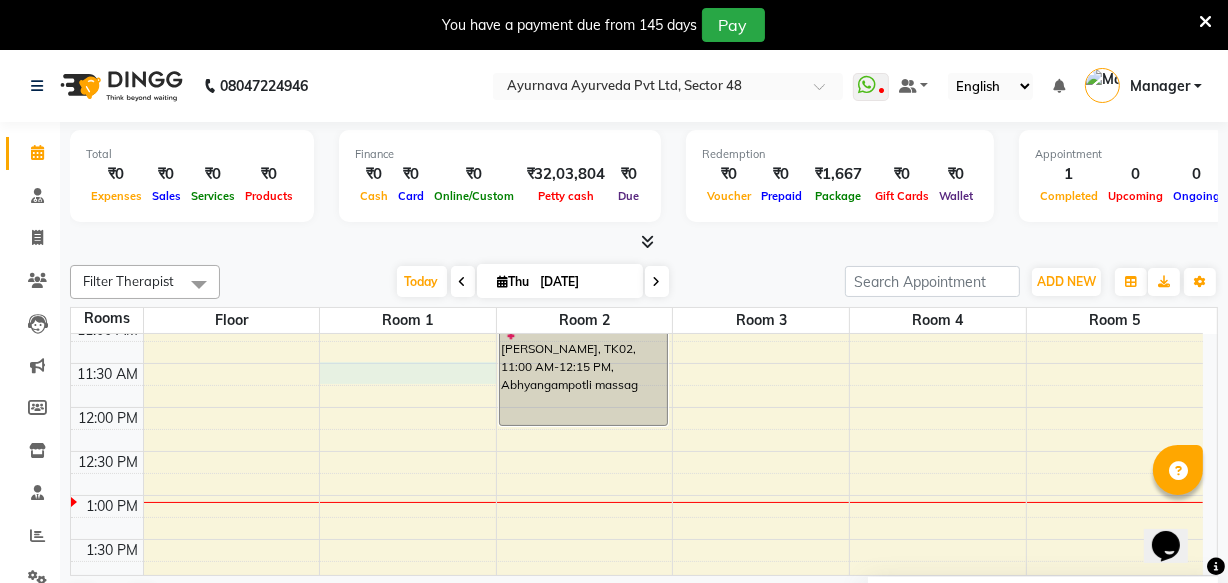 click on "6:00 AM 6:30 AM 7:00 AM 7:30 AM 8:00 AM 8:30 AM 9:00 AM 9:30 AM 10:00 AM 10:30 AM 11:00 AM 11:30 AM 12:00 PM 12:30 PM 1:00 PM 1:30 PM 2:00 PM 2:30 PM 3:00 PM 3:30 PM 4:00 PM 4:30 PM 5:00 PM 5:30 PM 6:00 PM 6:30 PM 7:00 PM 7:30 PM 8:00 PM 8:30 PM     DIPIKA, TK01, 08:00 AM-09:15 AM, abhyangam udwarthanam     [PERSON_NAME], TK02, 11:00 AM-12:15 PM, Abhyangampotli massag" at bounding box center [637, 539] 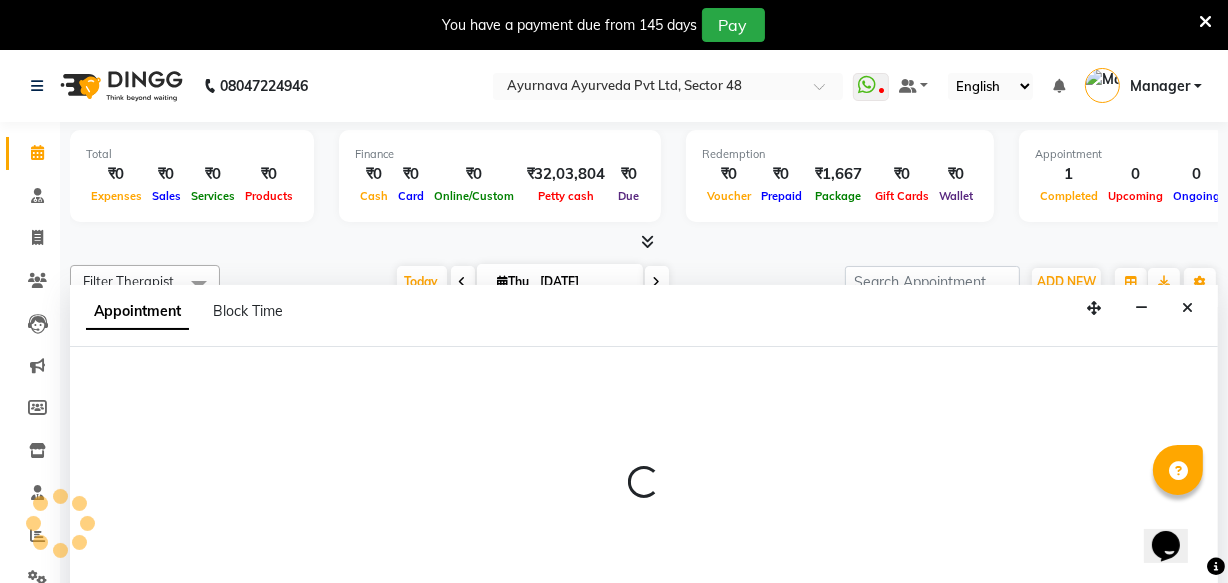 scroll, scrollTop: 50, scrollLeft: 0, axis: vertical 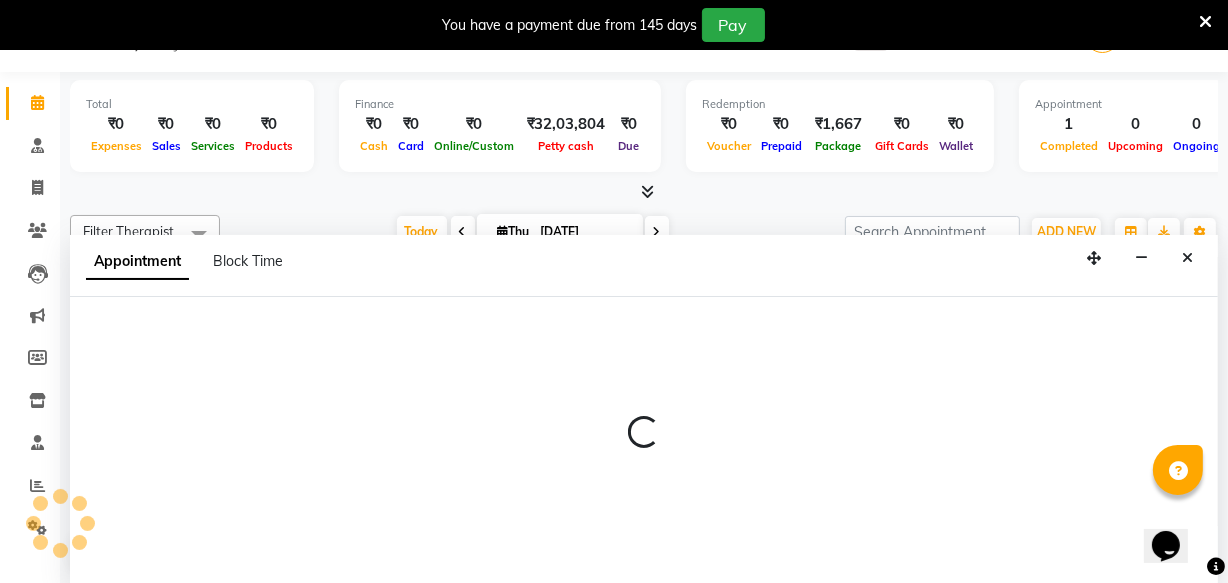 select on "690" 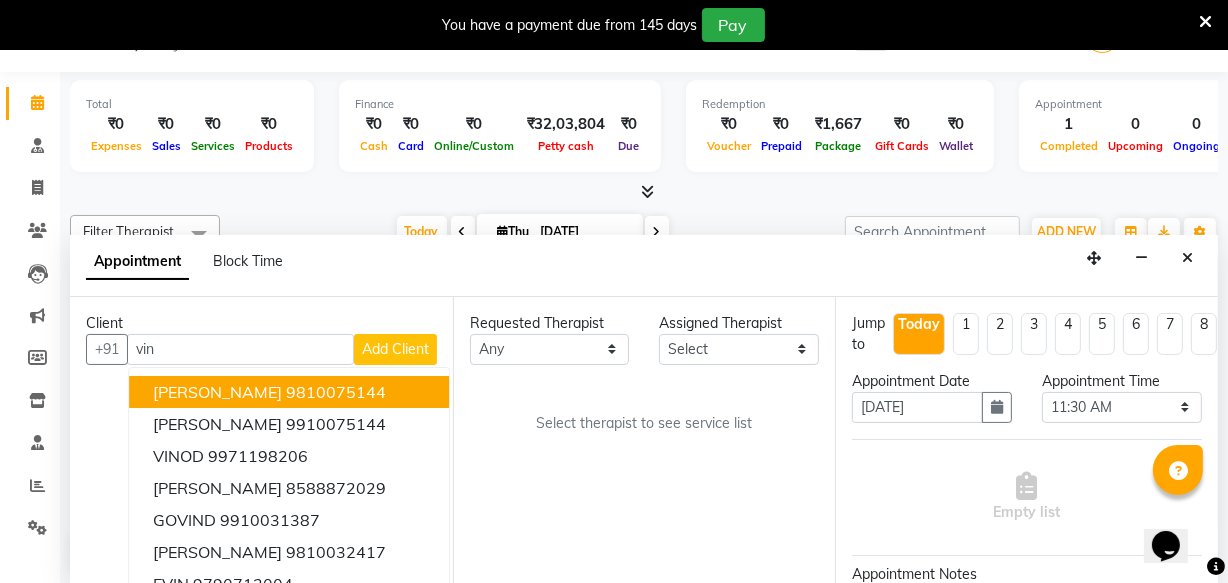 click on "9810075144" at bounding box center [336, 392] 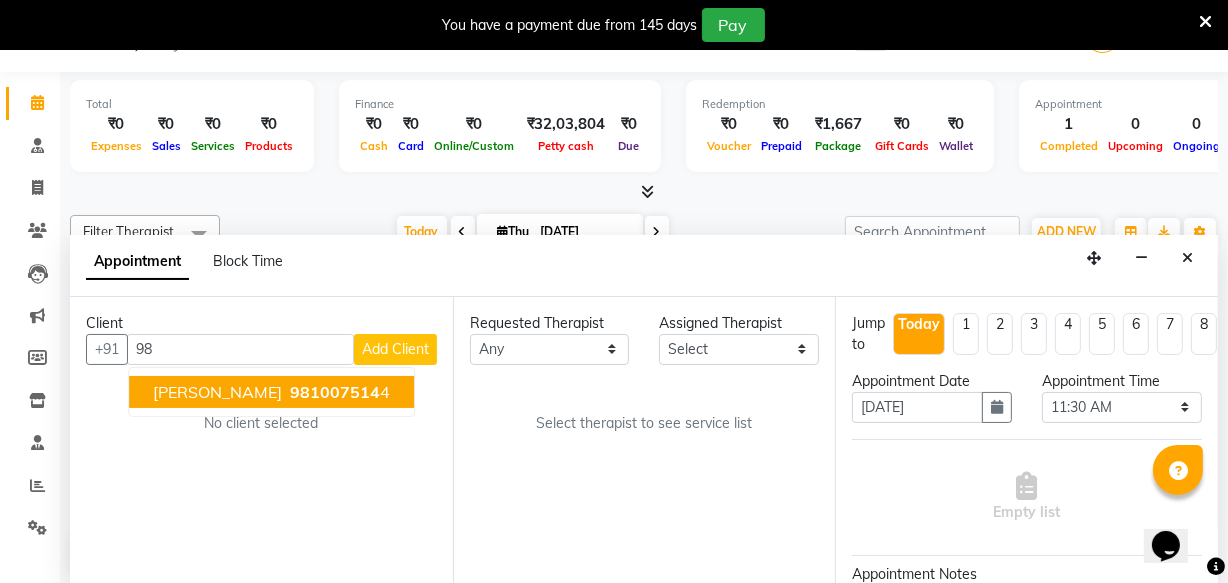 type on "9" 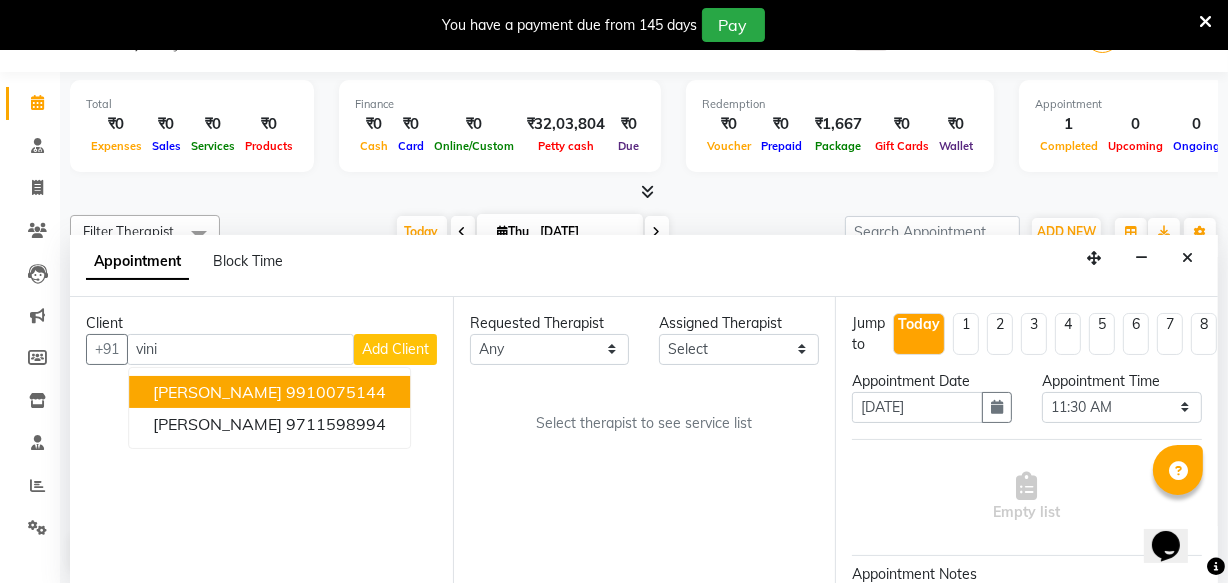 click on "9910075144" at bounding box center [336, 392] 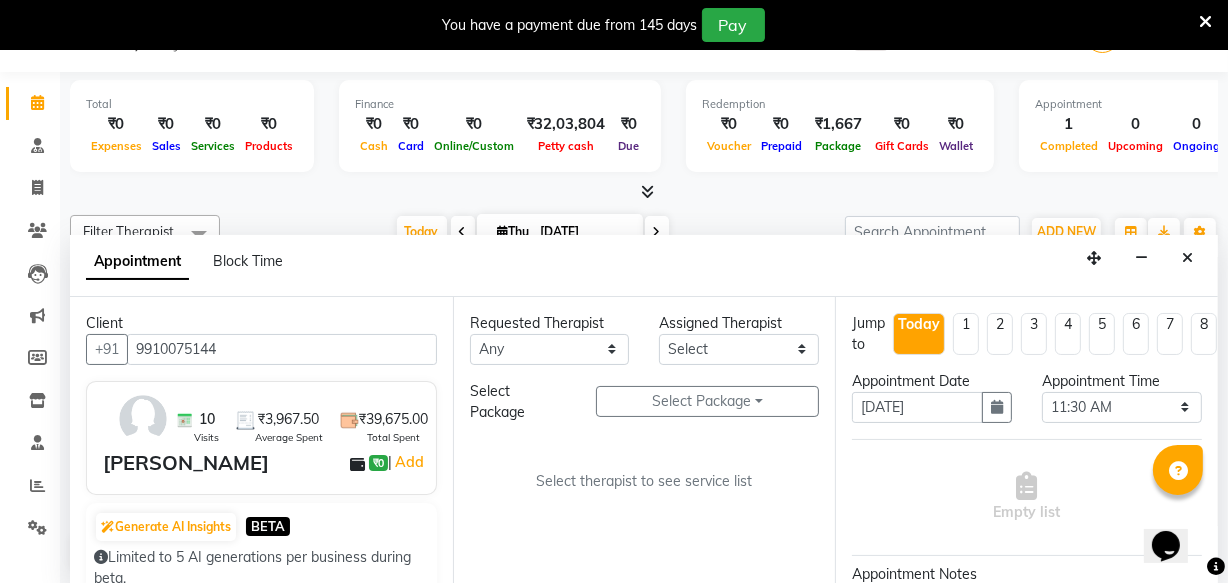 type on "9910075144" 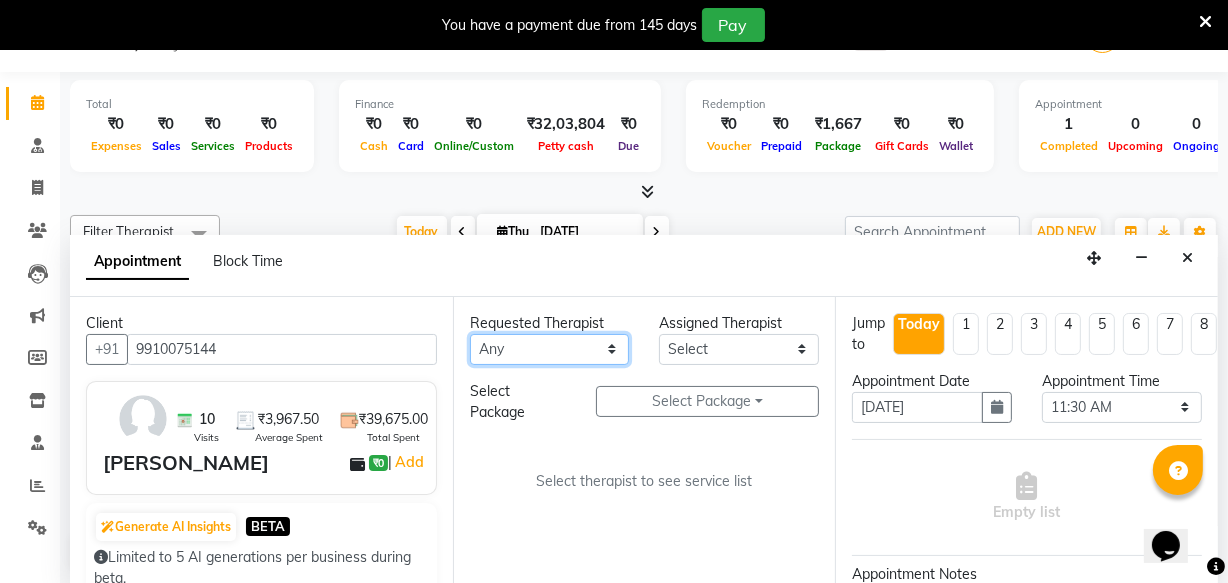 click on "Any [PERSON_NAME] [PERSON_NAME] V P [PERSON_NAME] [PERSON_NAME] [PERSON_NAME] [PERSON_NAME] [PERSON_NAME]  Dr [PERSON_NAME] DR [PERSON_NAME] [PERSON_NAME] Dr [PERSON_NAME] R [PERSON_NAME] [PERSON_NAME] Nijo [PERSON_NAME] [PERSON_NAME] radha Rasmi O S [PERSON_NAME] [PERSON_NAME] [PERSON_NAME] [PERSON_NAME] M [PERSON_NAME] [PERSON_NAME] Mon [PERSON_NAME] [PERSON_NAME]   [PERSON_NAME]   [PERSON_NAME]" at bounding box center [550, 349] 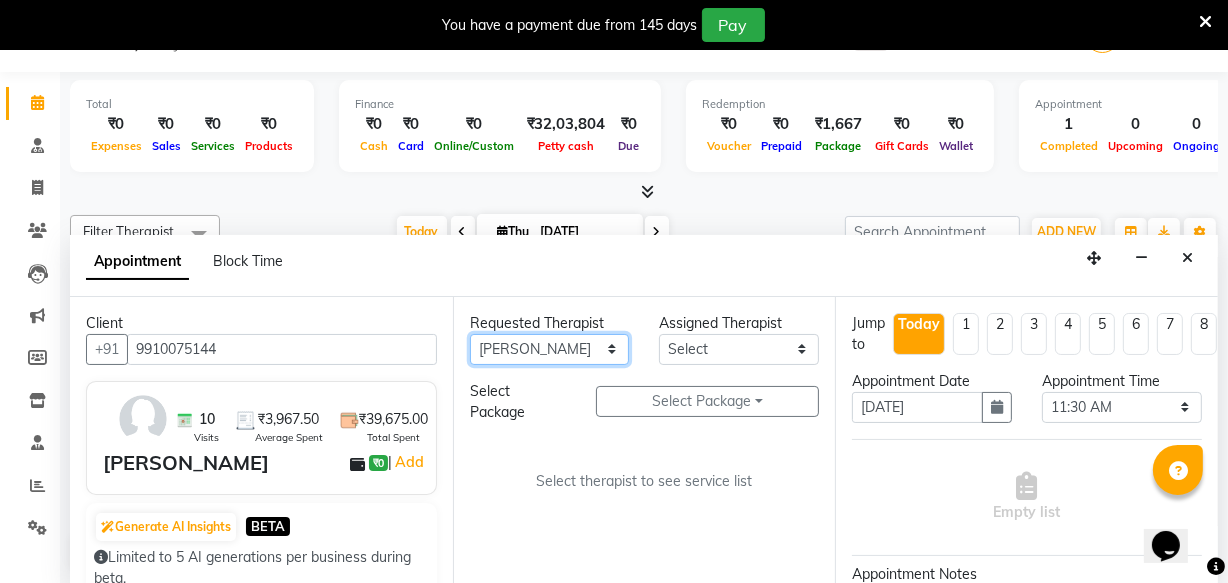 click on "Any [PERSON_NAME] [PERSON_NAME] V P [PERSON_NAME] [PERSON_NAME] [PERSON_NAME] [PERSON_NAME] [PERSON_NAME]  Dr [PERSON_NAME] DR [PERSON_NAME] [PERSON_NAME] Dr [PERSON_NAME] R [PERSON_NAME] [PERSON_NAME] Nijo [PERSON_NAME] [PERSON_NAME] radha Rasmi O S [PERSON_NAME] [PERSON_NAME] [PERSON_NAME] [PERSON_NAME] M [PERSON_NAME] [PERSON_NAME] Mon [PERSON_NAME] [PERSON_NAME]   [PERSON_NAME]   [PERSON_NAME]" at bounding box center [550, 349] 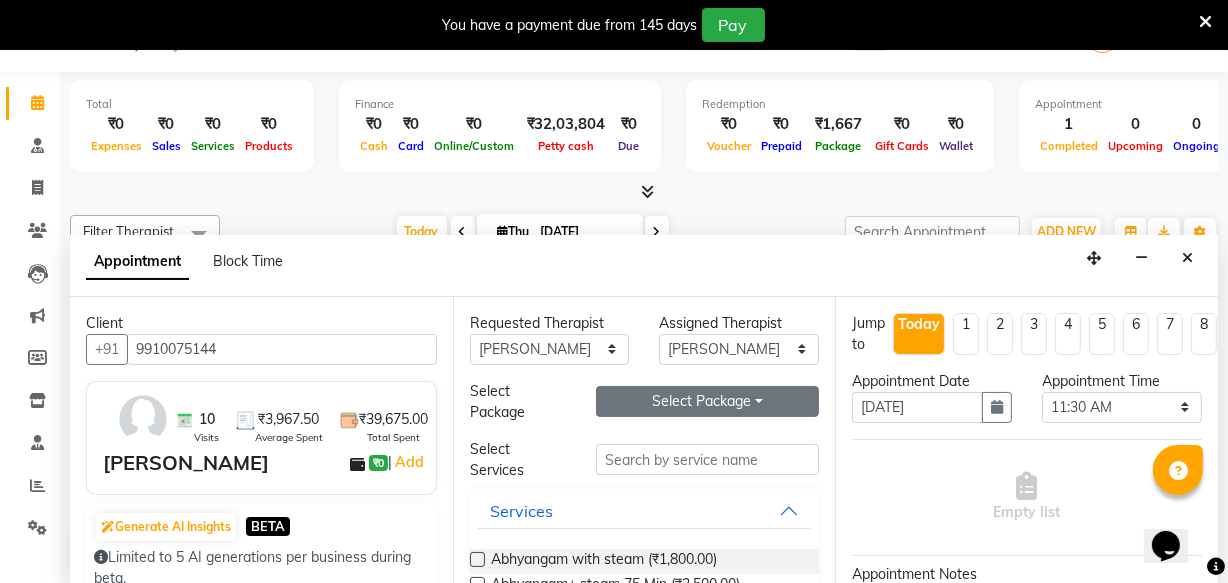 click on "Select Package  Toggle Dropdown" at bounding box center (707, 401) 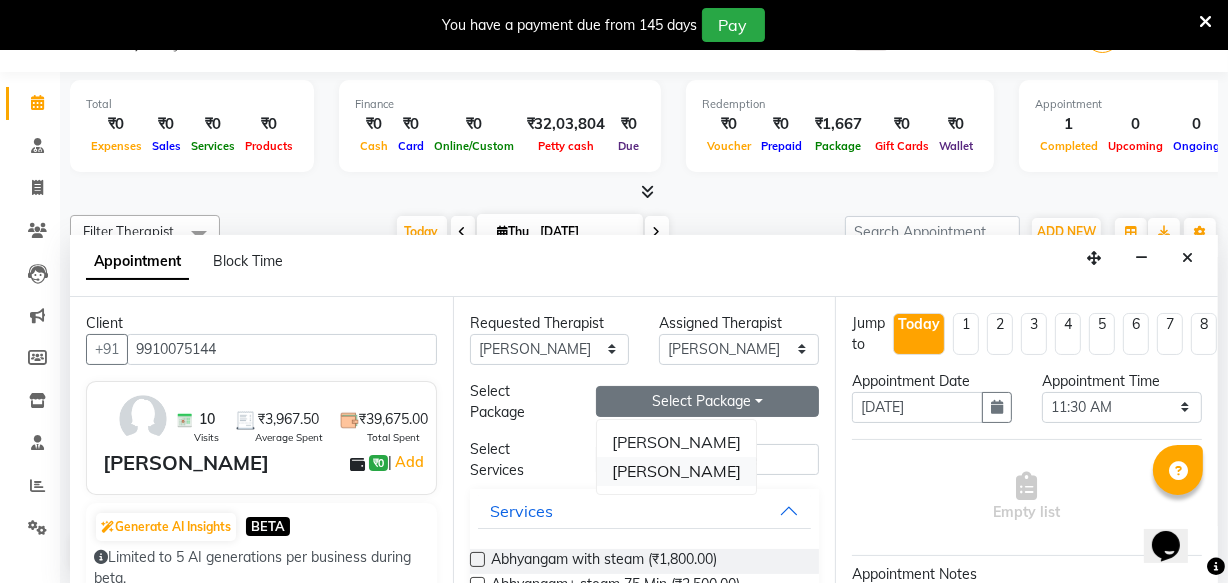 click on "[PERSON_NAME]" at bounding box center (676, 471) 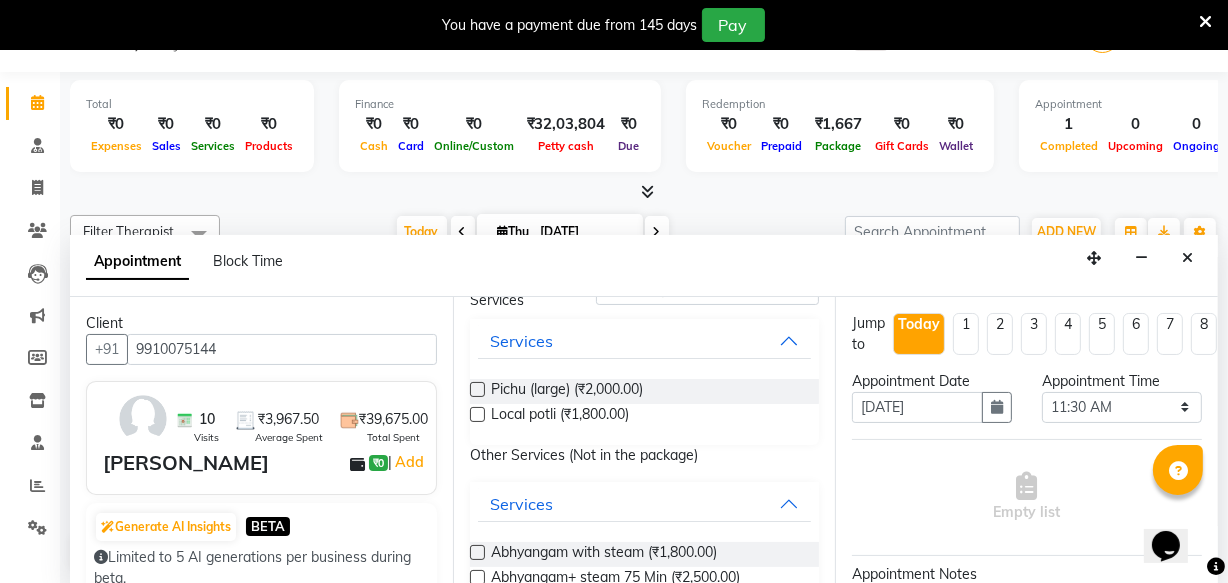 scroll, scrollTop: 181, scrollLeft: 0, axis: vertical 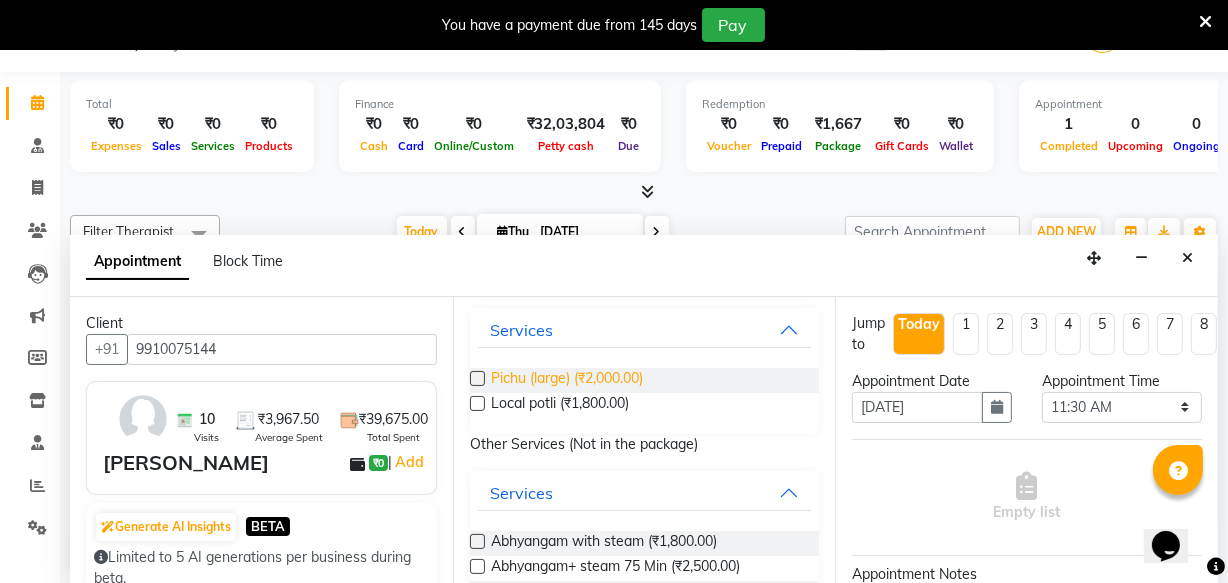click on "Pichu (large) (₹2,000.00)" at bounding box center [567, 380] 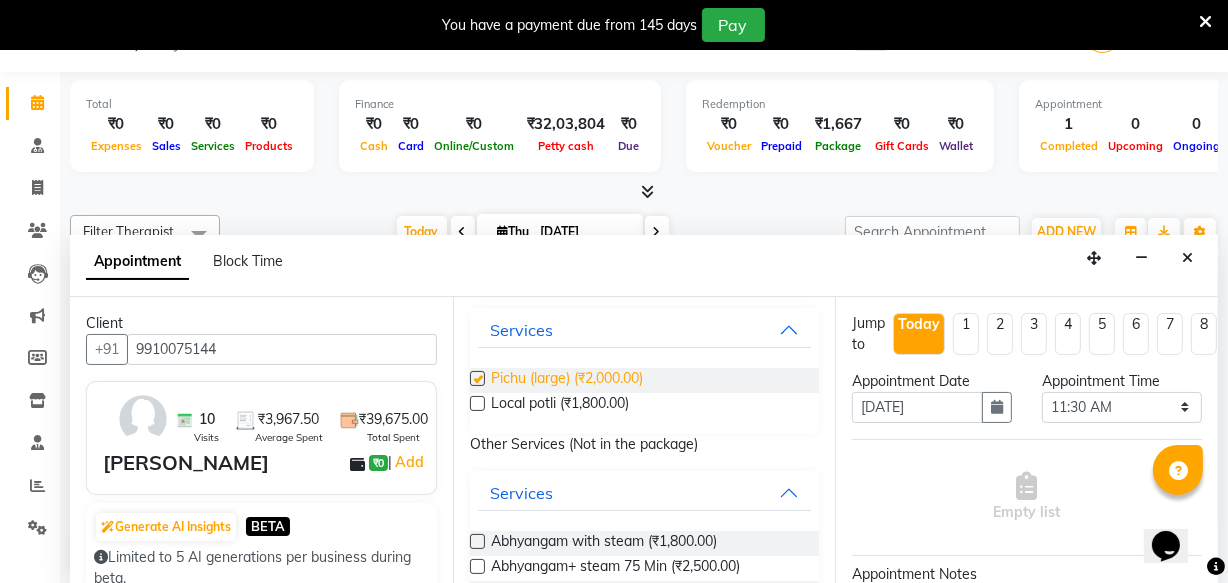 checkbox on "true" 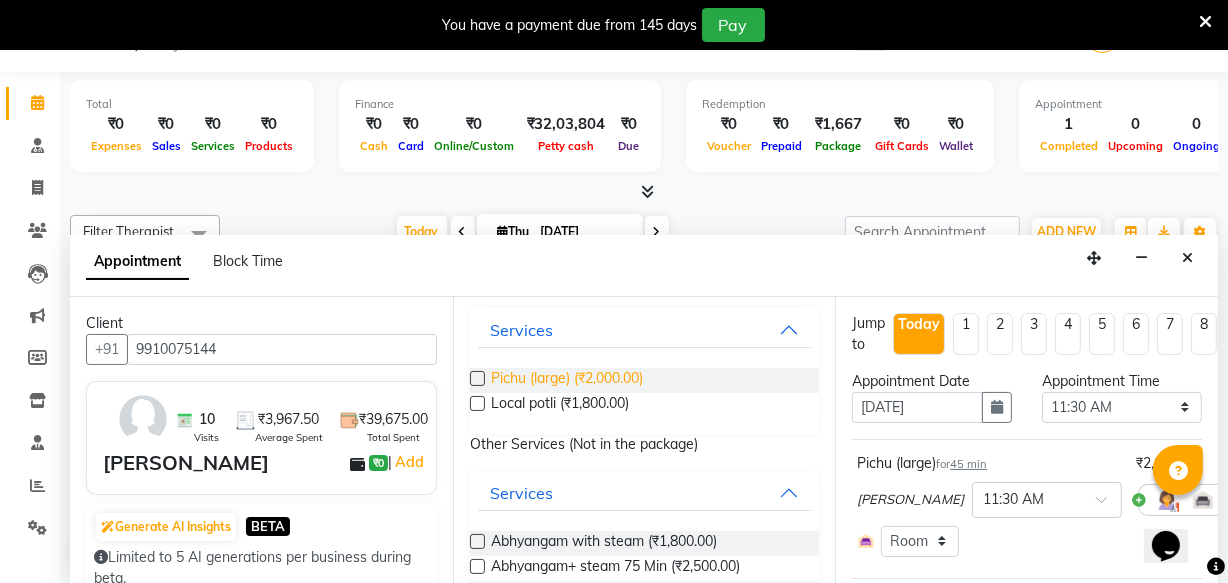 checkbox on "false" 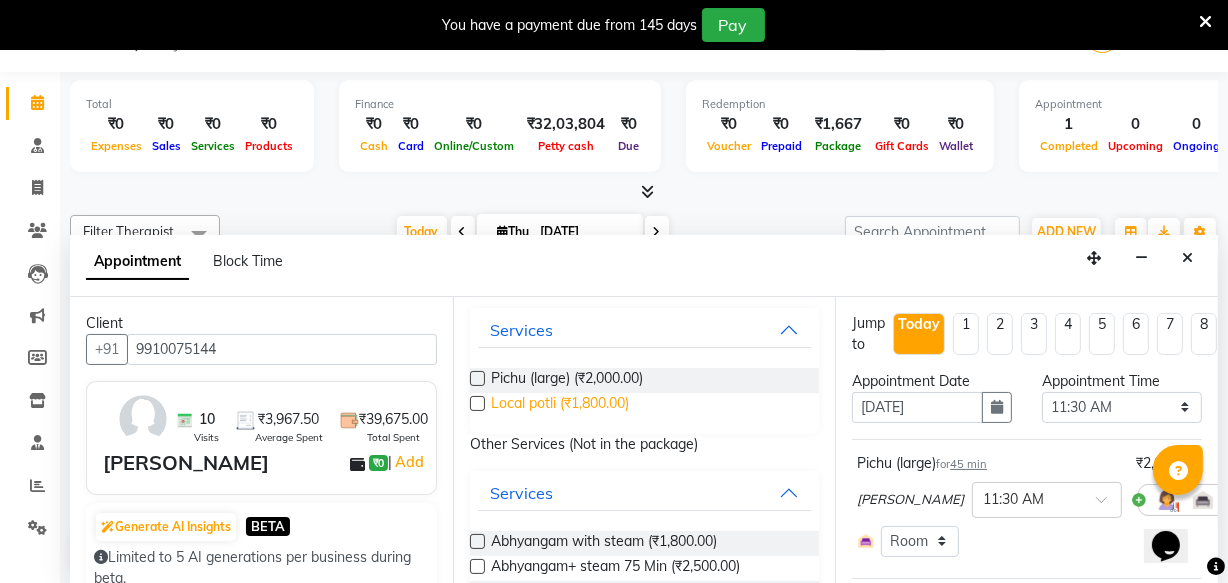 click on "Local potli (₹1,800.00)" at bounding box center (560, 405) 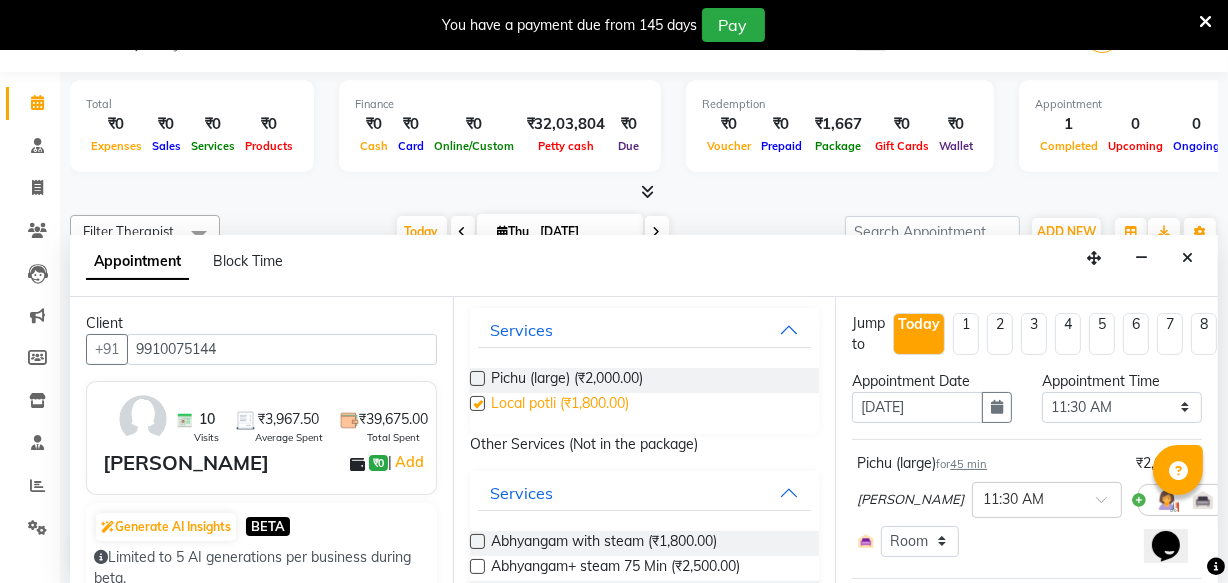 checkbox on "true" 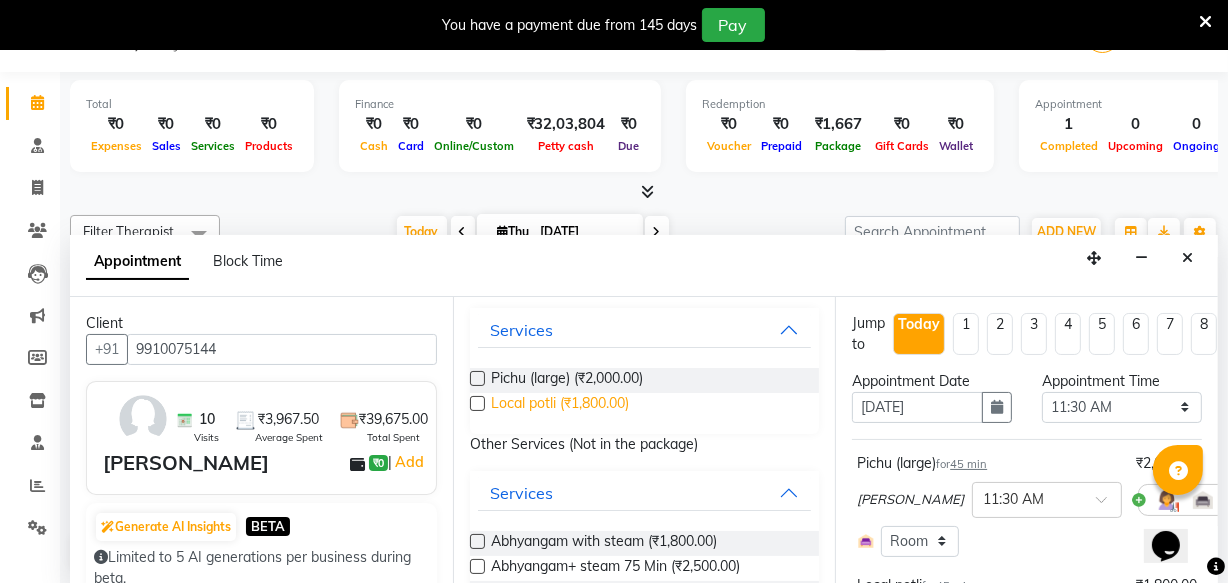 checkbox on "false" 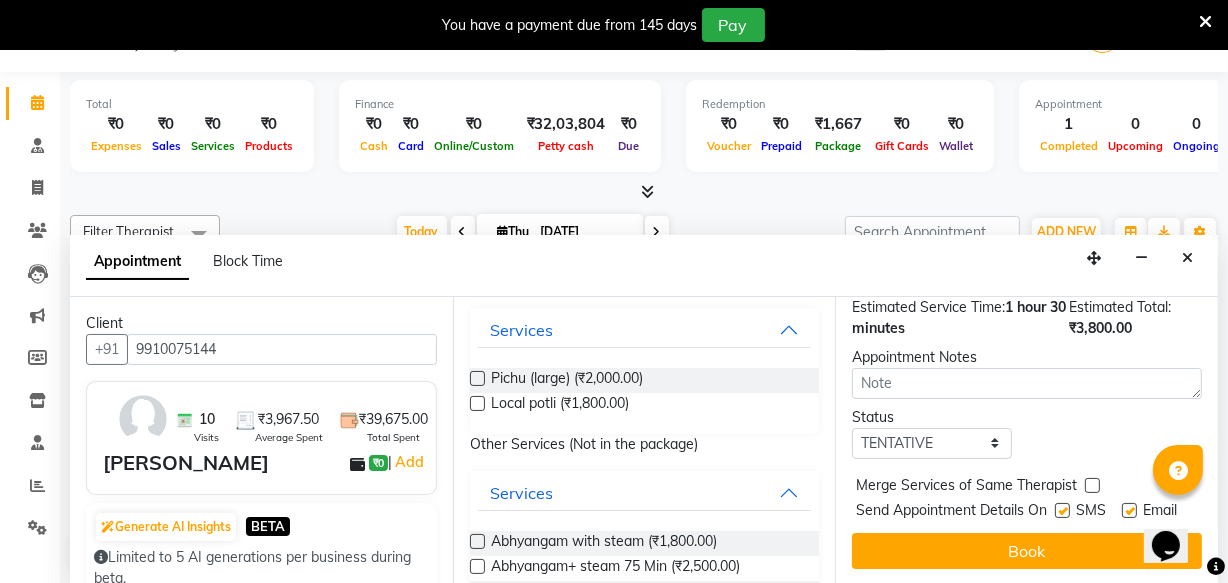 scroll, scrollTop: 448, scrollLeft: 0, axis: vertical 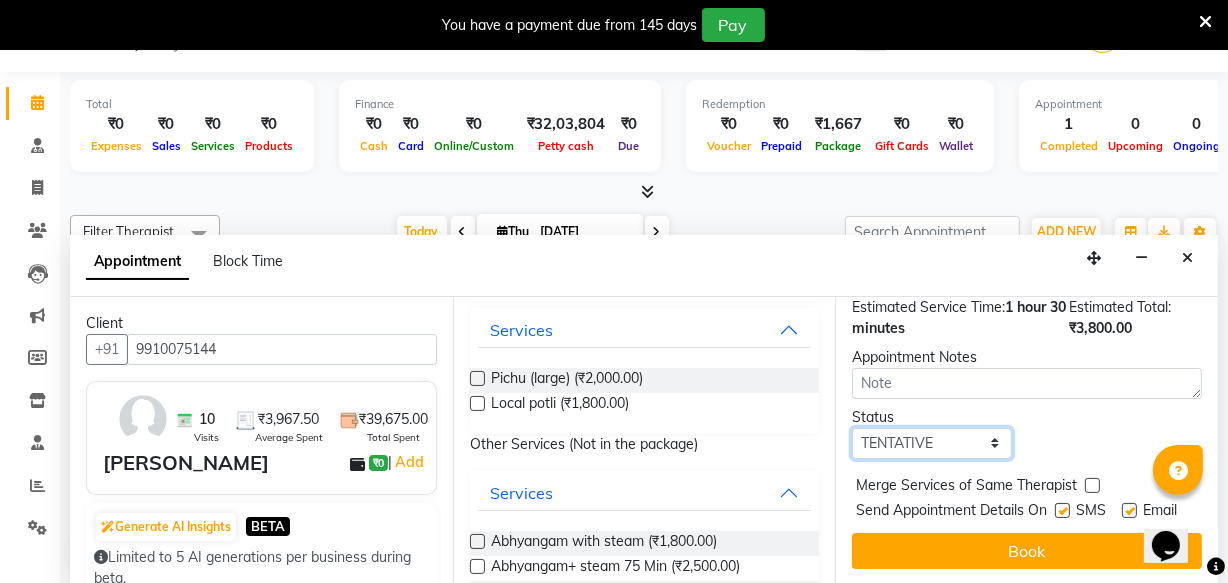 click on "Select TENTATIVE CONFIRM CHECK-IN UPCOMING" at bounding box center (932, 443) 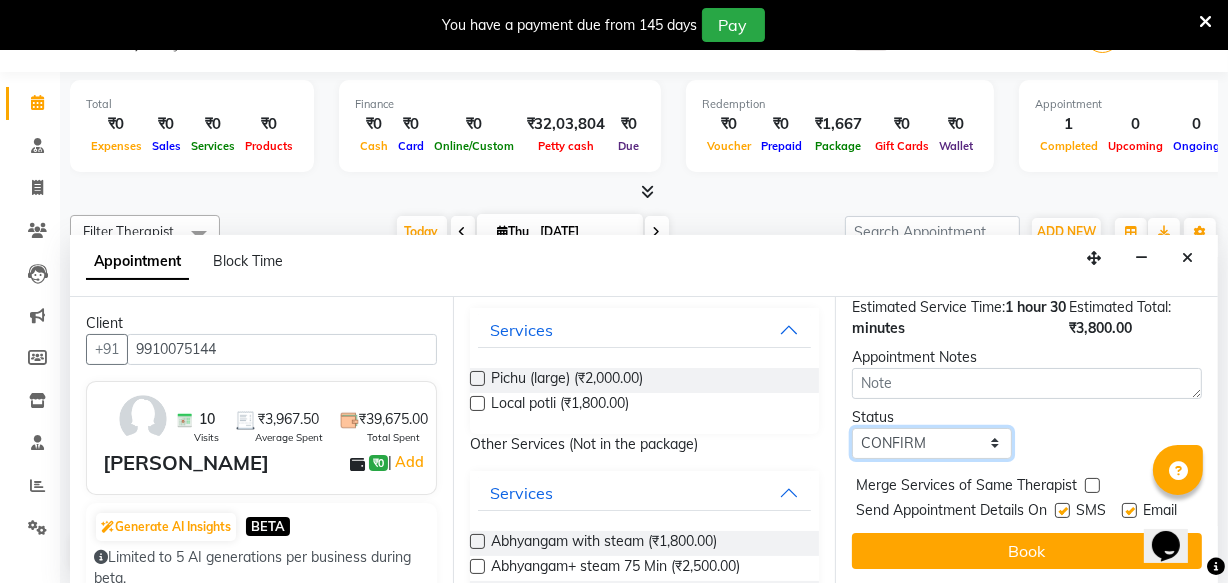 click on "Select TENTATIVE CONFIRM CHECK-IN UPCOMING" at bounding box center (932, 443) 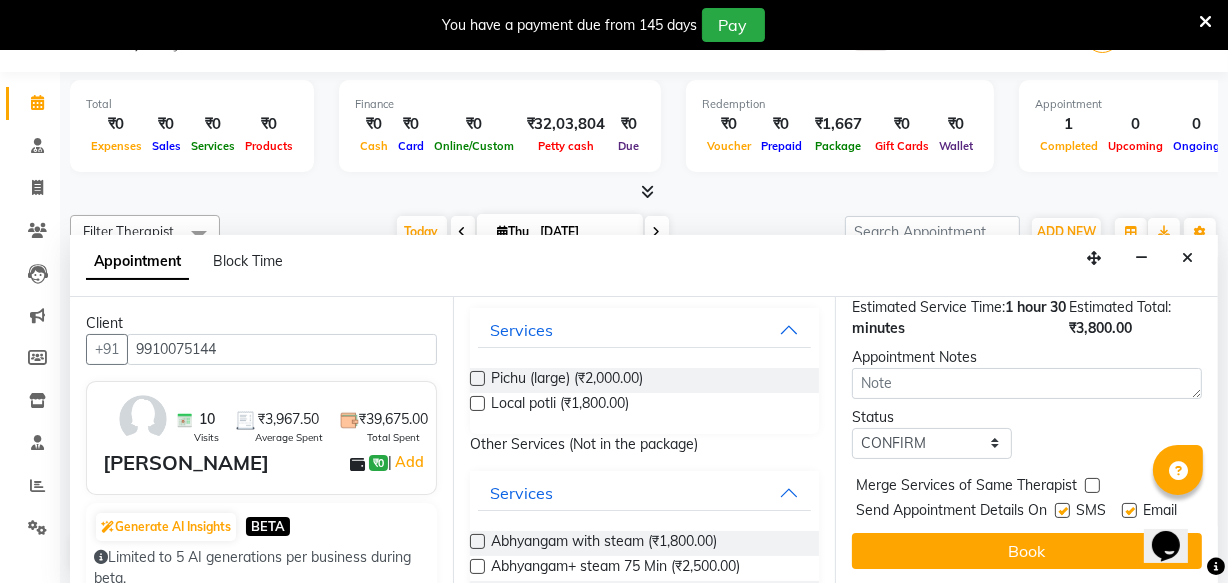 click at bounding box center [1062, 510] 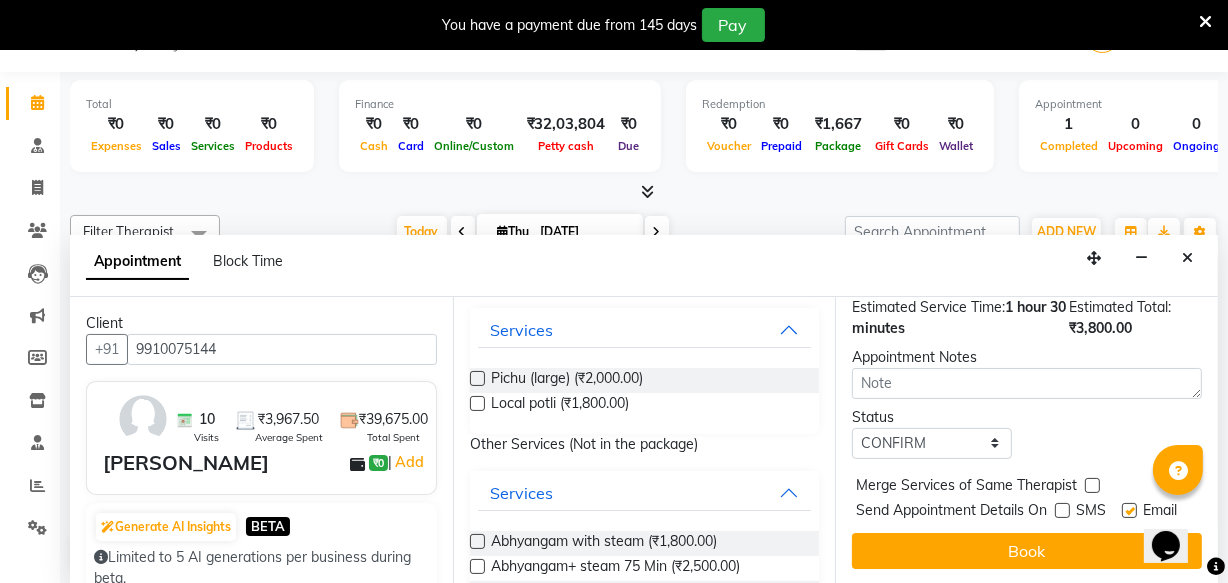 click at bounding box center [1129, 510] 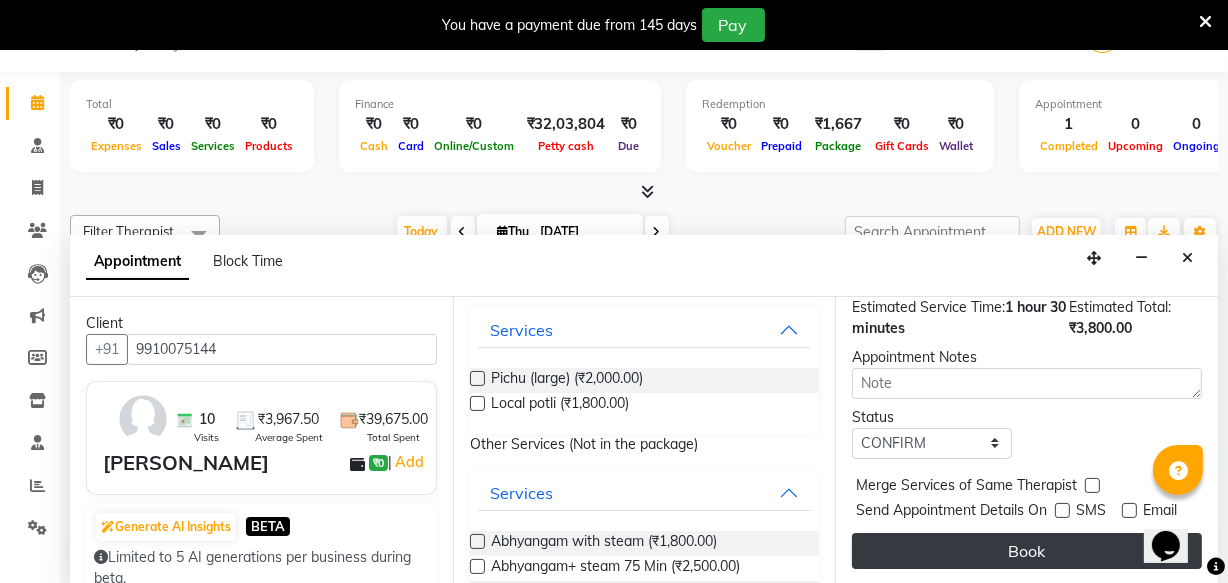 click on "Book" at bounding box center [1027, 551] 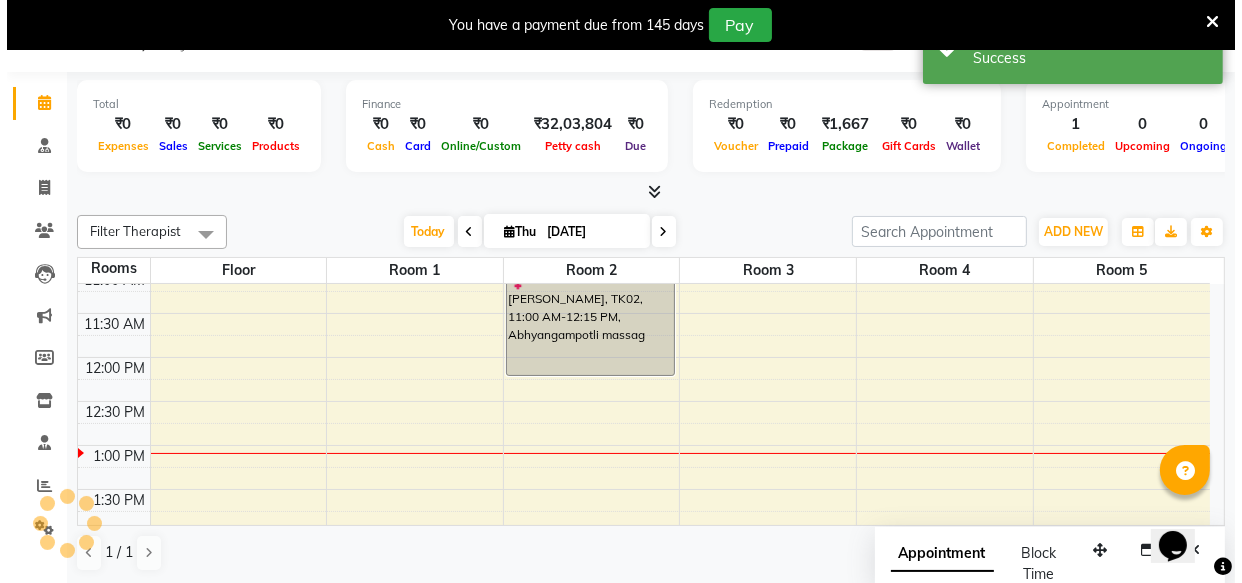 scroll, scrollTop: 0, scrollLeft: 0, axis: both 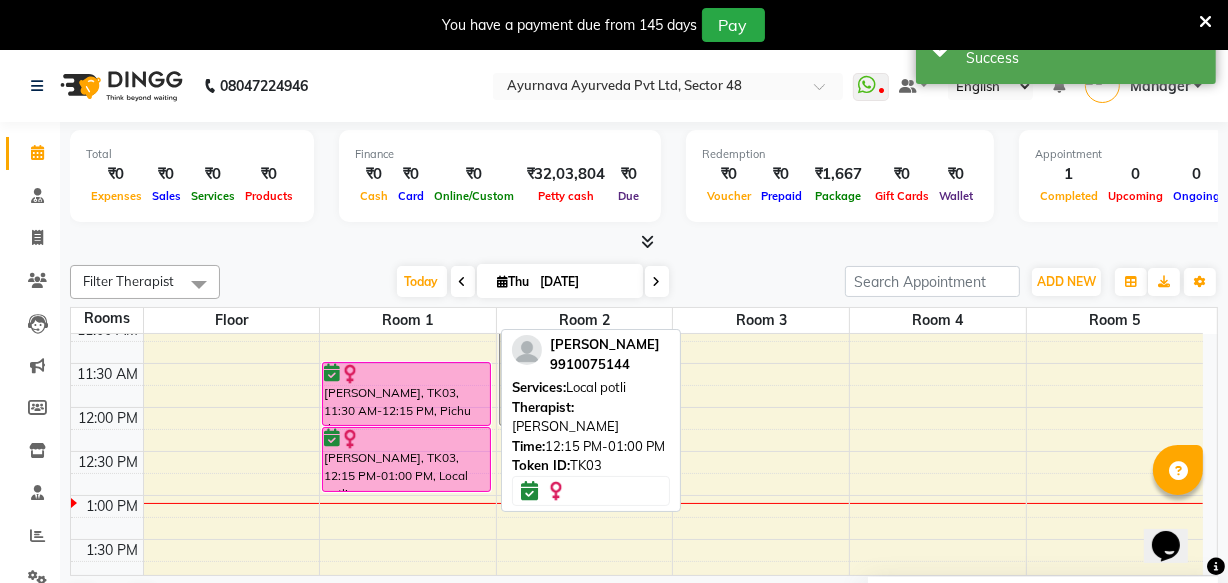 click at bounding box center [406, 439] 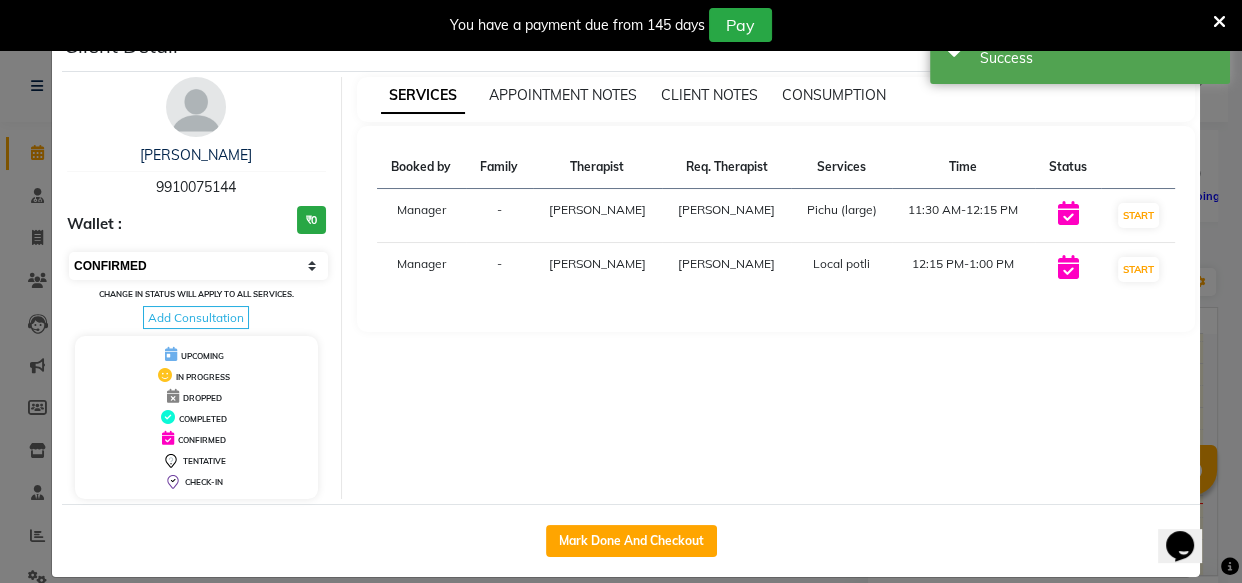 click on "Select IN SERVICE CONFIRMED TENTATIVE CHECK IN MARK DONE DROPPED UPCOMING" at bounding box center (198, 266) 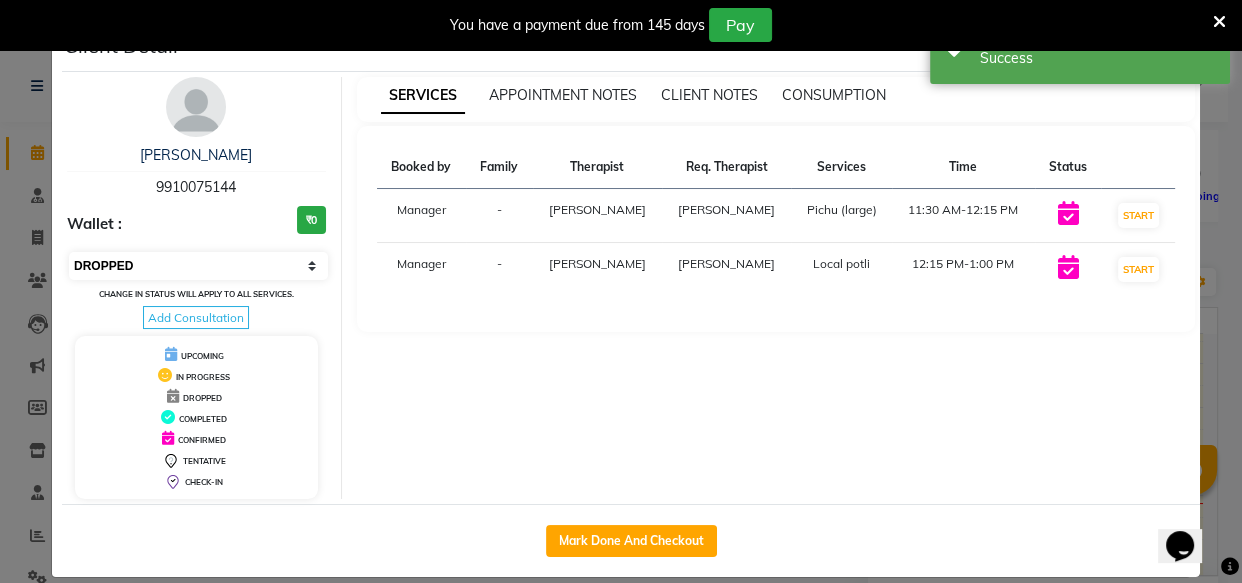 click on "Select IN SERVICE CONFIRMED TENTATIVE CHECK IN MARK DONE DROPPED UPCOMING" at bounding box center (198, 266) 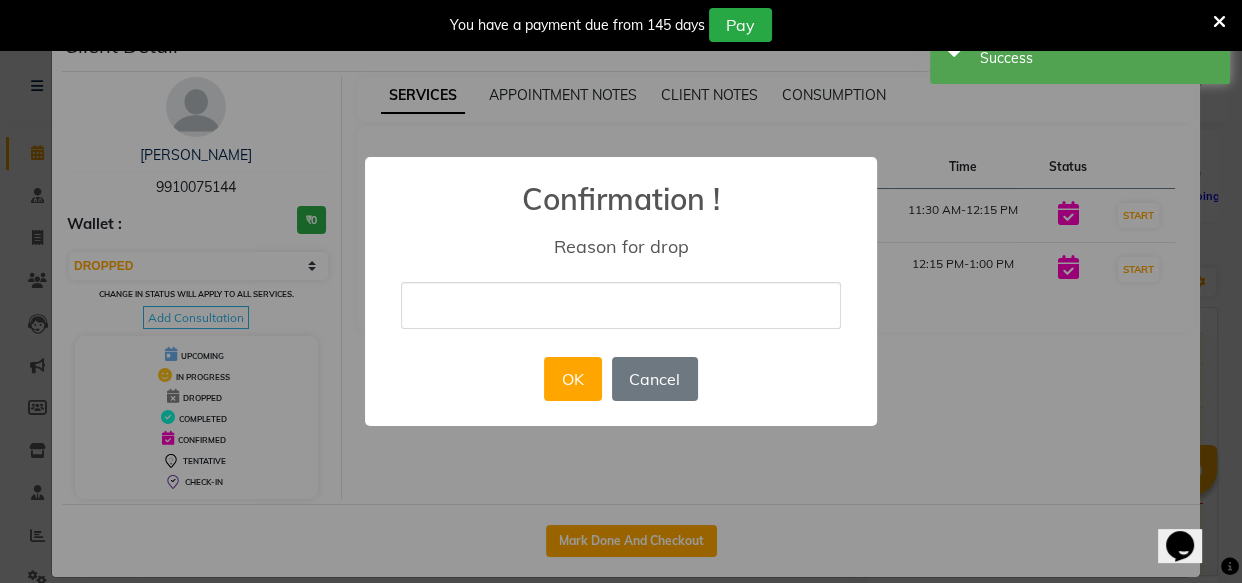 click at bounding box center (621, 305) 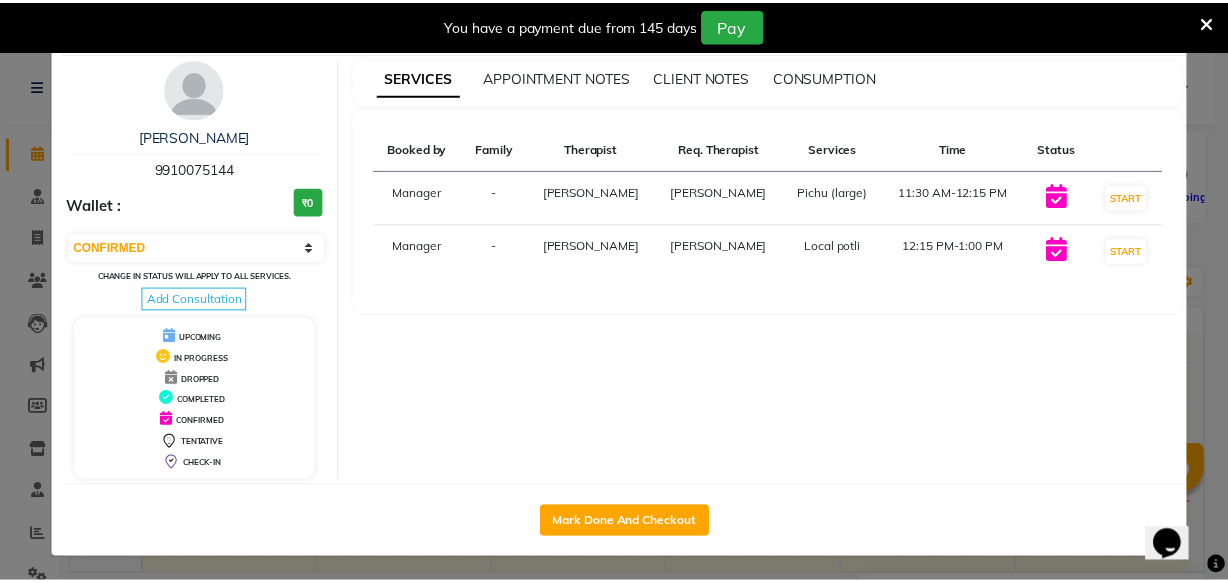 scroll, scrollTop: 22, scrollLeft: 0, axis: vertical 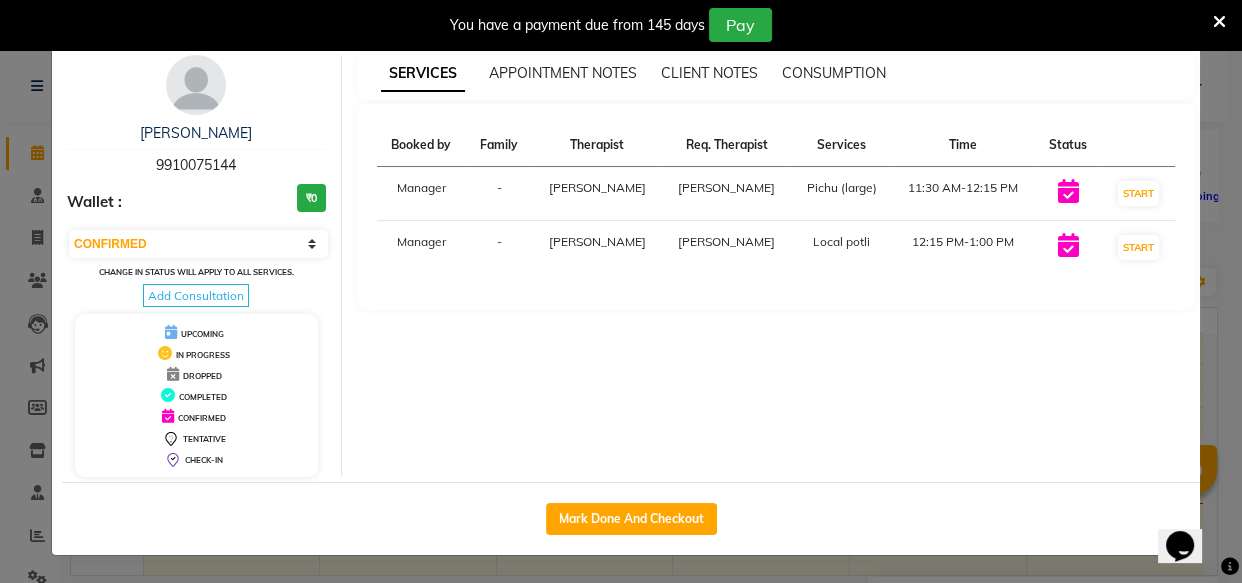 drag, startPoint x: 773, startPoint y: 560, endPoint x: 775, endPoint y: 535, distance: 25.079872 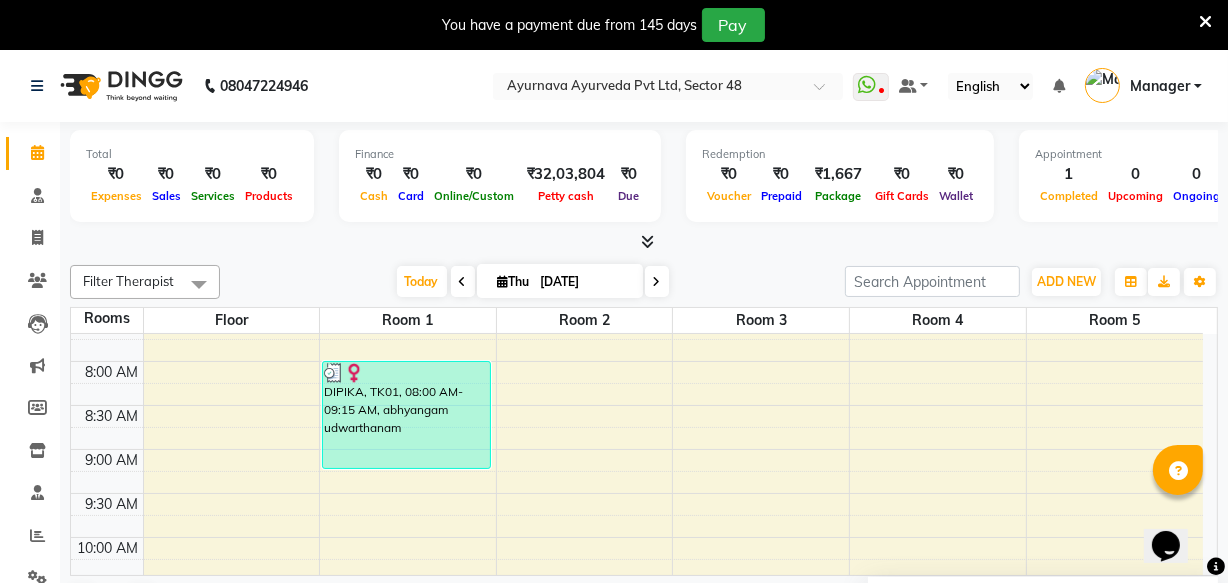 scroll, scrollTop: 90, scrollLeft: 0, axis: vertical 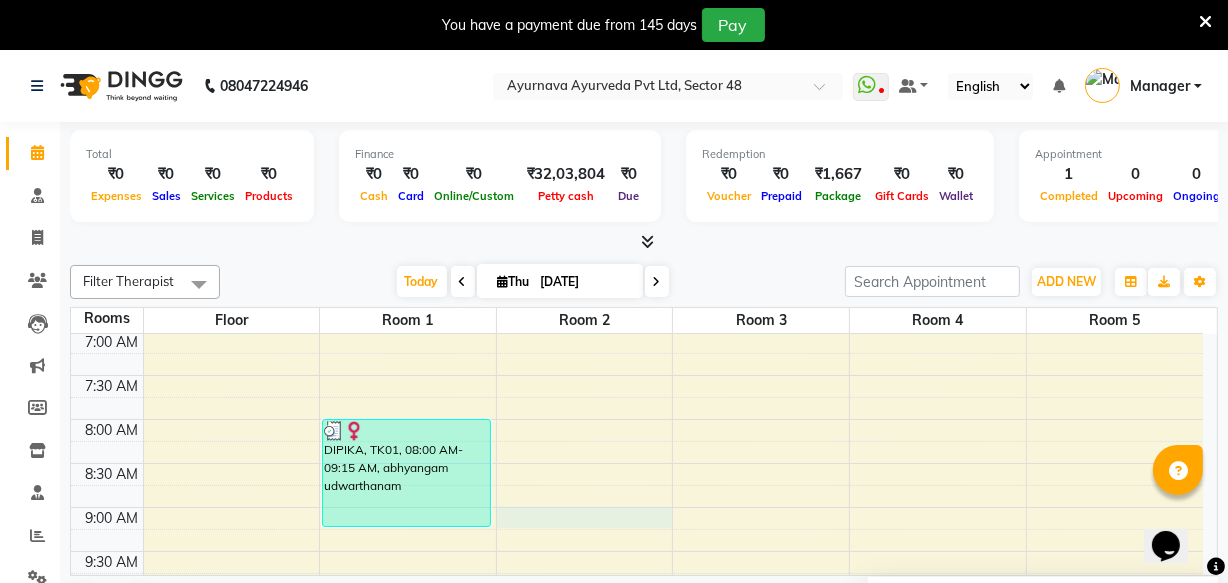 click on "6:00 AM 6:30 AM 7:00 AM 7:30 AM 8:00 AM 8:30 AM 9:00 AM 9:30 AM 10:00 AM 10:30 AM 11:00 AM 11:30 AM 12:00 PM 12:30 PM 1:00 PM 1:30 PM 2:00 PM 2:30 PM 3:00 PM 3:30 PM 4:00 PM 4:30 PM 5:00 PM 5:30 PM 6:00 PM 6:30 PM 7:00 PM 7:30 PM 8:00 PM 8:30 PM     DIPIKA, TK01, 08:00 AM-09:15 AM, abhyangam udwarthanam     [PERSON_NAME], TK03, 11:30 AM-12:15 PM, Pichu (large)     [PERSON_NAME], TK03, 12:15 PM-01:00 PM, Local potli     [PERSON_NAME], TK02, 11:00 AM-12:15 PM, Abhyangampotli massag" at bounding box center [637, 903] 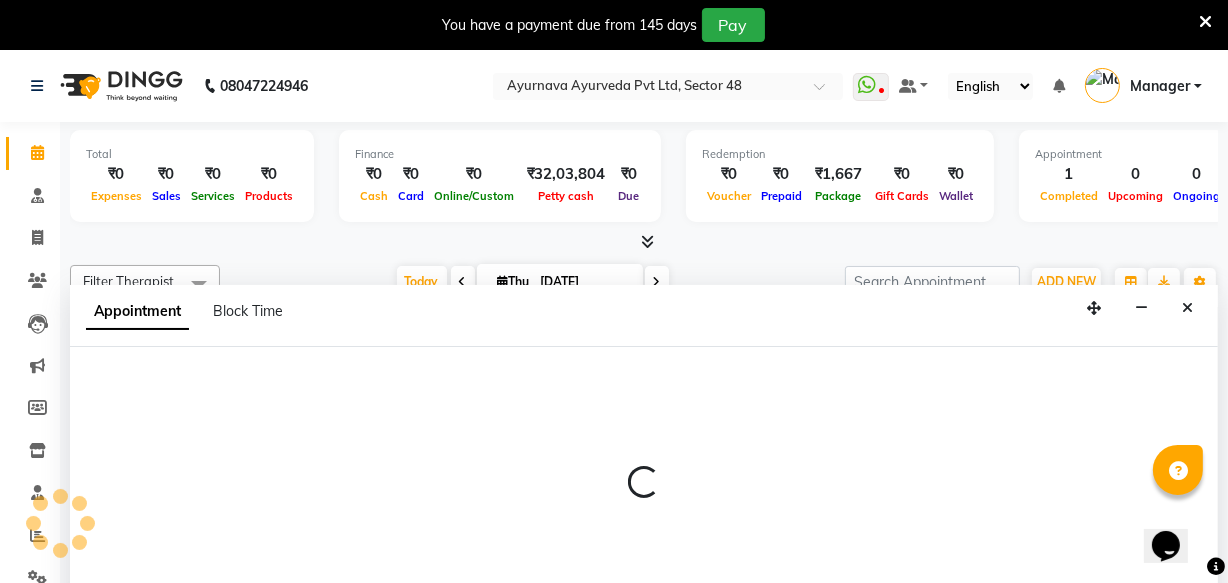 scroll, scrollTop: 50, scrollLeft: 0, axis: vertical 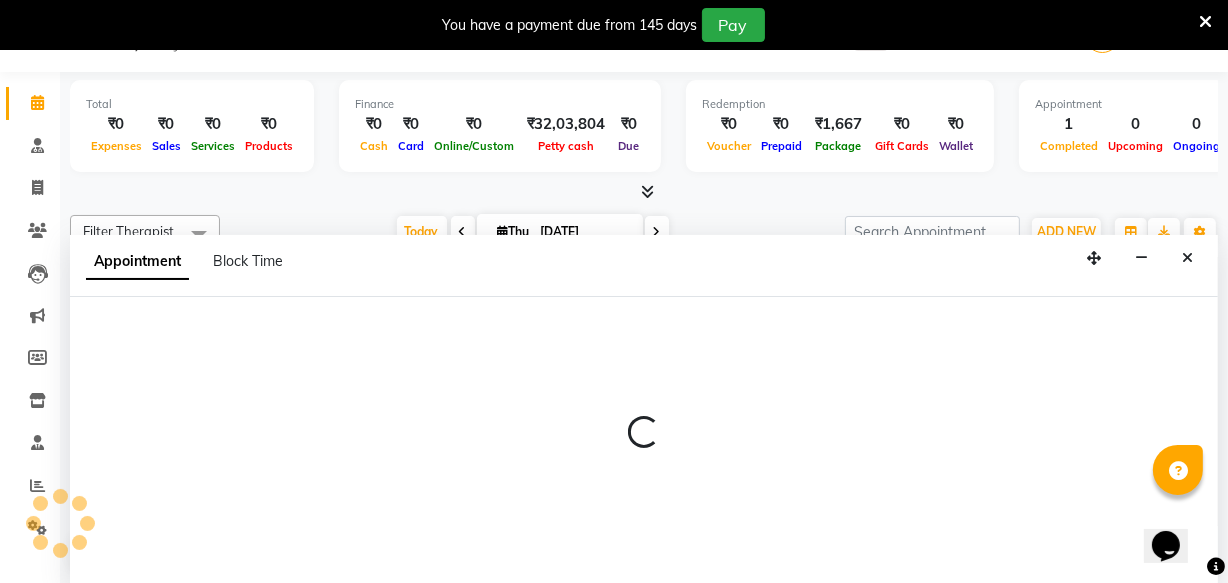 select on "540" 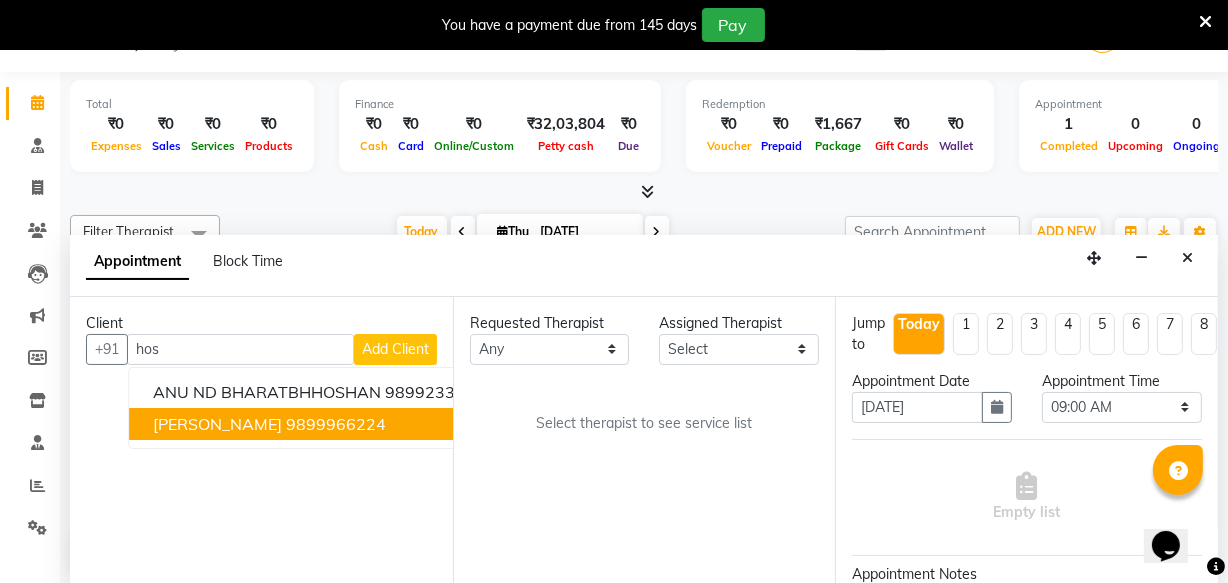 click on "9899966224" at bounding box center [336, 424] 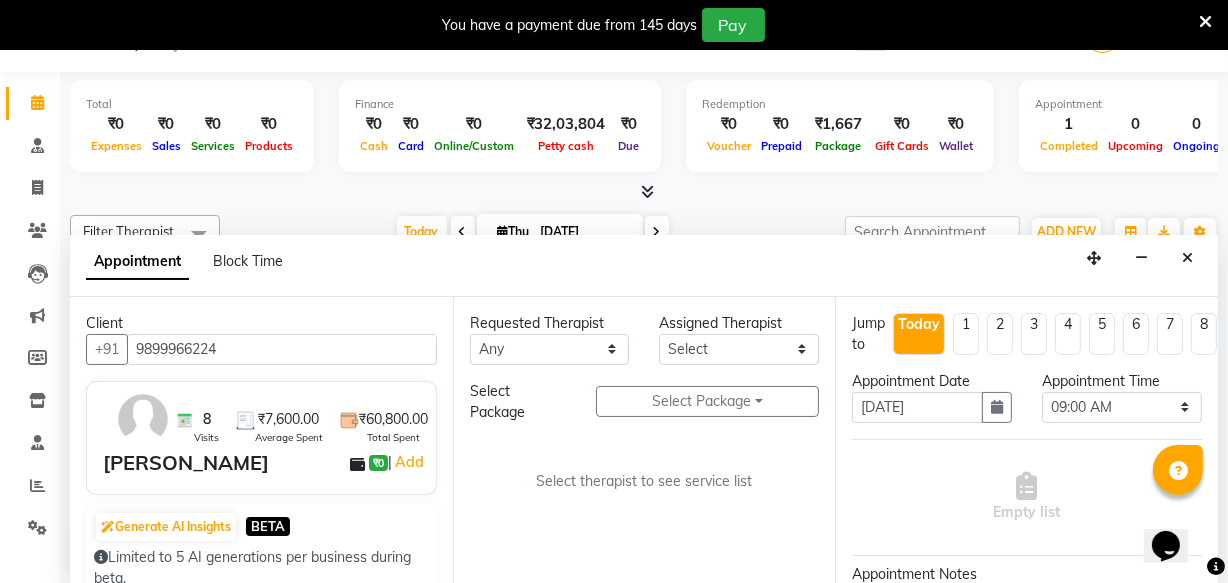 type on "9899966224" 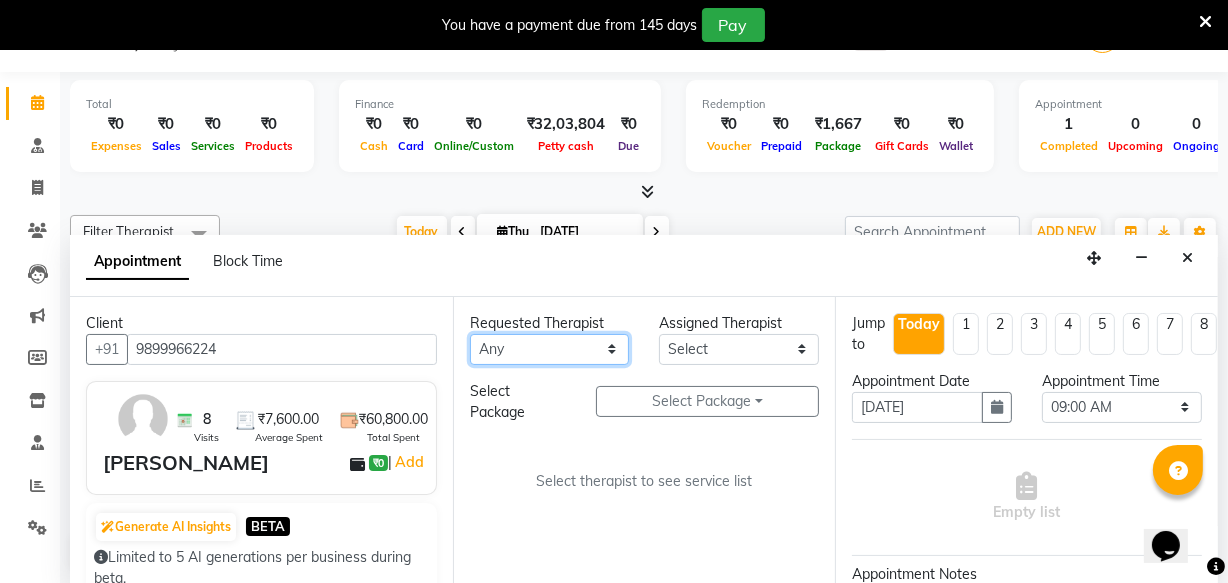 click on "Any [PERSON_NAME] [PERSON_NAME] V P [PERSON_NAME] [PERSON_NAME] [PERSON_NAME] [PERSON_NAME] [PERSON_NAME]  Dr [PERSON_NAME] DR [PERSON_NAME] [PERSON_NAME] Dr [PERSON_NAME] R [PERSON_NAME] [PERSON_NAME] Nijo [PERSON_NAME] [PERSON_NAME] radha Rasmi O S [PERSON_NAME] [PERSON_NAME] [PERSON_NAME] [PERSON_NAME] M [PERSON_NAME] [PERSON_NAME] Mon [PERSON_NAME] [PERSON_NAME]   [PERSON_NAME]   [PERSON_NAME]" at bounding box center (550, 349) 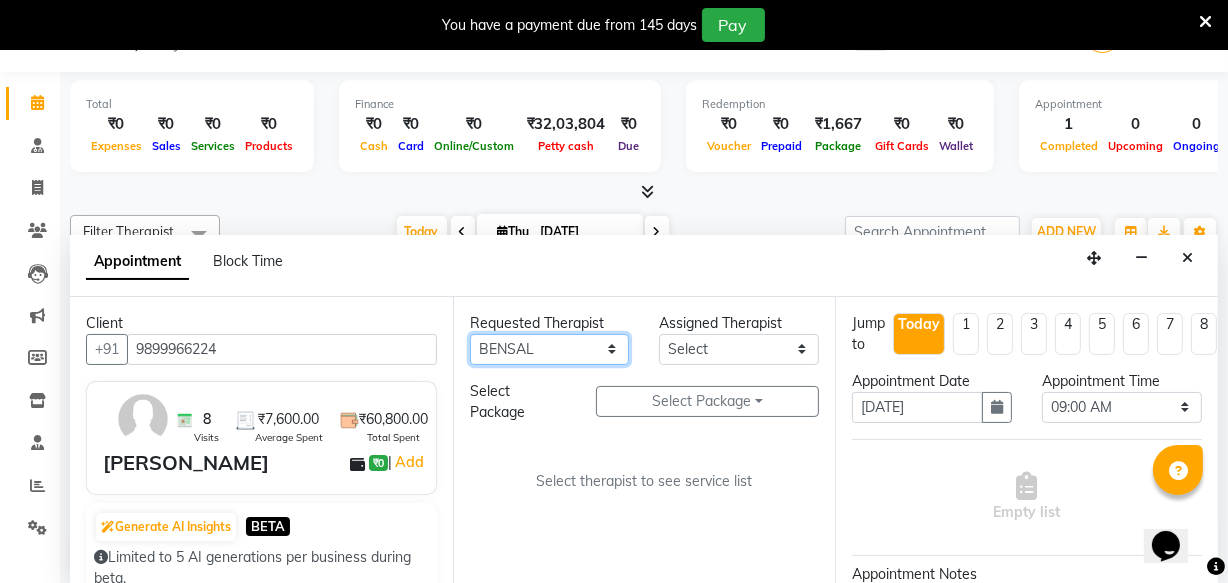 click on "Any [PERSON_NAME] [PERSON_NAME] V P [PERSON_NAME] [PERSON_NAME] [PERSON_NAME] [PERSON_NAME] [PERSON_NAME]  Dr [PERSON_NAME] DR [PERSON_NAME] [PERSON_NAME] Dr [PERSON_NAME] R [PERSON_NAME] [PERSON_NAME] Nijo [PERSON_NAME] [PERSON_NAME] radha Rasmi O S [PERSON_NAME] [PERSON_NAME] [PERSON_NAME] [PERSON_NAME] M [PERSON_NAME] [PERSON_NAME] Mon [PERSON_NAME] [PERSON_NAME]   [PERSON_NAME]   [PERSON_NAME]" at bounding box center [550, 349] 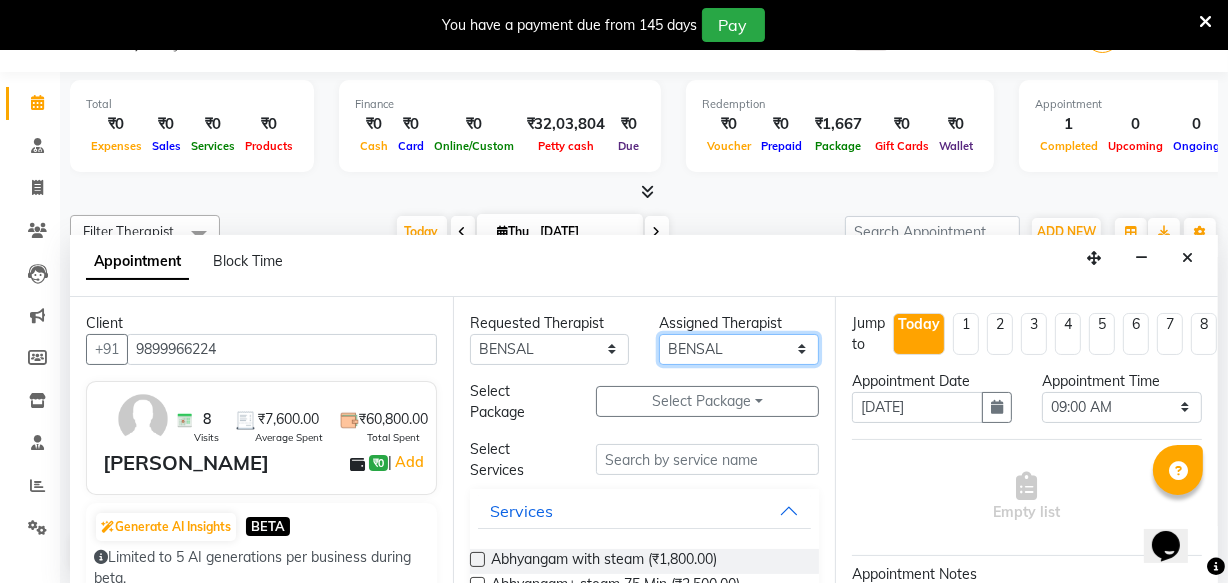 click on "Select [PERSON_NAME] [PERSON_NAME] V P [PERSON_NAME] [PERSON_NAME] [PERSON_NAME] [PERSON_NAME] [PERSON_NAME]  Dr [PERSON_NAME] DR [PERSON_NAME] [PERSON_NAME] Dr [PERSON_NAME] R [PERSON_NAME] [PERSON_NAME] Nijo [PERSON_NAME] [PERSON_NAME] radha Rasmi O S [PERSON_NAME] [PERSON_NAME] [PERSON_NAME] [PERSON_NAME] M [PERSON_NAME] [PERSON_NAME] Mon [PERSON_NAME] [PERSON_NAME]   [PERSON_NAME]   [PERSON_NAME]" at bounding box center [739, 349] 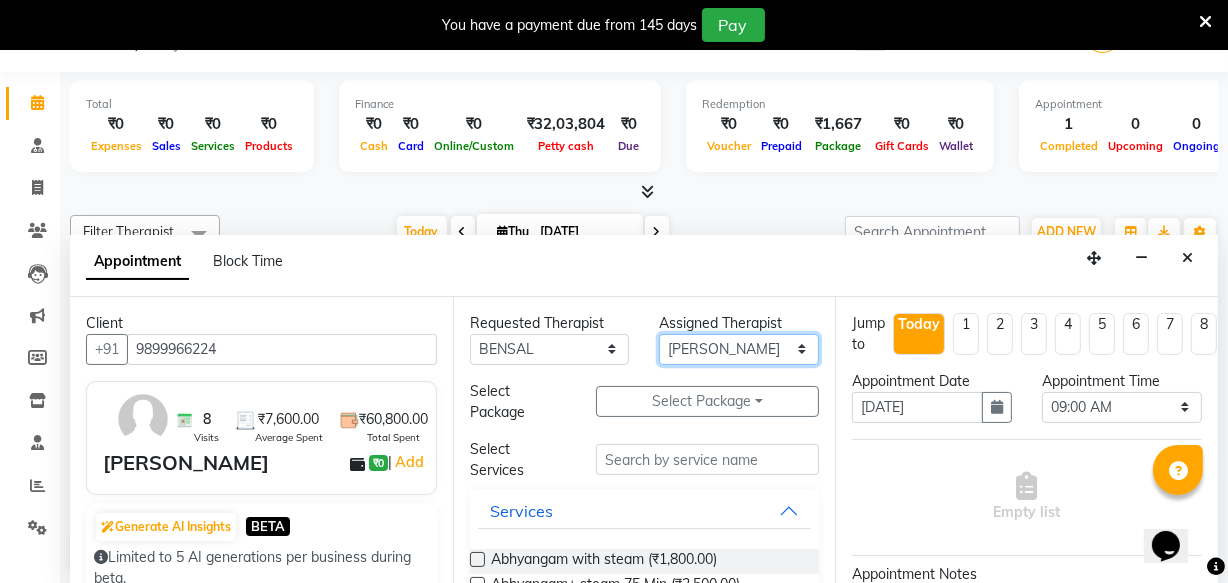 click on "Select [PERSON_NAME] [PERSON_NAME] V P [PERSON_NAME] [PERSON_NAME] [PERSON_NAME] [PERSON_NAME] [PERSON_NAME]  Dr [PERSON_NAME] DR [PERSON_NAME] [PERSON_NAME] Dr [PERSON_NAME] R [PERSON_NAME] [PERSON_NAME] Nijo [PERSON_NAME] [PERSON_NAME] radha Rasmi O S [PERSON_NAME] [PERSON_NAME] [PERSON_NAME] [PERSON_NAME] M [PERSON_NAME] [PERSON_NAME] Mon [PERSON_NAME] [PERSON_NAME]   [PERSON_NAME]   [PERSON_NAME]" at bounding box center (739, 349) 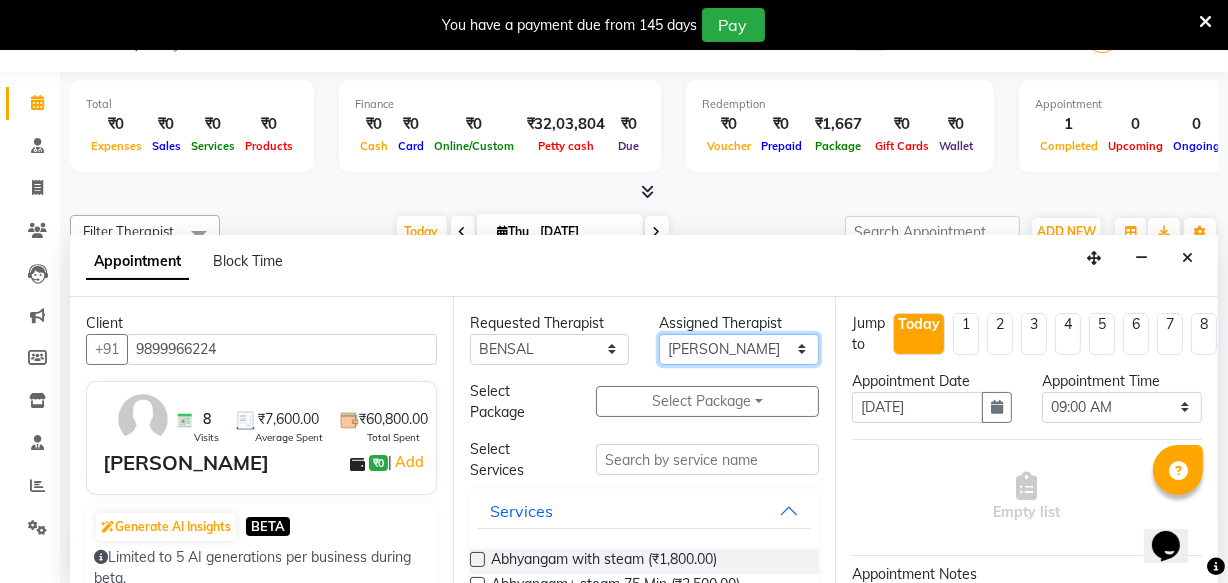 select on "85619" 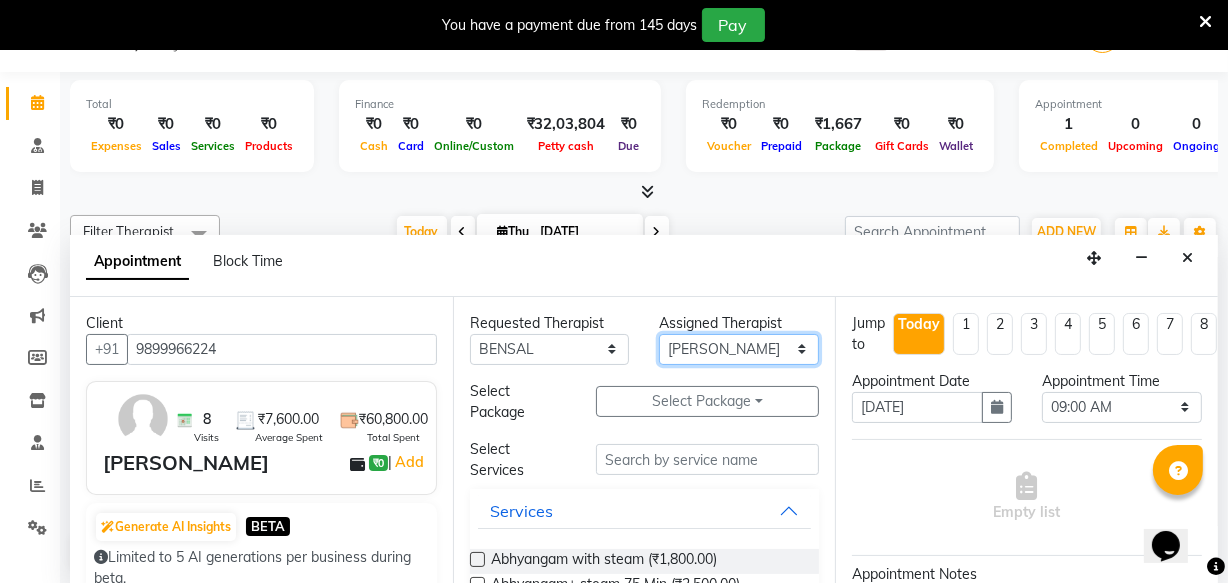 click on "Select [PERSON_NAME] [PERSON_NAME] V P [PERSON_NAME] [PERSON_NAME] [PERSON_NAME] [PERSON_NAME] [PERSON_NAME]  Dr [PERSON_NAME] DR [PERSON_NAME] [PERSON_NAME] Dr [PERSON_NAME] R [PERSON_NAME] [PERSON_NAME] Nijo [PERSON_NAME] [PERSON_NAME] radha Rasmi O S [PERSON_NAME] [PERSON_NAME] [PERSON_NAME] [PERSON_NAME] M [PERSON_NAME] [PERSON_NAME] Mon [PERSON_NAME] [PERSON_NAME]   [PERSON_NAME]   [PERSON_NAME]" at bounding box center (739, 349) 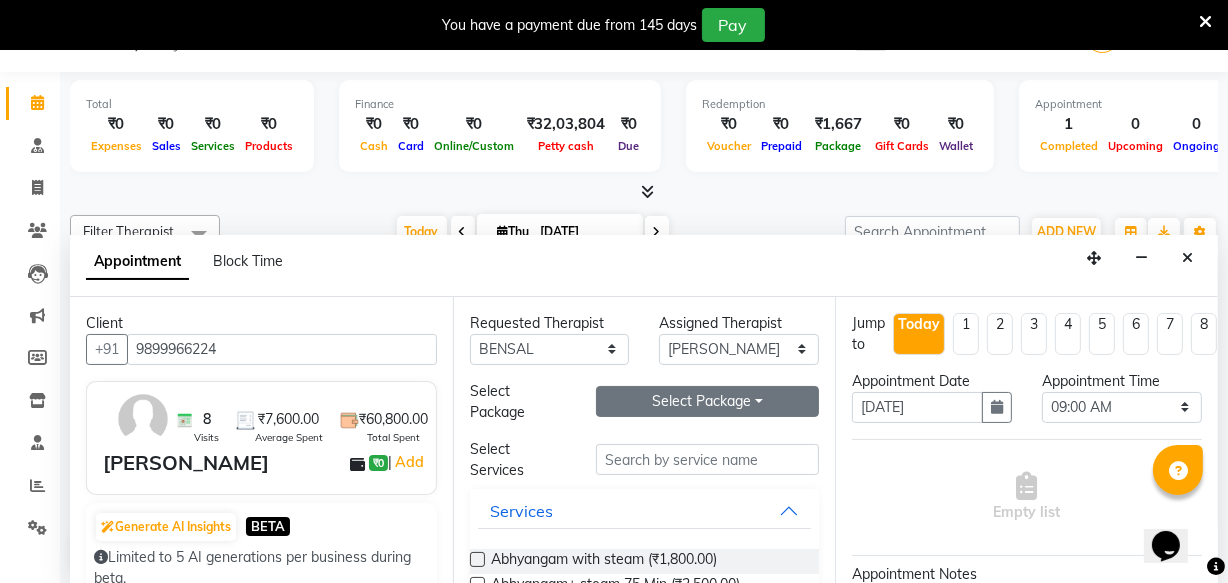click on "Select Package  Toggle Dropdown" at bounding box center [707, 401] 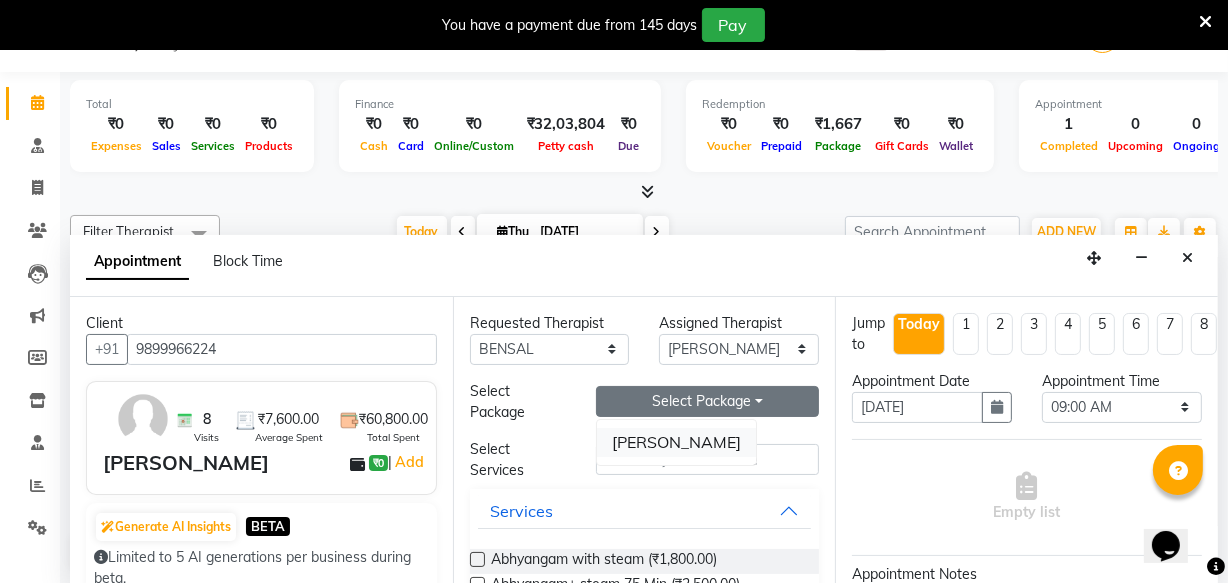 click on "[PERSON_NAME]" at bounding box center [676, 442] 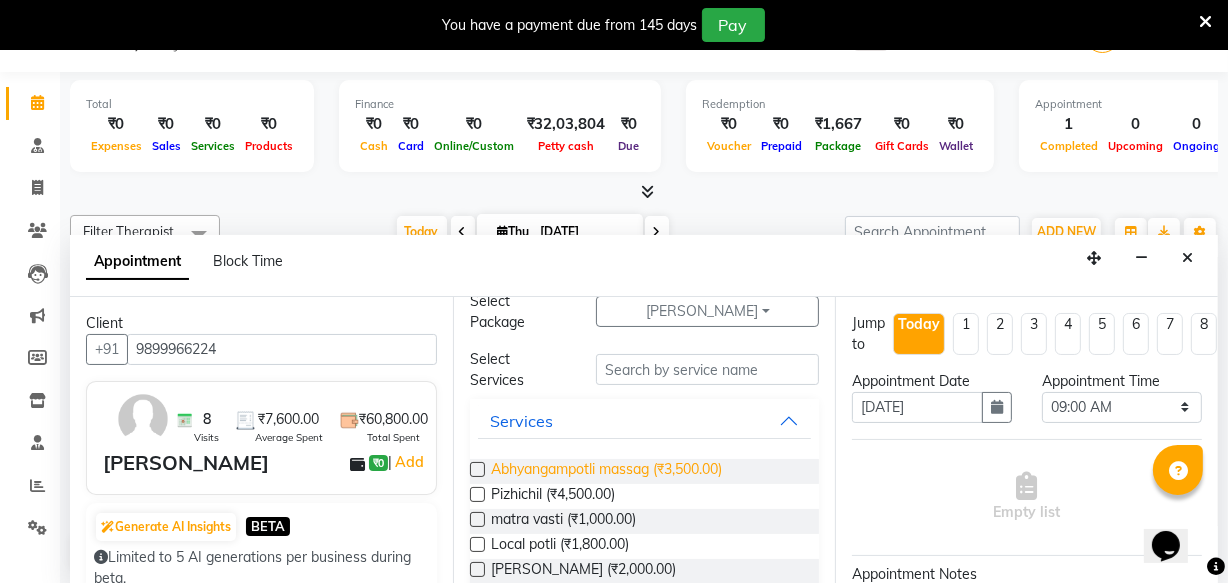 scroll, scrollTop: 181, scrollLeft: 0, axis: vertical 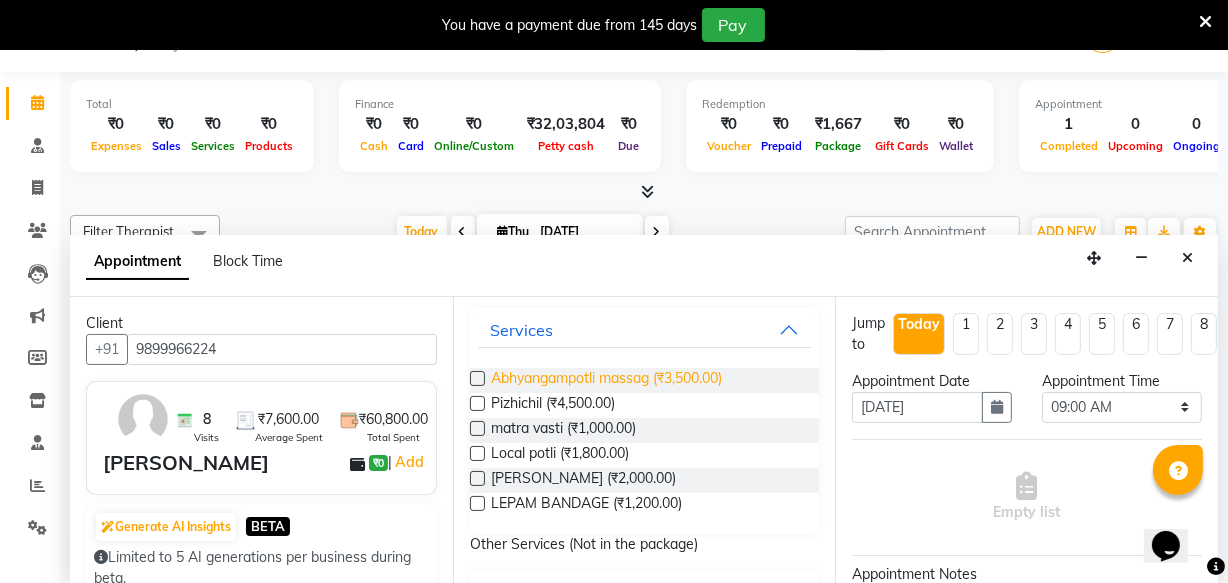 click on "Abhyangampotli massag (₹3,500.00)" at bounding box center [606, 380] 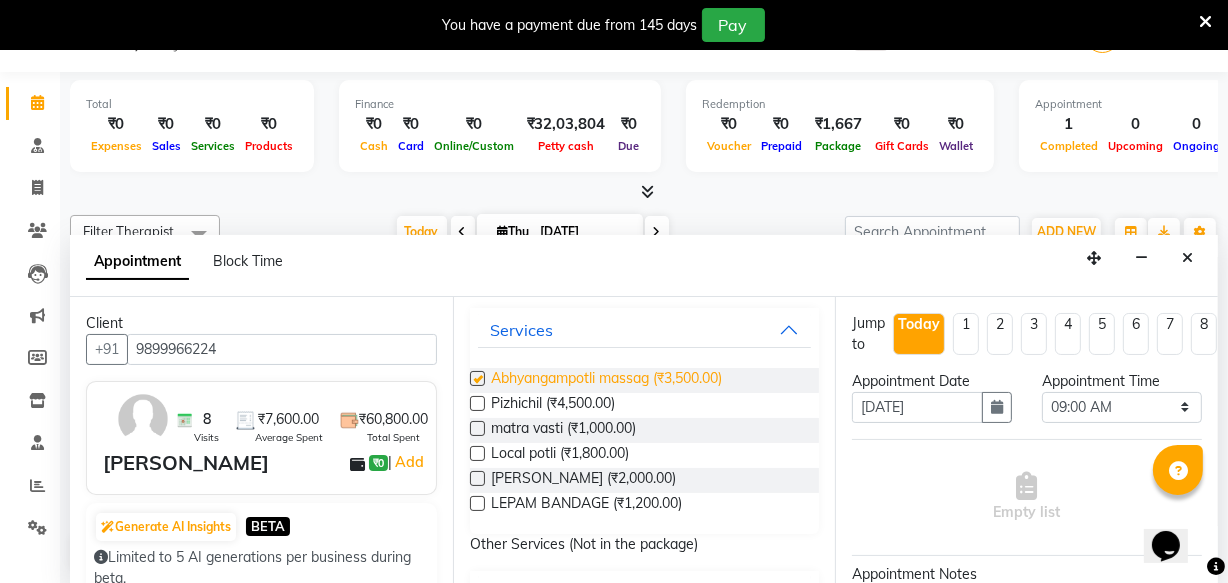 checkbox on "true" 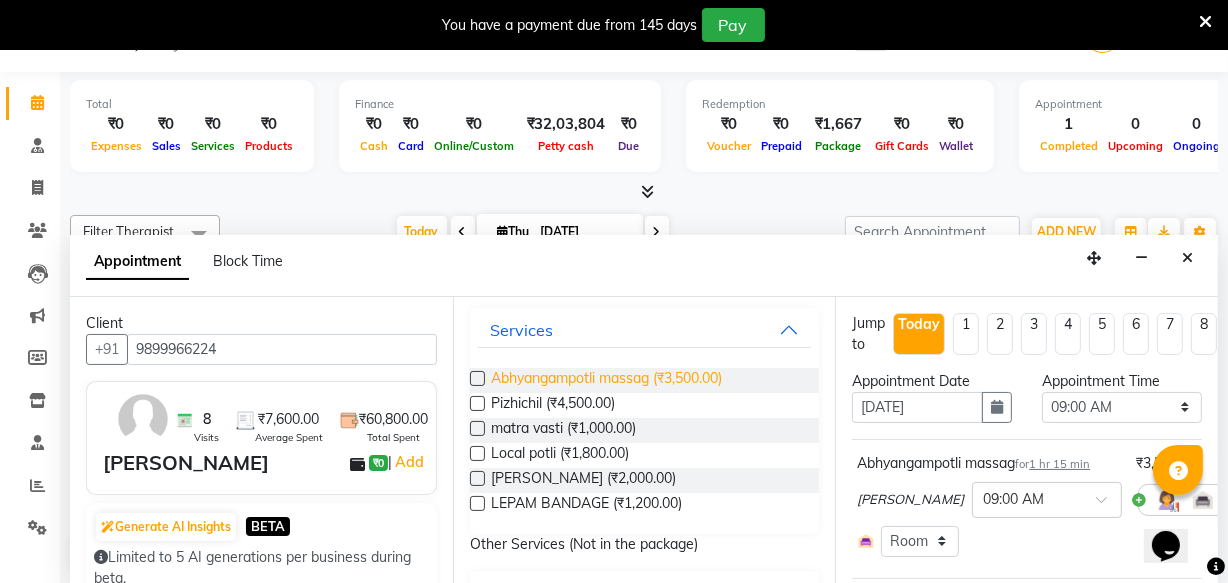 checkbox on "false" 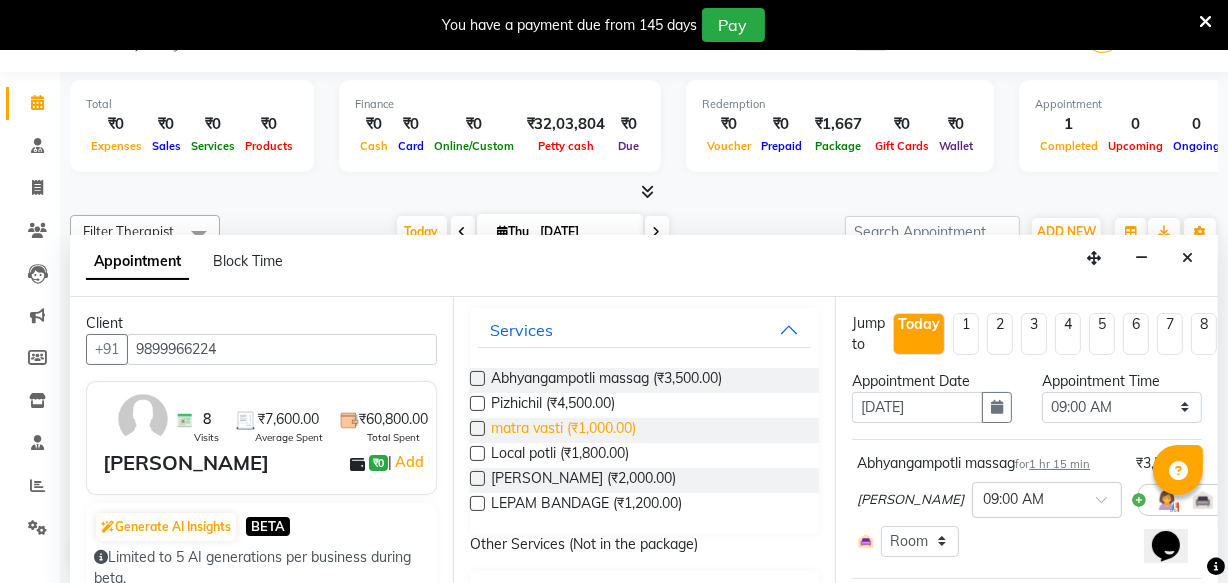 click on "matra vasti (₹1,000.00)" at bounding box center (563, 430) 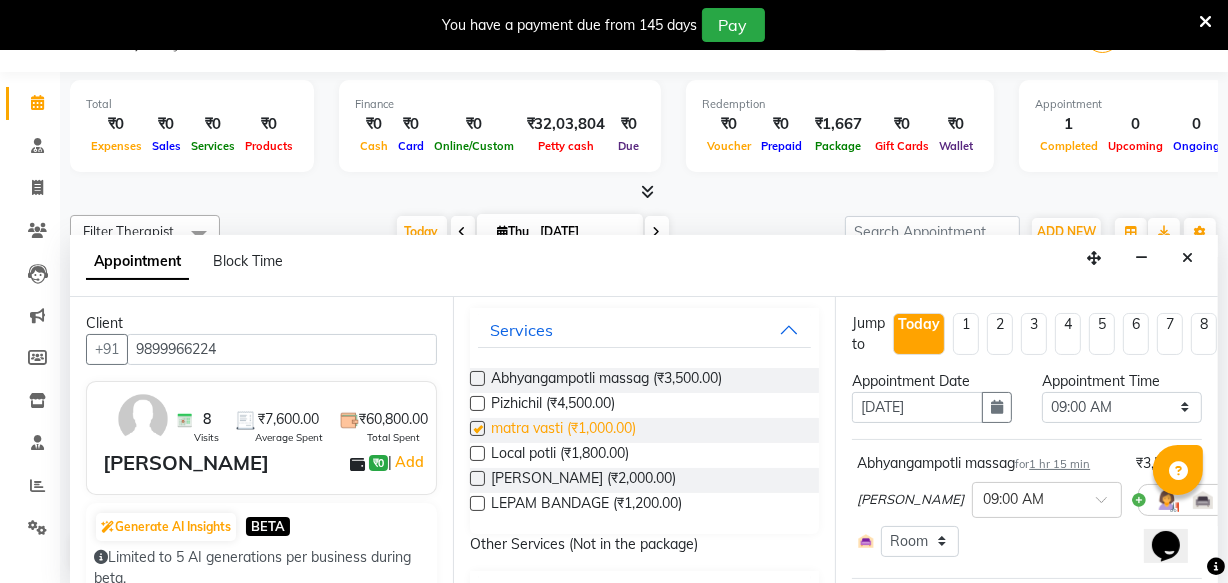 checkbox on "true" 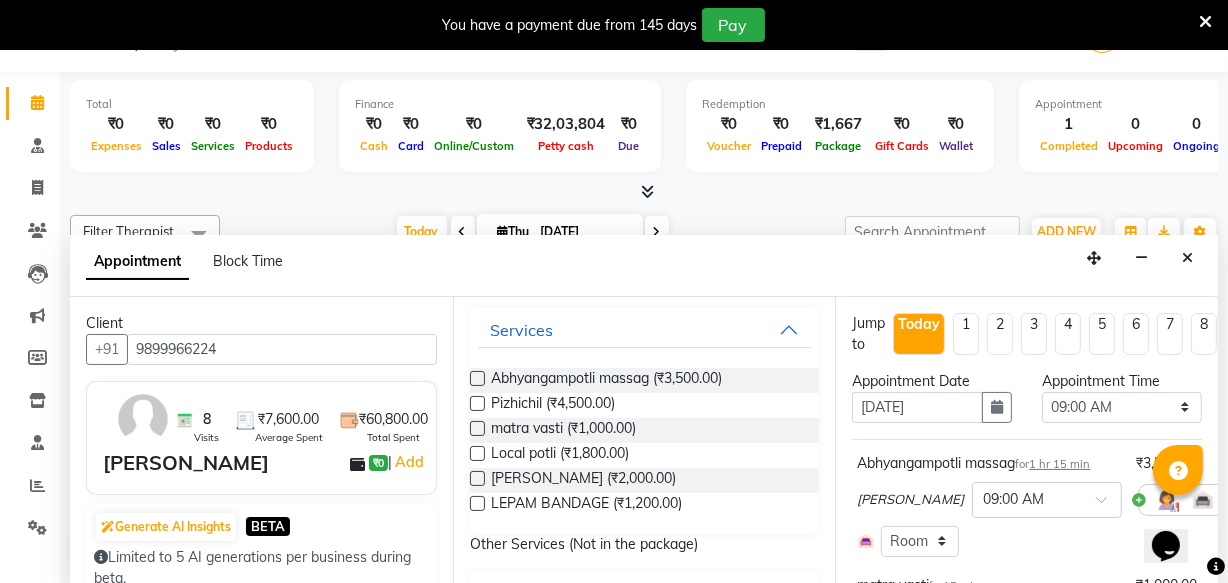 checkbox on "false" 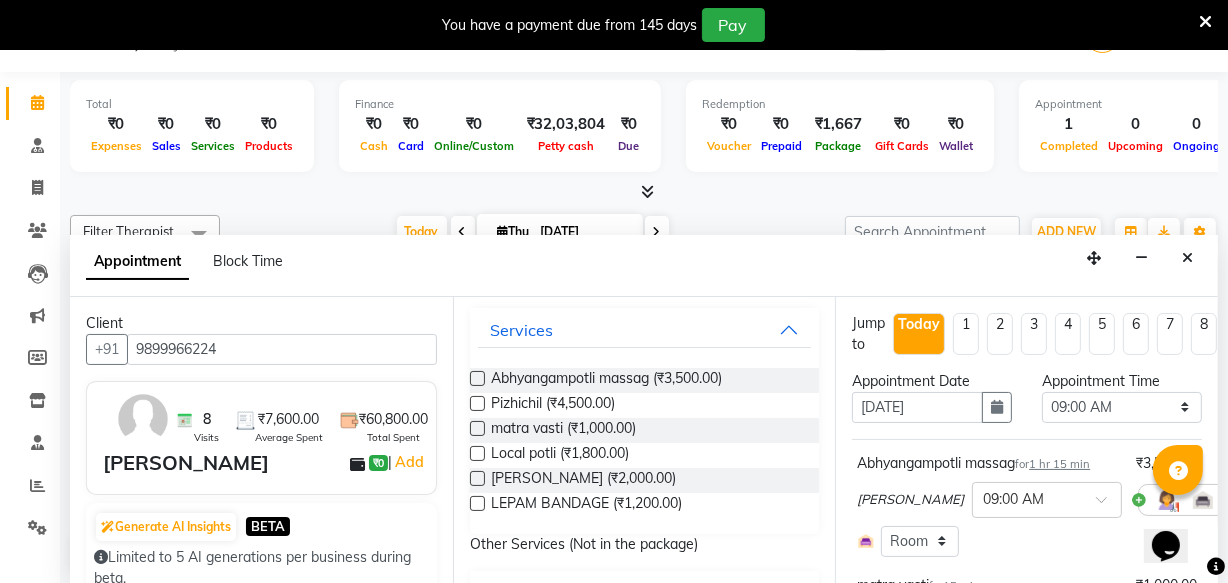 scroll, scrollTop: 441, scrollLeft: 0, axis: vertical 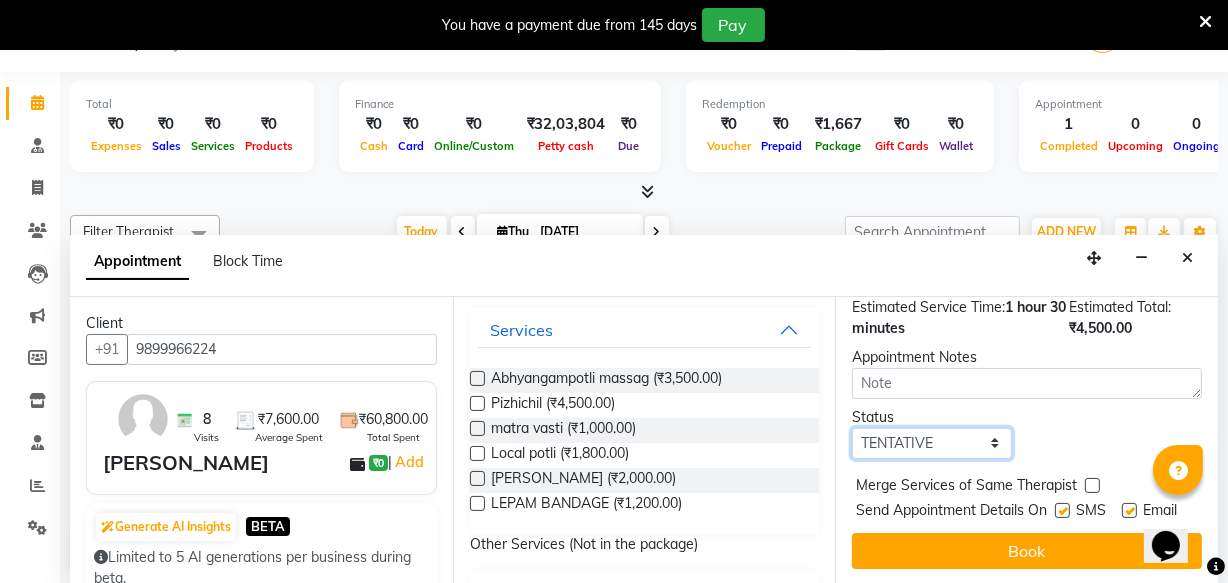 click on "Select TENTATIVE CONFIRM CHECK-IN UPCOMING" at bounding box center (932, 443) 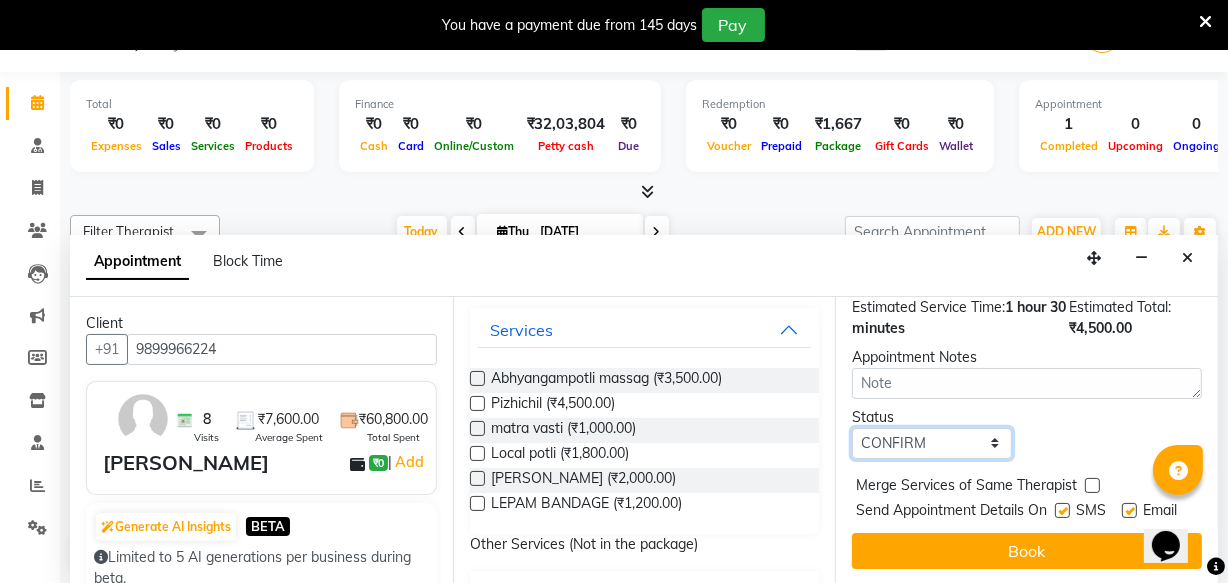 click on "Select TENTATIVE CONFIRM CHECK-IN UPCOMING" at bounding box center (932, 443) 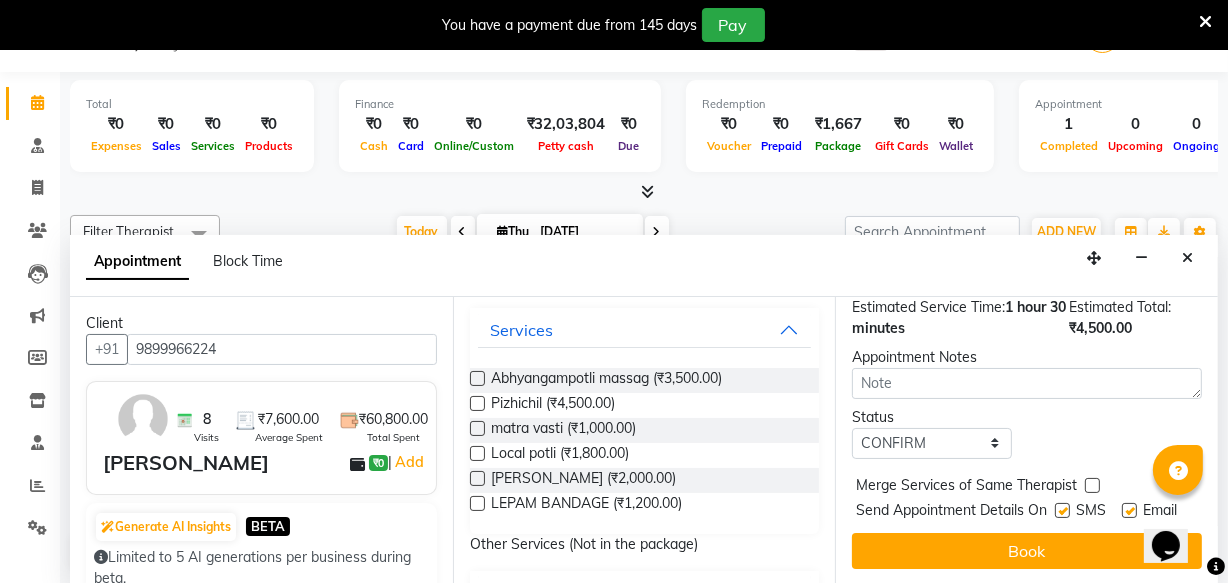 click at bounding box center [1062, 510] 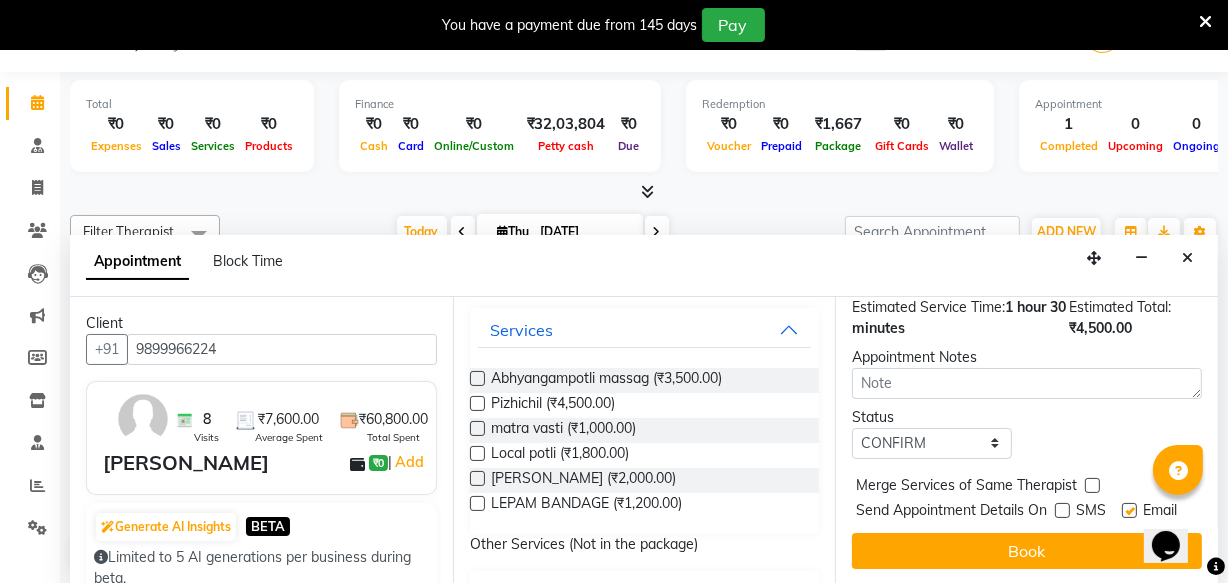 click at bounding box center [1129, 510] 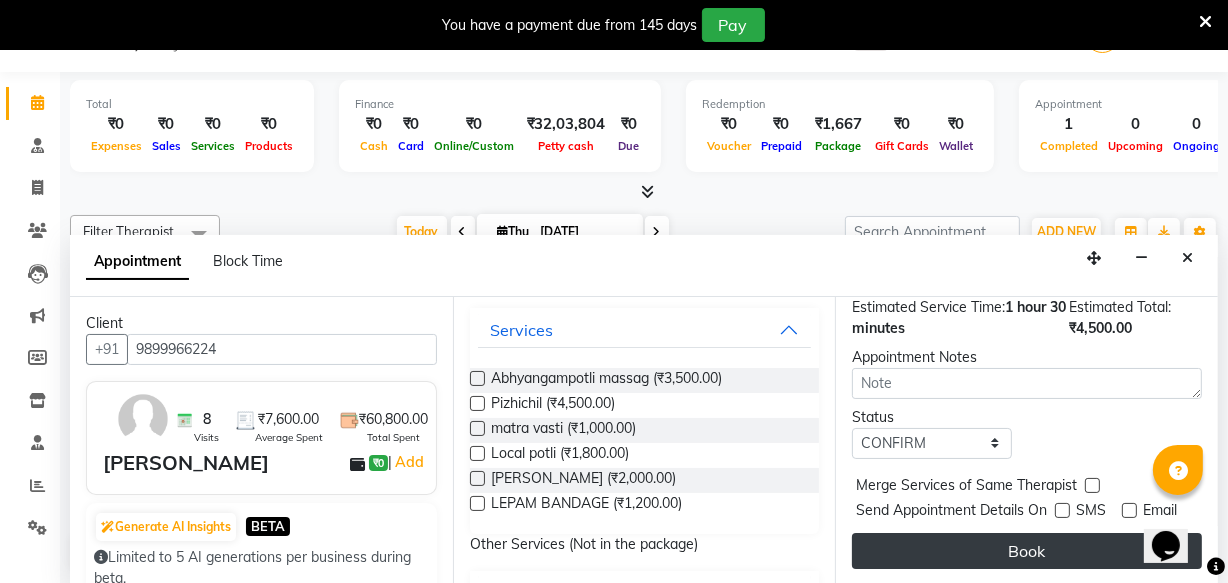 click on "Book" at bounding box center [1027, 551] 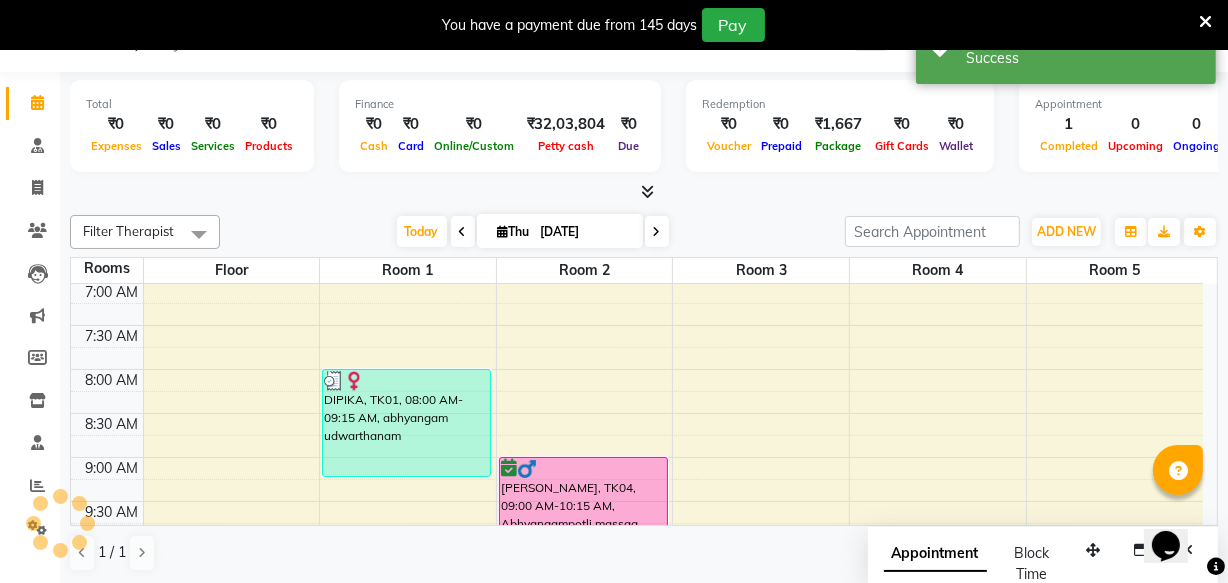 scroll, scrollTop: 0, scrollLeft: 0, axis: both 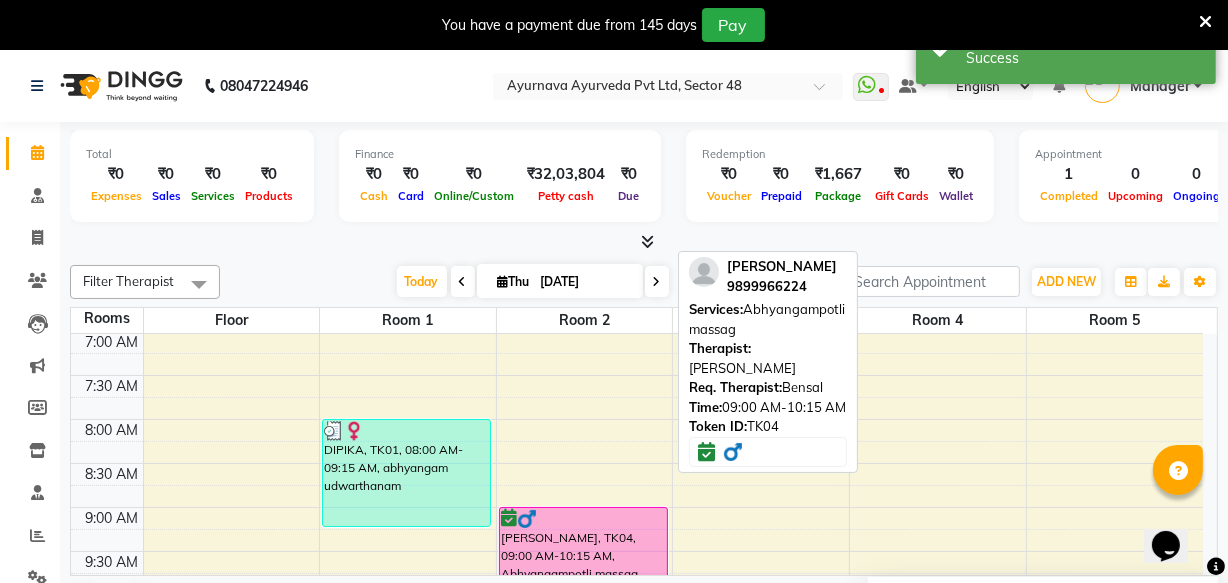 click on "[PERSON_NAME], TK04, 09:00 AM-10:15 AM, Abhyangampotli massag" at bounding box center [583, 561] 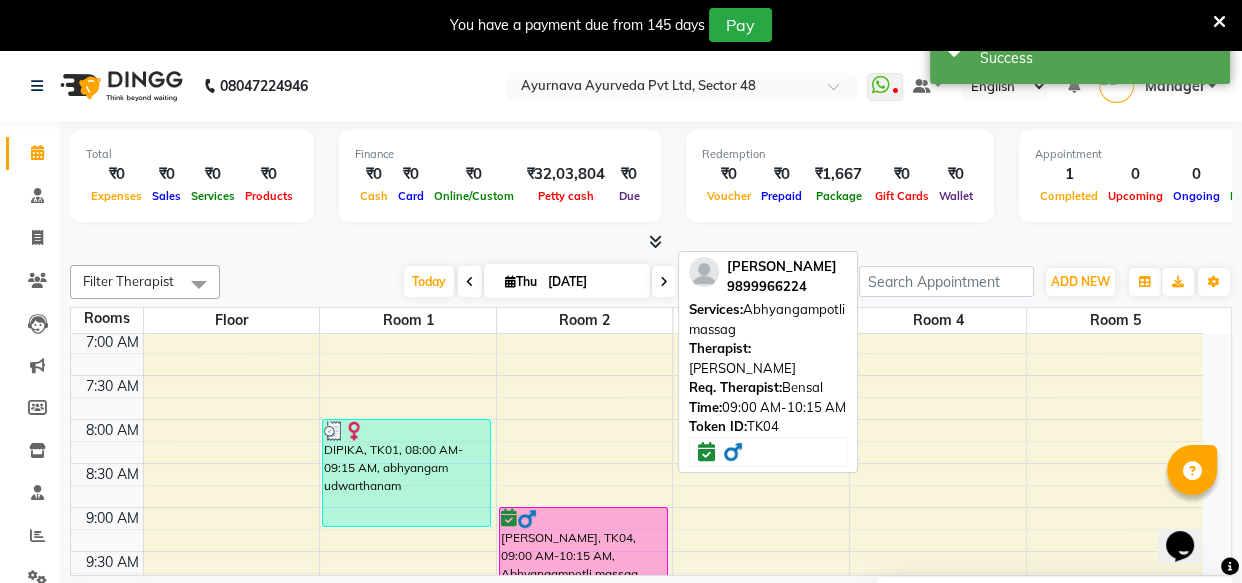 select on "6" 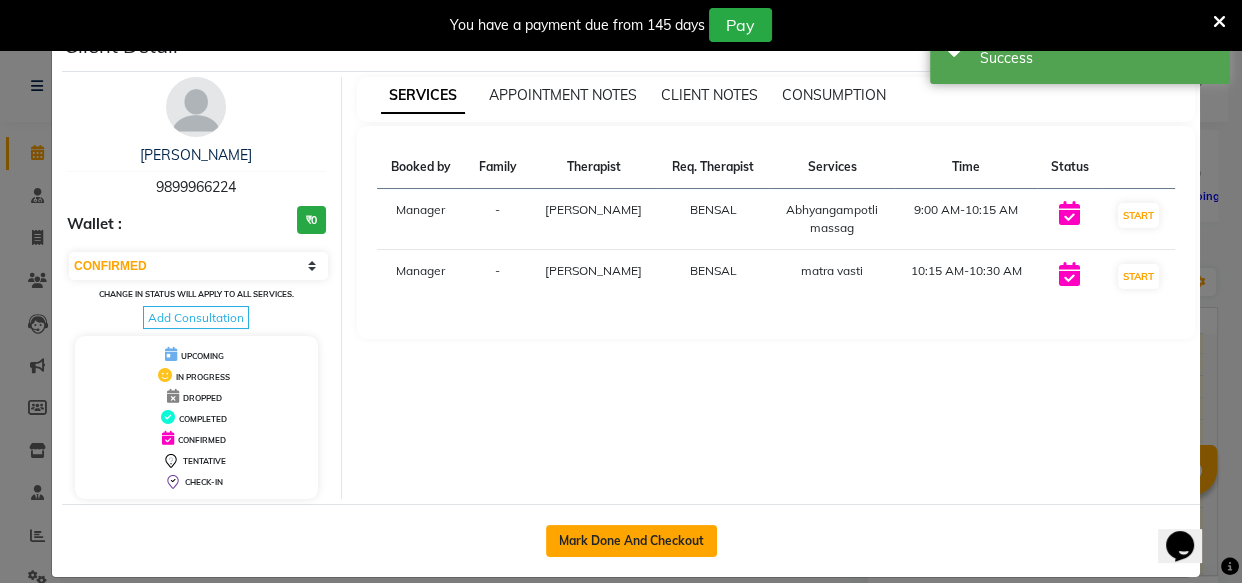 click on "Mark Done And Checkout" 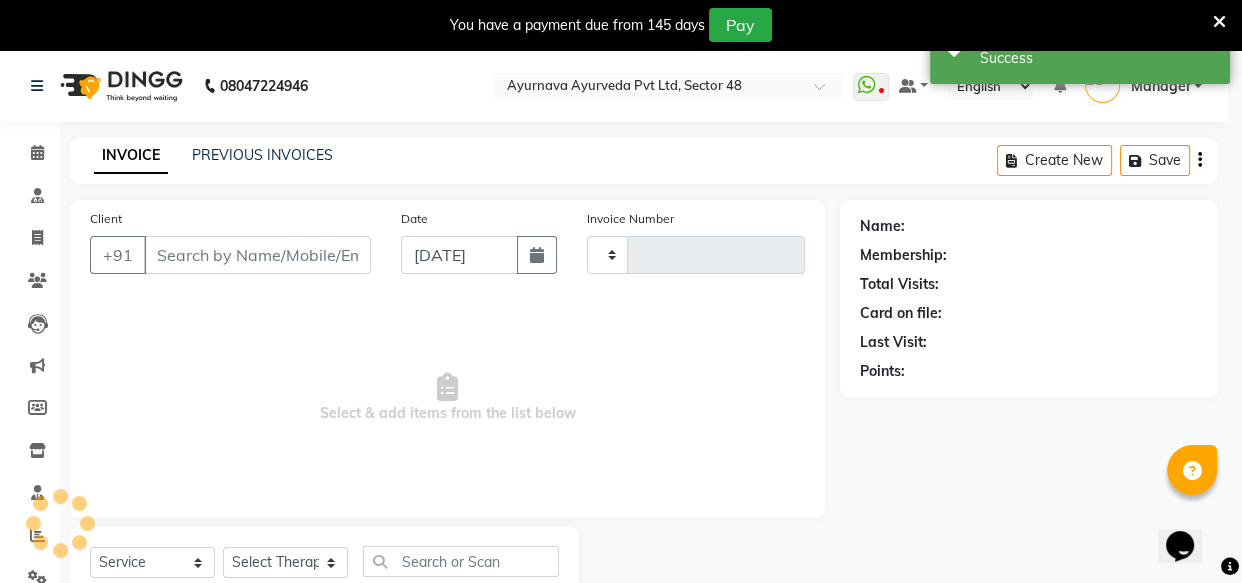 type on "0899" 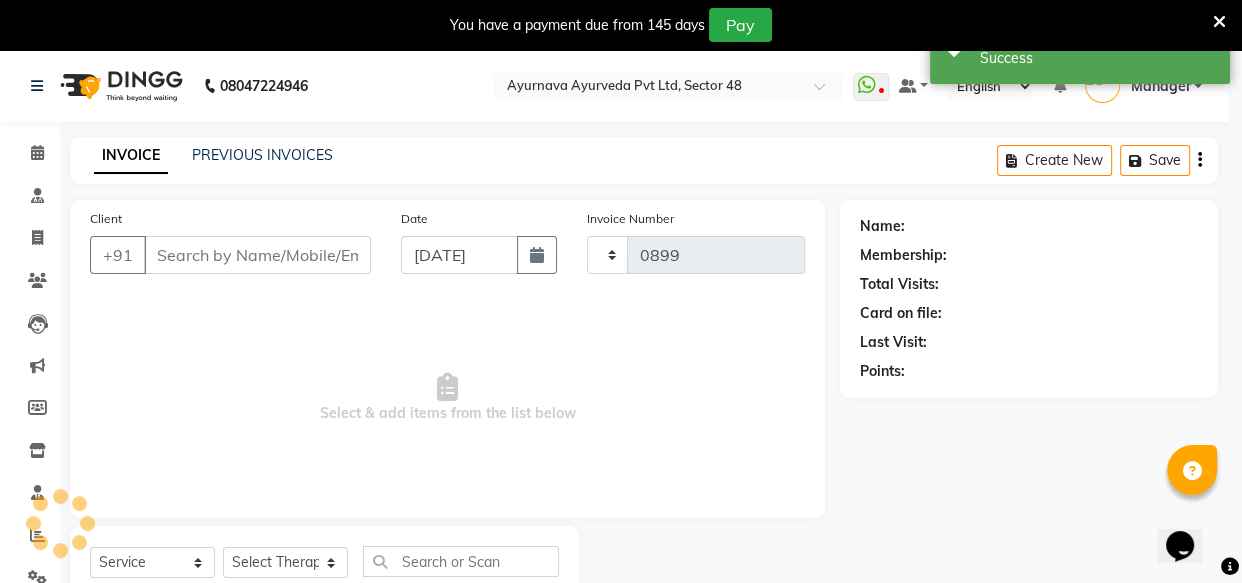 select on "5546" 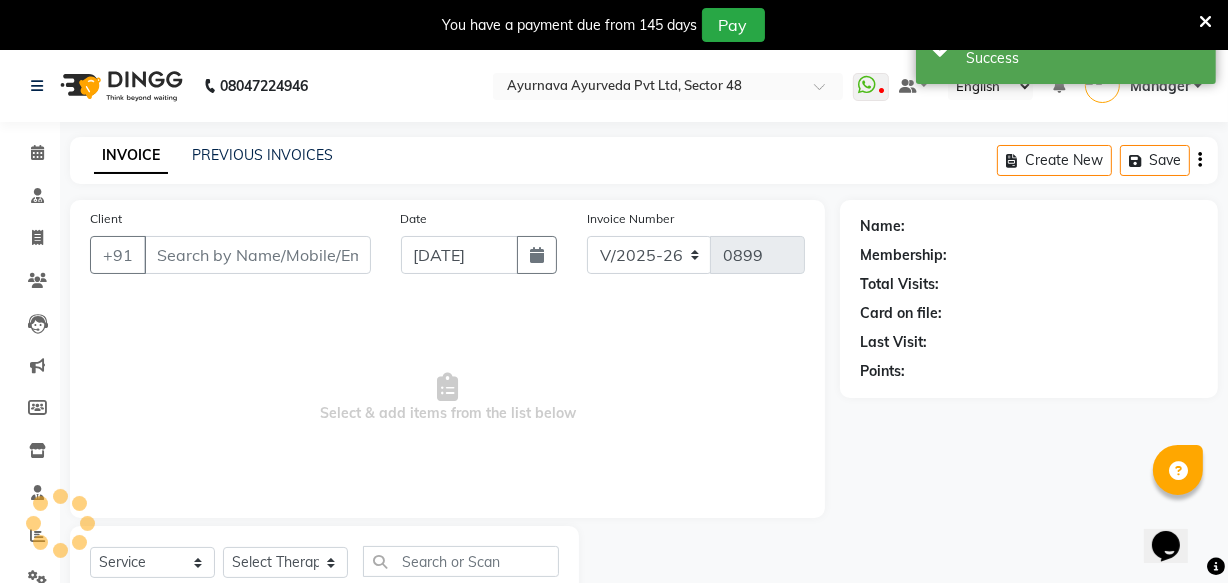 type on "9899966224" 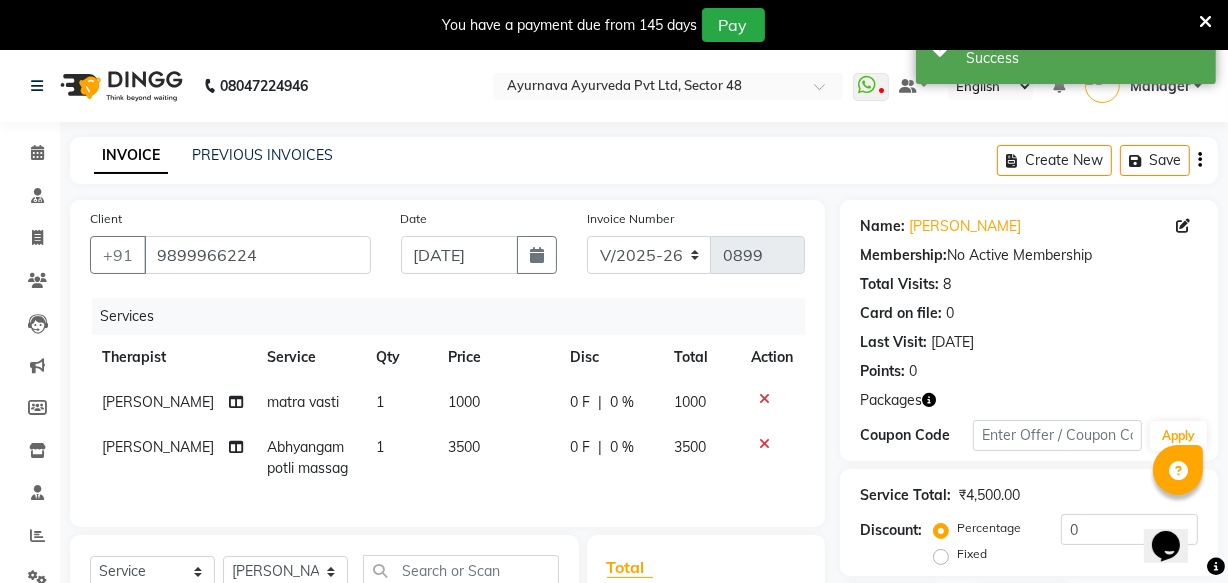 scroll, scrollTop: 359, scrollLeft: 0, axis: vertical 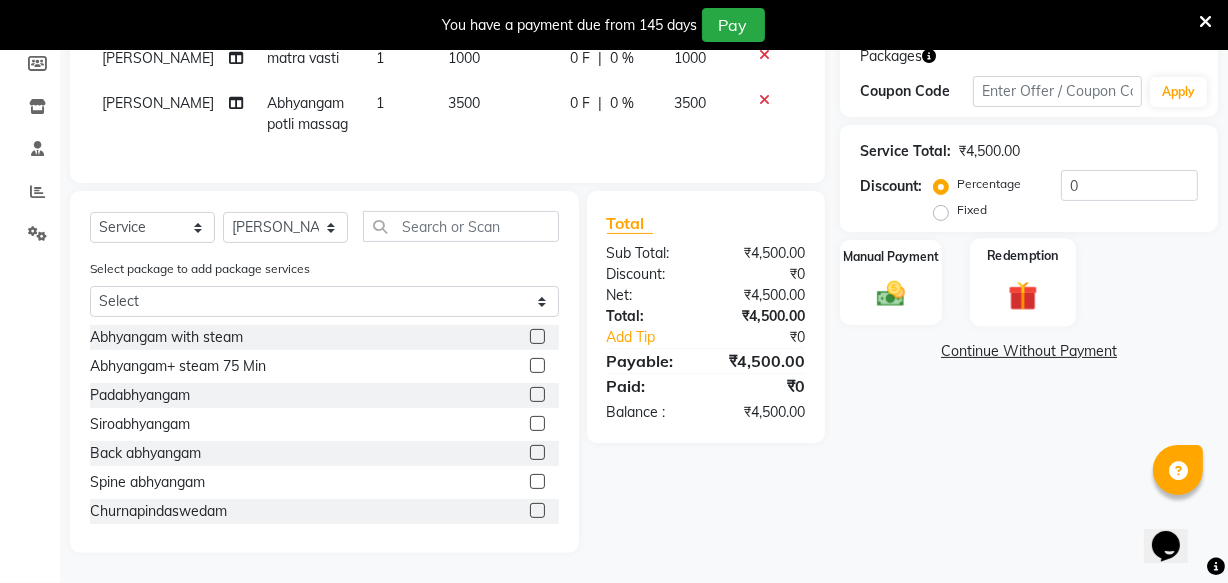 click 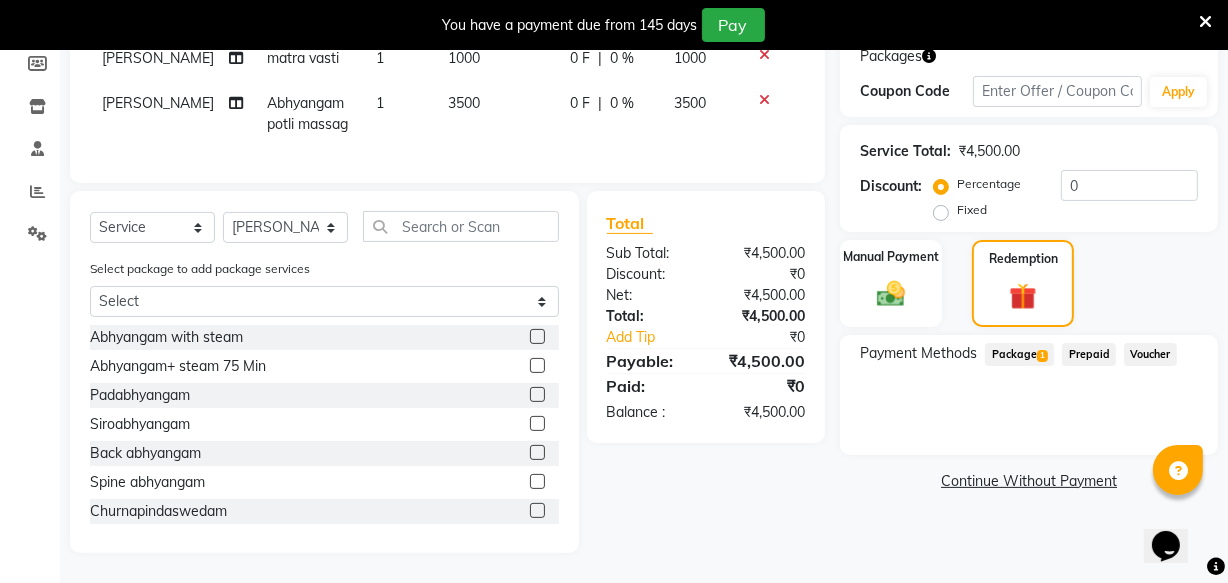 click on "Package  1" 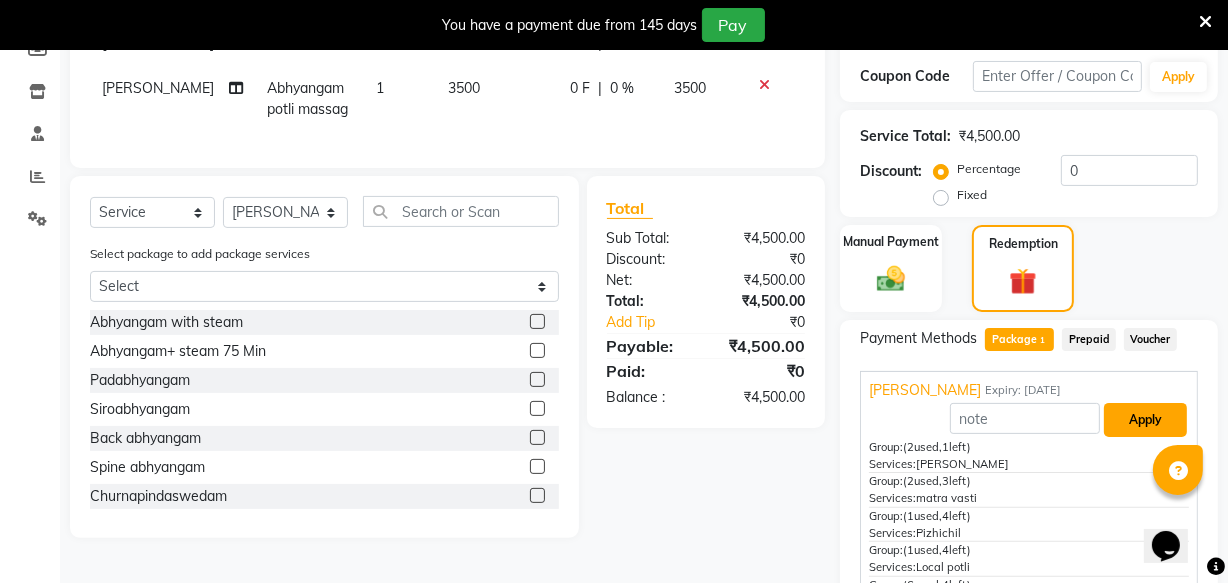 click on "Apply" at bounding box center [1145, 420] 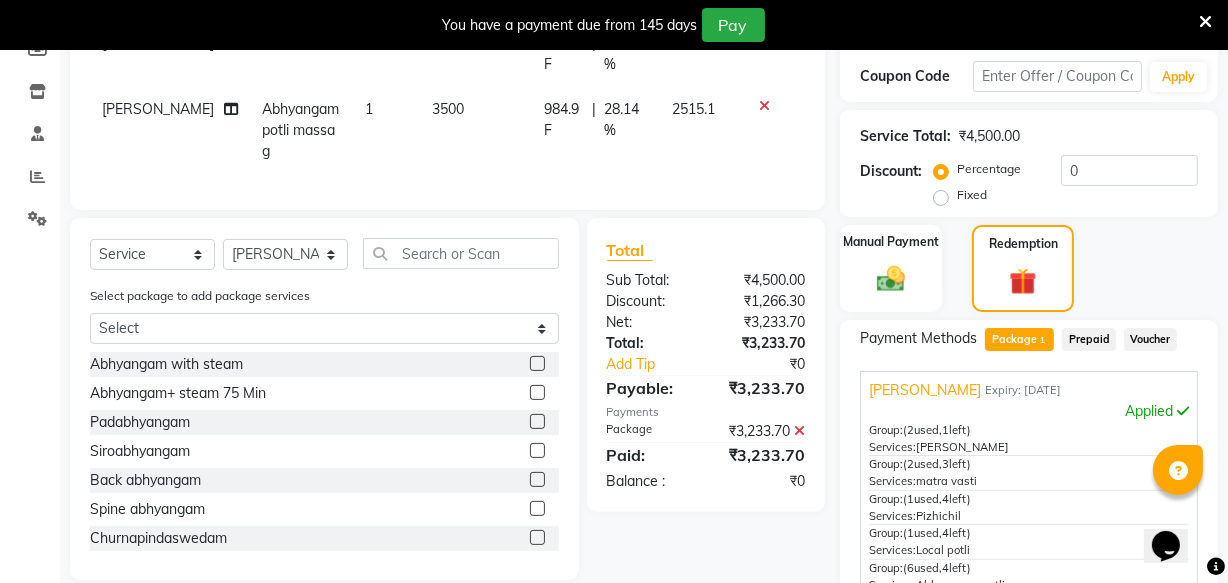 scroll, scrollTop: 60, scrollLeft: 0, axis: vertical 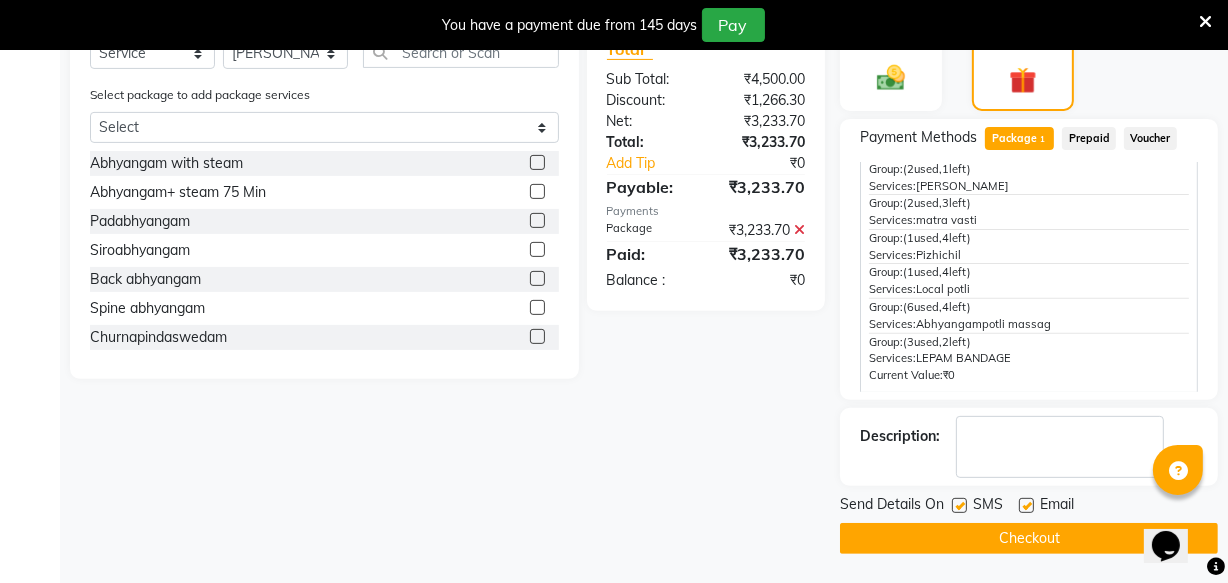 click 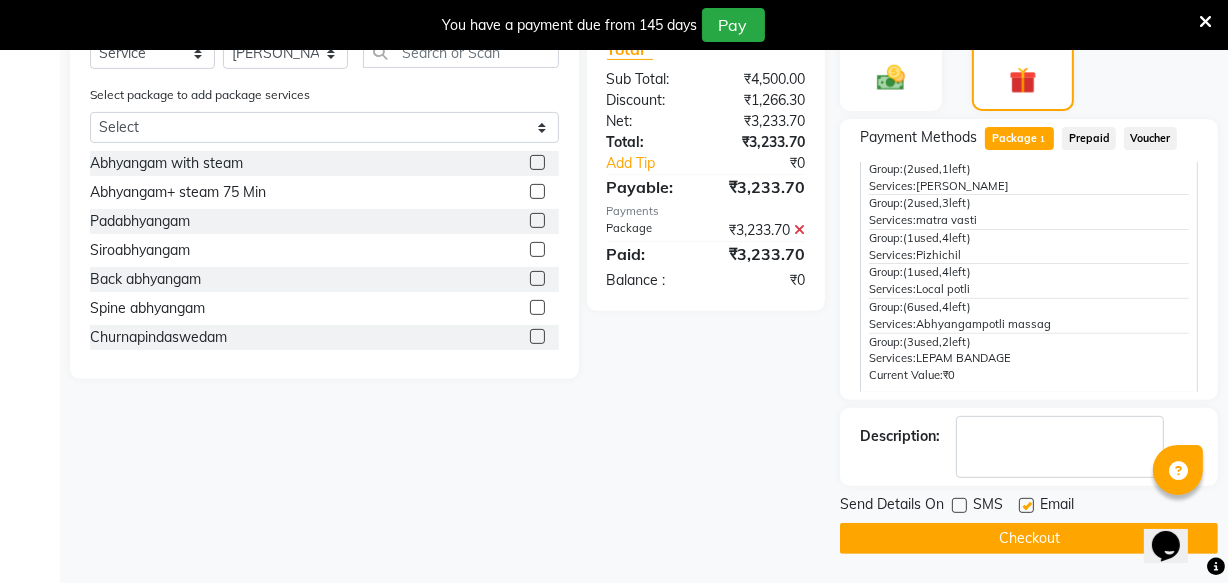 click 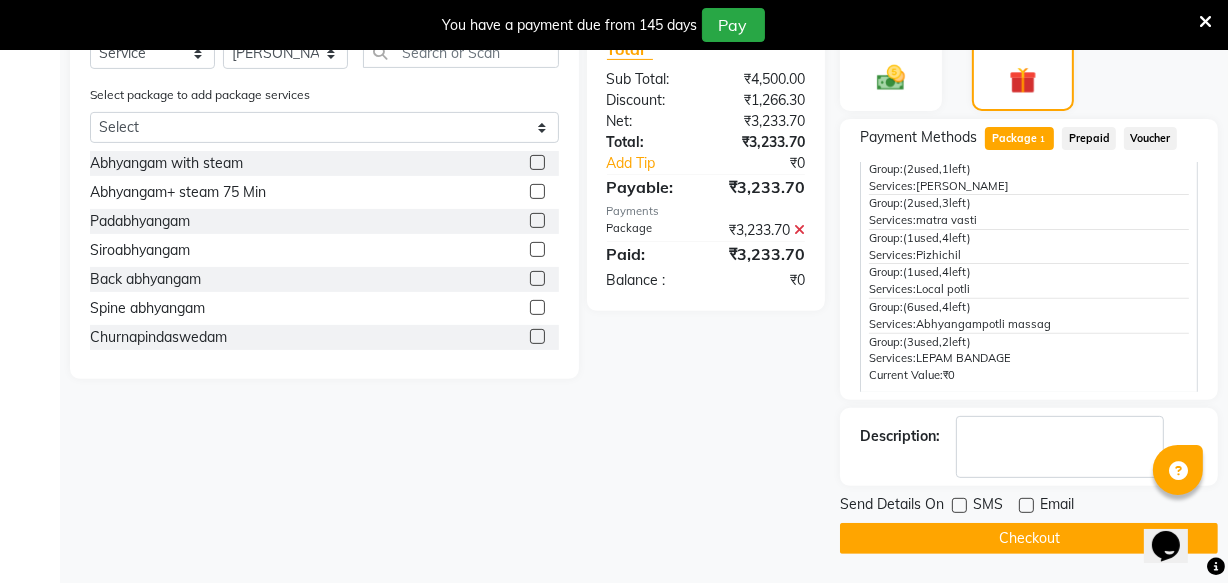 click on "Checkout" 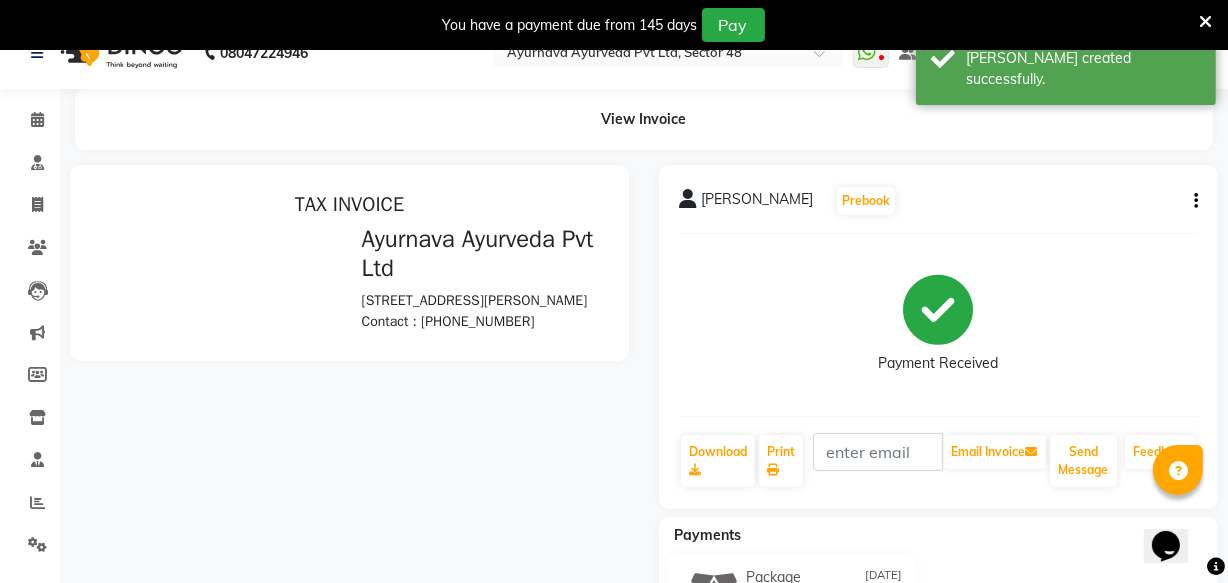 scroll, scrollTop: 0, scrollLeft: 0, axis: both 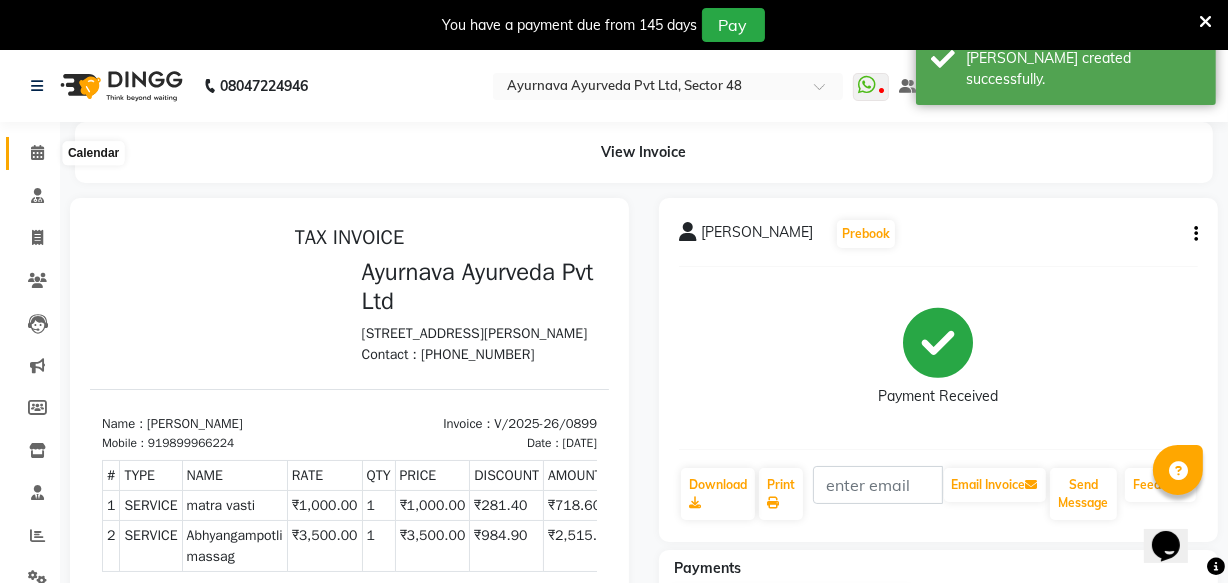 click 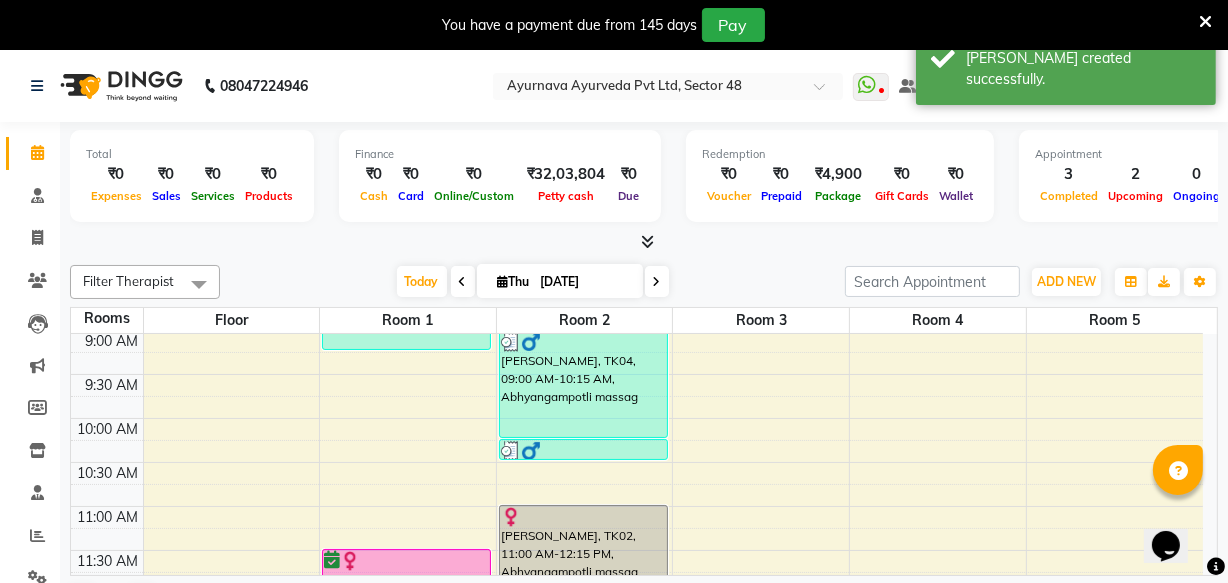 scroll, scrollTop: 363, scrollLeft: 0, axis: vertical 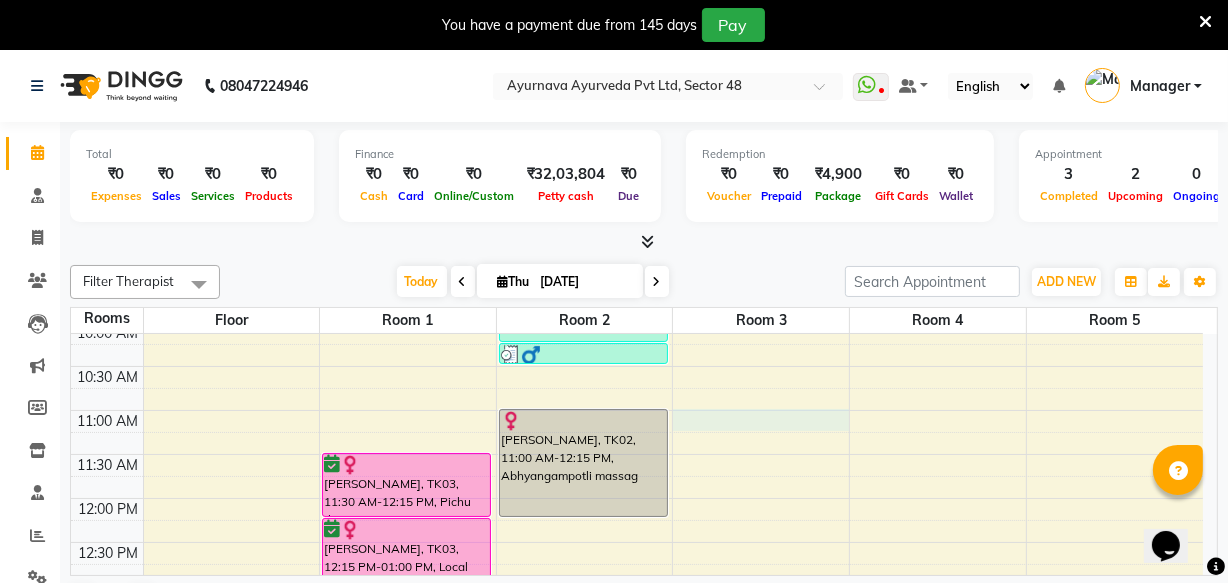 click on "6:00 AM 6:30 AM 7:00 AM 7:30 AM 8:00 AM 8:30 AM 9:00 AM 9:30 AM 10:00 AM 10:30 AM 11:00 AM 11:30 AM 12:00 PM 12:30 PM 1:00 PM 1:30 PM 2:00 PM 2:30 PM 3:00 PM 3:30 PM 4:00 PM 4:30 PM 5:00 PM 5:30 PM 6:00 PM 6:30 PM 7:00 PM 7:30 PM 8:00 PM 8:30 PM     DIPIKA, TK01, 08:00 AM-09:15 AM, abhyangam udwarthanam     [PERSON_NAME], TK03, 11:30 AM-12:15 PM, Pichu (large)     [PERSON_NAME], TK03, 12:15 PM-01:00 PM, Local potli     [PERSON_NAME], TK04, 09:00 AM-10:15 AM, Abhyangampotli massag     [PERSON_NAME], TK04, 10:15 AM-10:30 AM, matra [PERSON_NAME]     [PERSON_NAME], TK02, 11:00 AM-12:15 PM, Abhyangampotli massag" at bounding box center (637, 630) 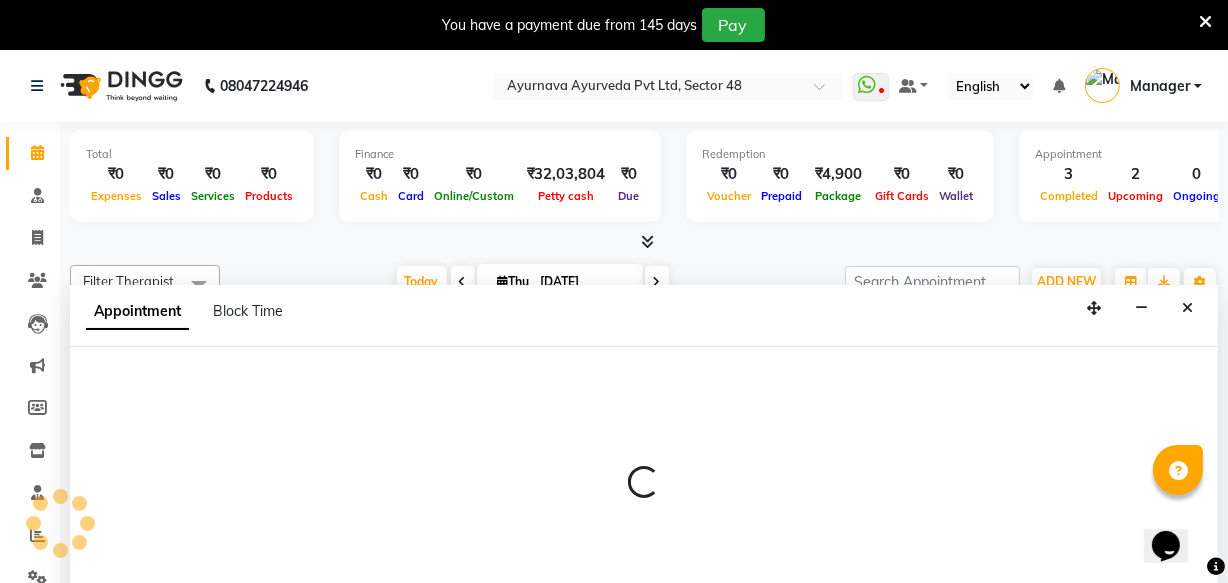 scroll, scrollTop: 50, scrollLeft: 0, axis: vertical 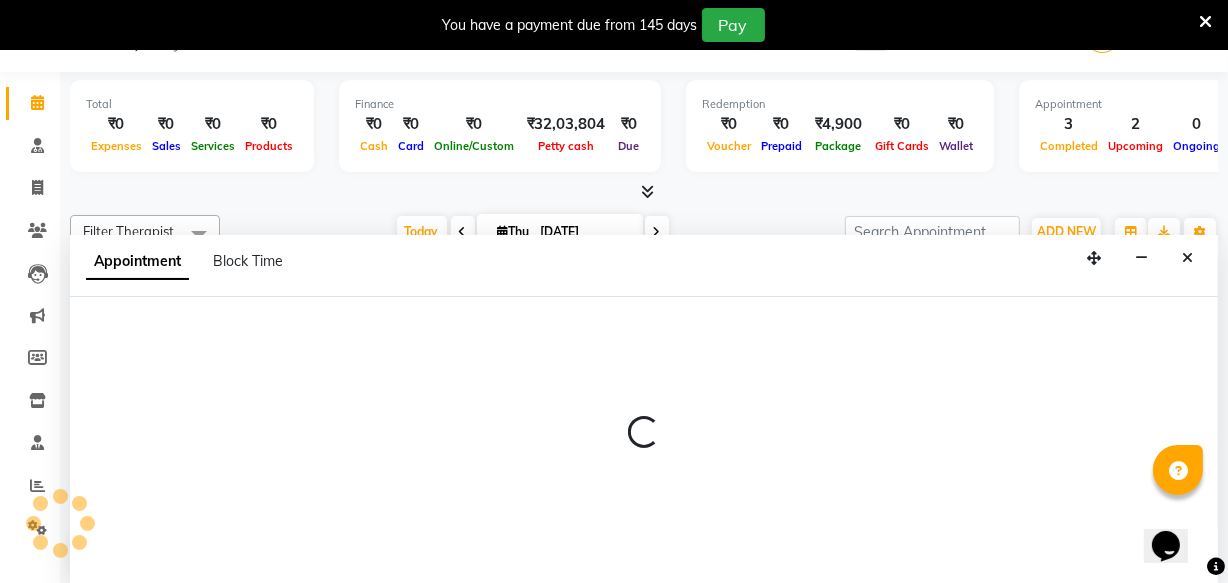 select on "660" 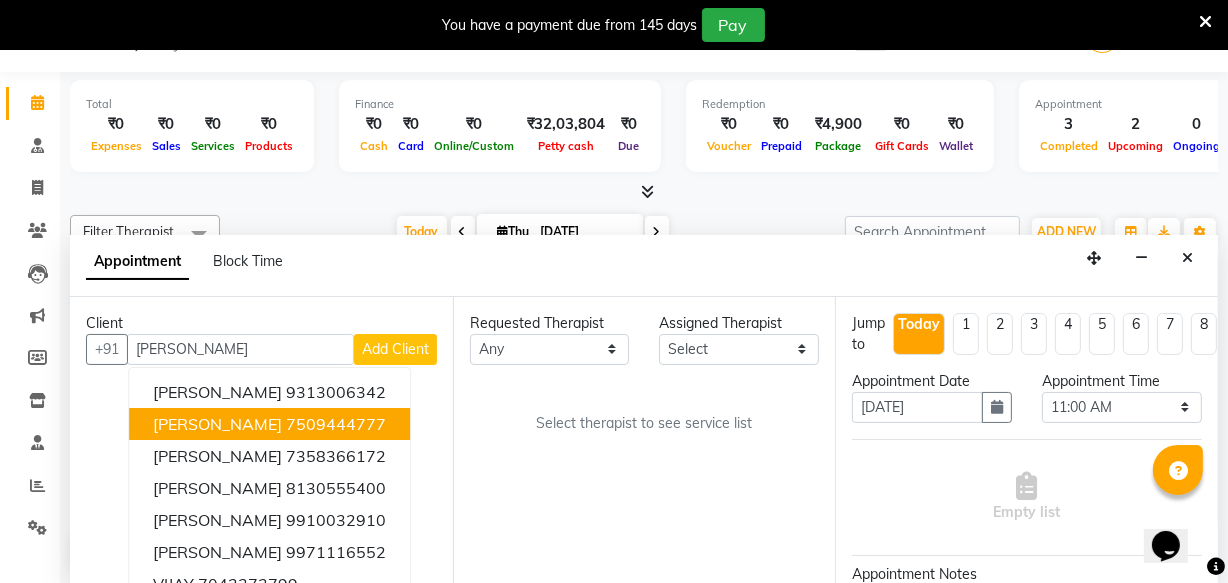 click on "7509444777" at bounding box center (336, 424) 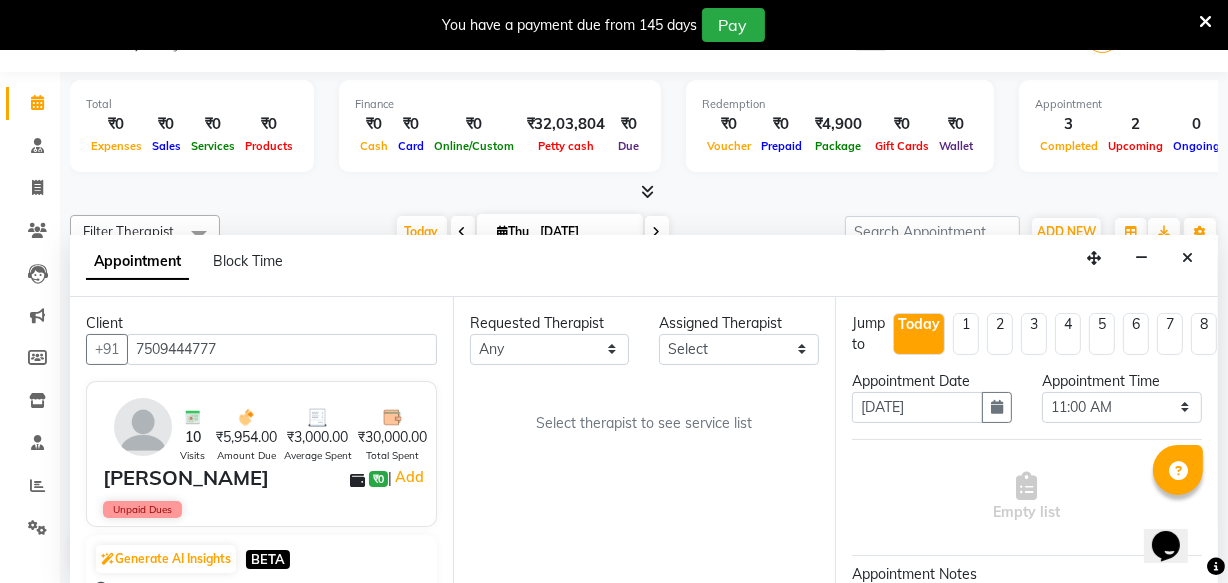 type on "7509444777" 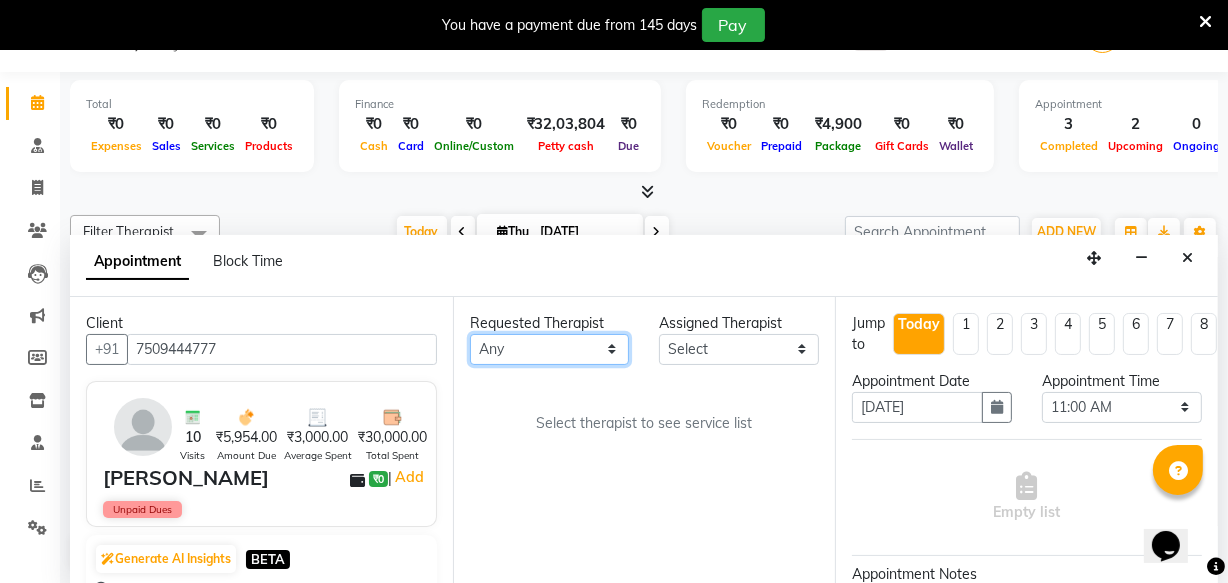 click on "Any [PERSON_NAME] [PERSON_NAME] V P [PERSON_NAME] [PERSON_NAME] [PERSON_NAME] [PERSON_NAME] [PERSON_NAME]  Dr [PERSON_NAME] DR [PERSON_NAME] [PERSON_NAME] Dr [PERSON_NAME] R [PERSON_NAME] [PERSON_NAME] Nijo [PERSON_NAME] [PERSON_NAME] radha Rasmi O S [PERSON_NAME] [PERSON_NAME] [PERSON_NAME] [PERSON_NAME] M [PERSON_NAME] [PERSON_NAME] Mon [PERSON_NAME] [PERSON_NAME]   [PERSON_NAME]   [PERSON_NAME]" at bounding box center [550, 349] 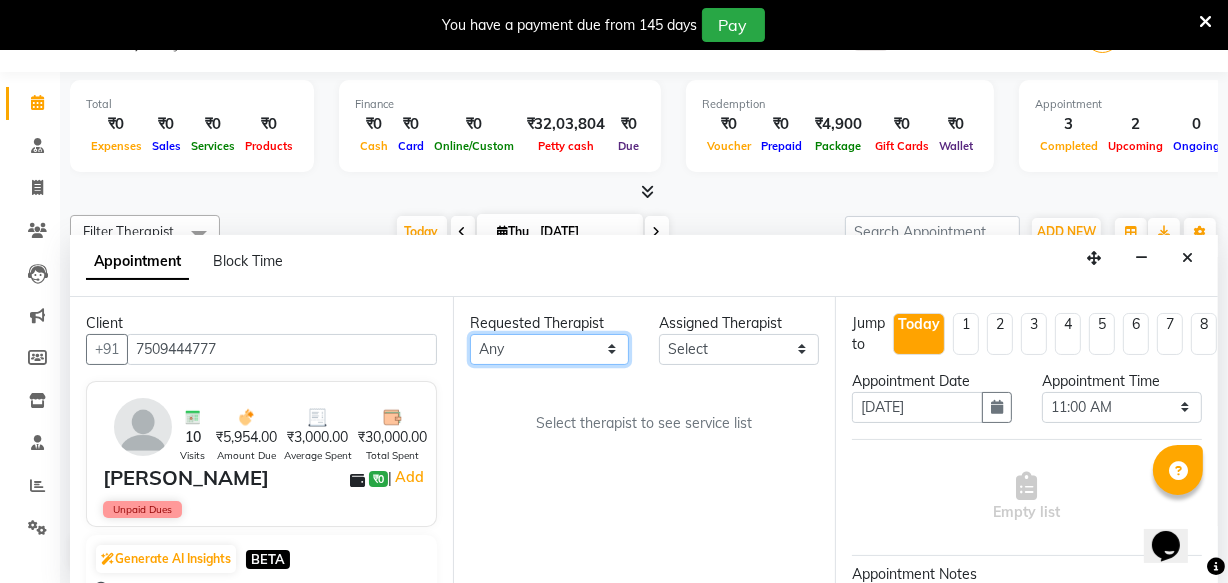 select on "63862" 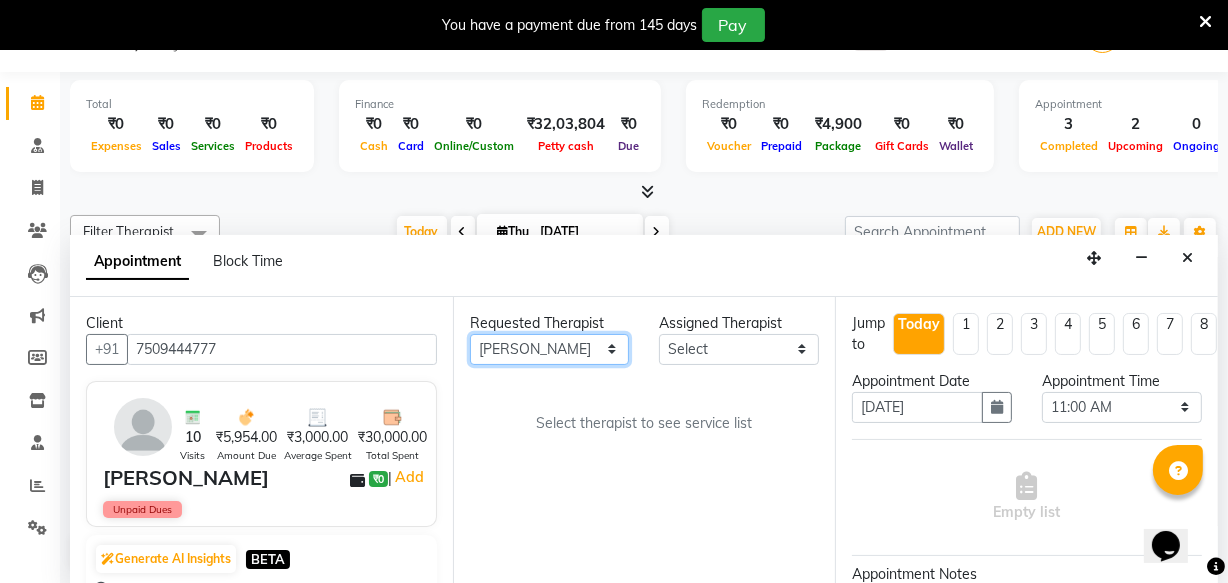 click on "Any [PERSON_NAME] [PERSON_NAME] V P [PERSON_NAME] [PERSON_NAME] [PERSON_NAME] [PERSON_NAME] [PERSON_NAME]  Dr [PERSON_NAME] DR [PERSON_NAME] [PERSON_NAME] Dr [PERSON_NAME] R [PERSON_NAME] [PERSON_NAME] Nijo [PERSON_NAME] [PERSON_NAME] radha Rasmi O S [PERSON_NAME] [PERSON_NAME] [PERSON_NAME] [PERSON_NAME] M [PERSON_NAME] [PERSON_NAME] Mon [PERSON_NAME] [PERSON_NAME]   [PERSON_NAME]   [PERSON_NAME]" at bounding box center [550, 349] 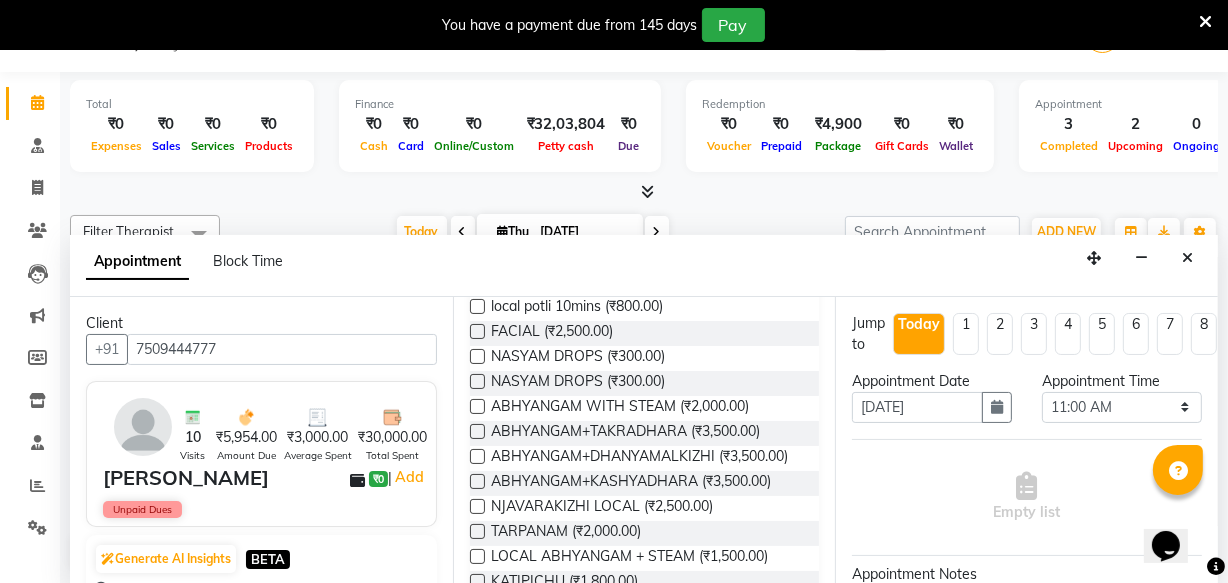scroll, scrollTop: 1181, scrollLeft: 0, axis: vertical 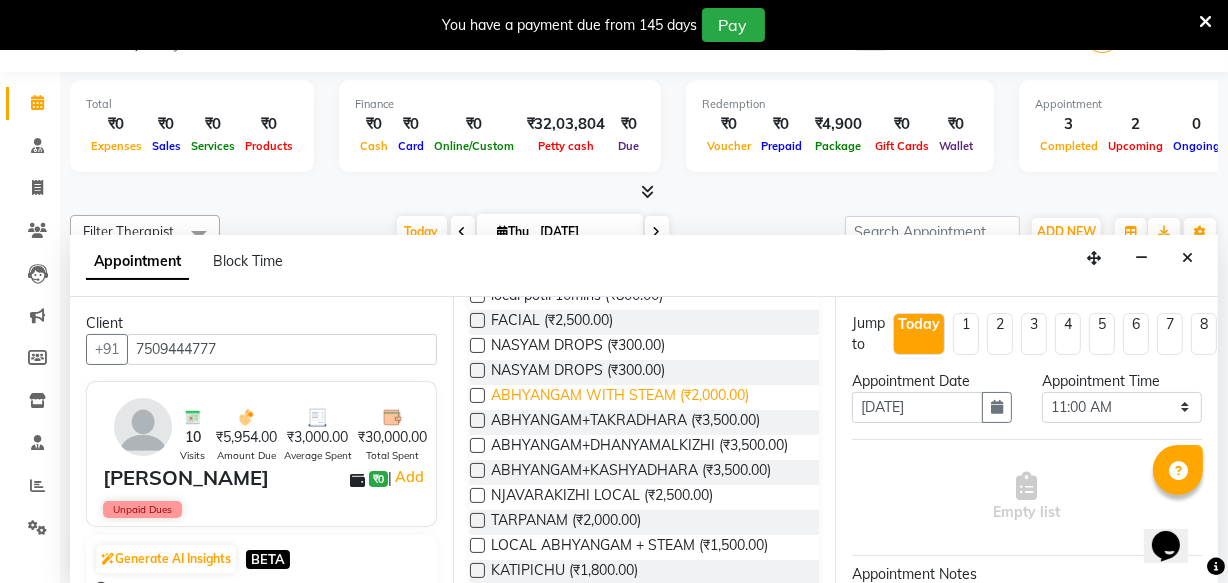 click on "ABHYANGAM WITH STEAM  (₹2,000.00)" at bounding box center [620, 397] 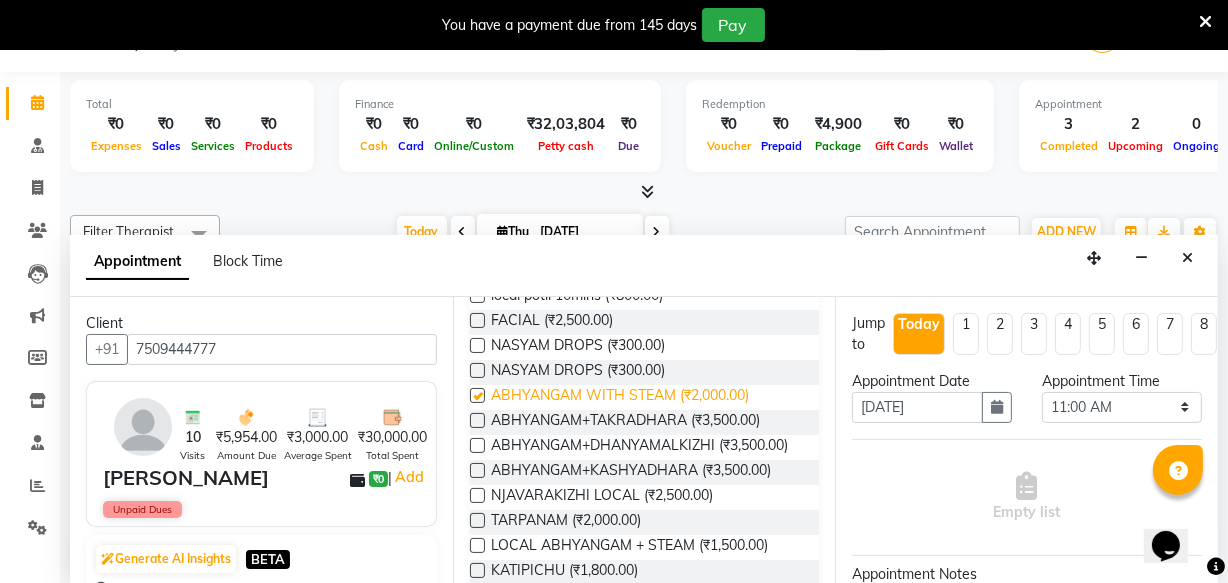 checkbox on "true" 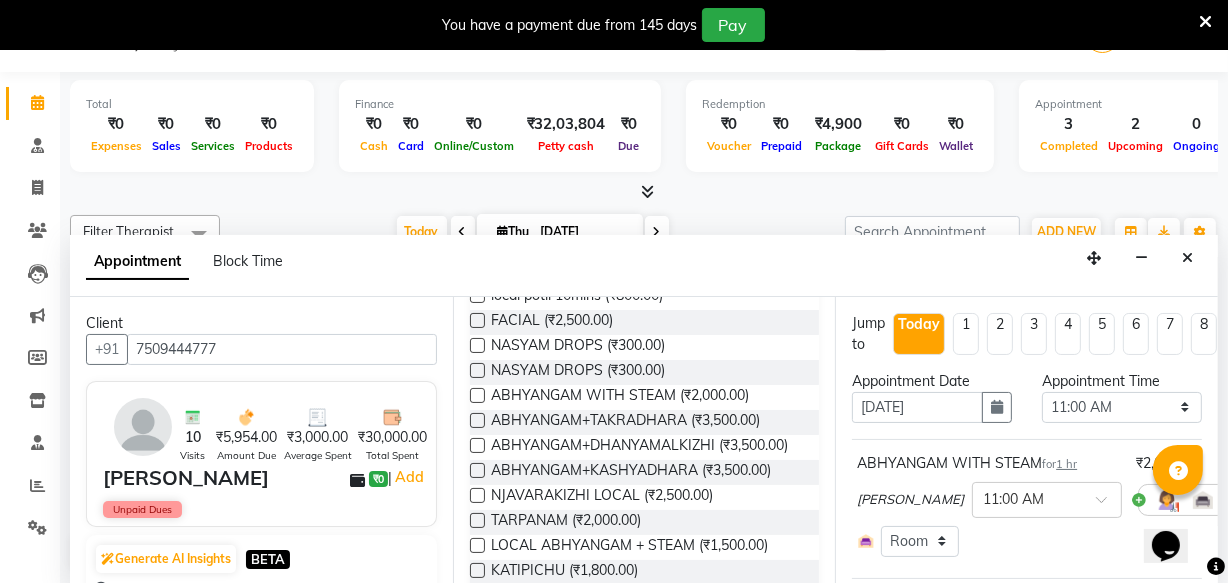 checkbox on "false" 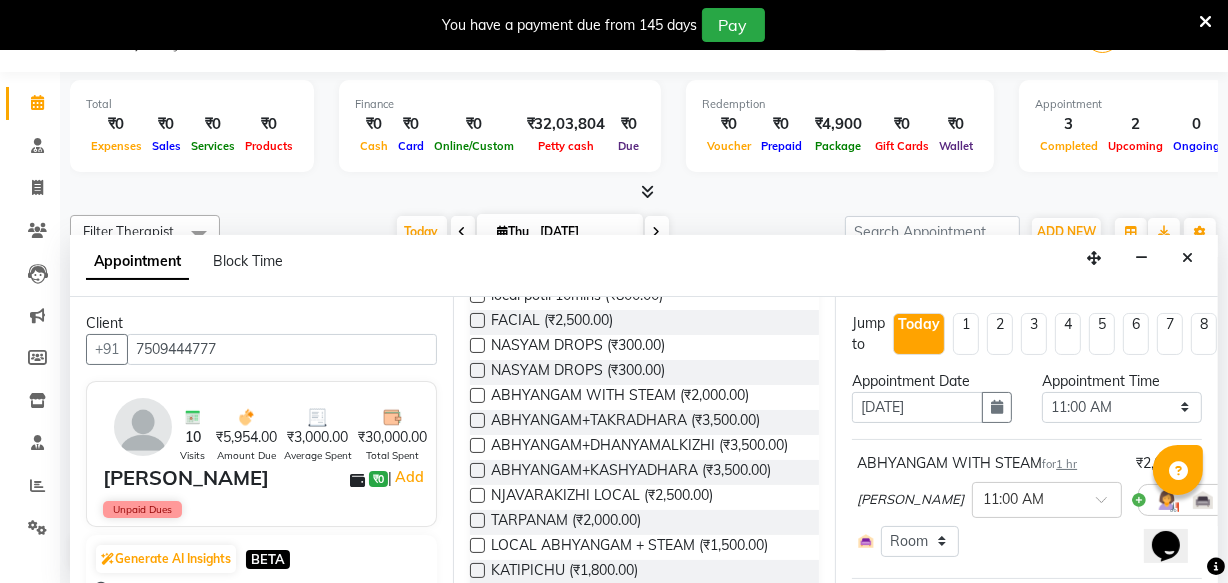 scroll, scrollTop: 272, scrollLeft: 0, axis: vertical 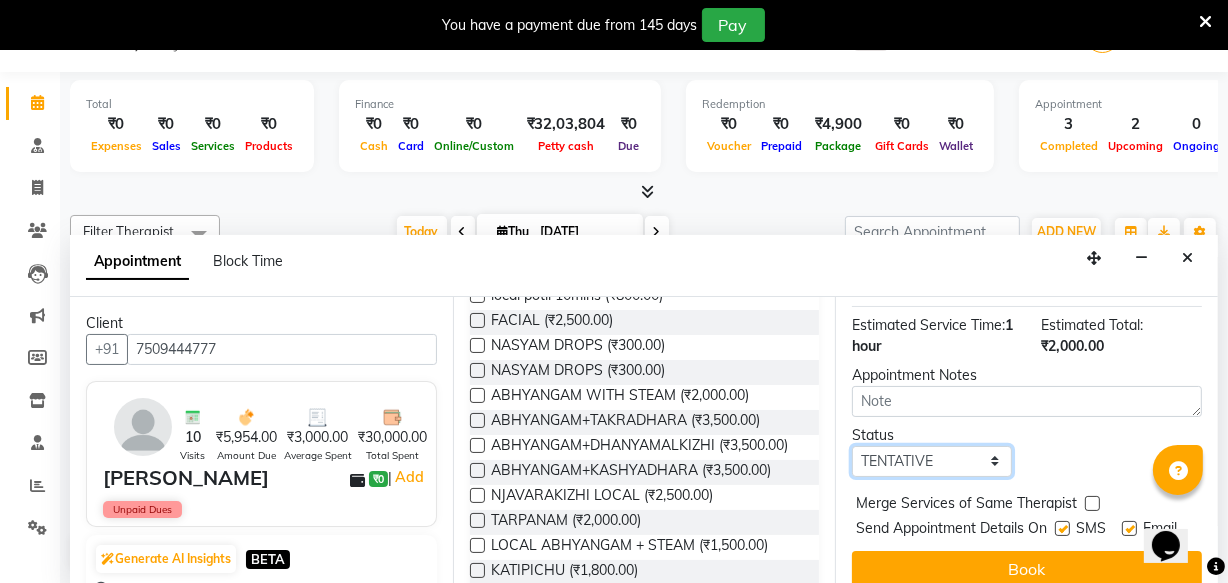 click on "Select TENTATIVE CONFIRM CHECK-IN UPCOMING" at bounding box center (932, 461) 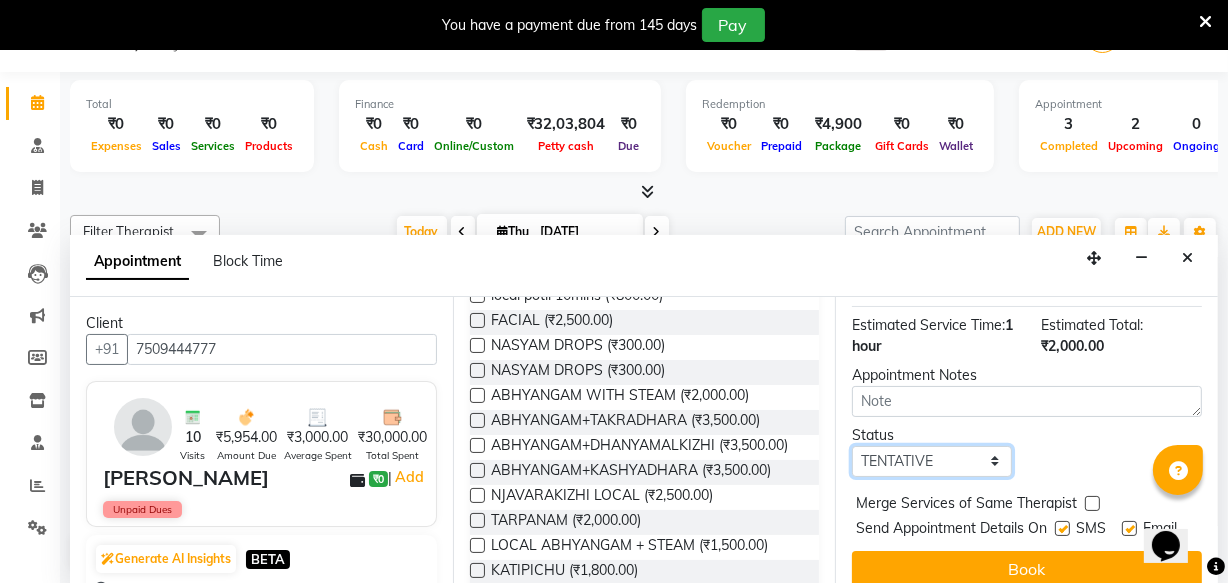 select on "confirm booking" 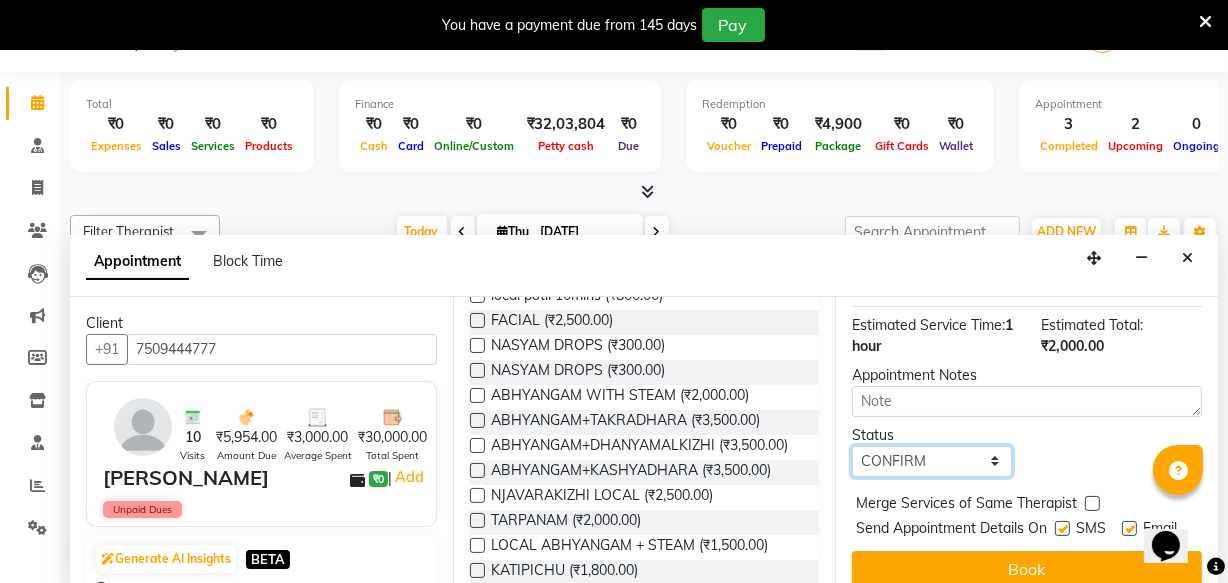 click on "Select TENTATIVE CONFIRM CHECK-IN UPCOMING" at bounding box center [932, 461] 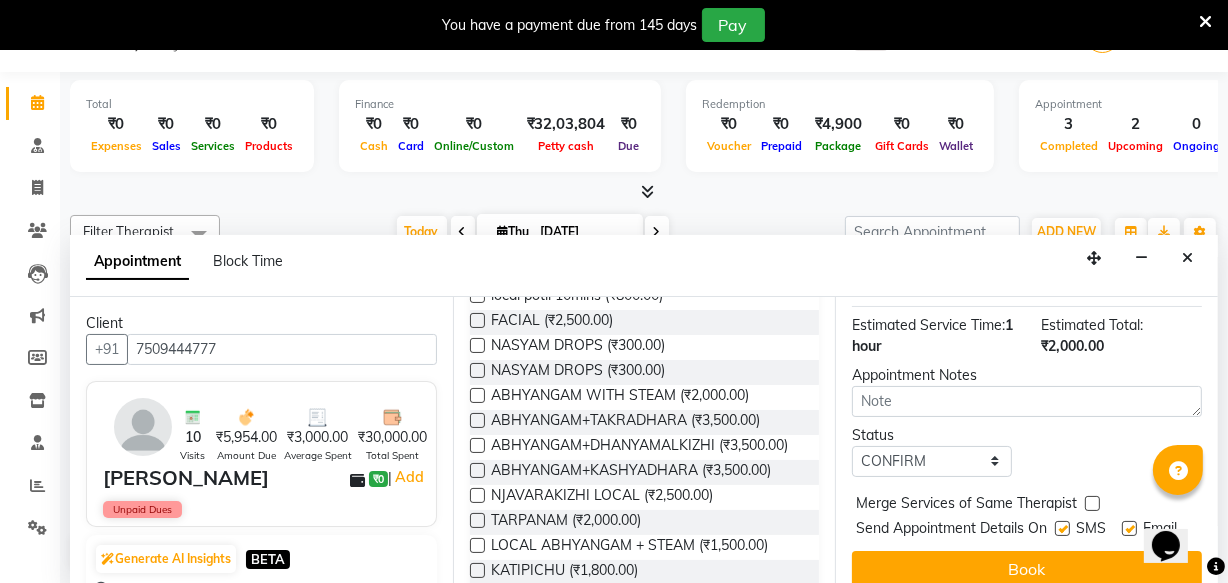 drag, startPoint x: 1060, startPoint y: 524, endPoint x: 1105, endPoint y: 536, distance: 46.572525 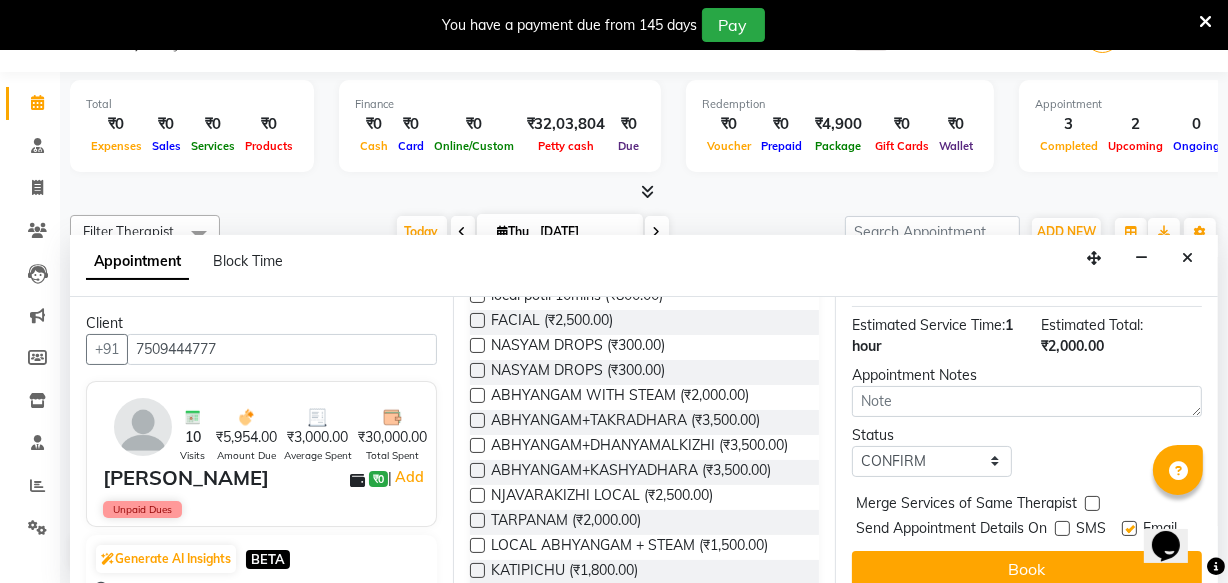 click at bounding box center [1129, 528] 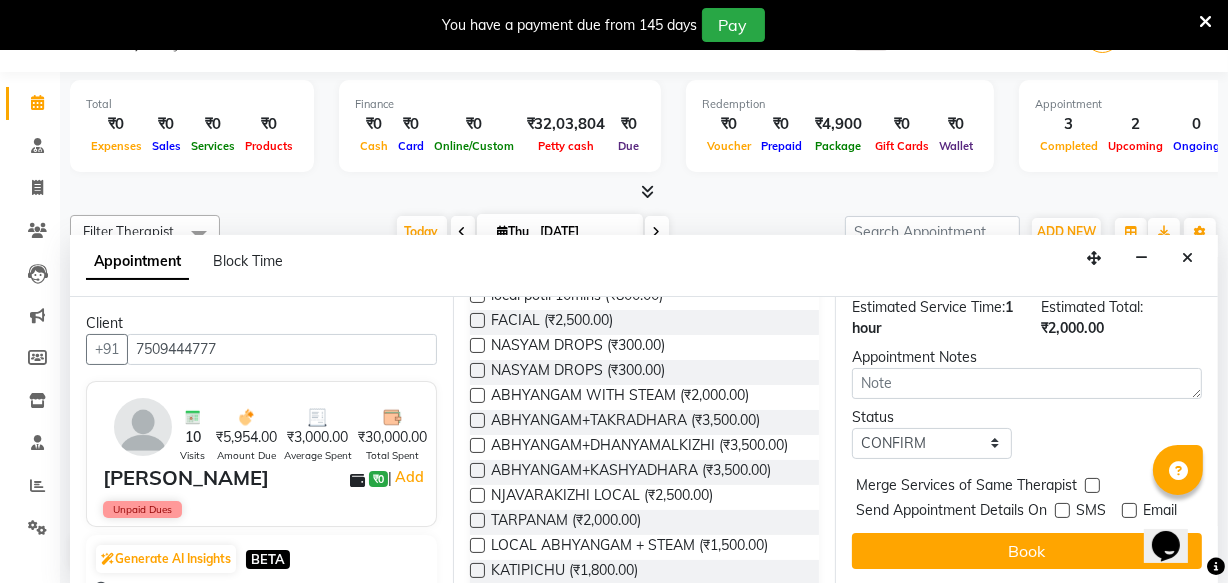 scroll, scrollTop: 320, scrollLeft: 0, axis: vertical 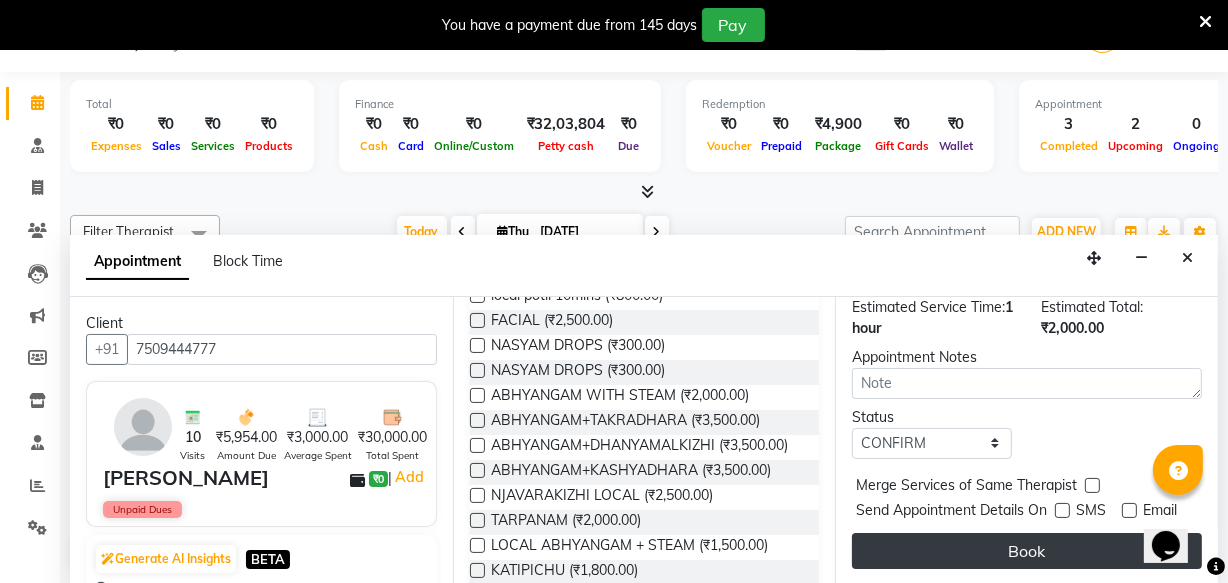 click on "Book" at bounding box center (1027, 551) 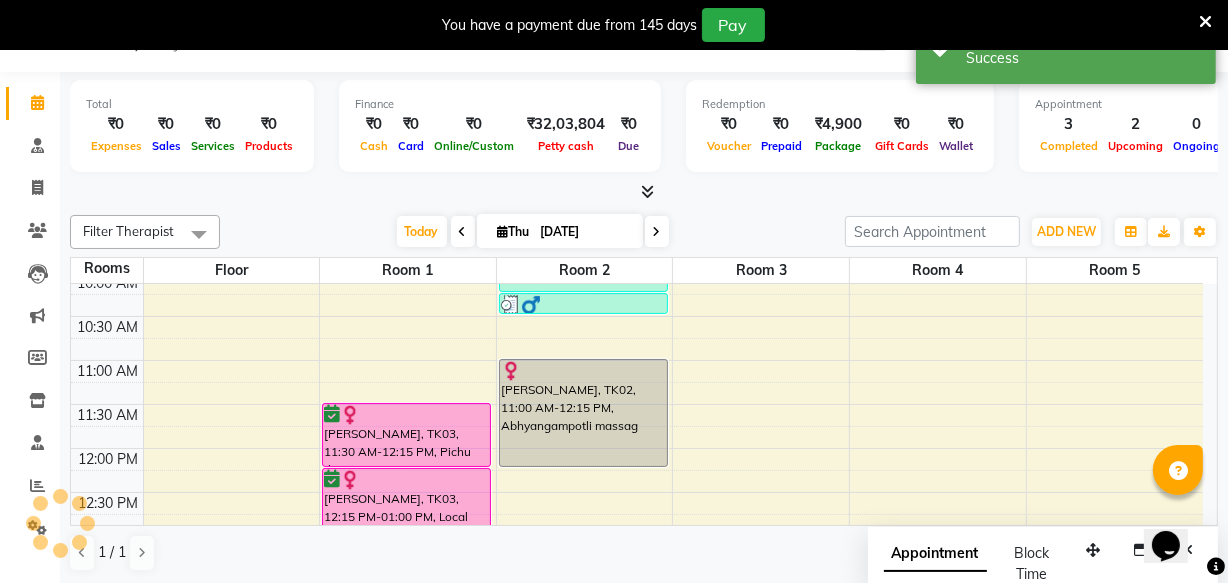 scroll, scrollTop: 0, scrollLeft: 0, axis: both 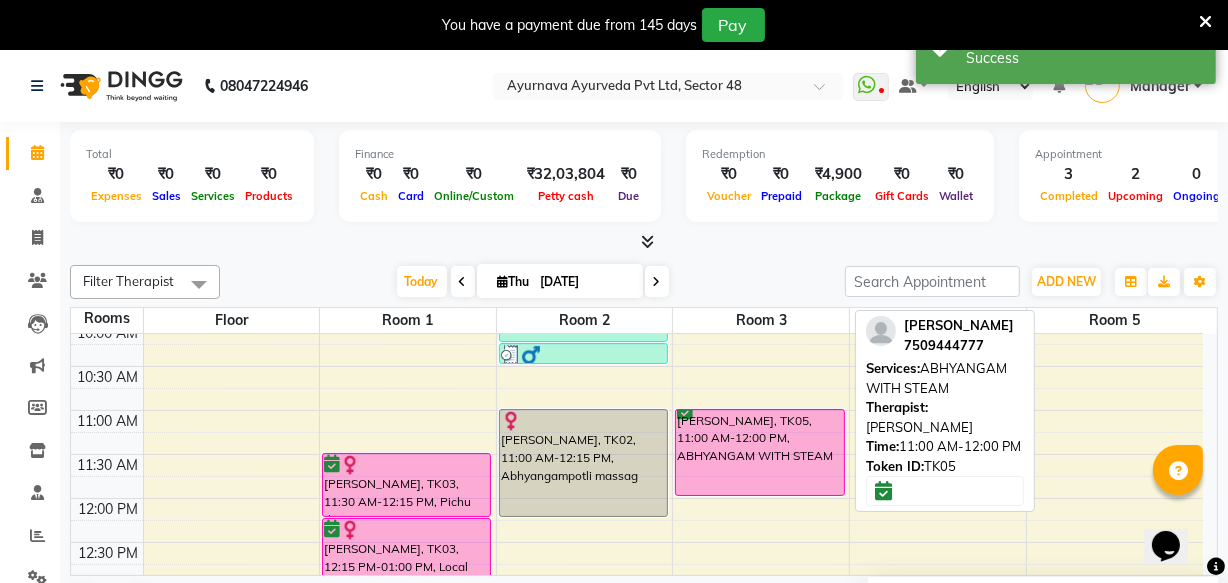 click on "[PERSON_NAME], TK05, 11:00 AM-12:00 PM, ABHYANGAM WITH STEAM" at bounding box center [759, 452] 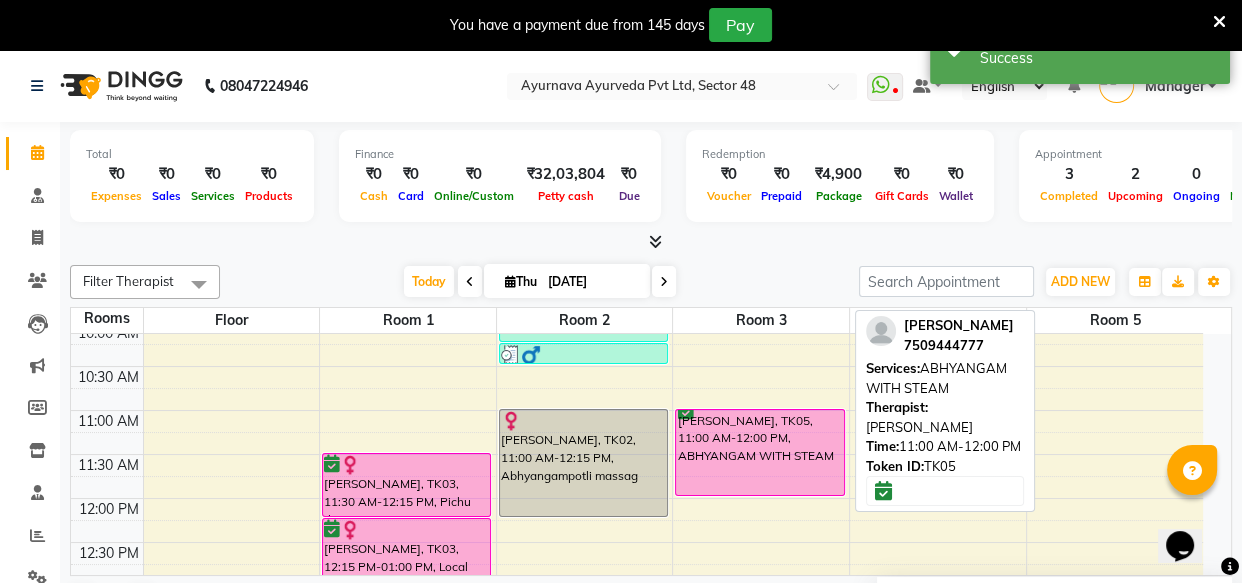 select on "6" 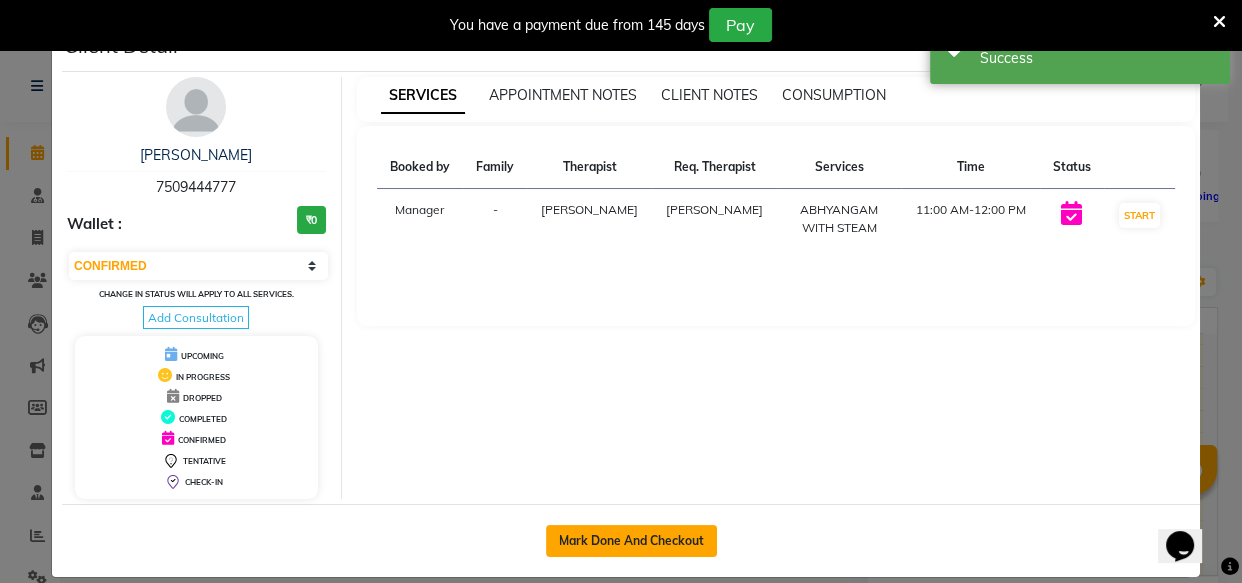 click on "Mark Done And Checkout" 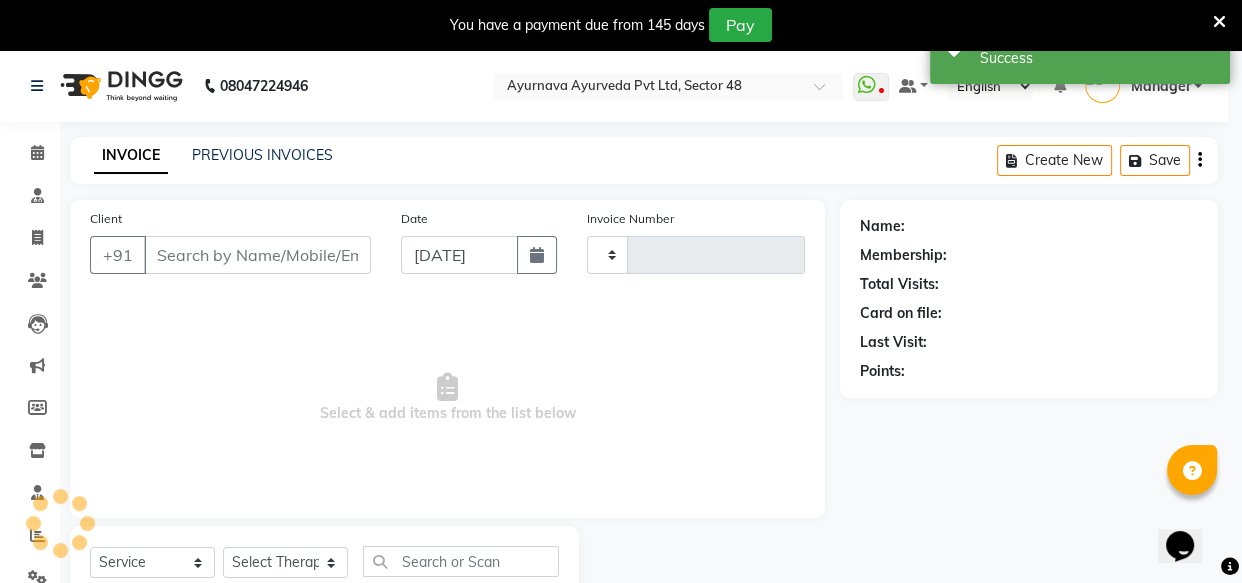 type on "0900" 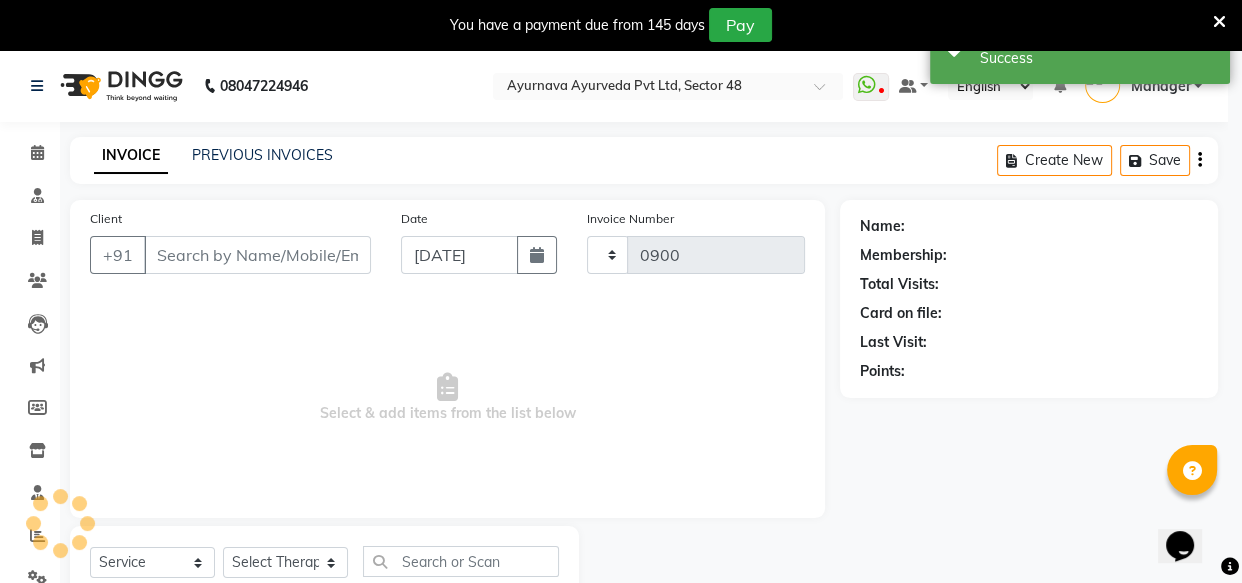 select on "5546" 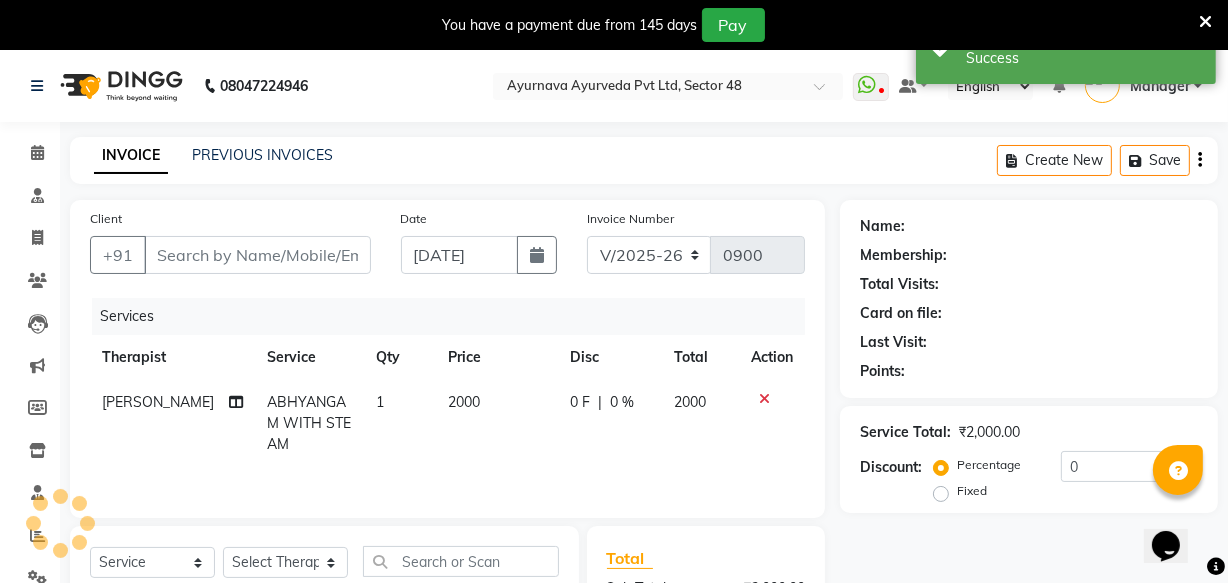 type on "7509444777" 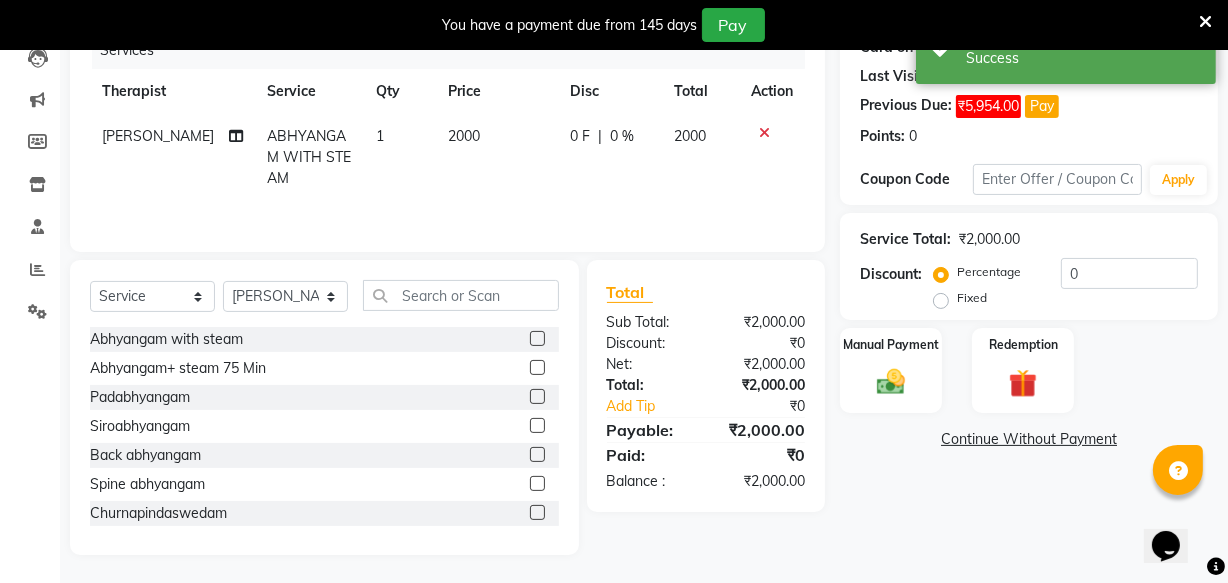scroll, scrollTop: 269, scrollLeft: 0, axis: vertical 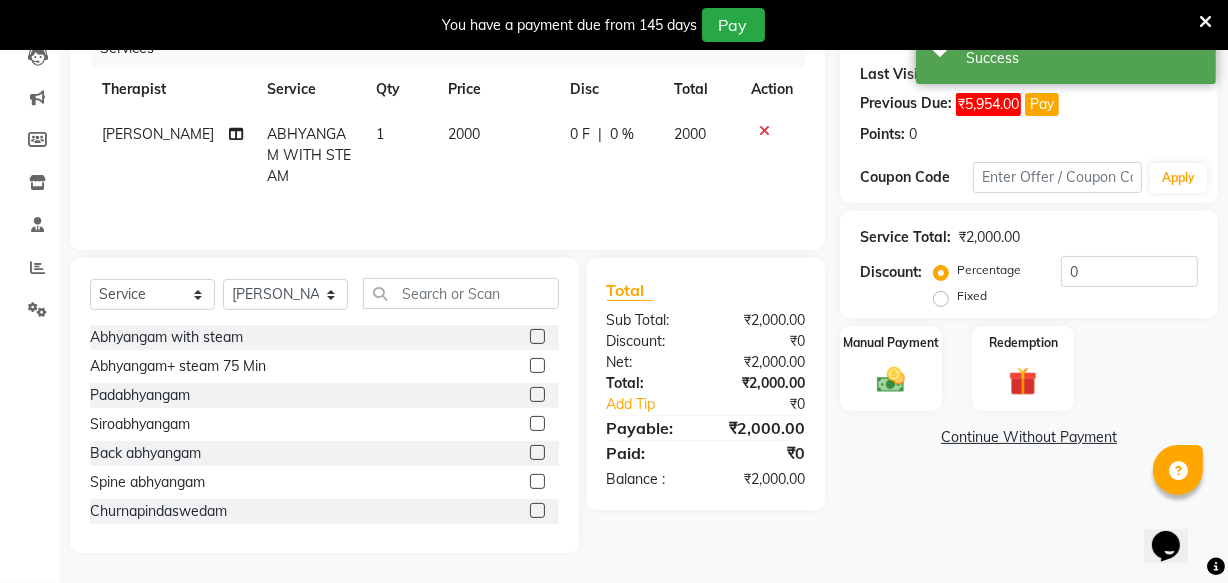 drag, startPoint x: 939, startPoint y: 298, endPoint x: 988, endPoint y: 290, distance: 49.648766 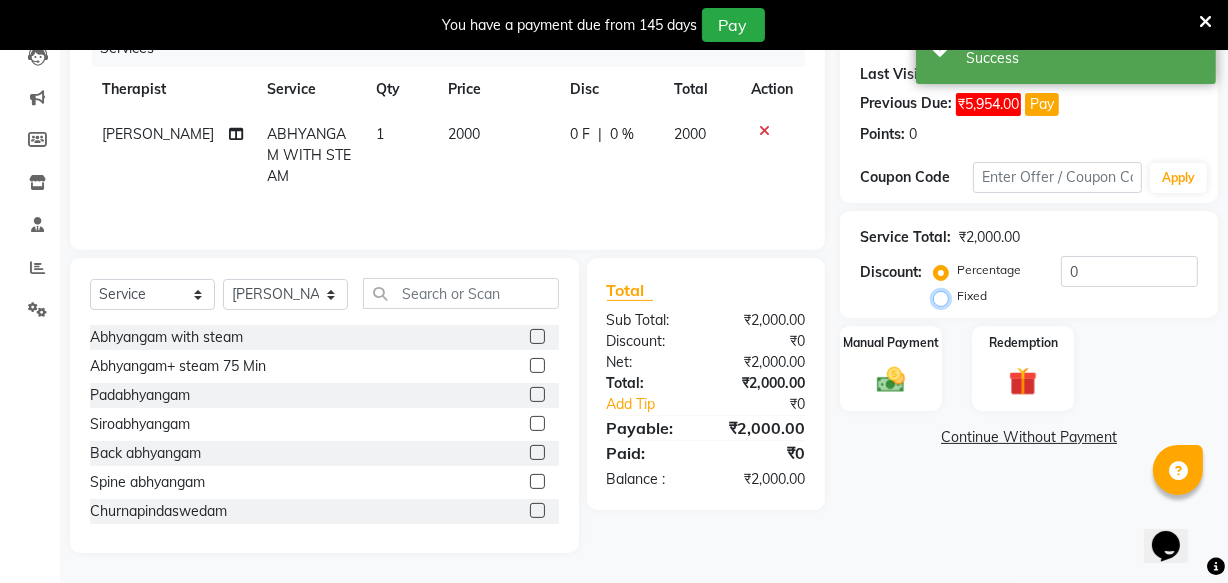 click on "Fixed" at bounding box center (945, 296) 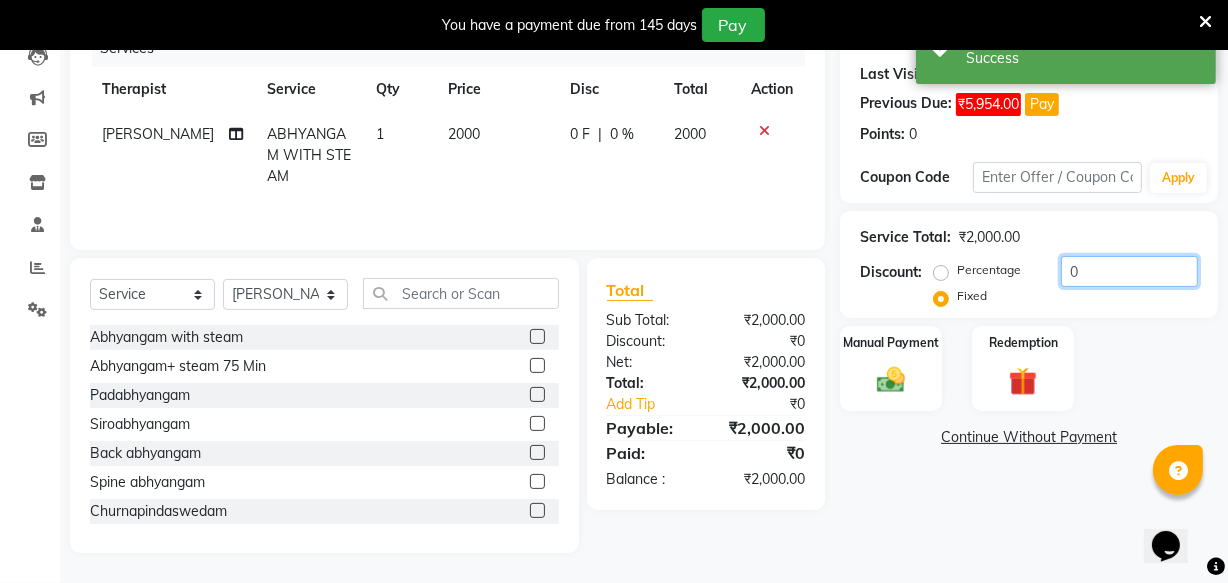 click on "0" 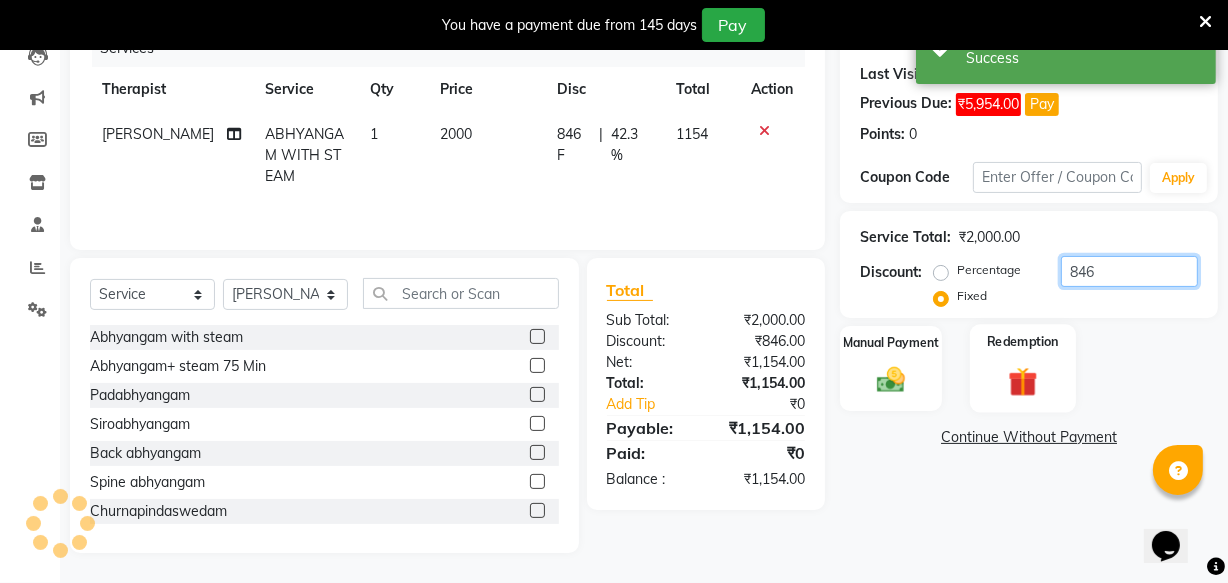type on "846" 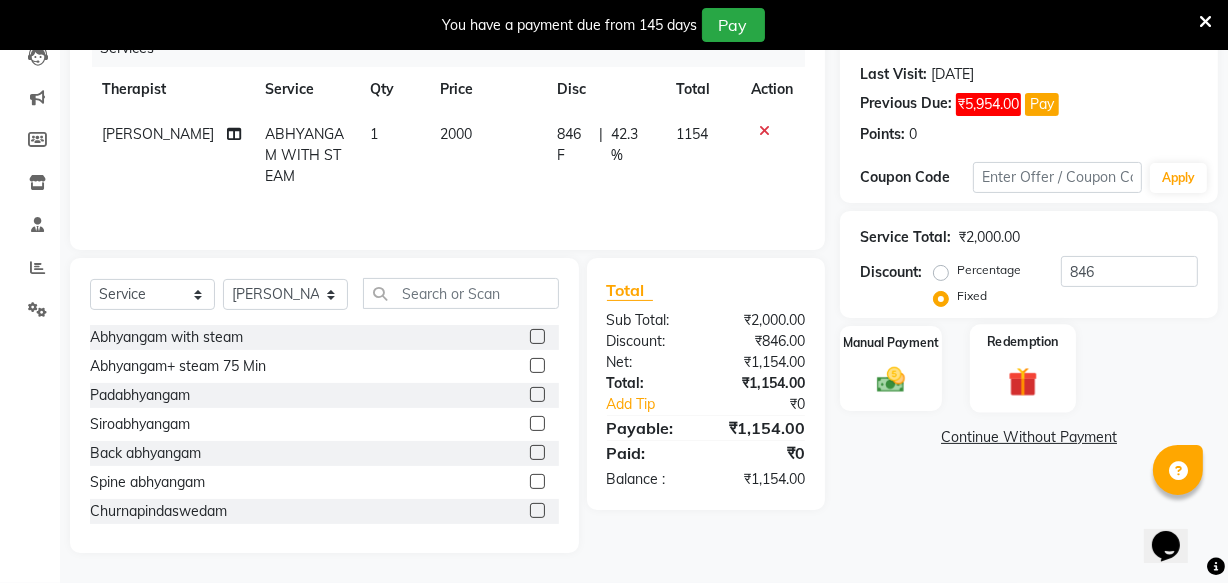 click on "Redemption" 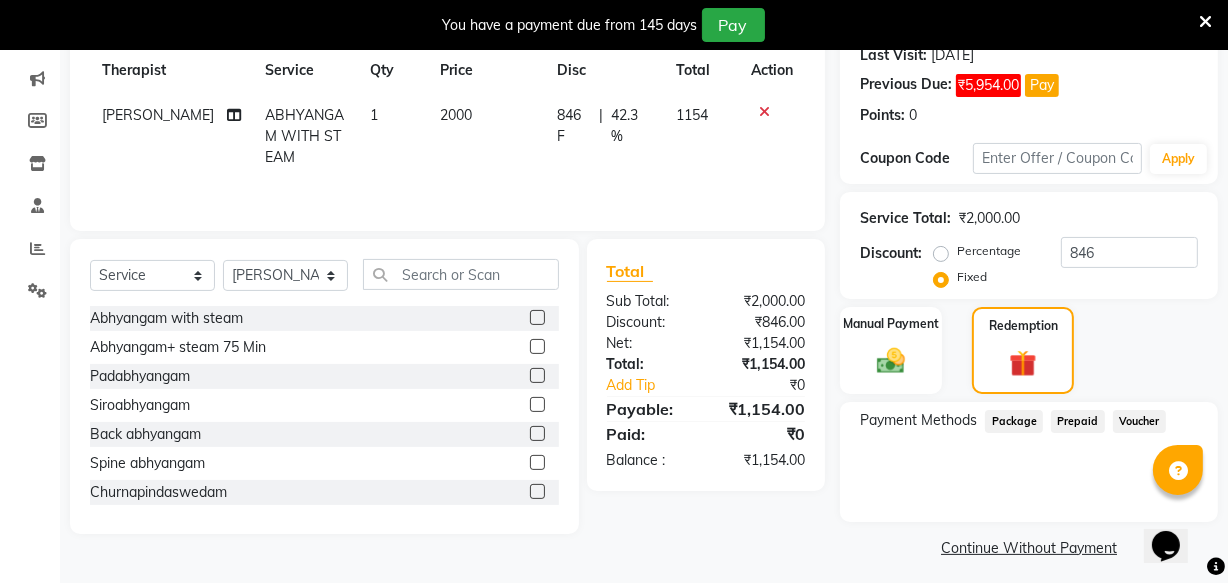scroll, scrollTop: 296, scrollLeft: 0, axis: vertical 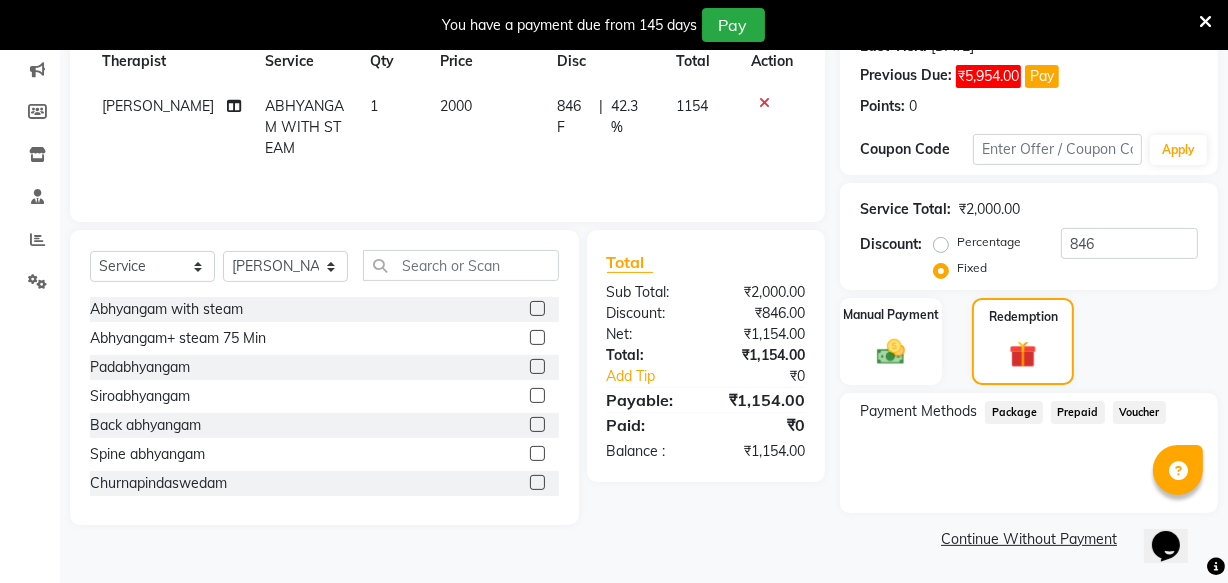 click on "Continue Without Payment" 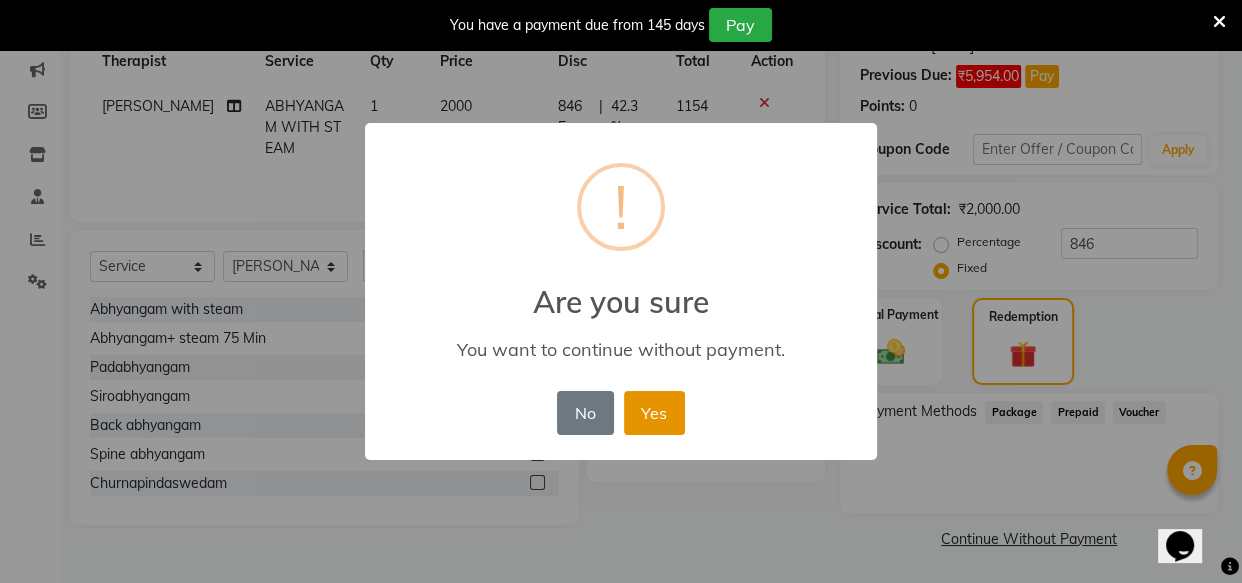 click on "Yes" at bounding box center (654, 413) 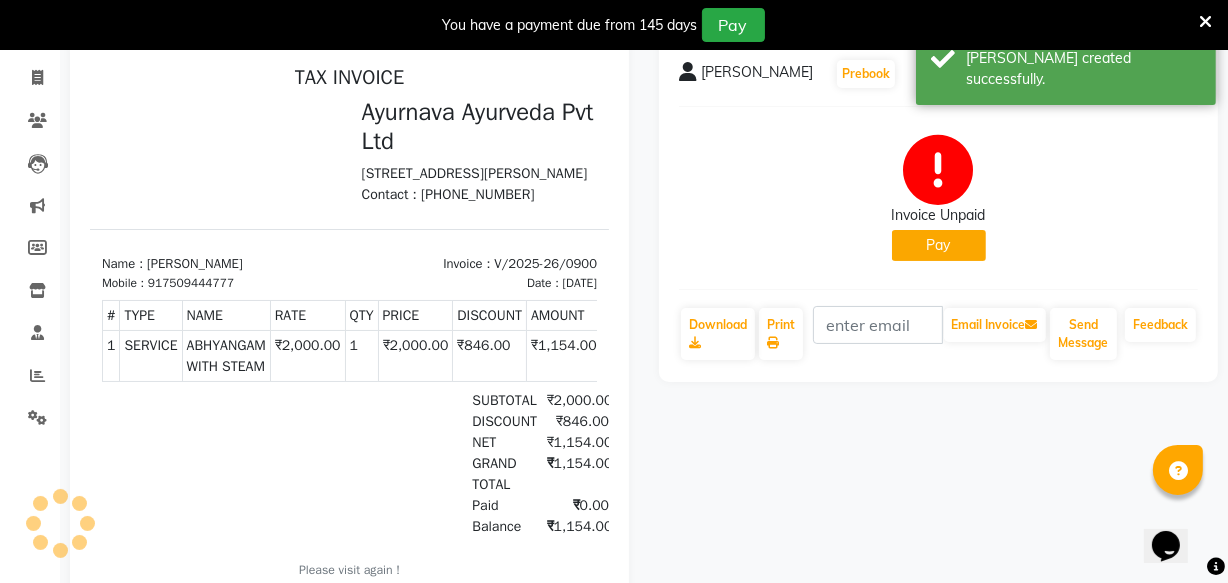 scroll, scrollTop: 0, scrollLeft: 0, axis: both 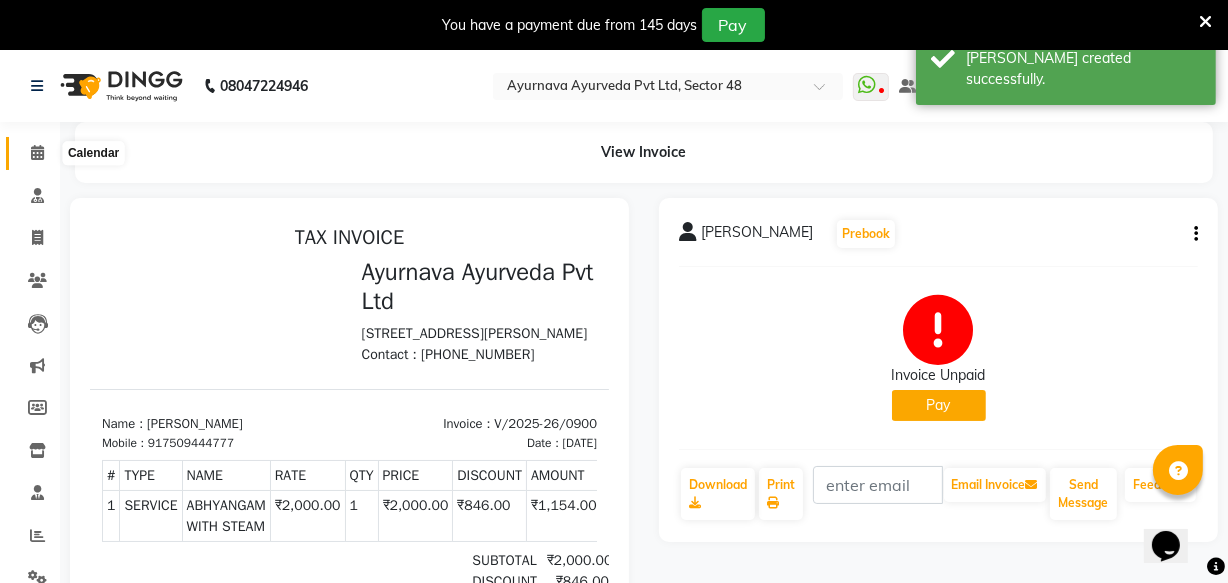 click 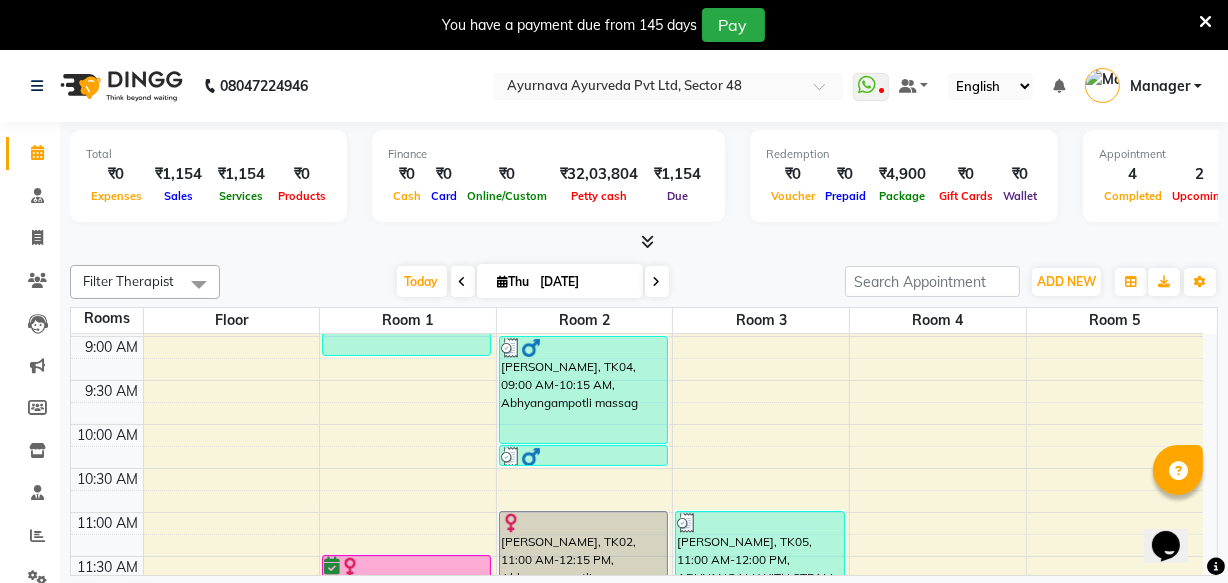 scroll, scrollTop: 254, scrollLeft: 0, axis: vertical 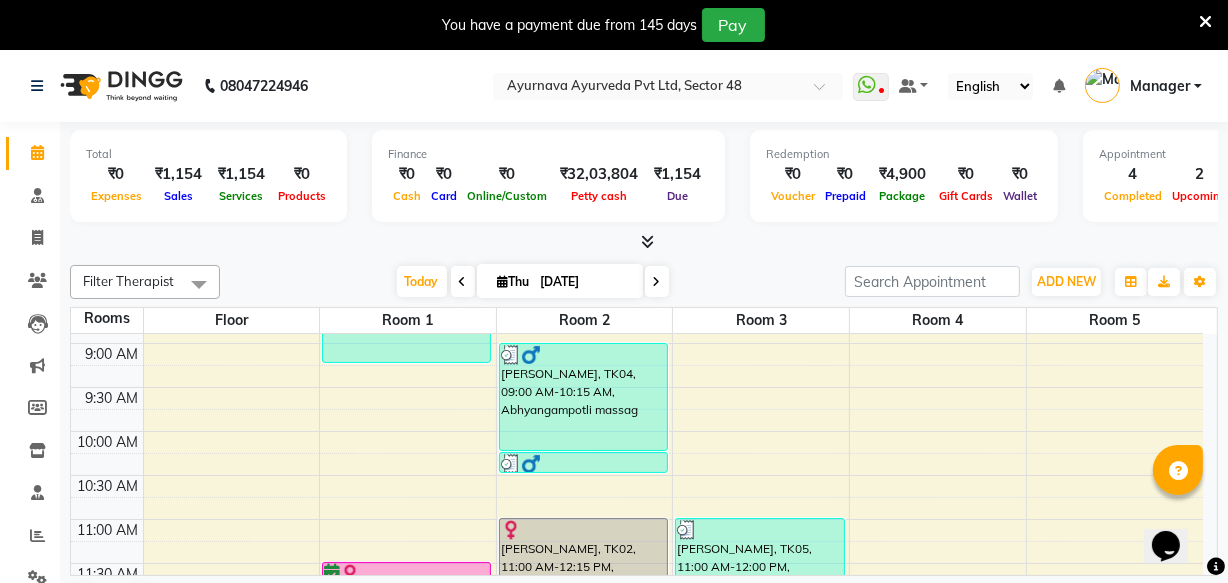 click on "6:00 AM 6:30 AM 7:00 AM 7:30 AM 8:00 AM 8:30 AM 9:00 AM 9:30 AM 10:00 AM 10:30 AM 11:00 AM 11:30 AM 12:00 PM 12:30 PM 1:00 PM 1:30 PM 2:00 PM 2:30 PM 3:00 PM 3:30 PM 4:00 PM 4:30 PM 5:00 PM 5:30 PM 6:00 PM 6:30 PM 7:00 PM 7:30 PM 8:00 PM 8:30 PM     DIPIKA, TK01, 08:00 AM-09:15 AM, abhyangam udwarthanam     [PERSON_NAME], TK03, 11:30 AM-12:15 PM, Pichu (large)     [PERSON_NAME], TK03, 12:15 PM-01:00 PM, Local potli     [PERSON_NAME], TK04, 09:00 AM-10:15 AM, Abhyangampotli massag     [PERSON_NAME], TK04, 10:15 AM-10:30 AM, matra vasti     [PERSON_NAME], TK02, 11:00 AM-12:15 PM, Abhyangampotli massag     [PERSON_NAME], TK05, 11:00 AM-12:00 PM, ABHYANGAM WITH STEAM" at bounding box center (637, 739) 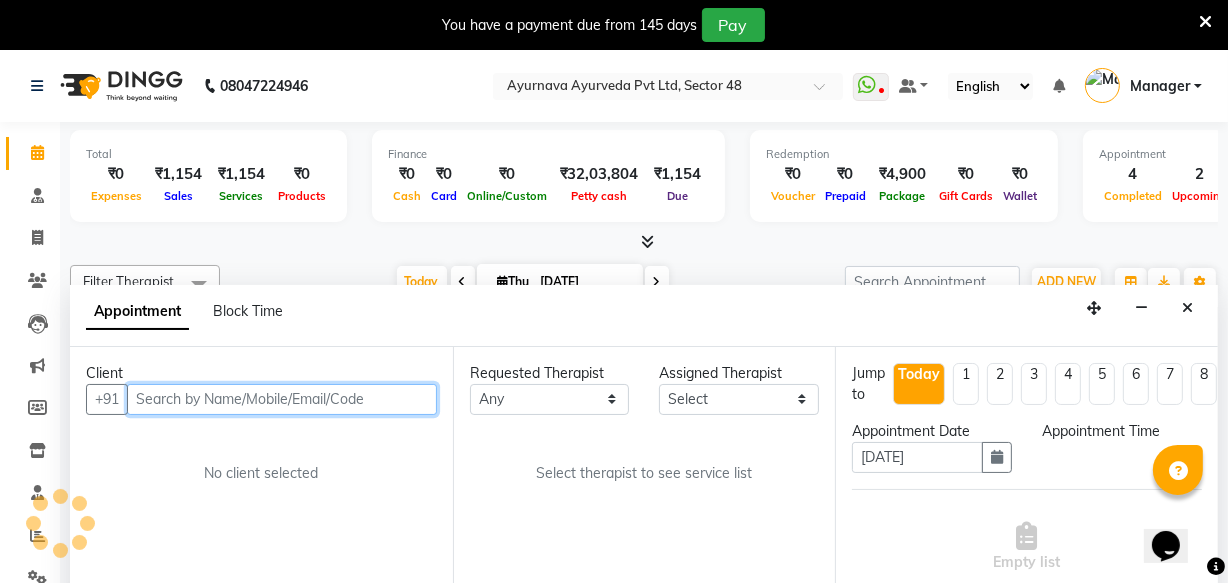 scroll, scrollTop: 50, scrollLeft: 0, axis: vertical 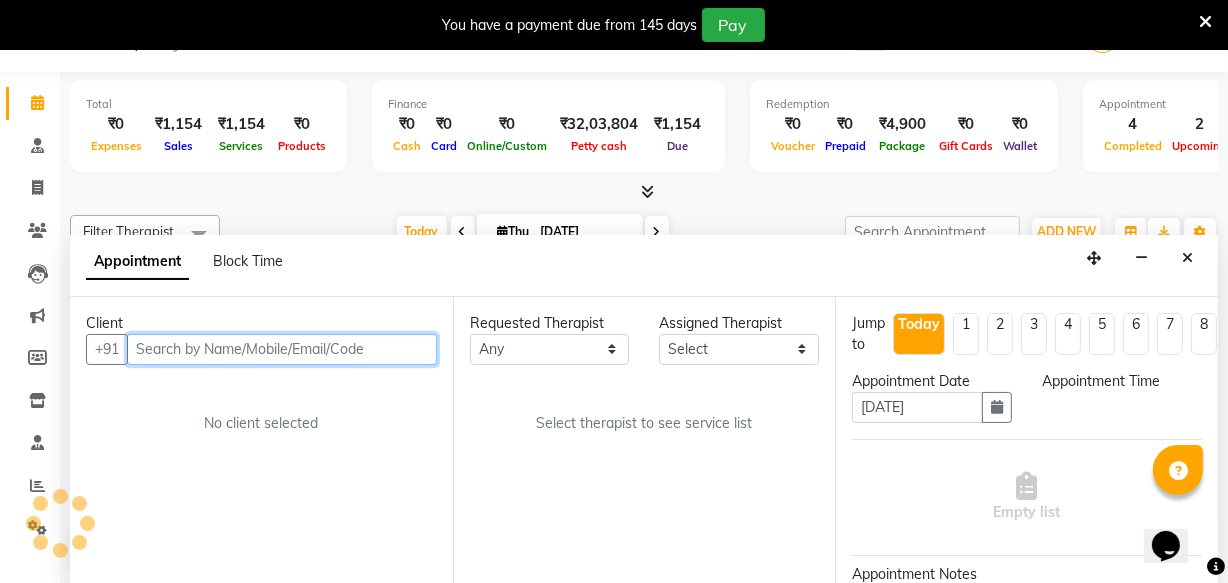 select on "660" 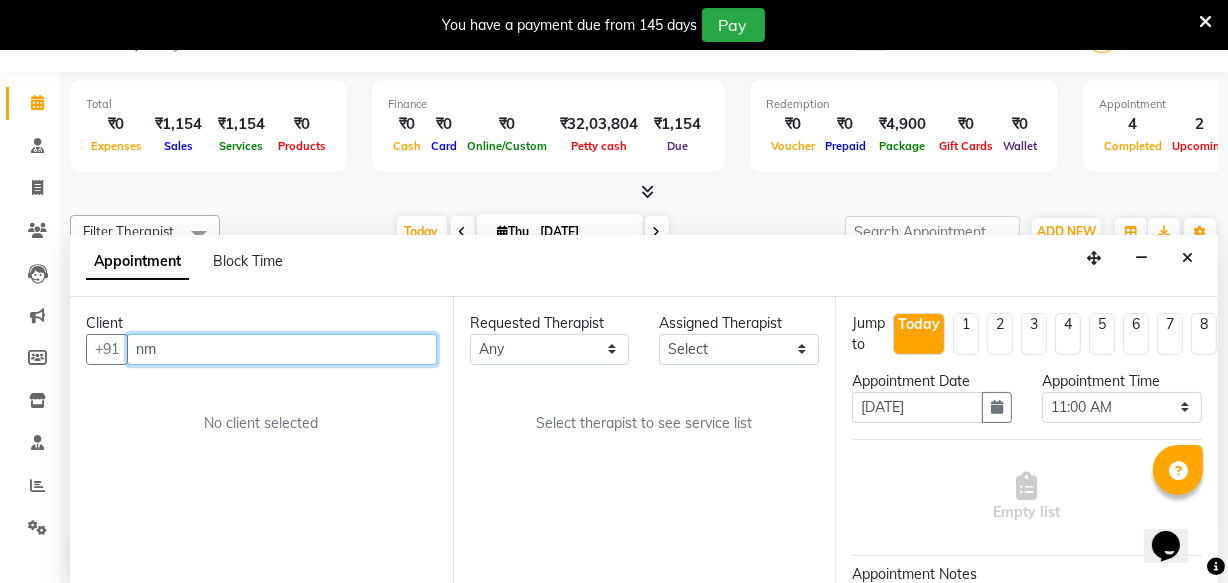 type on "n" 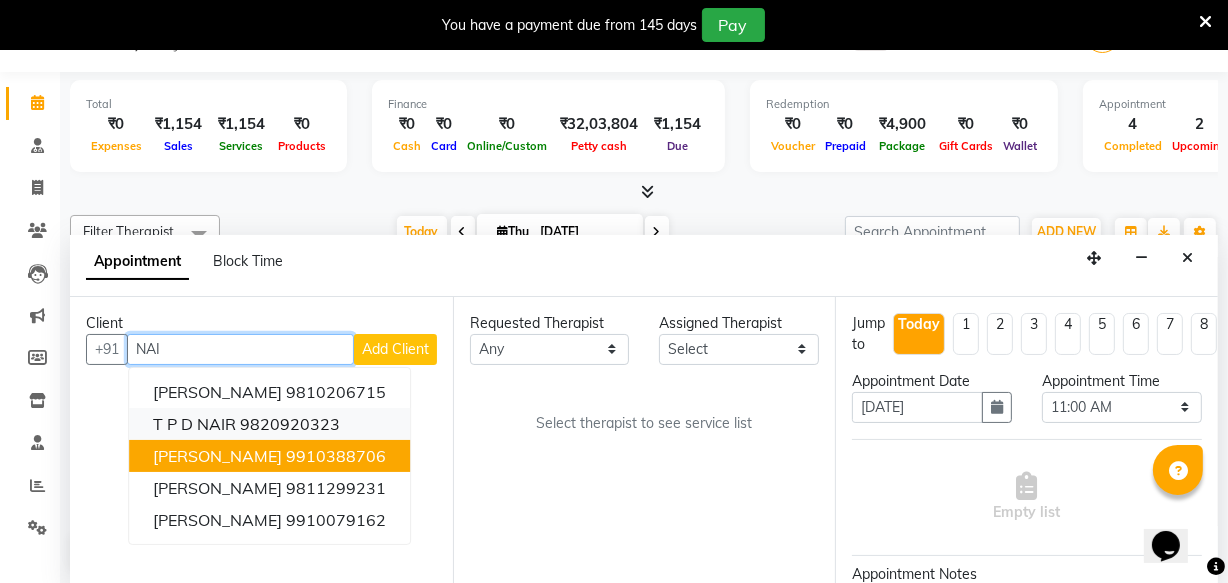 click on "9820920323" at bounding box center (290, 424) 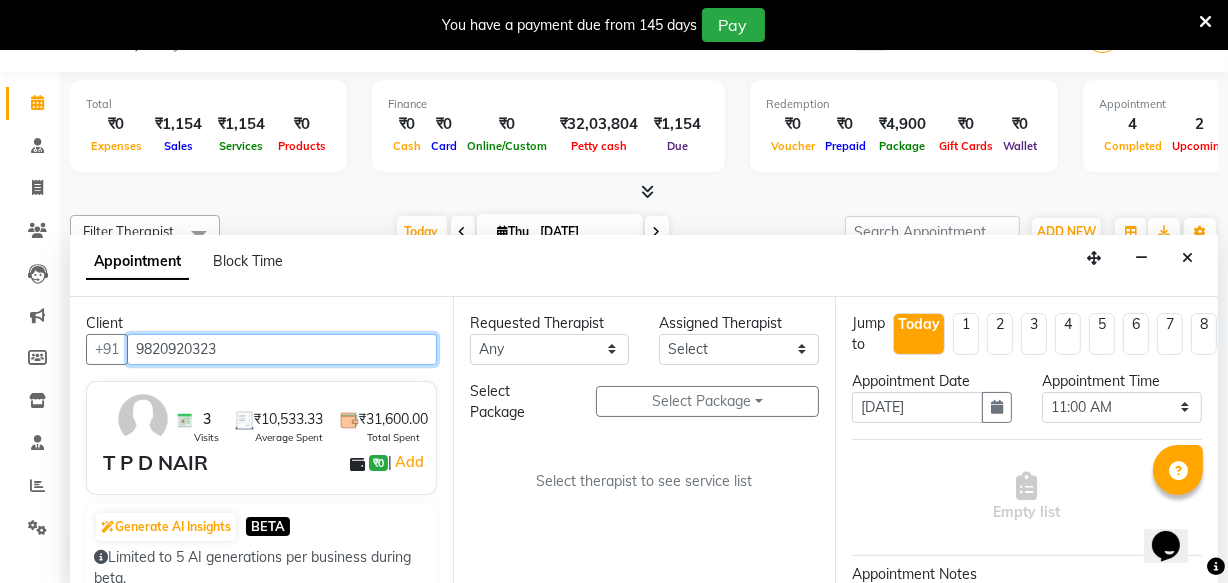 type on "9820920323" 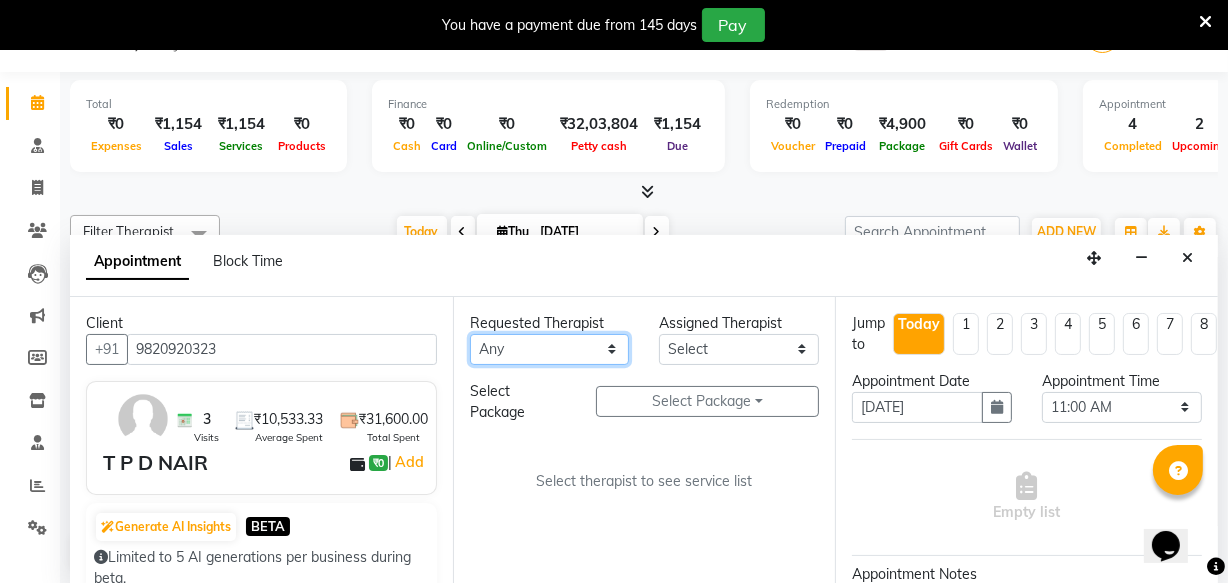 click on "Any [PERSON_NAME] [PERSON_NAME] V P [PERSON_NAME] [PERSON_NAME] [PERSON_NAME] [PERSON_NAME] [PERSON_NAME]  Dr [PERSON_NAME] DR [PERSON_NAME] [PERSON_NAME] Dr [PERSON_NAME] R [PERSON_NAME] [PERSON_NAME] Nijo [PERSON_NAME] [PERSON_NAME] radha Rasmi O S [PERSON_NAME] [PERSON_NAME] [PERSON_NAME] [PERSON_NAME] M [PERSON_NAME] [PERSON_NAME] Mon [PERSON_NAME] [PERSON_NAME]   [PERSON_NAME]   [PERSON_NAME]" at bounding box center [550, 349] 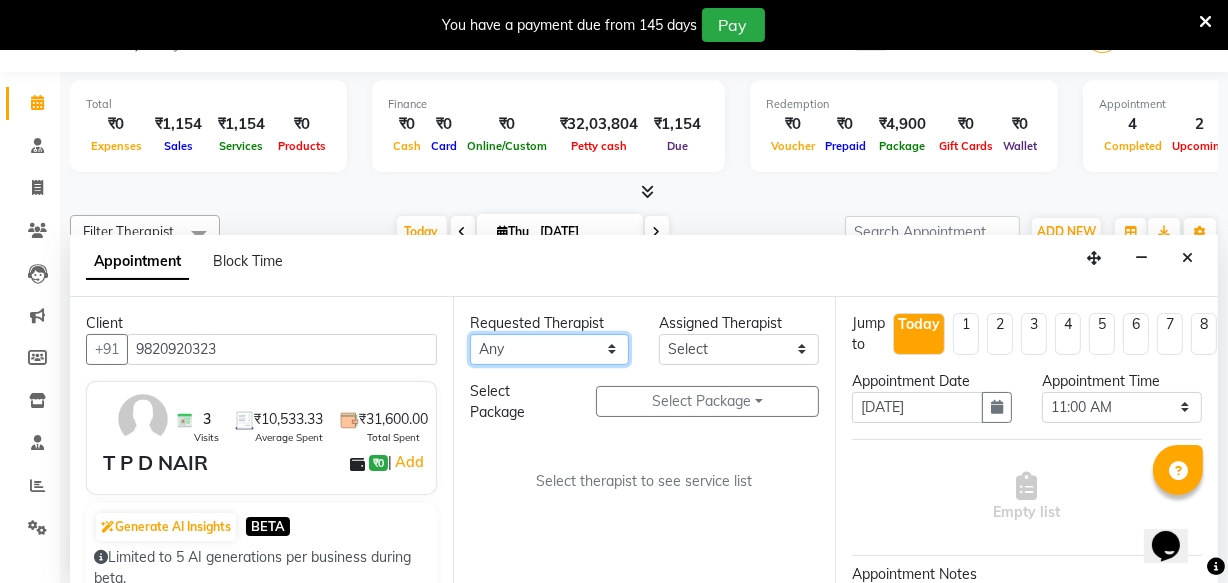 select on "46183" 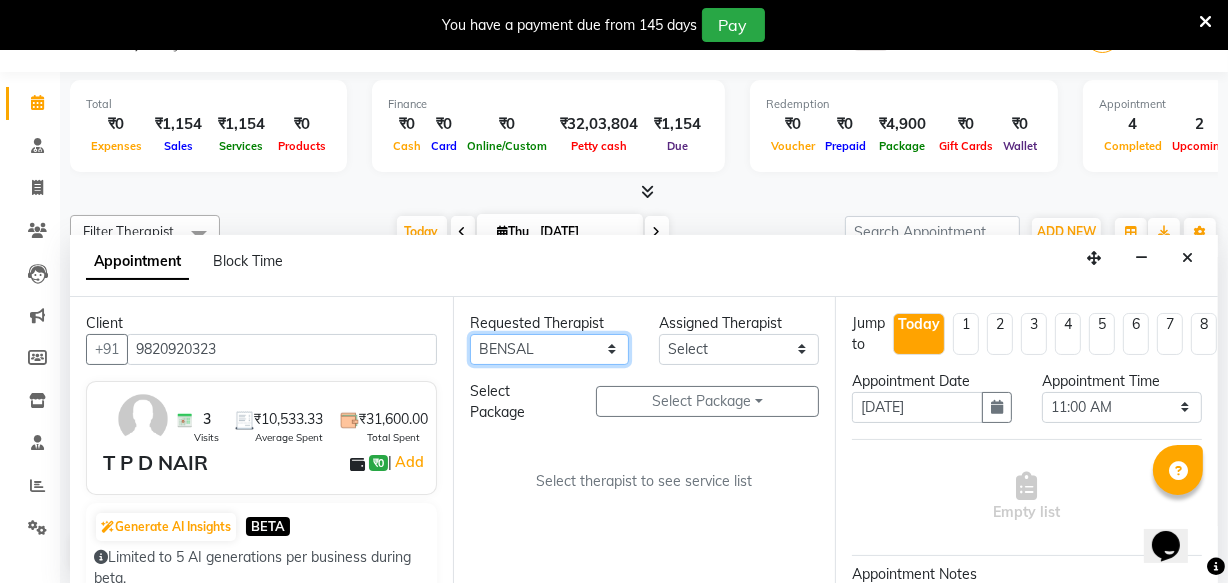 click on "Any [PERSON_NAME] [PERSON_NAME] V P [PERSON_NAME] [PERSON_NAME] [PERSON_NAME] [PERSON_NAME] [PERSON_NAME]  Dr [PERSON_NAME] DR [PERSON_NAME] [PERSON_NAME] Dr [PERSON_NAME] R [PERSON_NAME] [PERSON_NAME] Nijo [PERSON_NAME] [PERSON_NAME] radha Rasmi O S [PERSON_NAME] [PERSON_NAME] [PERSON_NAME] [PERSON_NAME] M [PERSON_NAME] [PERSON_NAME] Mon [PERSON_NAME] [PERSON_NAME]   [PERSON_NAME]   [PERSON_NAME]" at bounding box center (550, 349) 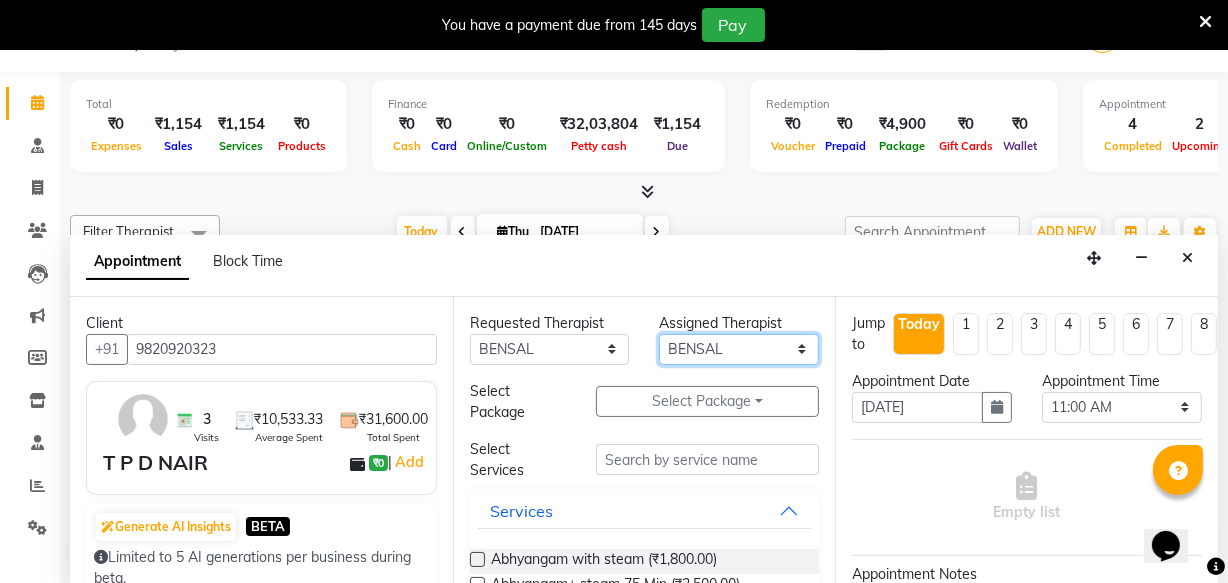 click on "Select [PERSON_NAME] [PERSON_NAME] V P [PERSON_NAME] [PERSON_NAME] [PERSON_NAME] [PERSON_NAME] [PERSON_NAME]  Dr [PERSON_NAME] DR [PERSON_NAME] [PERSON_NAME] Dr [PERSON_NAME] R [PERSON_NAME] [PERSON_NAME] Nijo [PERSON_NAME] [PERSON_NAME] radha Rasmi O S [PERSON_NAME] [PERSON_NAME] [PERSON_NAME] [PERSON_NAME] M [PERSON_NAME] [PERSON_NAME] Mon [PERSON_NAME] [PERSON_NAME]   [PERSON_NAME]   [PERSON_NAME]" at bounding box center (739, 349) 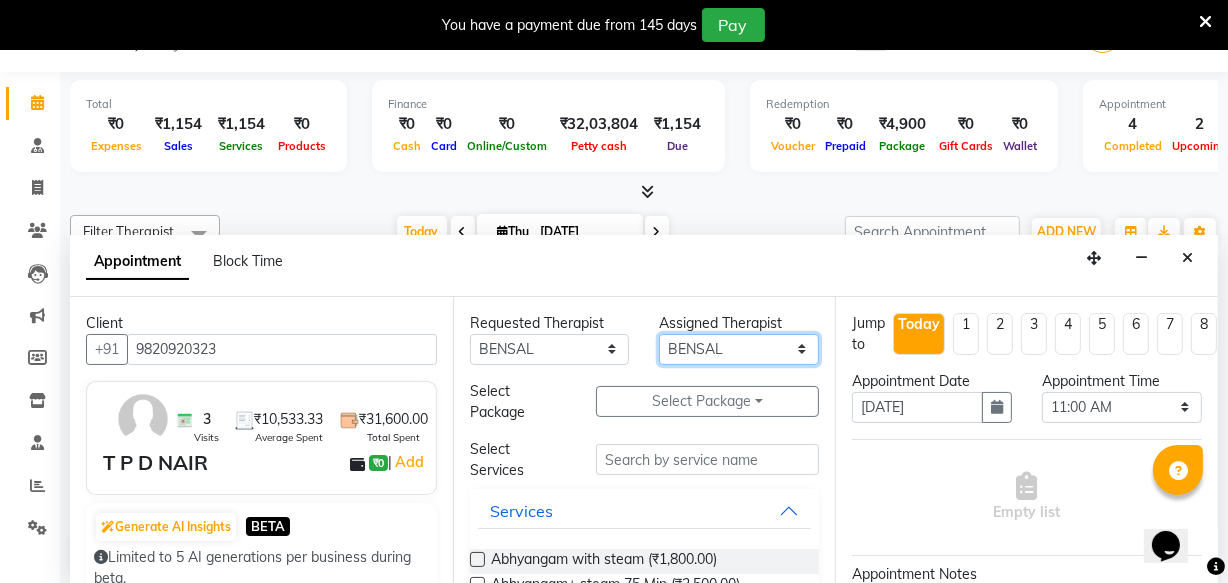 select on "76623" 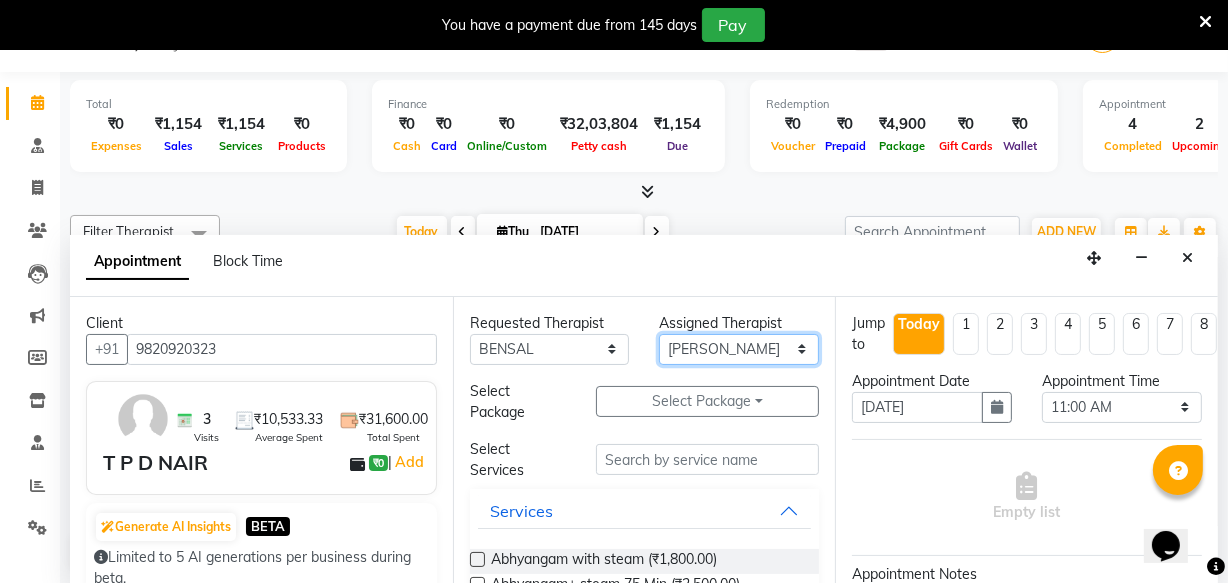 click on "Select [PERSON_NAME] [PERSON_NAME] V P [PERSON_NAME] [PERSON_NAME] [PERSON_NAME] [PERSON_NAME] [PERSON_NAME]  Dr [PERSON_NAME] DR [PERSON_NAME] [PERSON_NAME] Dr [PERSON_NAME] R [PERSON_NAME] [PERSON_NAME] Nijo [PERSON_NAME] [PERSON_NAME] radha Rasmi O S [PERSON_NAME] [PERSON_NAME] [PERSON_NAME] [PERSON_NAME] M [PERSON_NAME] [PERSON_NAME] Mon [PERSON_NAME] [PERSON_NAME]   [PERSON_NAME]   [PERSON_NAME]" at bounding box center (739, 349) 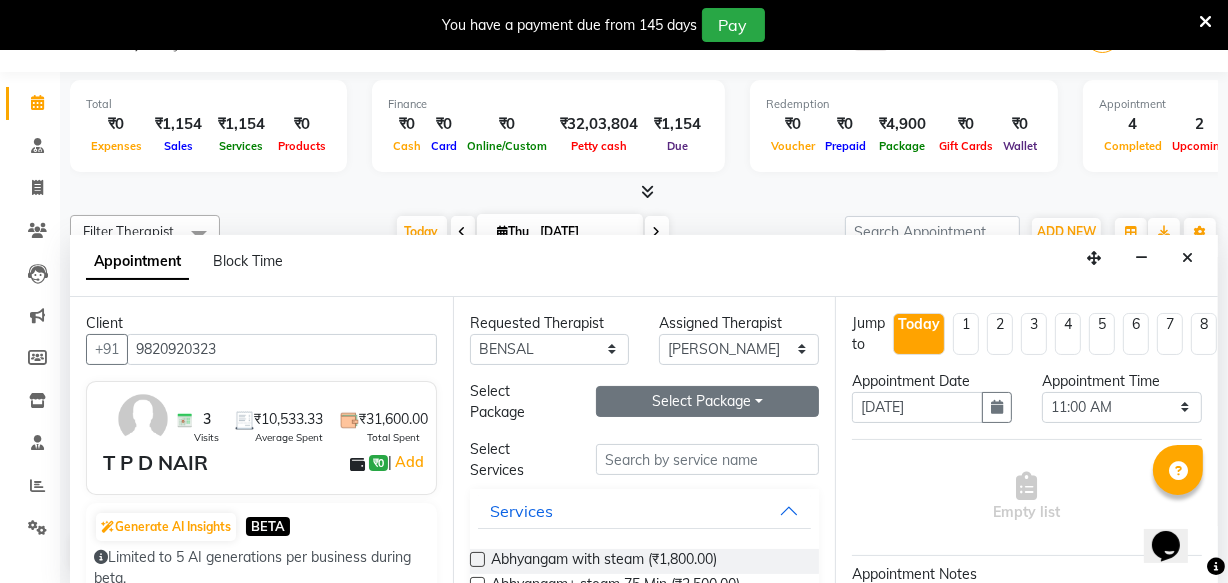 click on "Select Package  Toggle Dropdown" at bounding box center (707, 401) 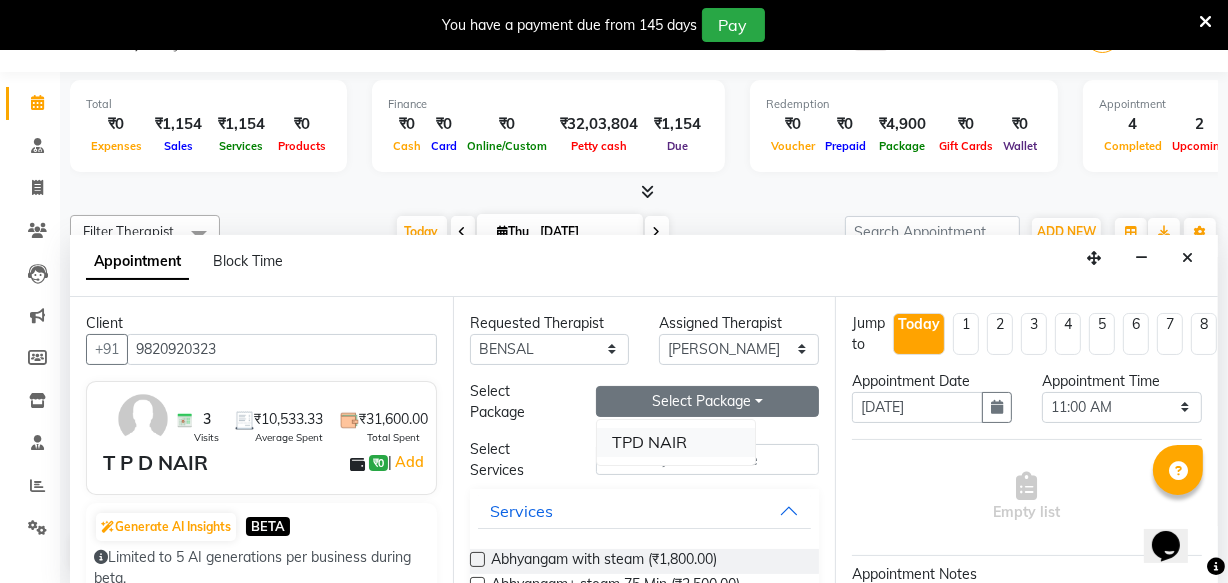 click on "TPD NAIR" at bounding box center (676, 442) 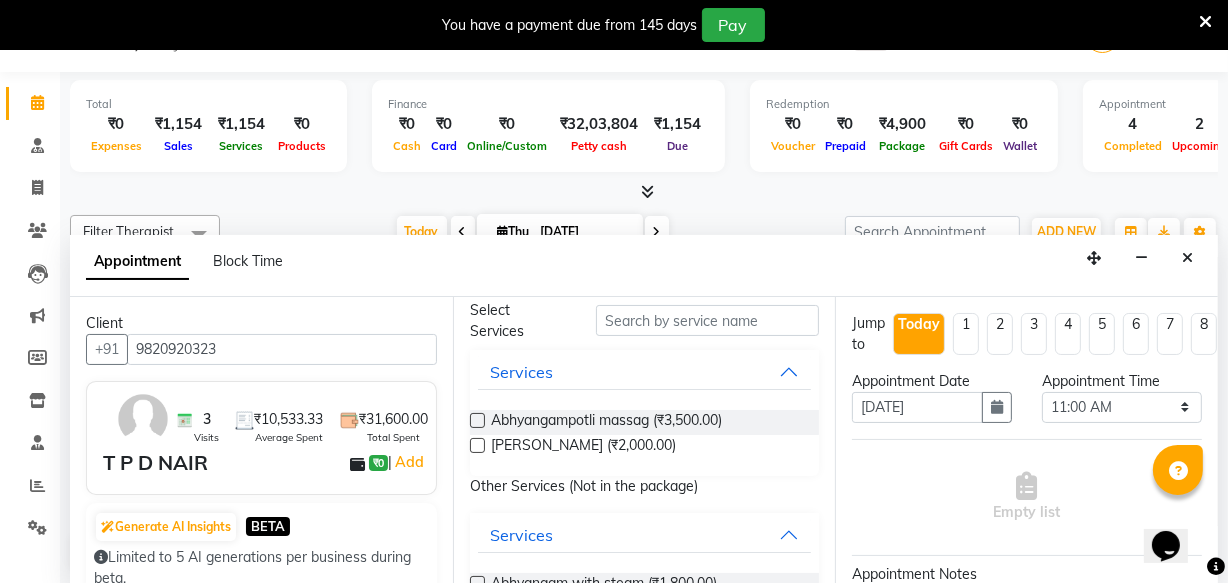 scroll, scrollTop: 90, scrollLeft: 0, axis: vertical 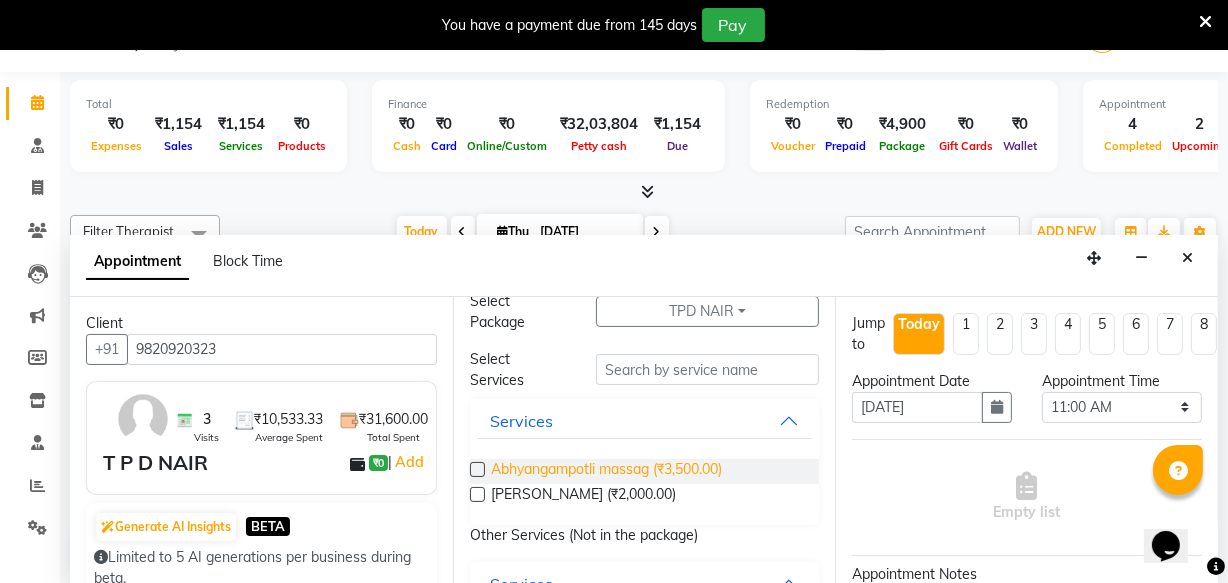 click on "Abhyangampotli massag (₹3,500.00)" at bounding box center [606, 471] 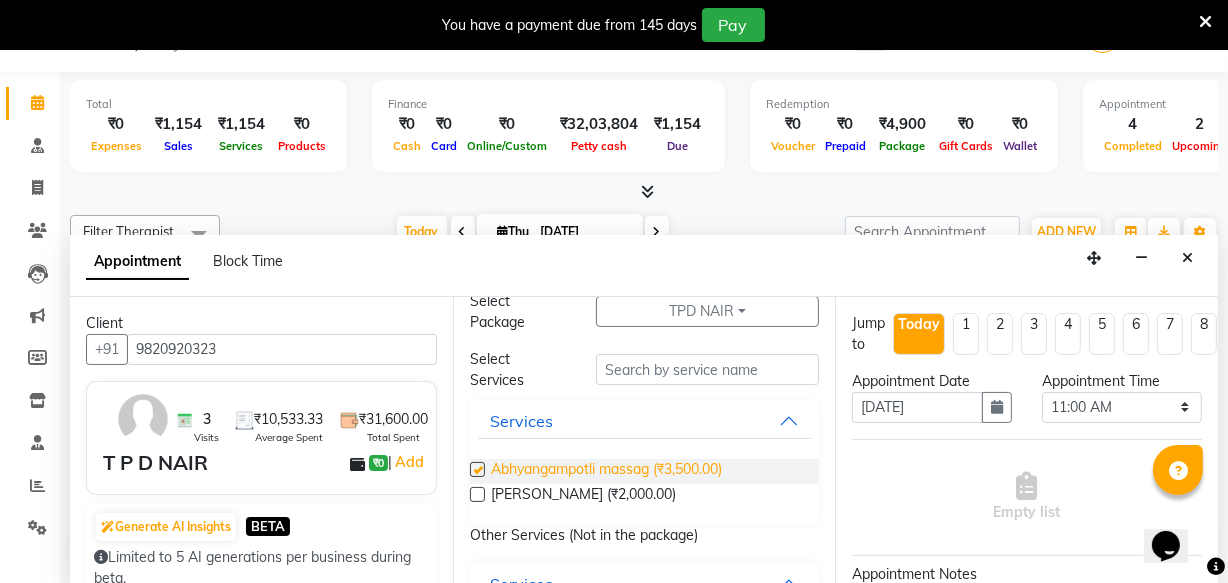 checkbox on "true" 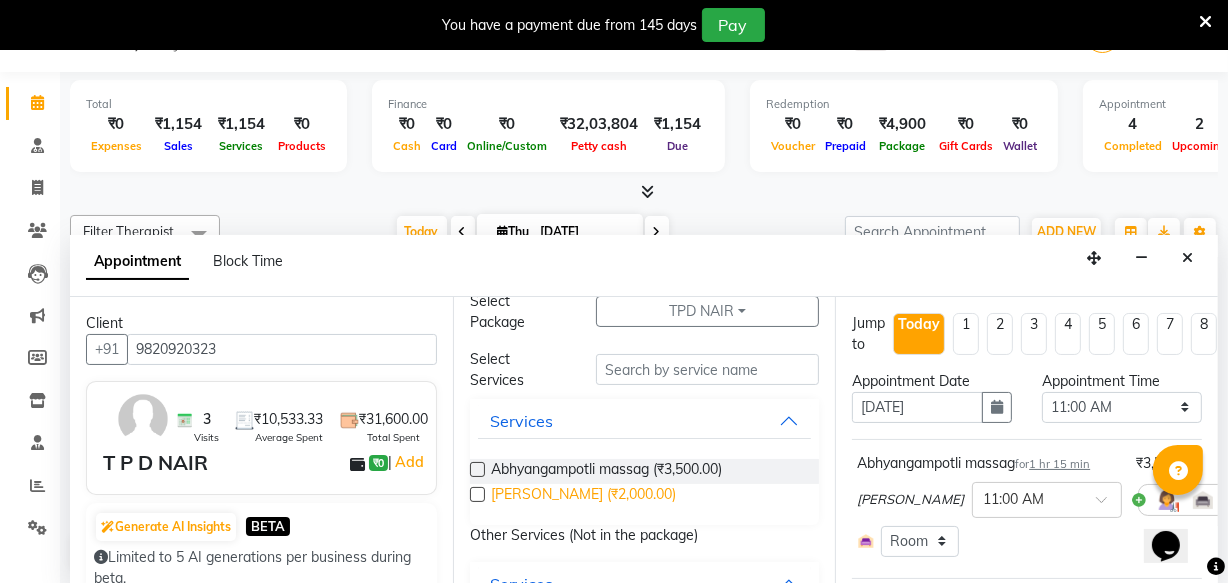 checkbox on "false" 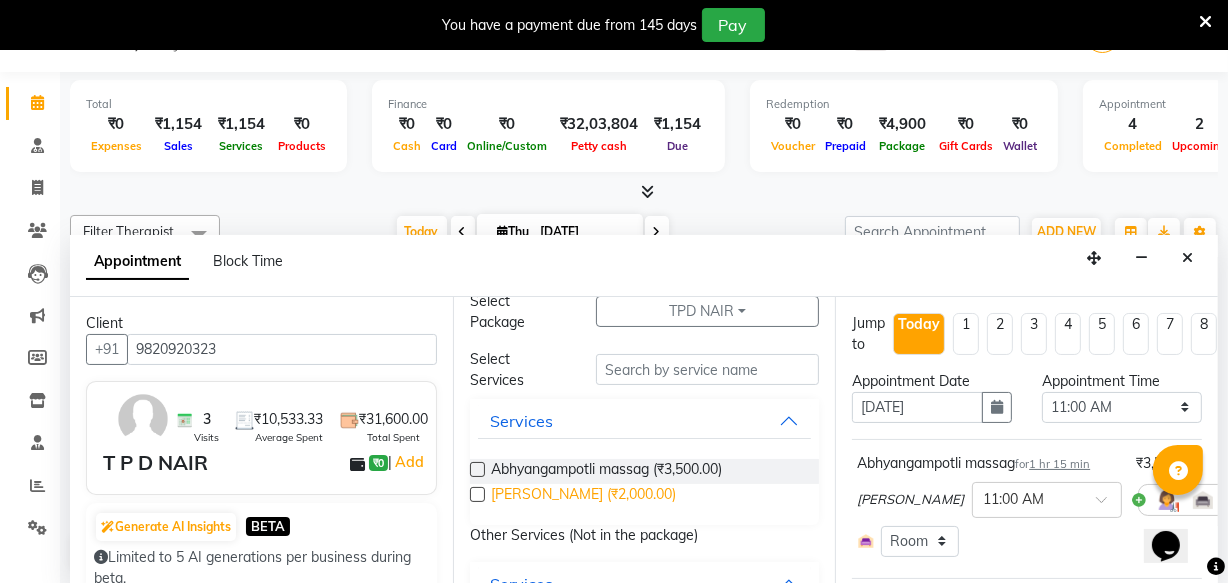 click on "[PERSON_NAME] (₹2,000.00)" at bounding box center (583, 496) 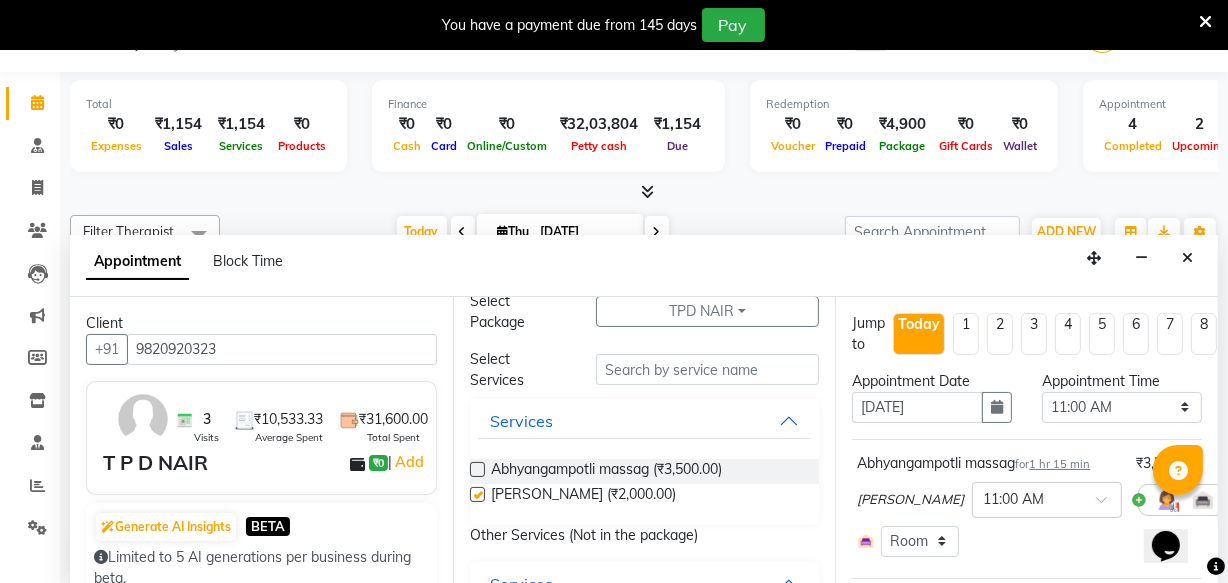 checkbox on "false" 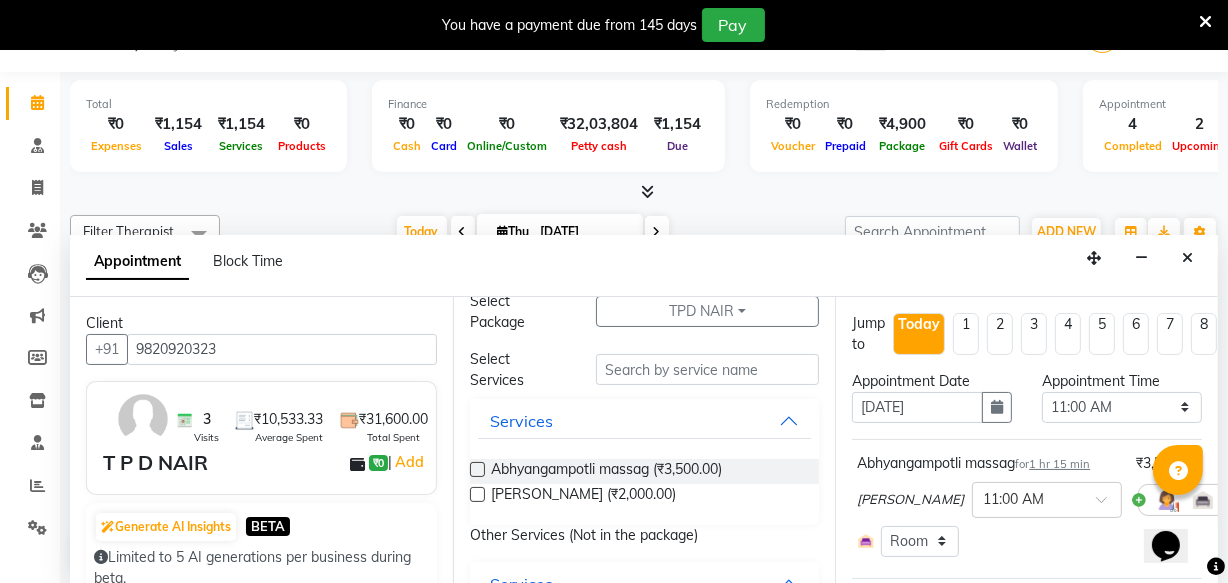 select on "2645" 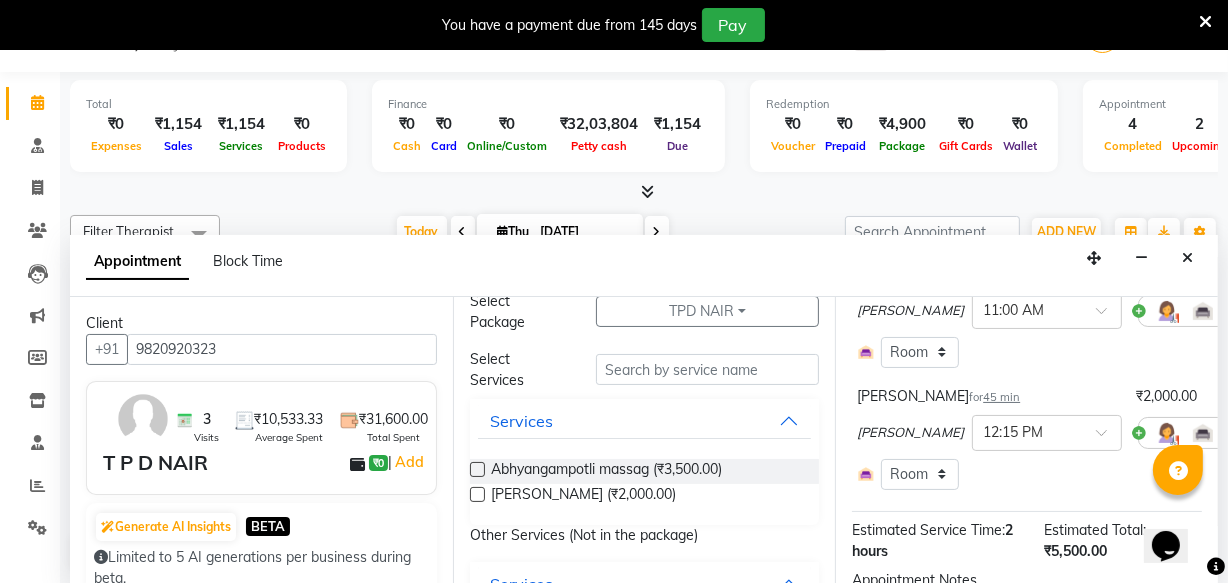 scroll, scrollTop: 363, scrollLeft: 0, axis: vertical 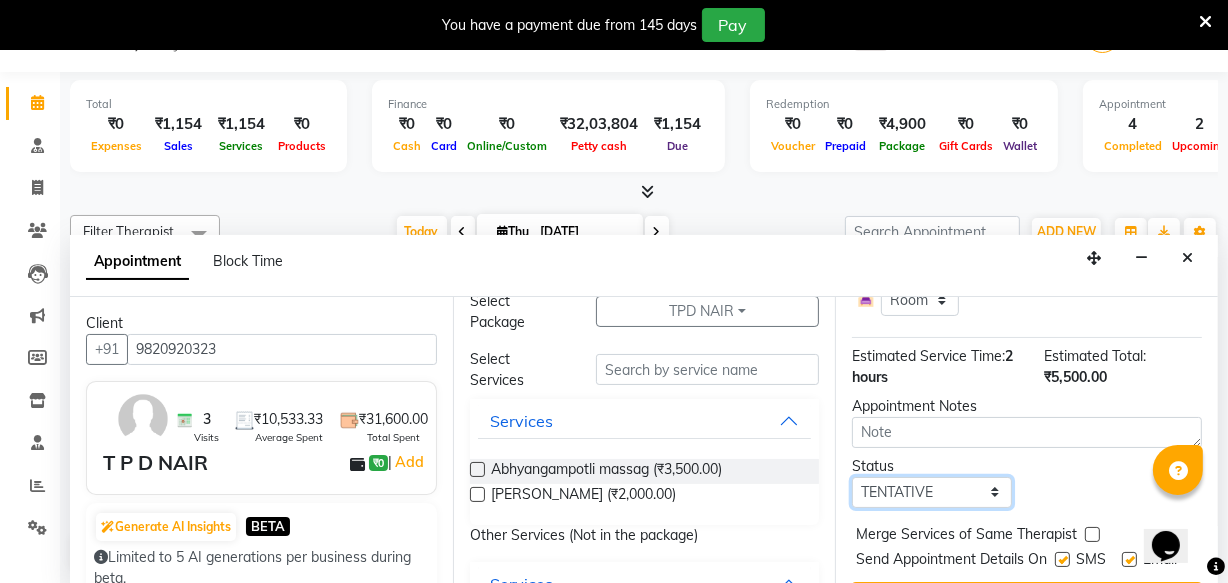 click on "Select TENTATIVE CONFIRM CHECK-IN UPCOMING" at bounding box center [932, 492] 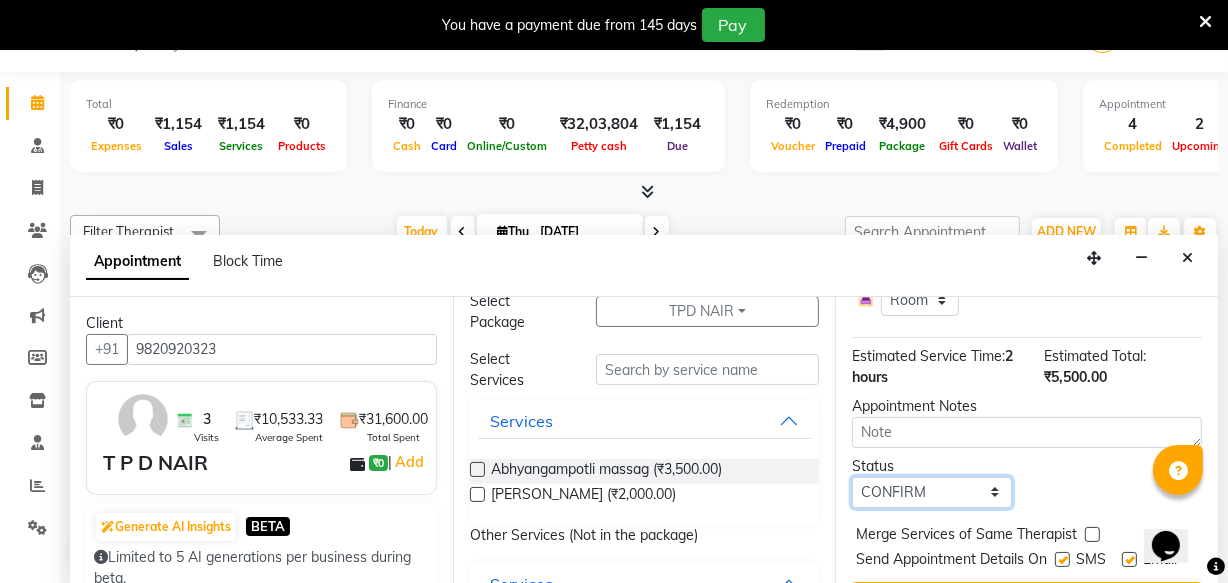 click on "Select TENTATIVE CONFIRM CHECK-IN UPCOMING" at bounding box center (932, 492) 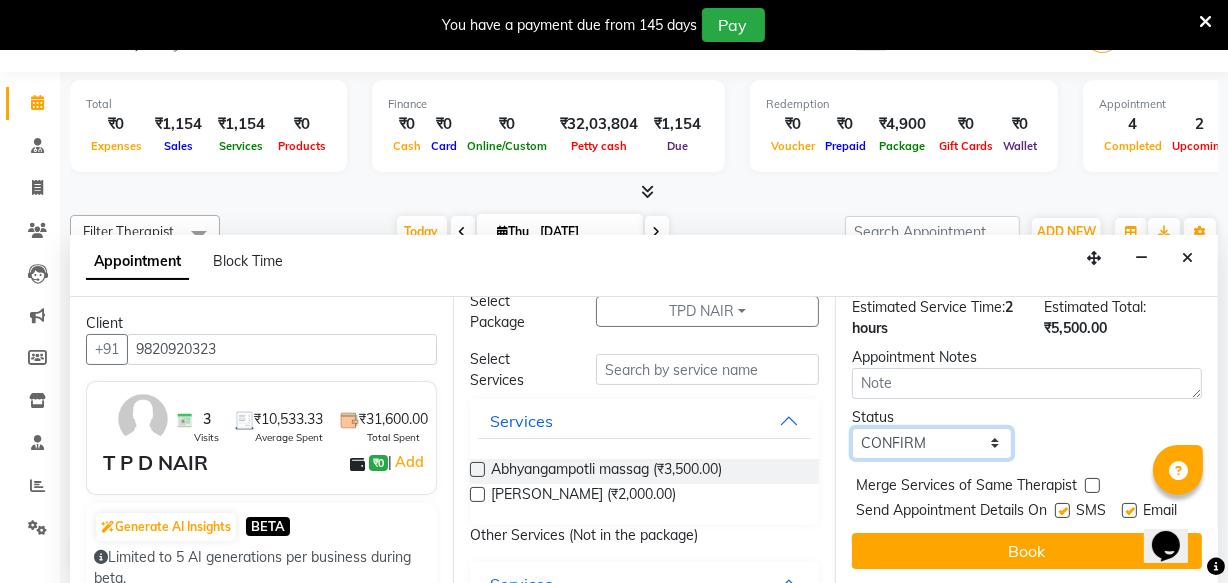 scroll, scrollTop: 441, scrollLeft: 0, axis: vertical 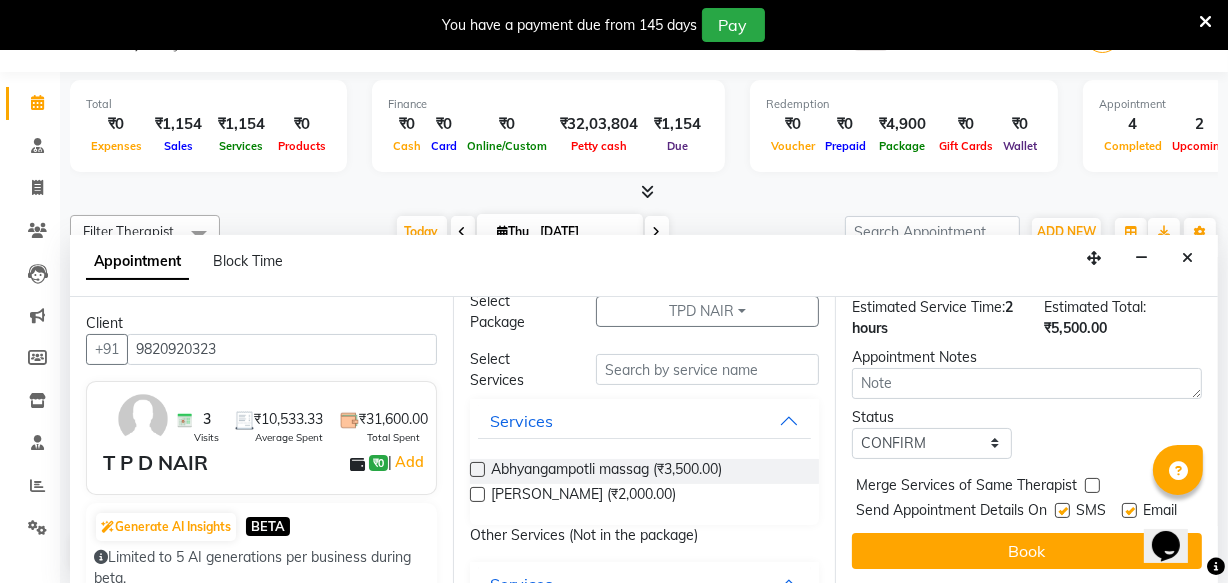 click at bounding box center (1062, 510) 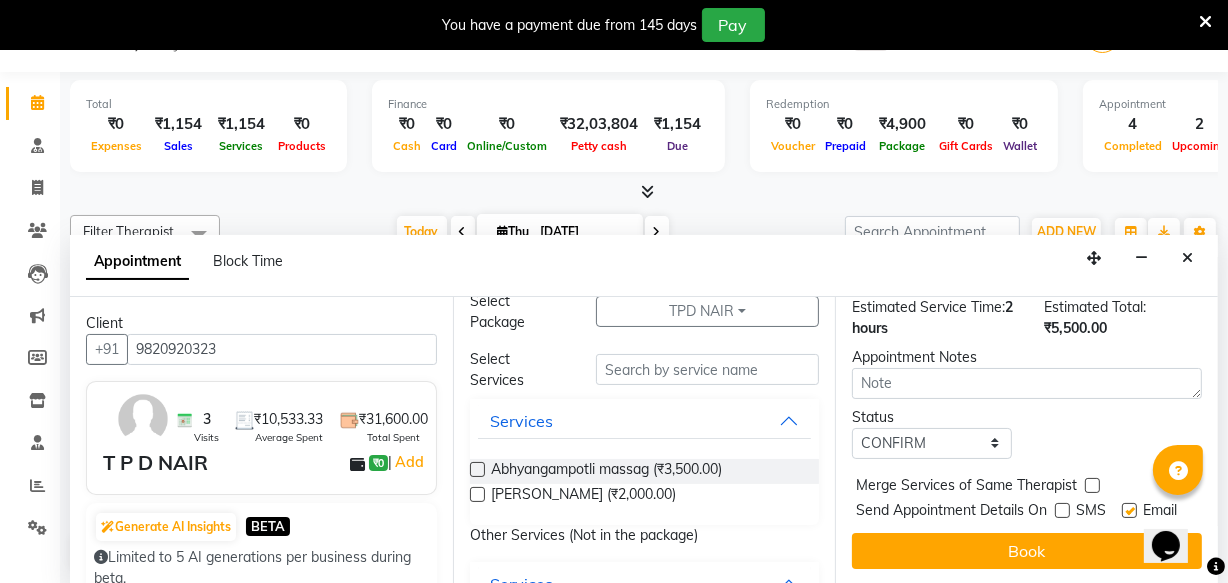 click at bounding box center [1129, 510] 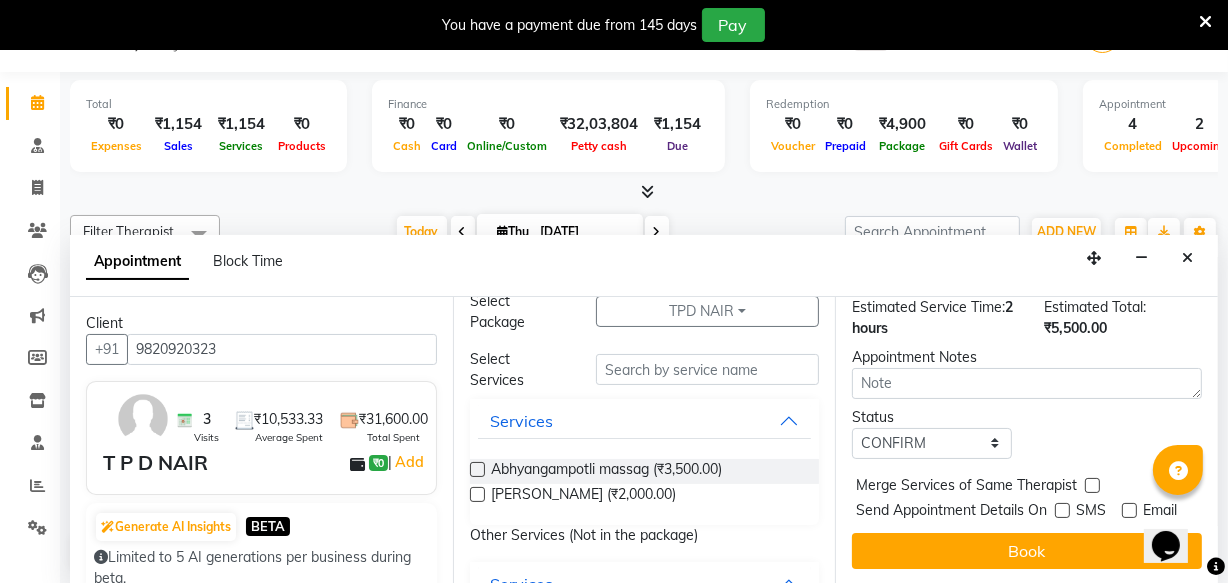 click on "Book" at bounding box center (1027, 551) 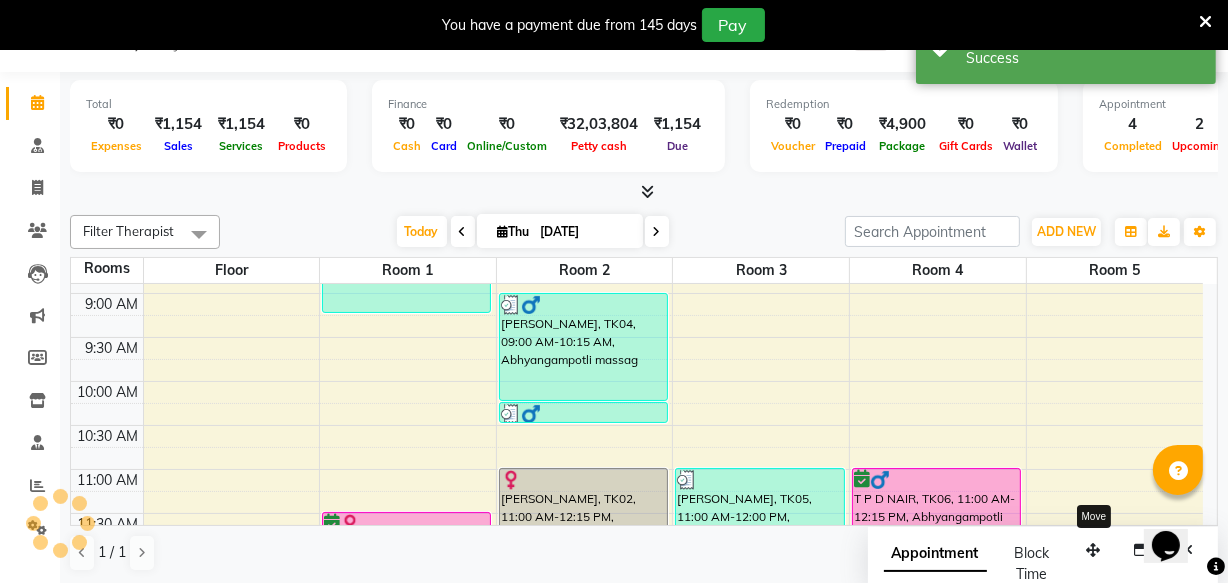 scroll, scrollTop: 0, scrollLeft: 0, axis: both 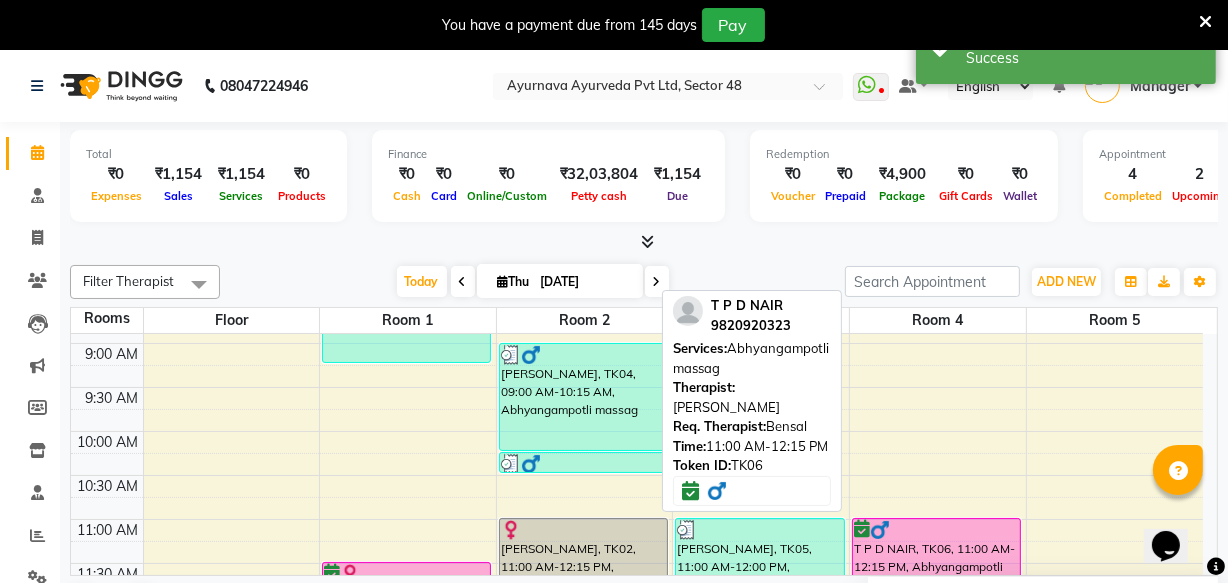 click on "T P D NAIR, TK06, 11:00 AM-12:15 PM, Abhyangampotli massag" at bounding box center [936, 572] 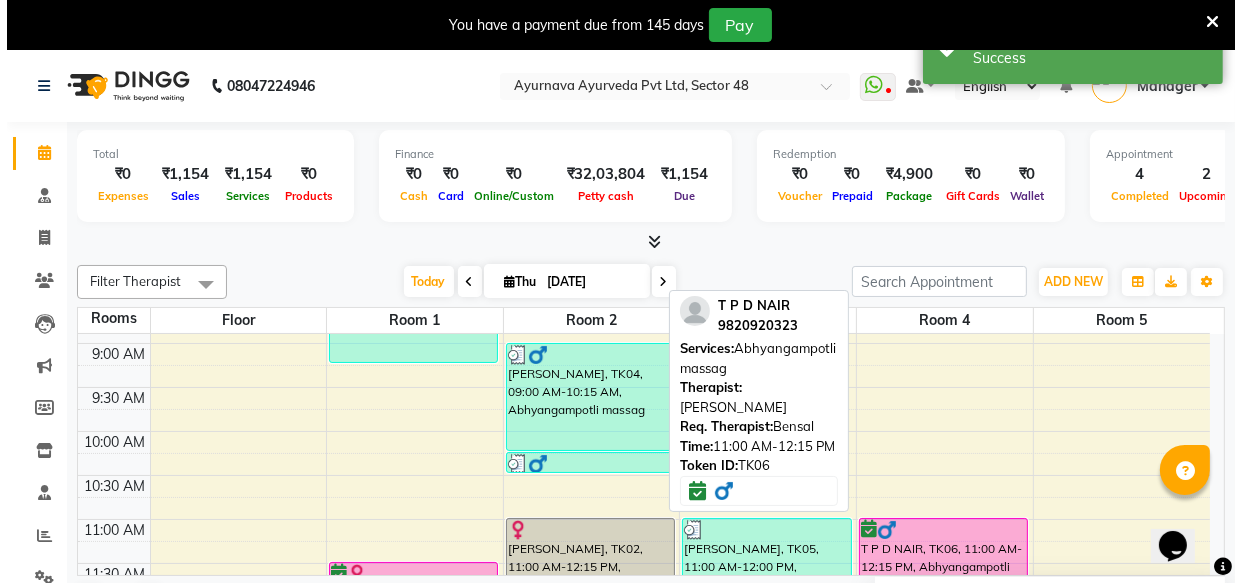 select on "6" 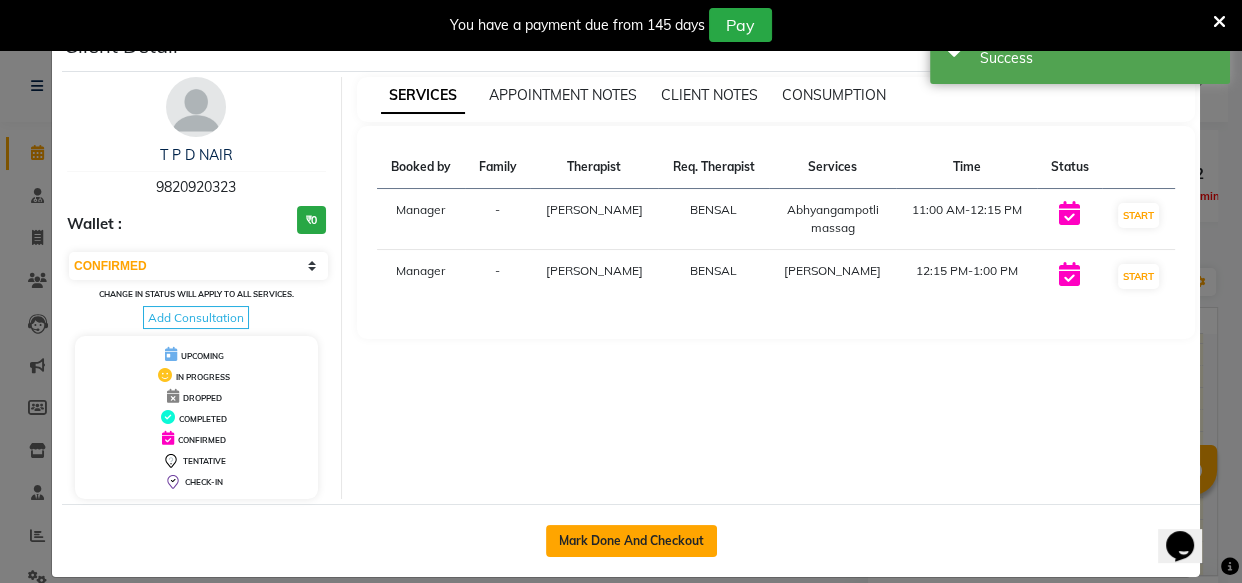 click on "Mark Done And Checkout" 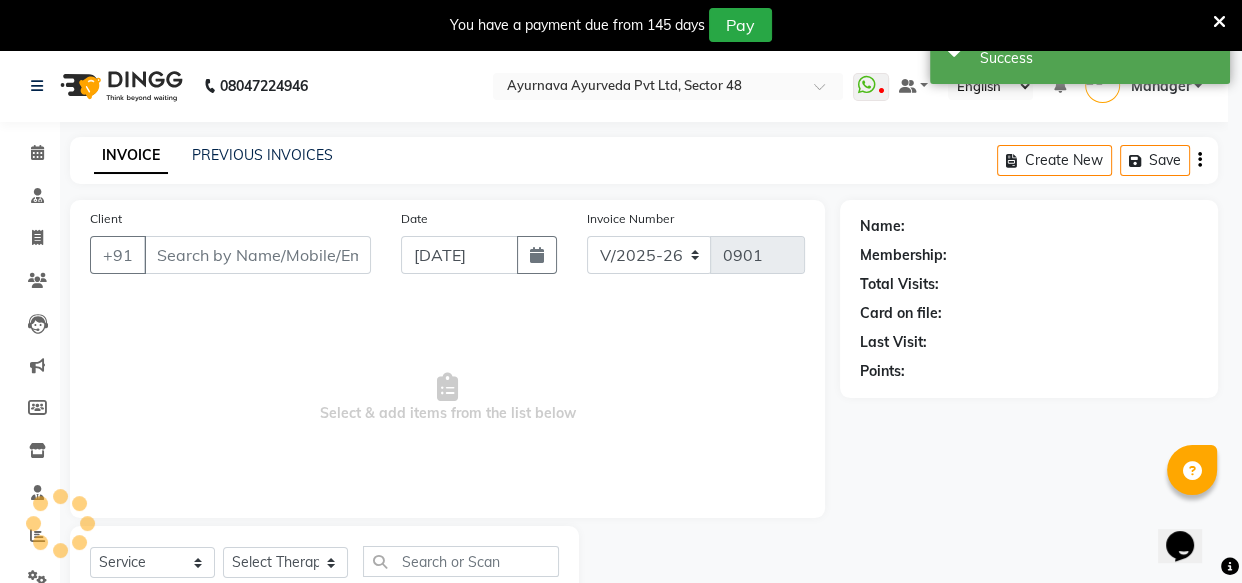 select on "3" 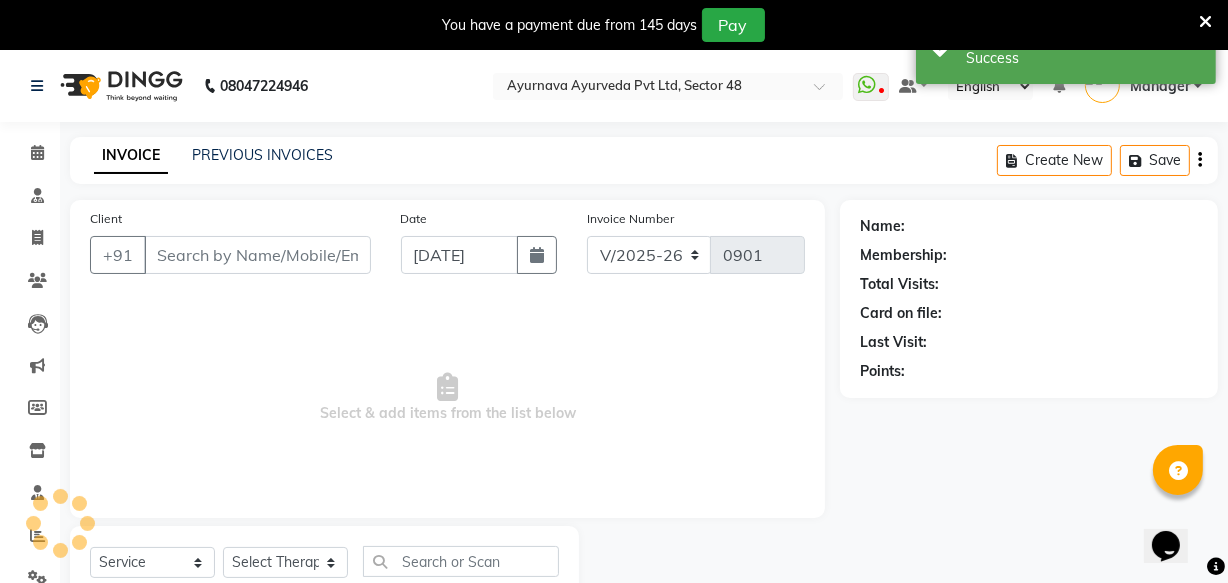 type on "9820920323" 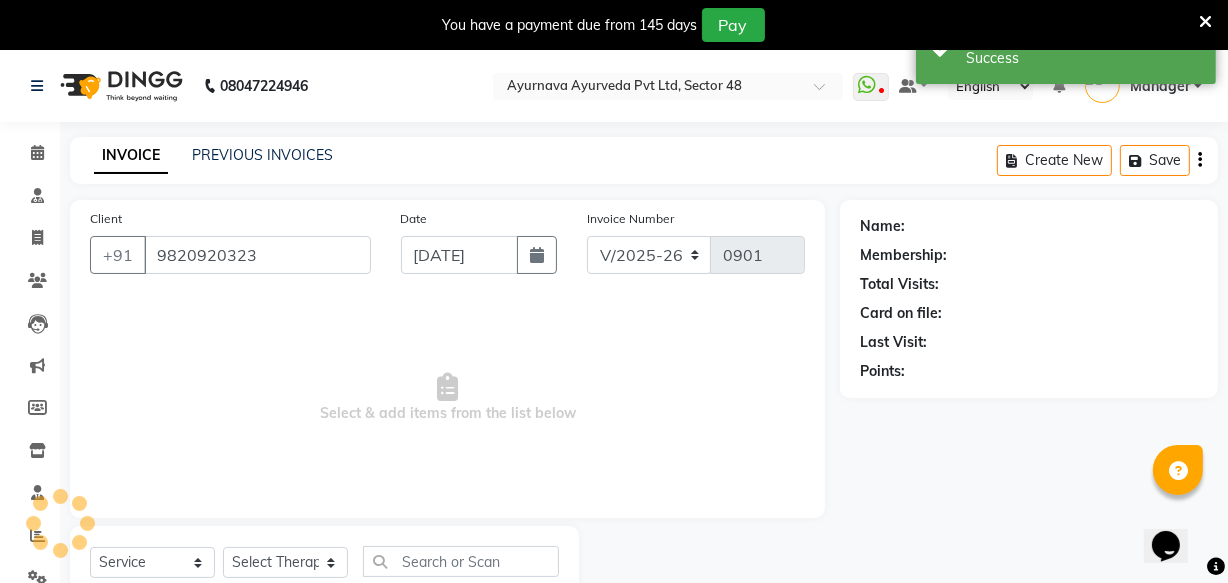select on "76623" 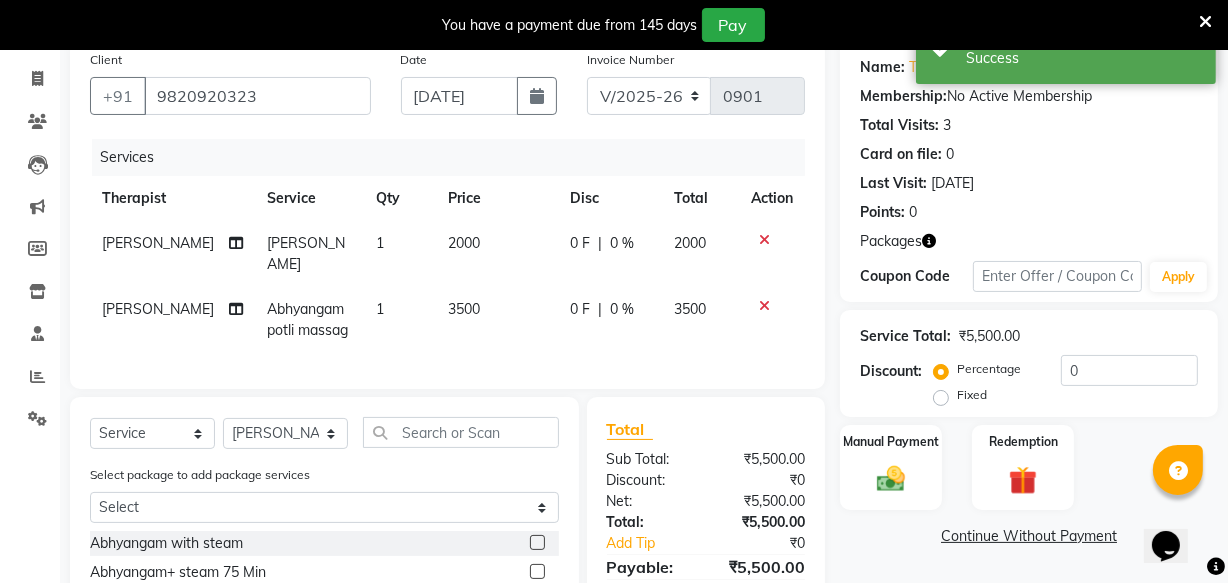 scroll, scrollTop: 359, scrollLeft: 0, axis: vertical 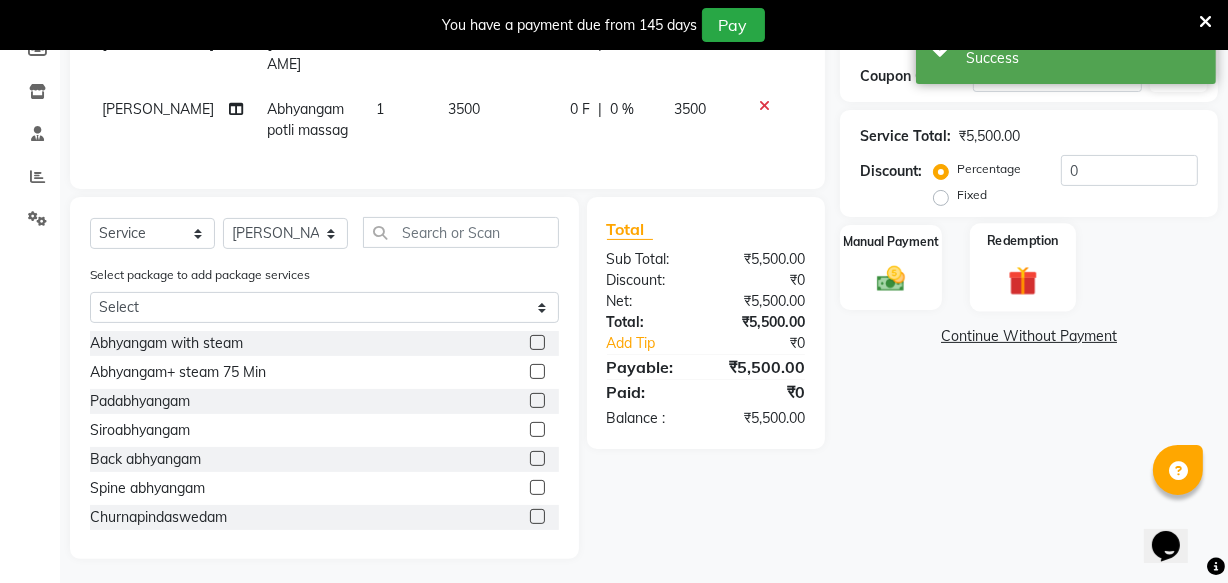 click on "Redemption" 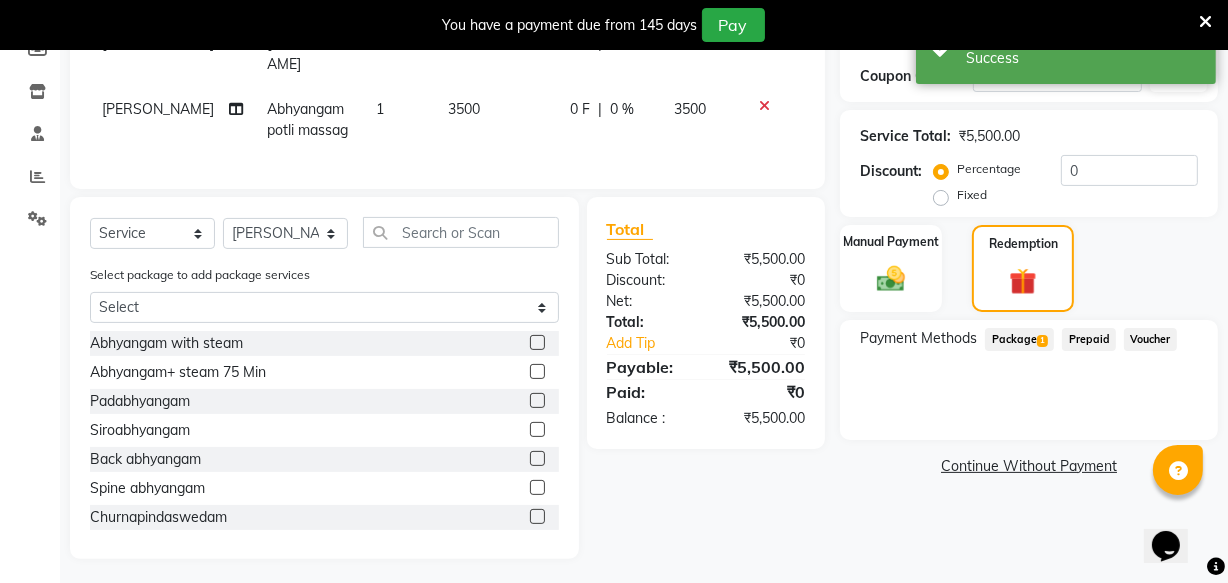 click on "Package  1" 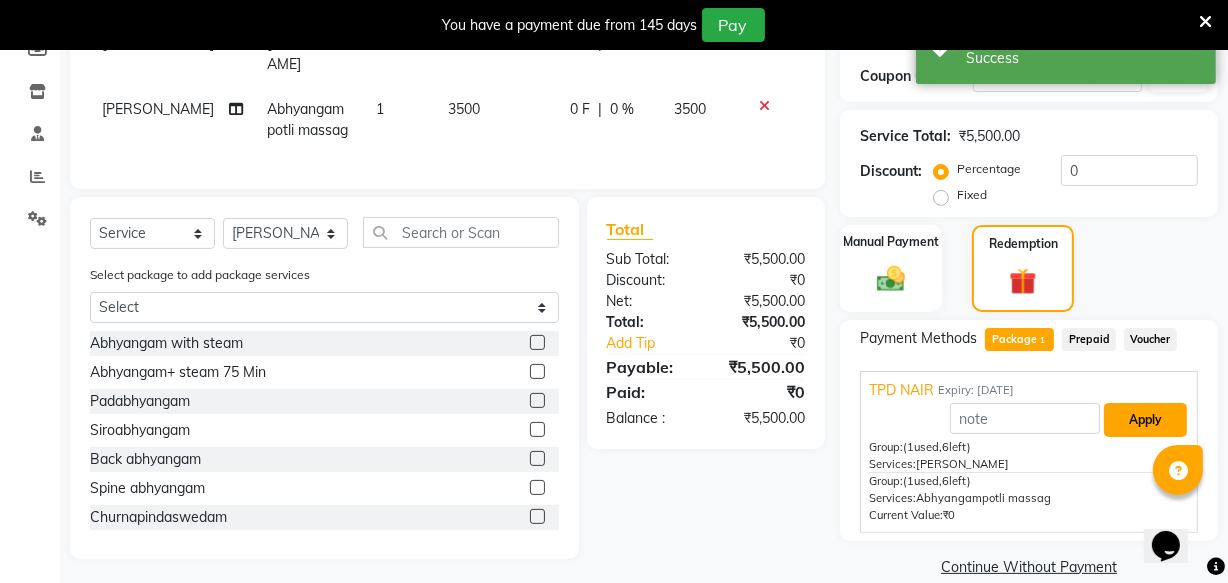 click on "Apply" at bounding box center (1145, 420) 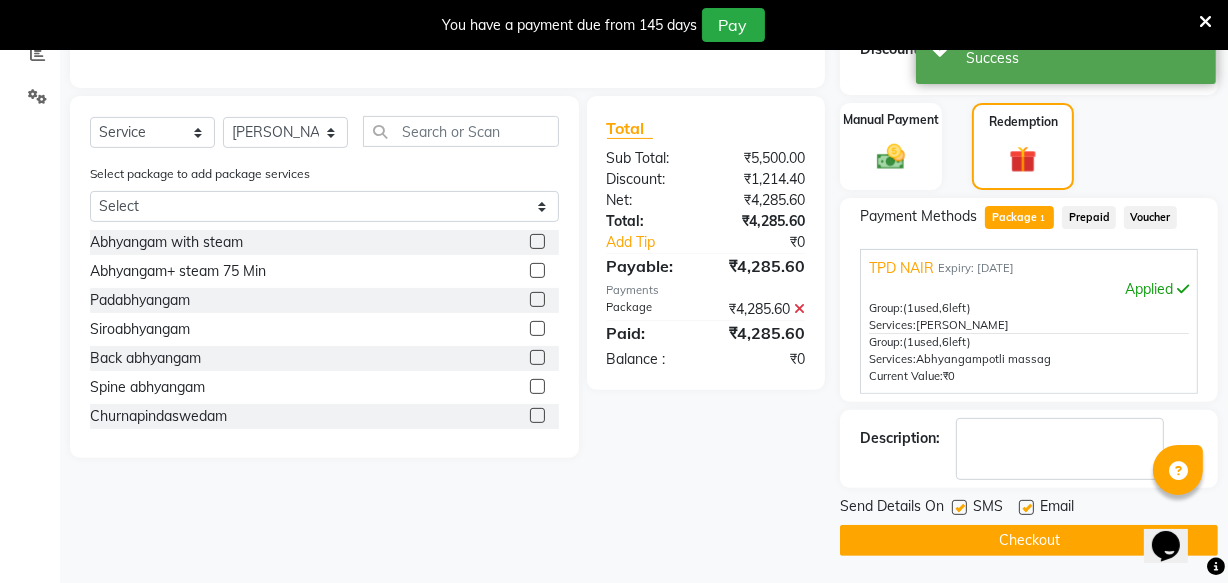 scroll, scrollTop: 482, scrollLeft: 0, axis: vertical 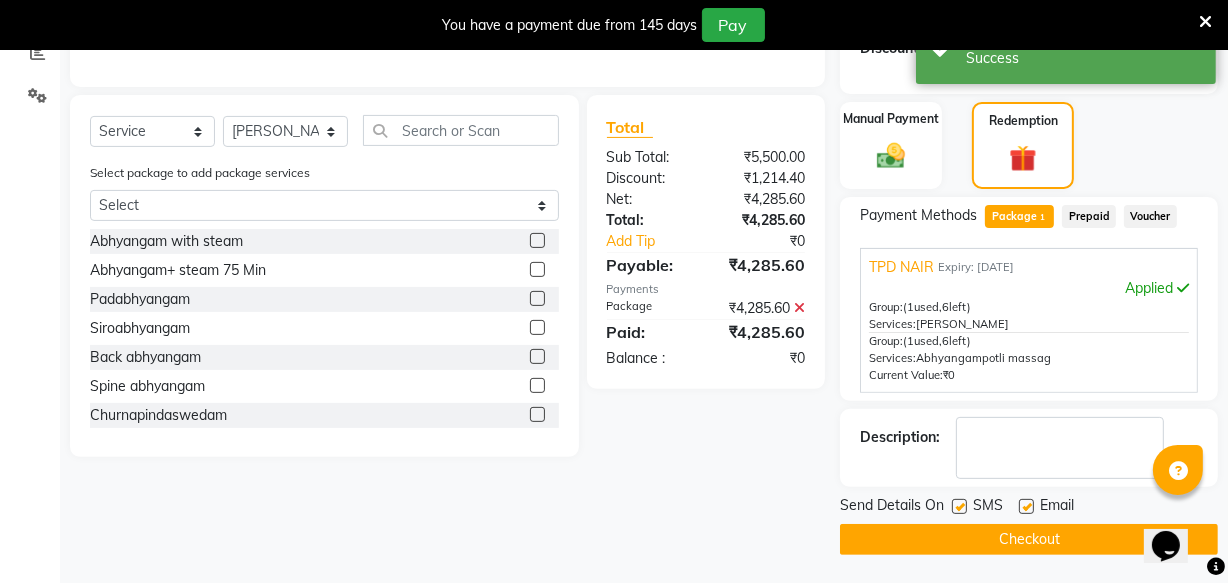 click 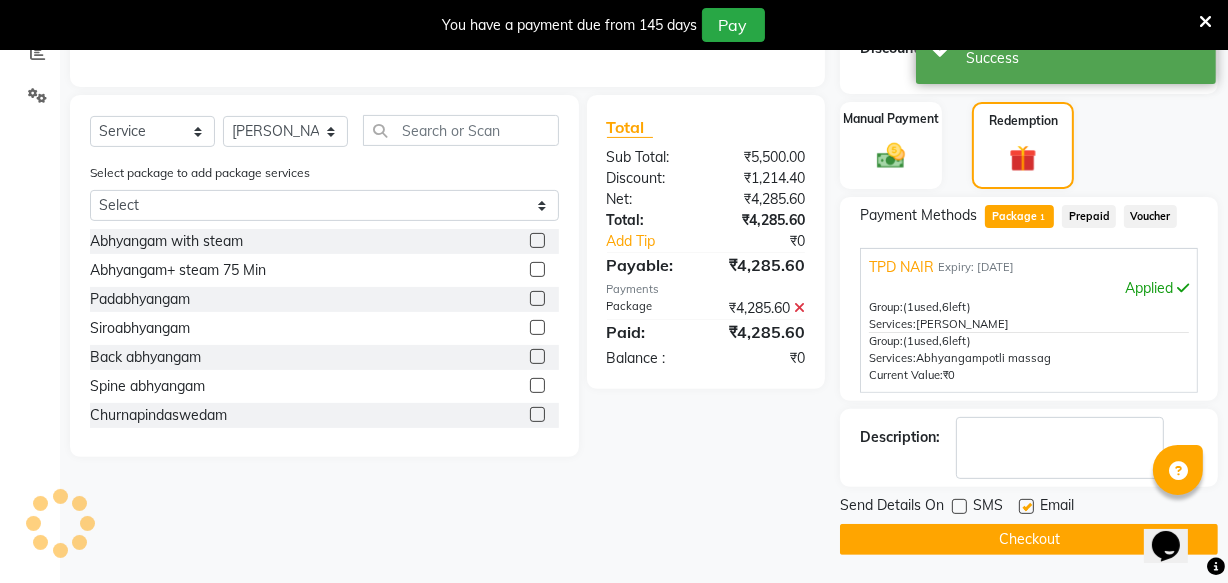 drag, startPoint x: 1026, startPoint y: 500, endPoint x: 1019, endPoint y: 529, distance: 29.832869 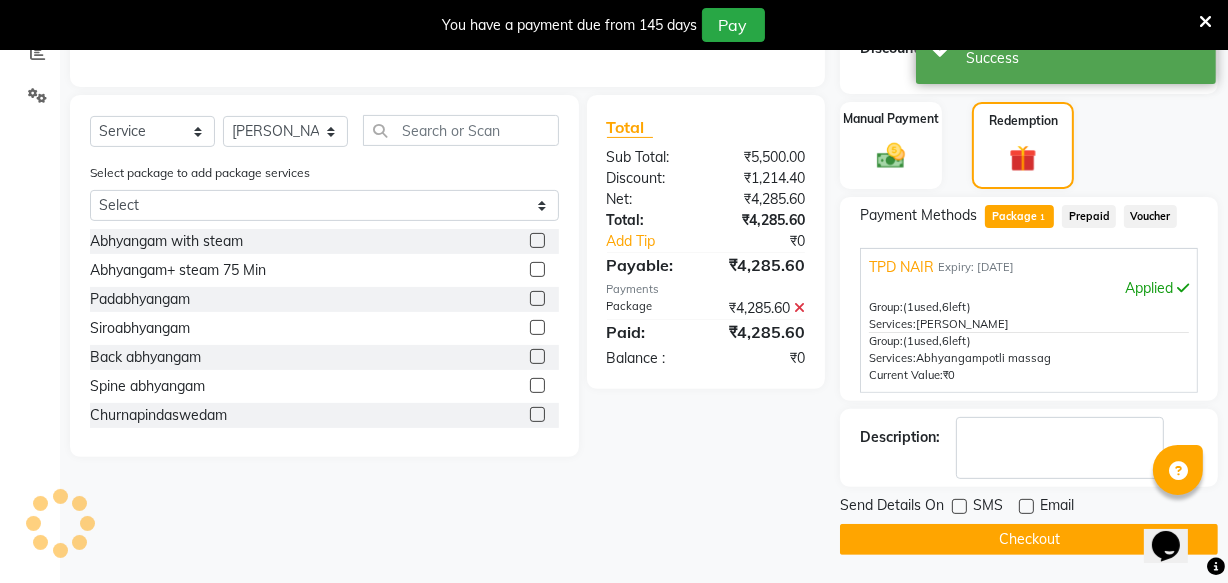 click on "Checkout" 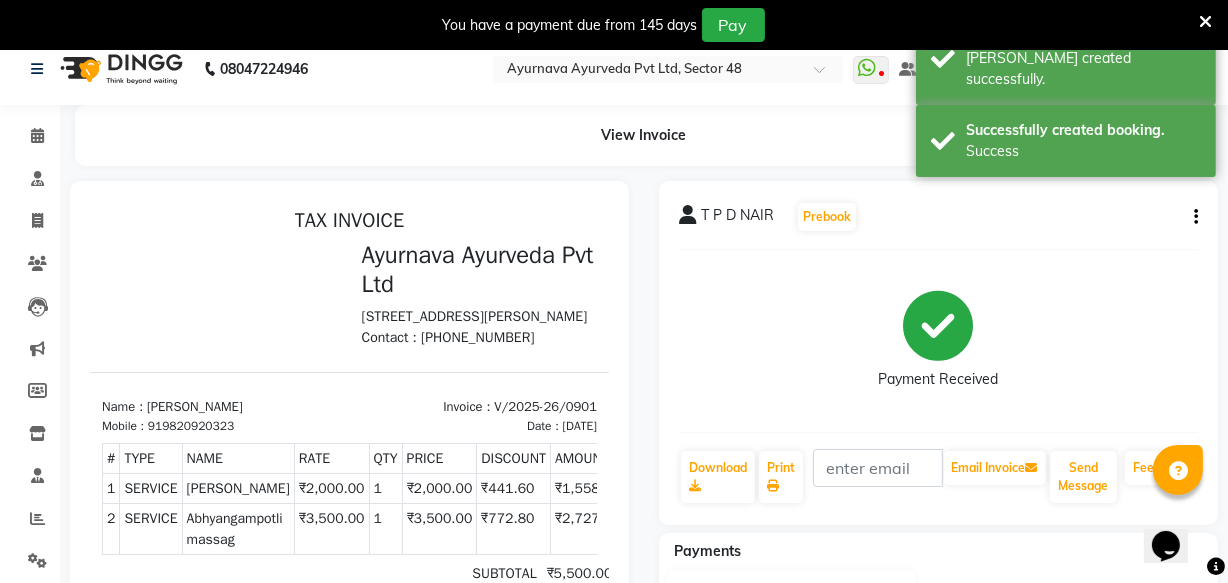 scroll, scrollTop: 0, scrollLeft: 0, axis: both 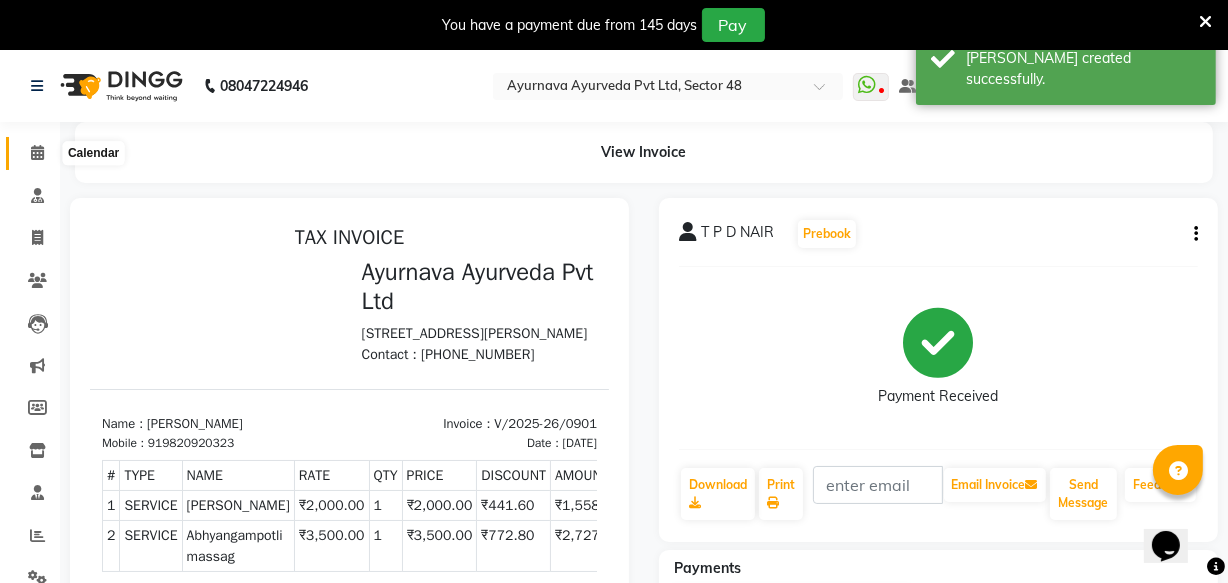 click 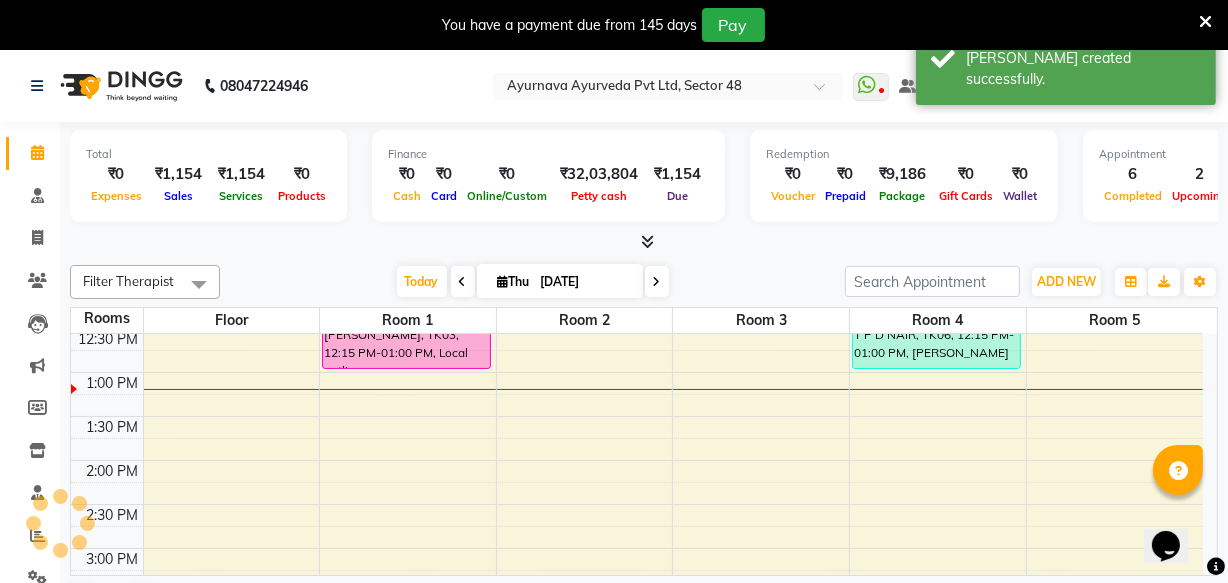 scroll, scrollTop: 545, scrollLeft: 0, axis: vertical 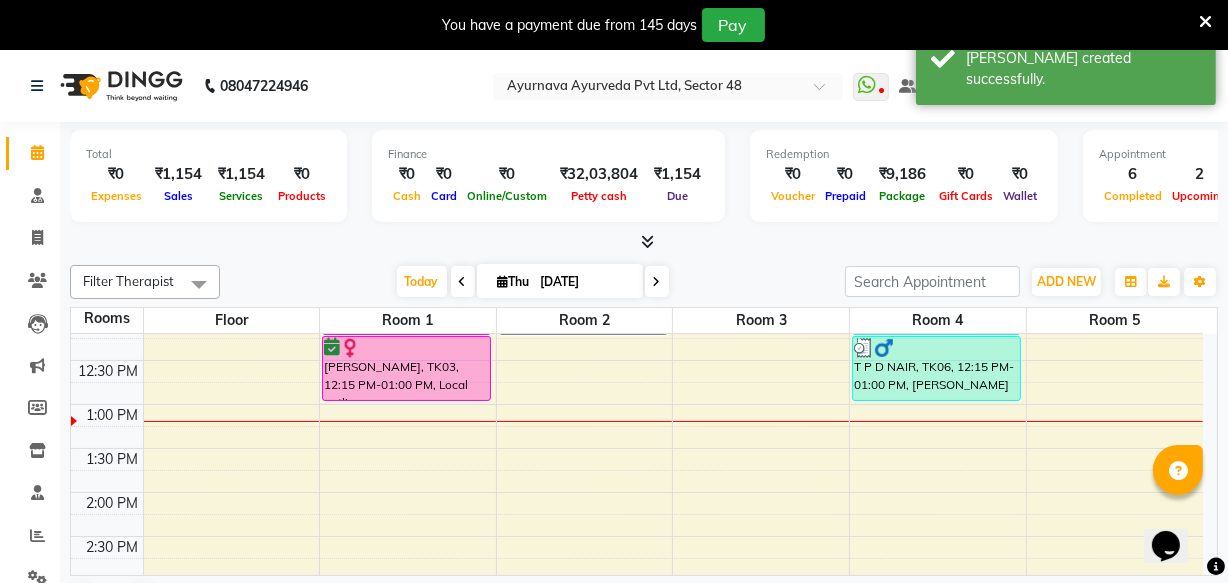 click on "6:00 AM 6:30 AM 7:00 AM 7:30 AM 8:00 AM 8:30 AM 9:00 AM 9:30 AM 10:00 AM 10:30 AM 11:00 AM 11:30 AM 12:00 PM 12:30 PM 1:00 PM 1:30 PM 2:00 PM 2:30 PM 3:00 PM 3:30 PM 4:00 PM 4:30 PM 5:00 PM 5:30 PM 6:00 PM 6:30 PM 7:00 PM 7:30 PM 8:00 PM 8:30 PM     DIPIKA, TK01, 08:00 AM-09:15 AM, abhyangam udwarthanam     [PERSON_NAME], TK03, 11:30 AM-12:15 PM, Pichu (large)     [PERSON_NAME], TK03, 12:15 PM-01:00 PM, Local potli     [PERSON_NAME], TK04, 09:00 AM-10:15 AM, Abhyangampotli massag     [PERSON_NAME], TK04, 10:15 AM-10:30 AM, matra vasti     [PERSON_NAME], TK02, 11:00 AM-12:15 PM, Abhyangampotli massag     [PERSON_NAME], TK05, 11:00 AM-12:00 PM, ABHYANGAM WITH STEAM      T P D NAIR, TK06, 11:00 AM-12:15 PM, Abhyangampotli massag     T P D NAIR, TK06, 12:15 PM-01:00 PM, [PERSON_NAME]" at bounding box center [637, 448] 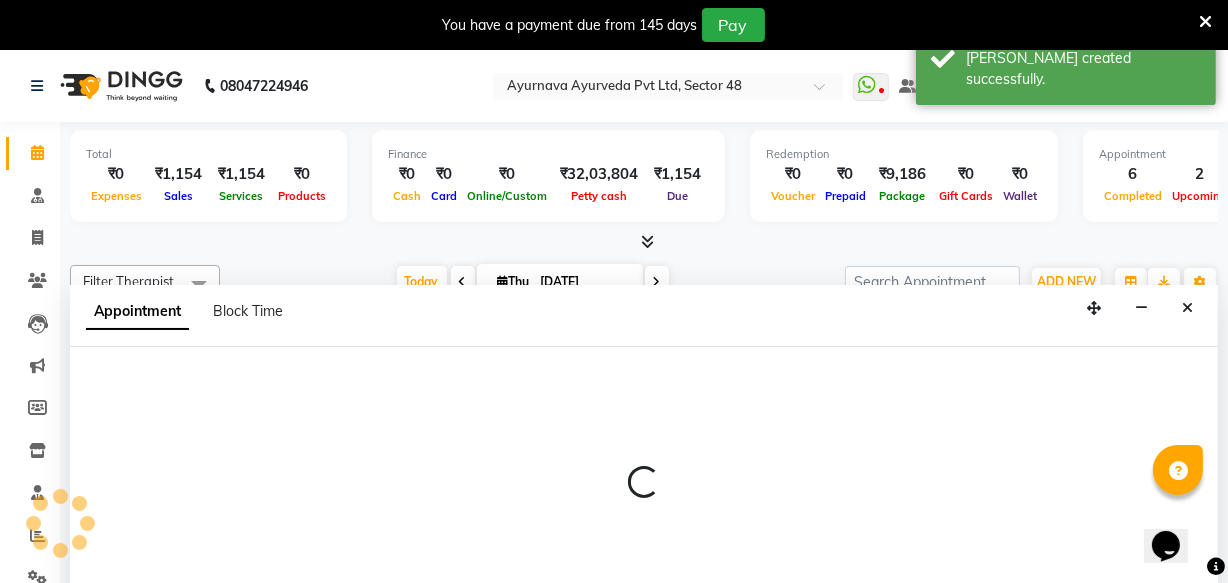 select on "780" 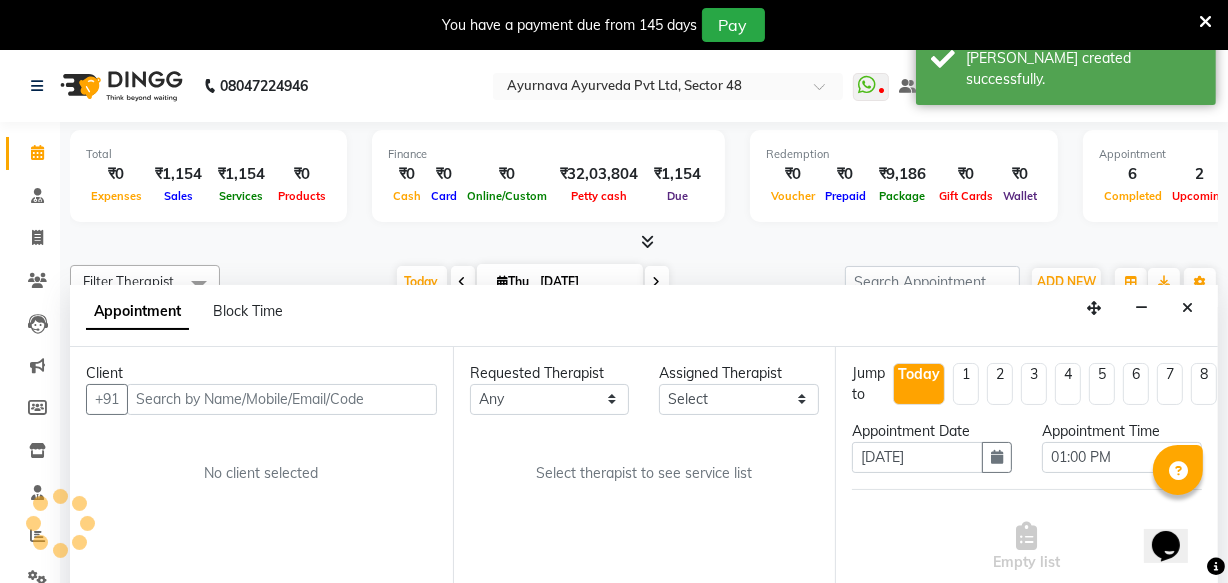 scroll, scrollTop: 50, scrollLeft: 0, axis: vertical 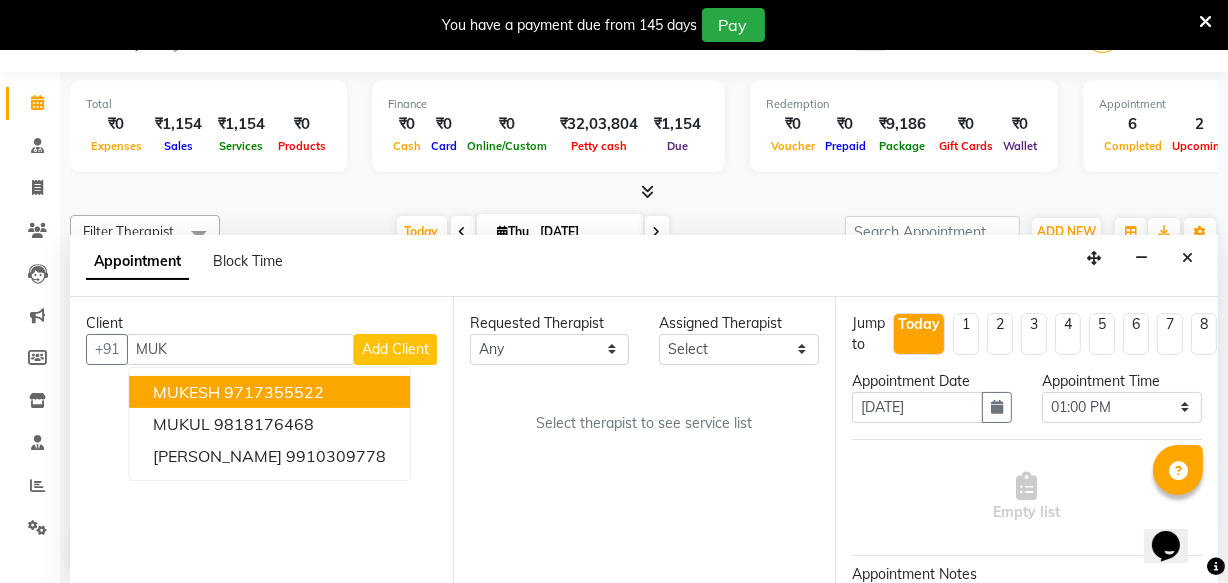 click on "9717355522" at bounding box center [274, 392] 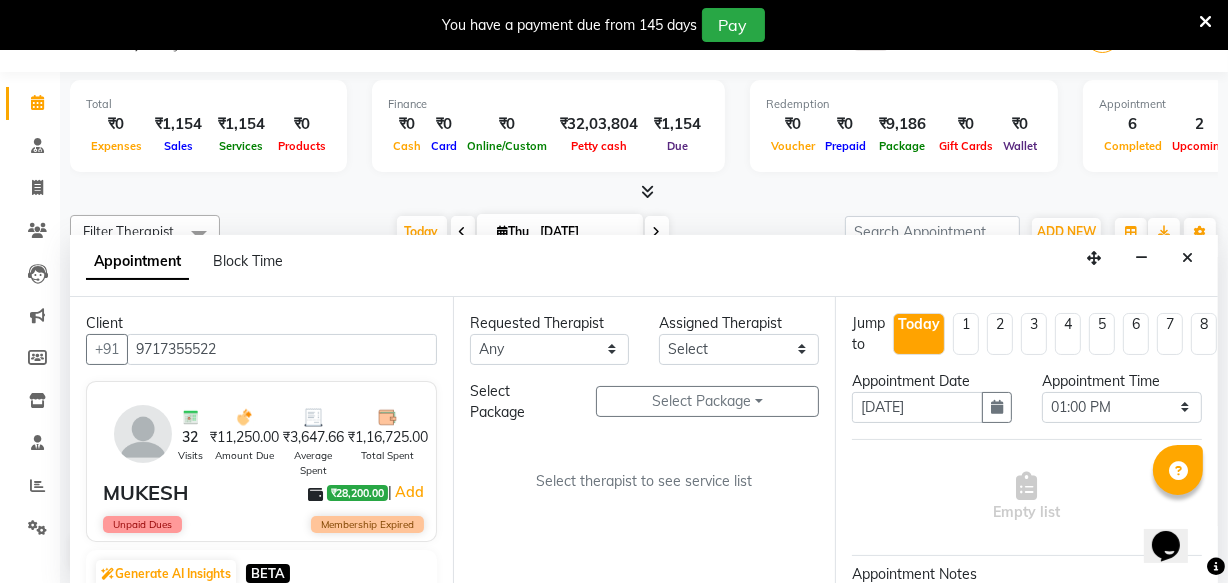type on "9717355522" 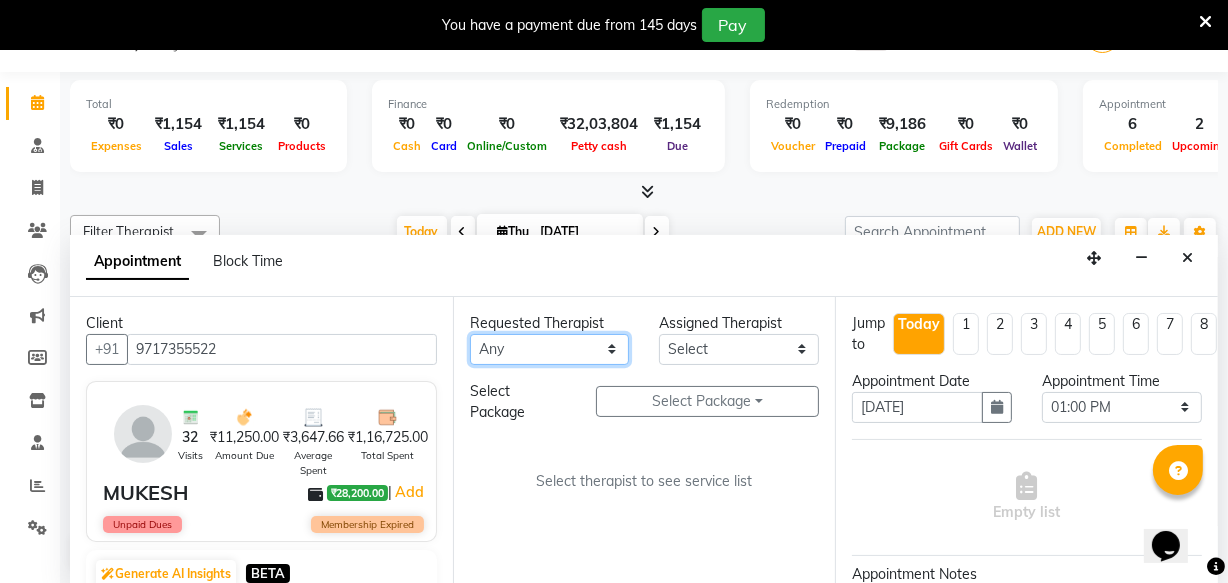 click on "Any [PERSON_NAME] [PERSON_NAME] V P [PERSON_NAME] [PERSON_NAME] [PERSON_NAME] [PERSON_NAME] [PERSON_NAME]  Dr [PERSON_NAME] DR [PERSON_NAME] [PERSON_NAME] Dr [PERSON_NAME] R [PERSON_NAME] [PERSON_NAME] Nijo [PERSON_NAME] [PERSON_NAME] radha Rasmi O S [PERSON_NAME] [PERSON_NAME] [PERSON_NAME] [PERSON_NAME] M [PERSON_NAME] [PERSON_NAME] Mon [PERSON_NAME] [PERSON_NAME]   [PERSON_NAME]   [PERSON_NAME]" at bounding box center [550, 349] 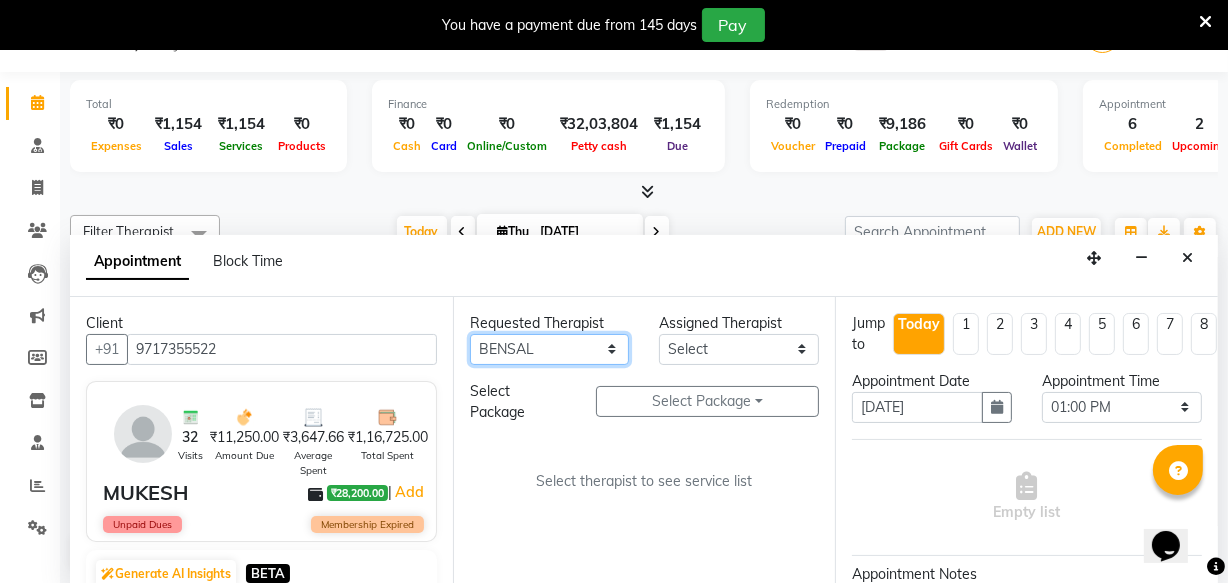 click on "Any [PERSON_NAME] [PERSON_NAME] V P [PERSON_NAME] [PERSON_NAME] [PERSON_NAME] [PERSON_NAME] [PERSON_NAME]  Dr [PERSON_NAME] DR [PERSON_NAME] [PERSON_NAME] Dr [PERSON_NAME] R [PERSON_NAME] [PERSON_NAME] Nijo [PERSON_NAME] [PERSON_NAME] radha Rasmi O S [PERSON_NAME] [PERSON_NAME] [PERSON_NAME] [PERSON_NAME] M [PERSON_NAME] [PERSON_NAME] Mon [PERSON_NAME] [PERSON_NAME]   [PERSON_NAME]   [PERSON_NAME]" at bounding box center (550, 349) 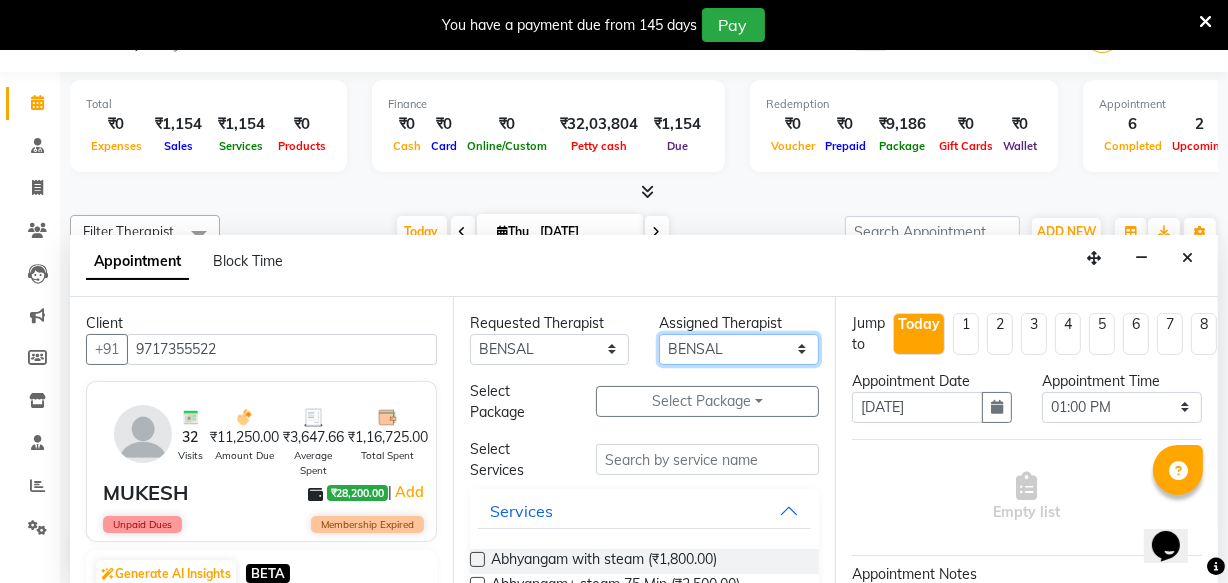 click on "Select [PERSON_NAME] [PERSON_NAME] V P [PERSON_NAME] [PERSON_NAME] [PERSON_NAME] [PERSON_NAME] [PERSON_NAME]  Dr [PERSON_NAME] DR [PERSON_NAME] [PERSON_NAME] Dr [PERSON_NAME] R [PERSON_NAME] [PERSON_NAME] Nijo [PERSON_NAME] [PERSON_NAME] radha Rasmi O S [PERSON_NAME] [PERSON_NAME] [PERSON_NAME] [PERSON_NAME] M [PERSON_NAME] [PERSON_NAME] Mon [PERSON_NAME] [PERSON_NAME]   [PERSON_NAME]   [PERSON_NAME]" at bounding box center [739, 349] 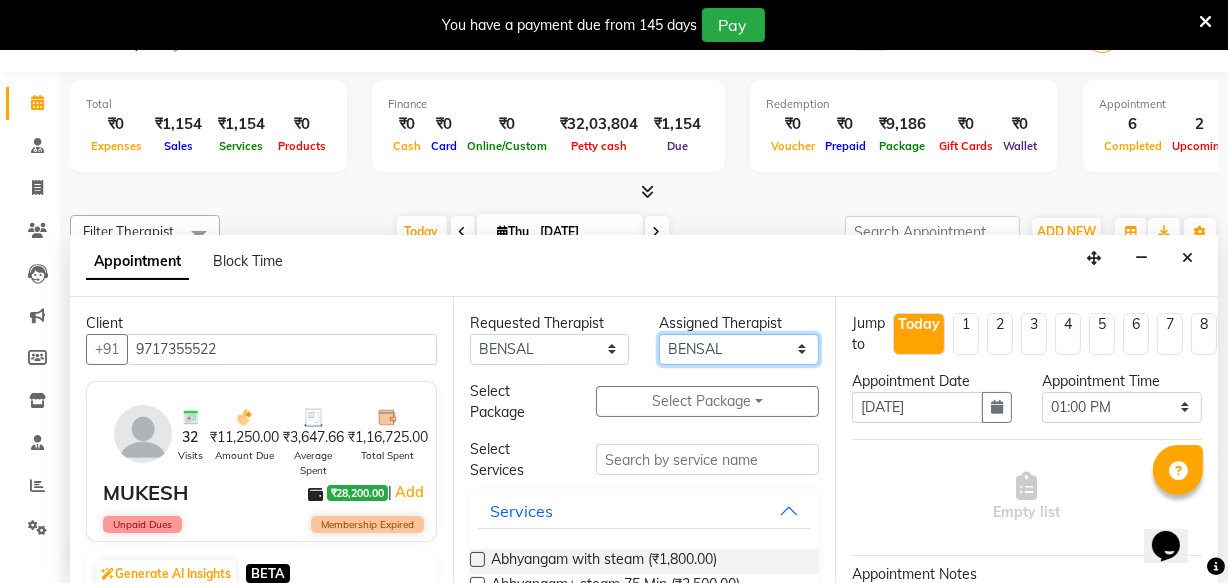select on "76623" 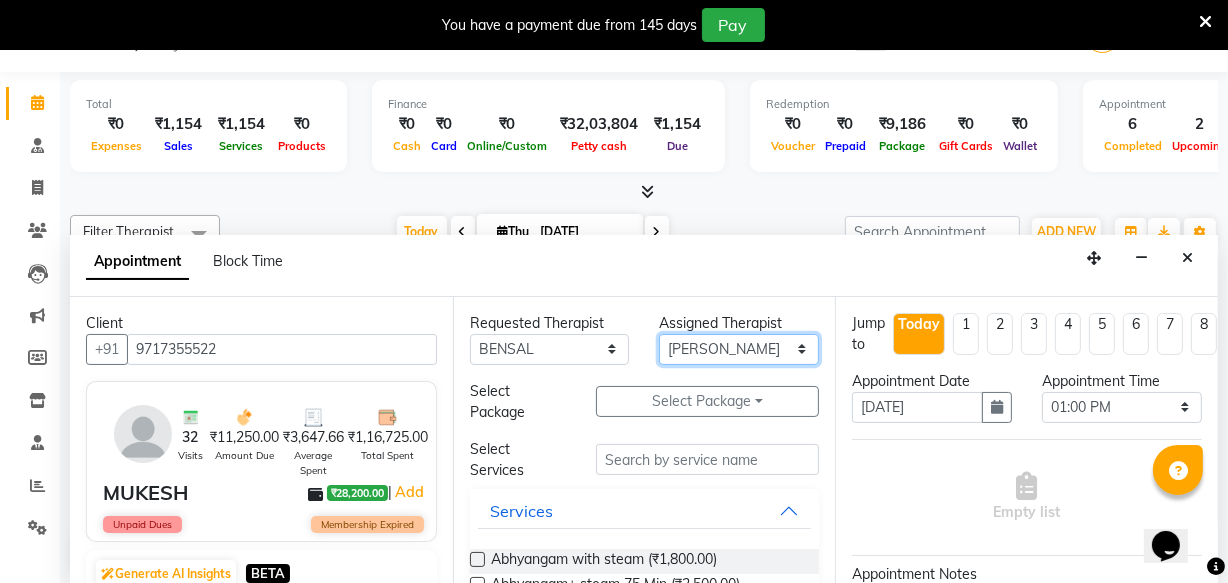 click on "Select [PERSON_NAME] [PERSON_NAME] V P [PERSON_NAME] [PERSON_NAME] [PERSON_NAME] [PERSON_NAME] [PERSON_NAME]  Dr [PERSON_NAME] DR [PERSON_NAME] [PERSON_NAME] Dr [PERSON_NAME] R [PERSON_NAME] [PERSON_NAME] Nijo [PERSON_NAME] [PERSON_NAME] radha Rasmi O S [PERSON_NAME] [PERSON_NAME] [PERSON_NAME] [PERSON_NAME] M [PERSON_NAME] [PERSON_NAME] Mon [PERSON_NAME] [PERSON_NAME]   [PERSON_NAME]   [PERSON_NAME]" at bounding box center [739, 349] 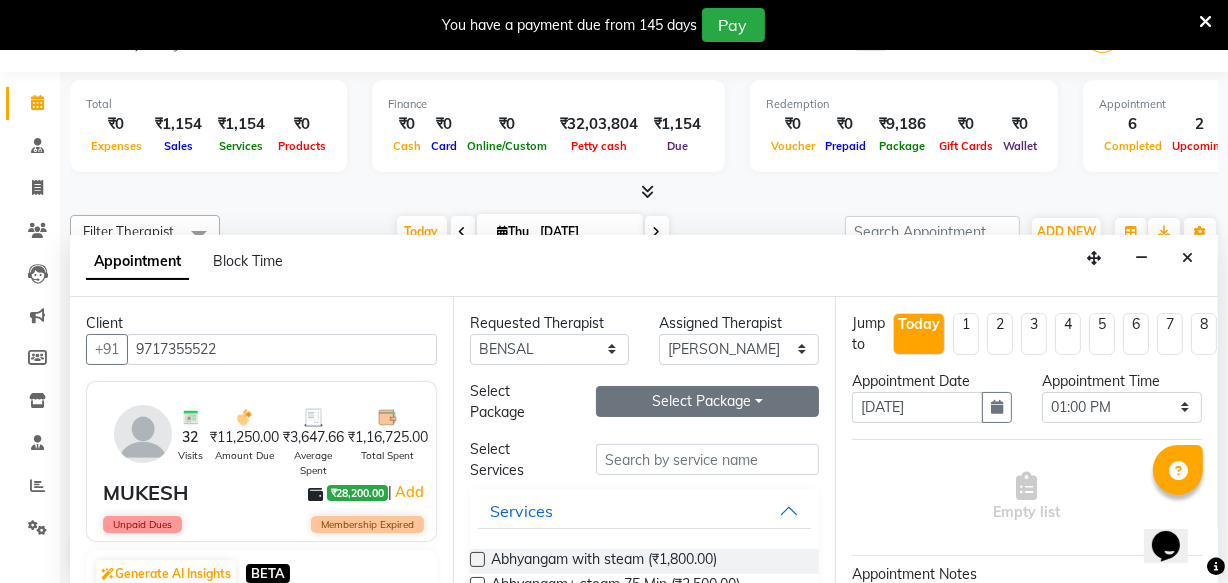 click on "Select Package  Toggle Dropdown" at bounding box center (707, 401) 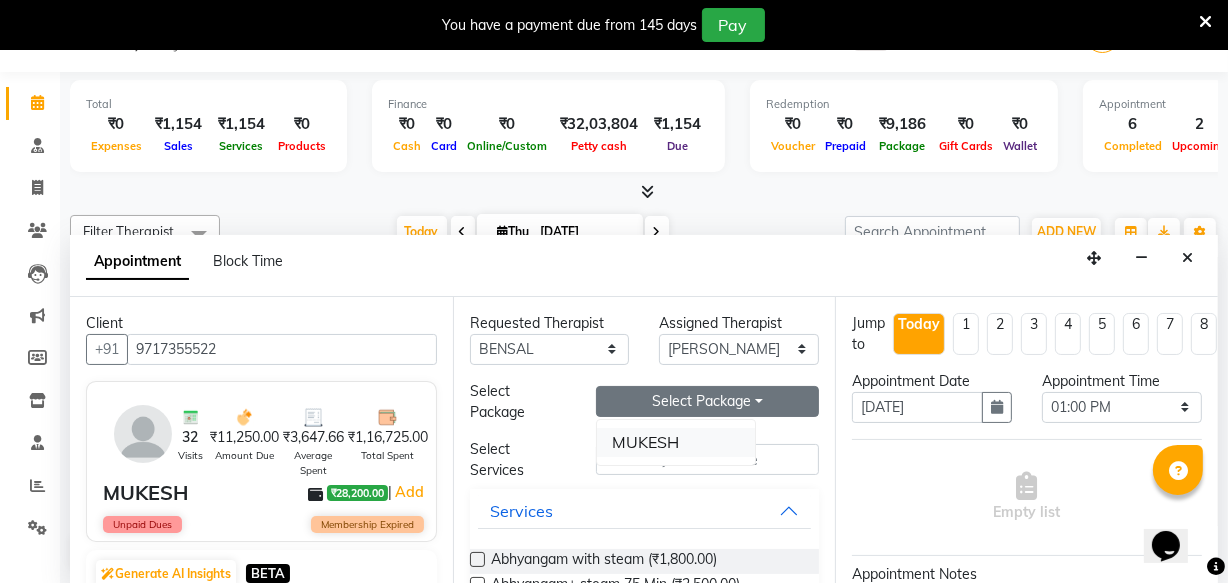 click on "MUKESH" at bounding box center [676, 442] 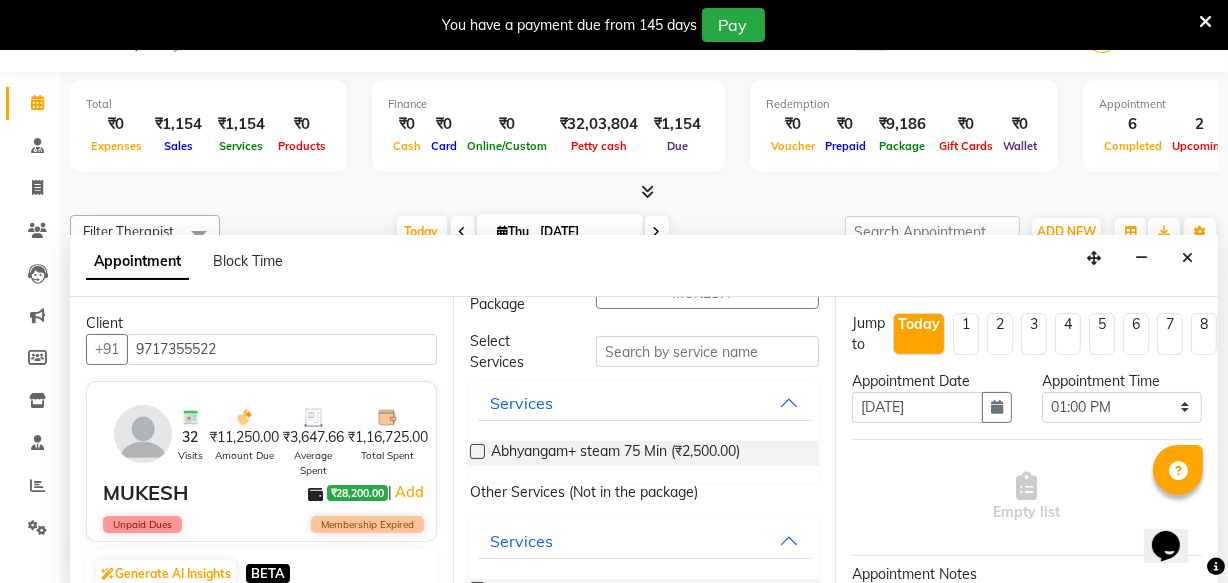 scroll, scrollTop: 90, scrollLeft: 0, axis: vertical 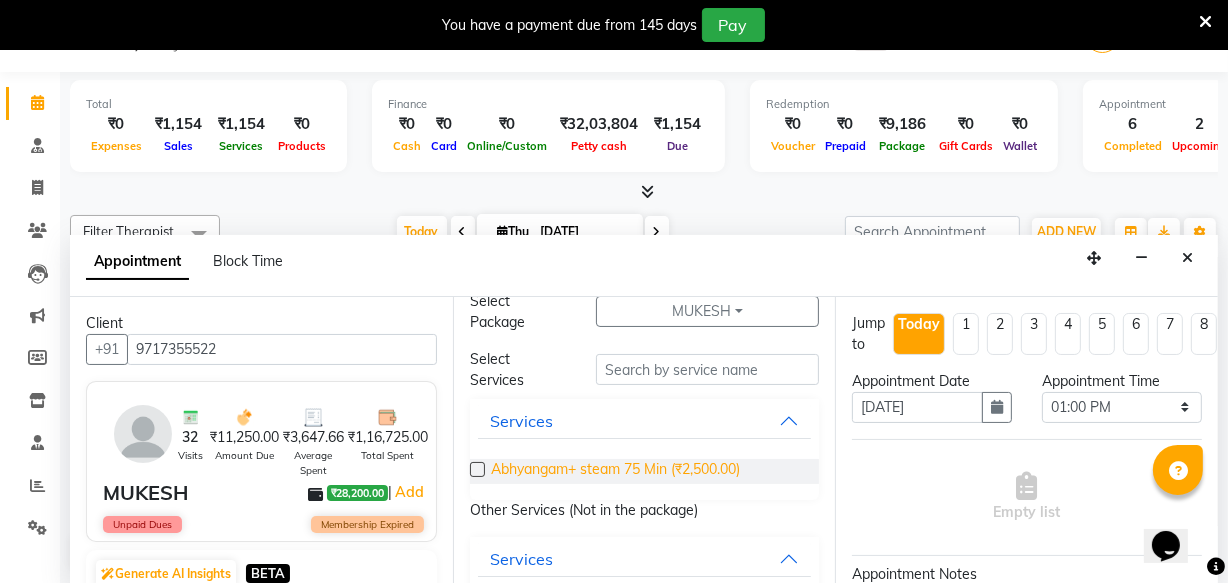 click on "Abhyangam+ steam 75 Min (₹2,500.00)" at bounding box center [615, 471] 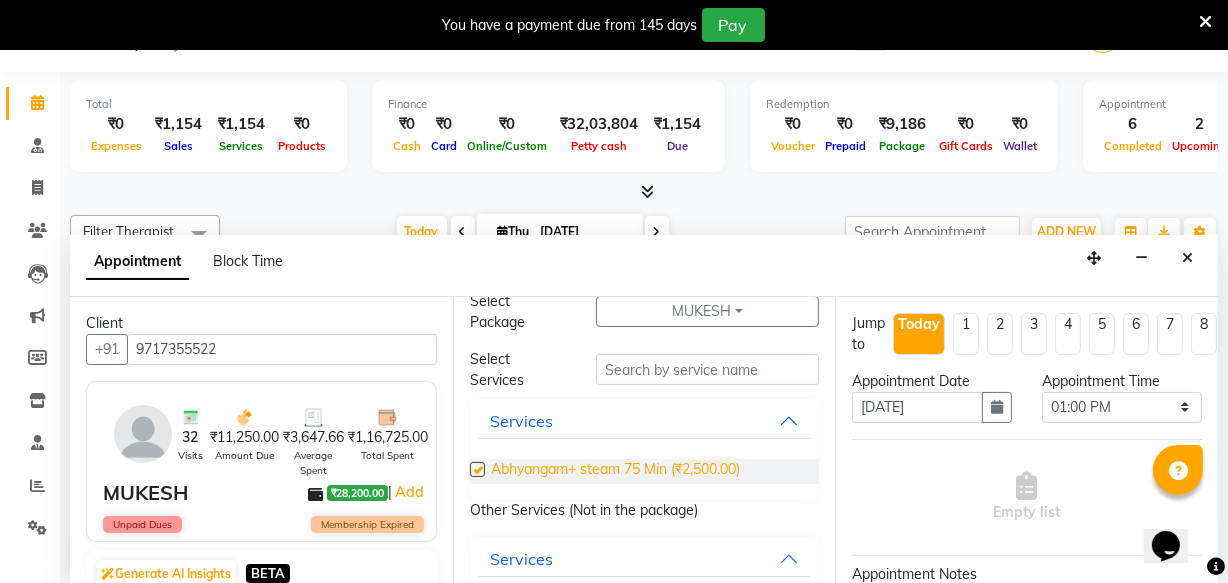 checkbox on "true" 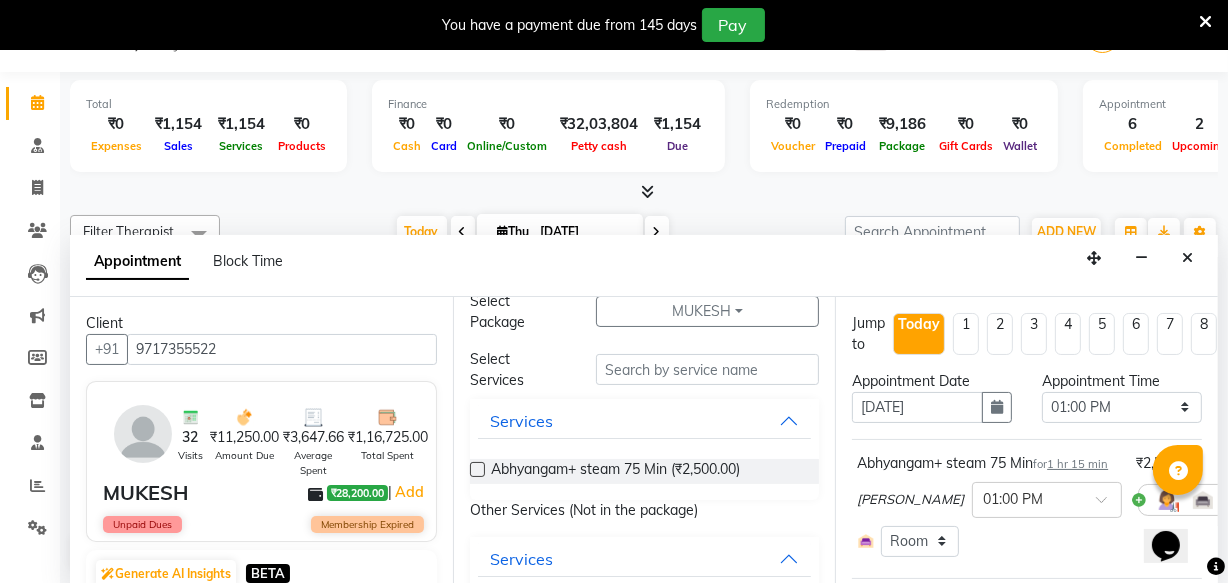 checkbox on "false" 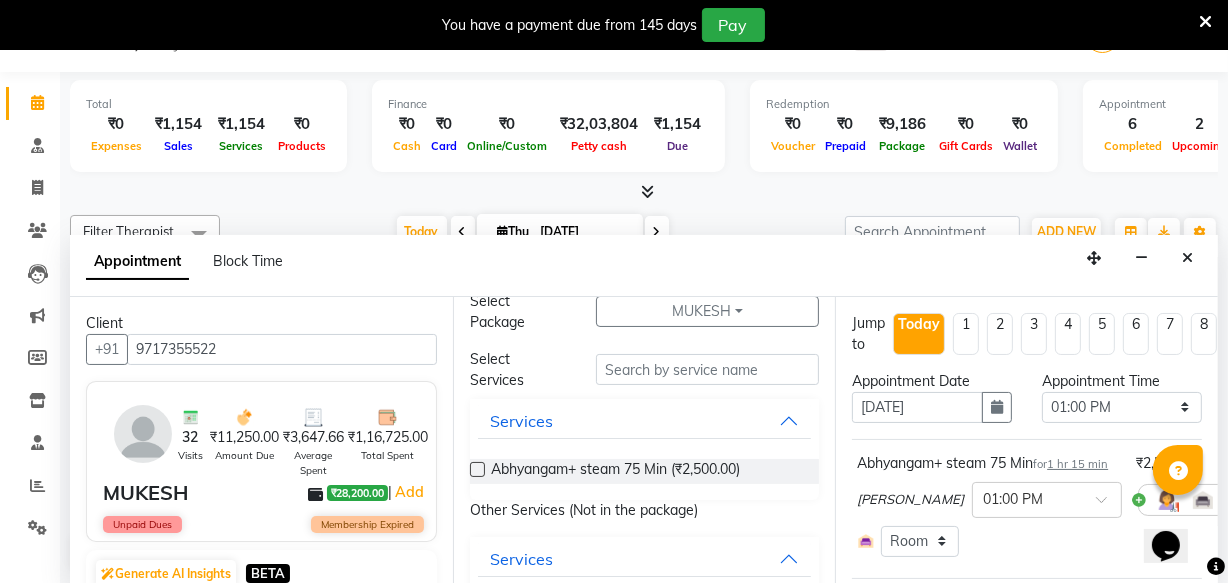 scroll, scrollTop: 340, scrollLeft: 0, axis: vertical 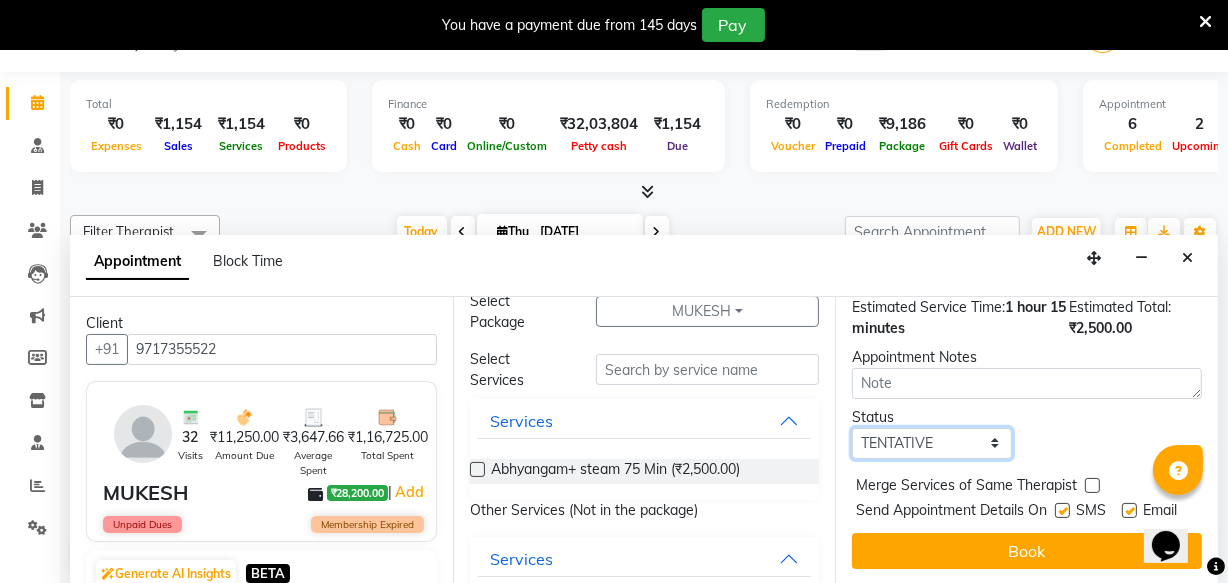 click on "Select TENTATIVE CONFIRM CHECK-IN UPCOMING" at bounding box center [932, 443] 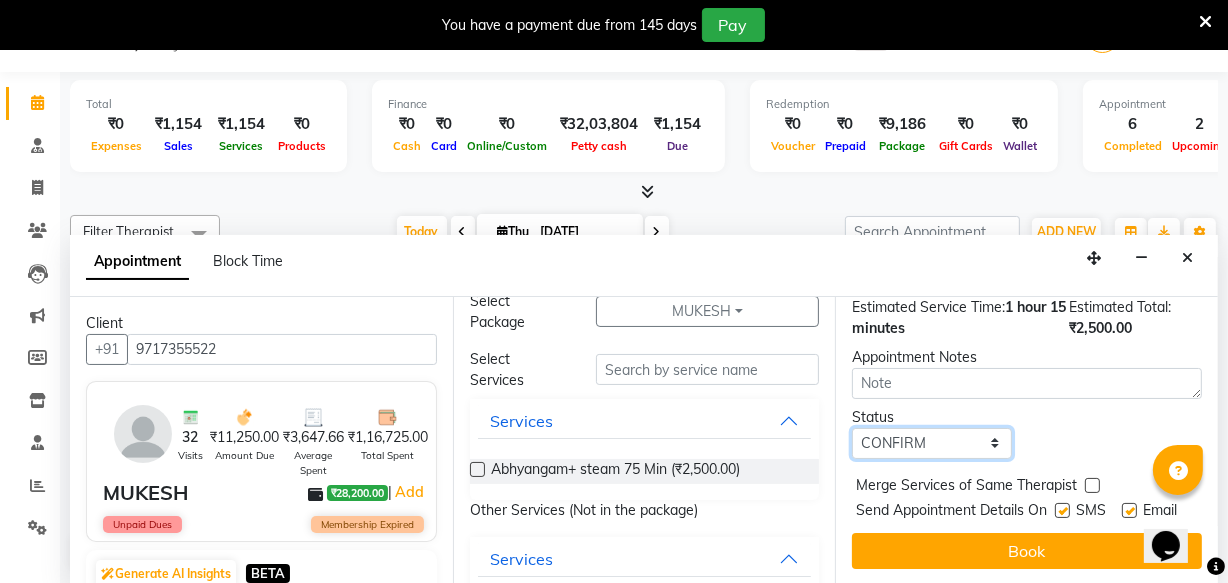 click on "Select TENTATIVE CONFIRM CHECK-IN UPCOMING" at bounding box center (932, 443) 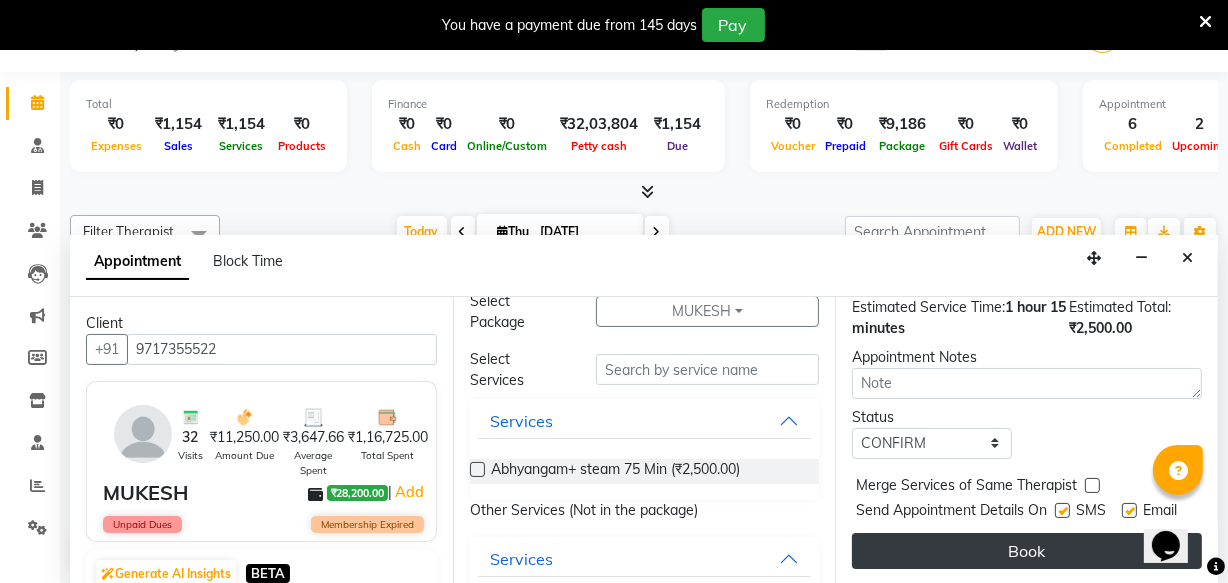 click on "Book" at bounding box center (1027, 551) 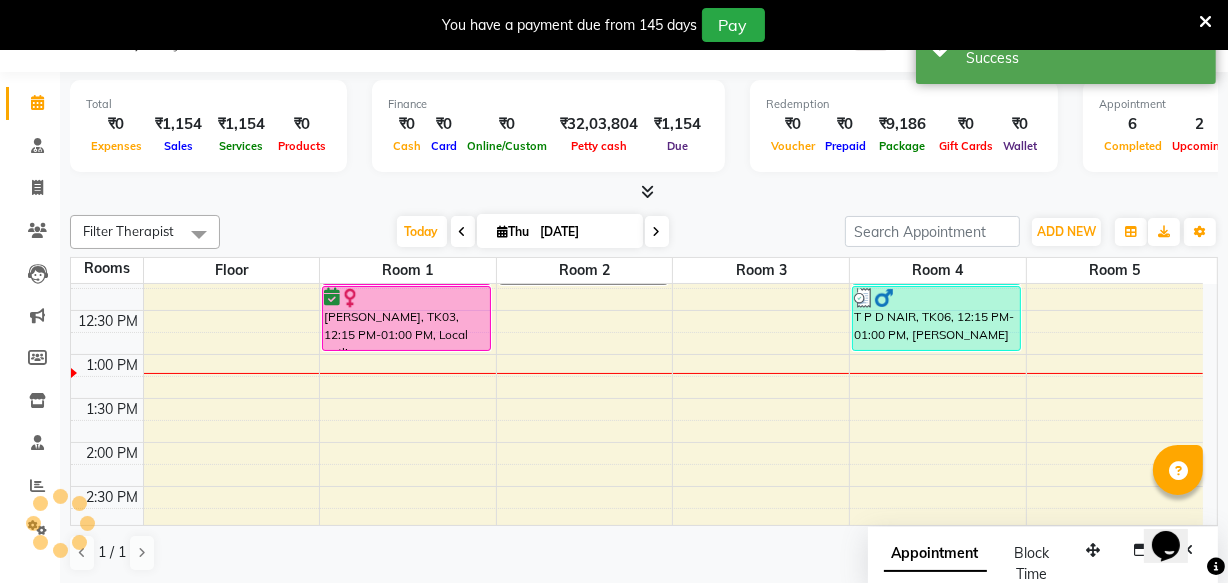 scroll, scrollTop: 0, scrollLeft: 0, axis: both 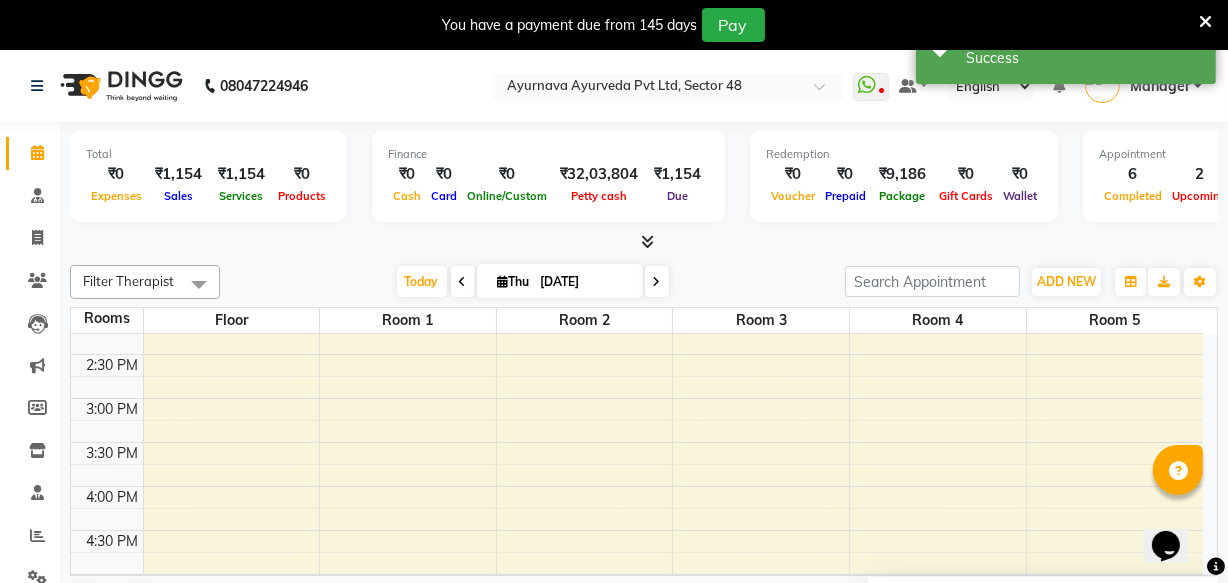 click on "6:00 AM 6:30 AM 7:00 AM 7:30 AM 8:00 AM 8:30 AM 9:00 AM 9:30 AM 10:00 AM 10:30 AM 11:00 AM 11:30 AM 12:00 PM 12:30 PM 1:00 PM 1:30 PM 2:00 PM 2:30 PM 3:00 PM 3:30 PM 4:00 PM 4:30 PM 5:00 PM 5:30 PM 6:00 PM 6:30 PM 7:00 PM 7:30 PM 8:00 PM 8:30 PM     DIPIKA, TK01, 08:00 AM-09:15 AM, abhyangam udwarthanam     [PERSON_NAME], TK03, 11:30 AM-12:15 PM, Pichu (large)     [PERSON_NAME], TK03, 12:15 PM-01:00 PM, Local potli     [PERSON_NAME], TK04, 09:00 AM-10:15 AM, Abhyangampotli massag     [PERSON_NAME], TK04, 10:15 AM-10:30 AM, matra vasti     [PERSON_NAME], TK02, 11:00 AM-12:15 PM, Abhyangampotli massag     MUKESH, TK07, 01:00 PM-02:15 PM, Abhyangam+ steam 75 Min     [PERSON_NAME], TK05, 11:00 AM-12:00 PM, ABHYANGAM WITH STEAM      T P D NAIR, TK06, 11:00 AM-12:15 PM, Abhyangampotli massag     T P D NAIR, TK06, 12:15 PM-01:00 PM, [PERSON_NAME]" at bounding box center [637, 266] 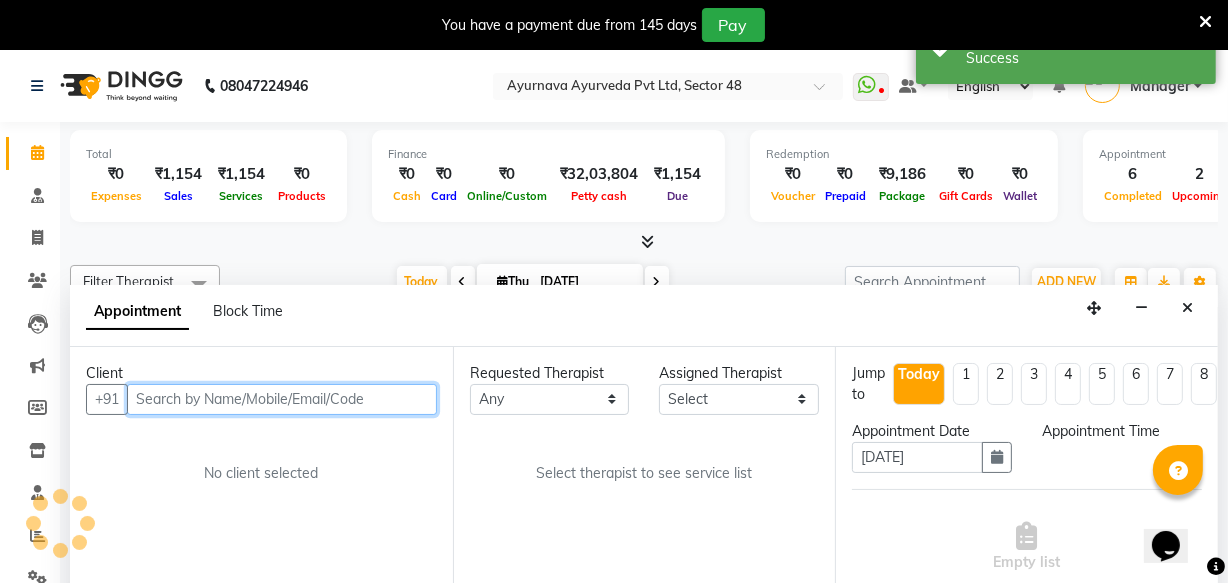 scroll, scrollTop: 50, scrollLeft: 0, axis: vertical 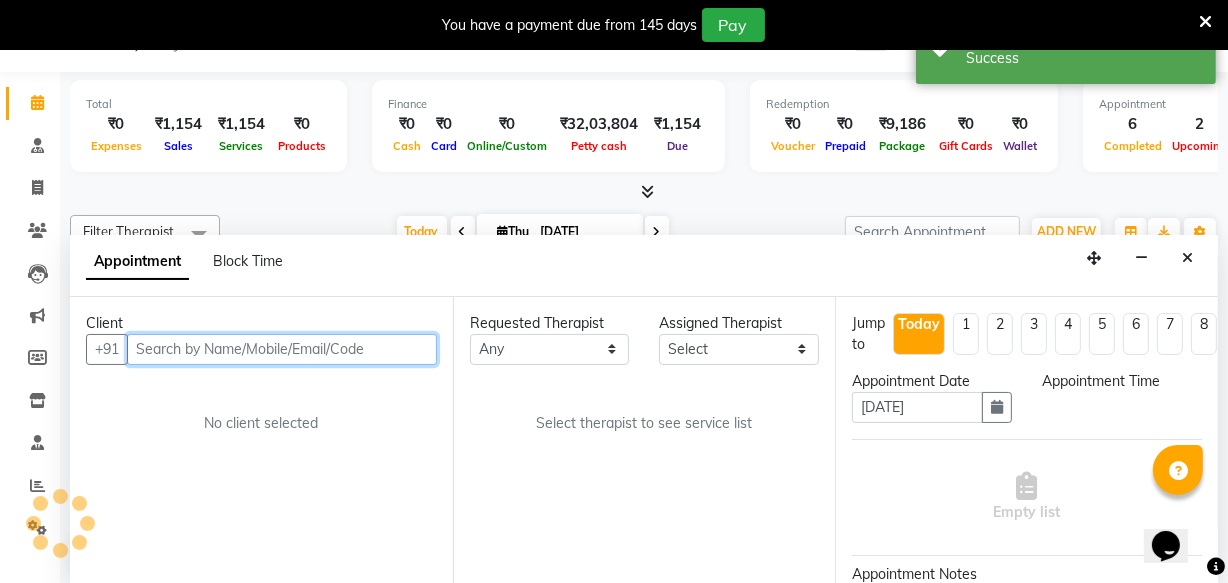 select on "900" 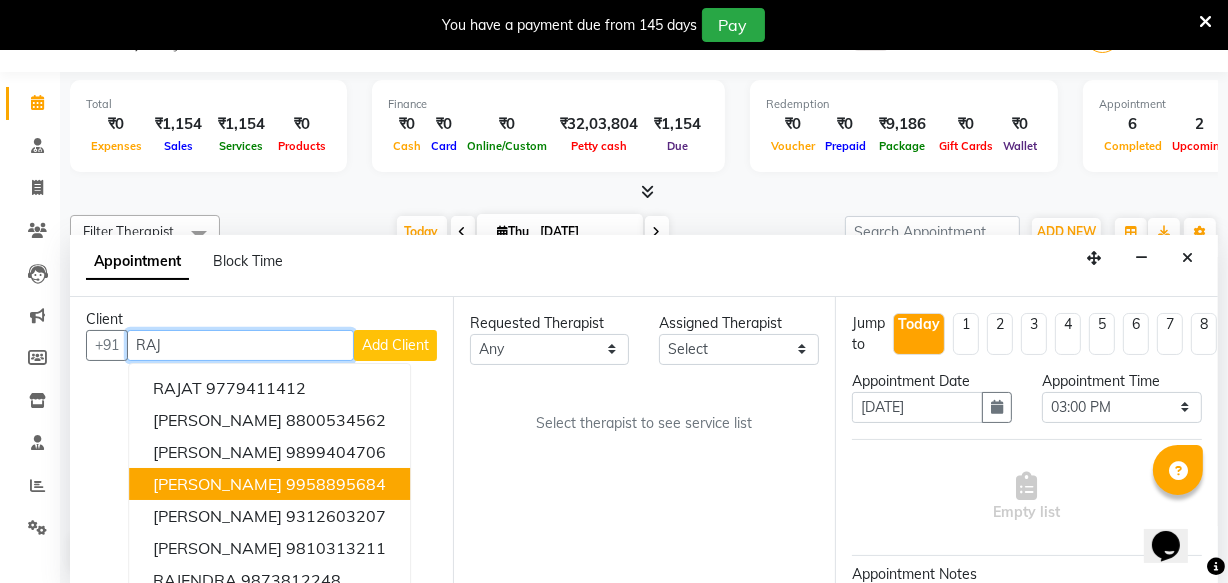 scroll, scrollTop: 0, scrollLeft: 0, axis: both 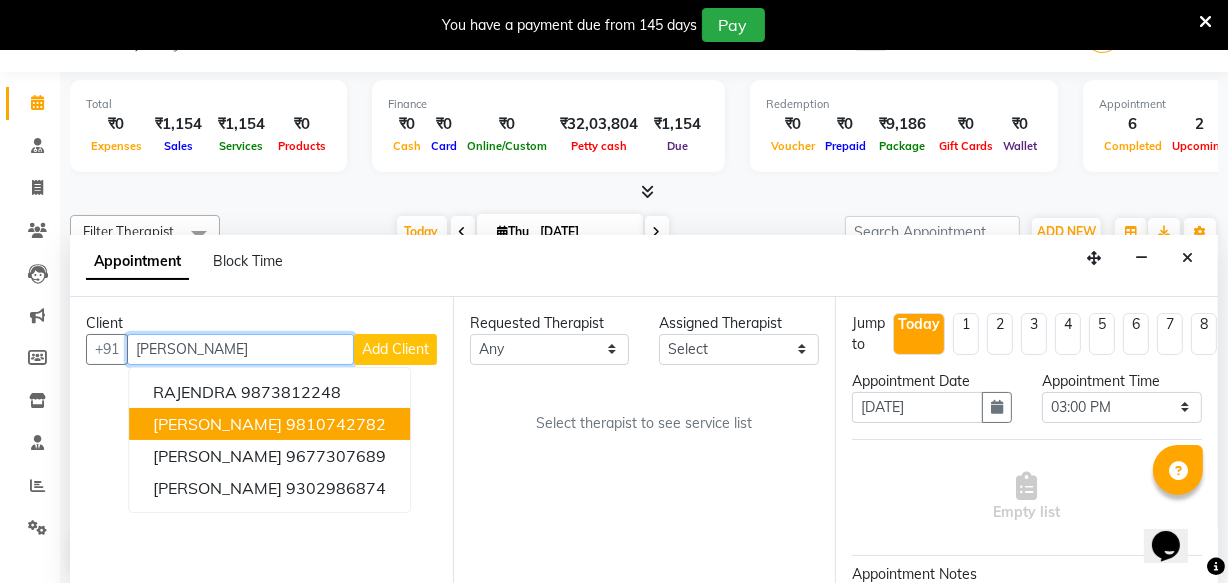 click on "[PERSON_NAME]" at bounding box center [217, 424] 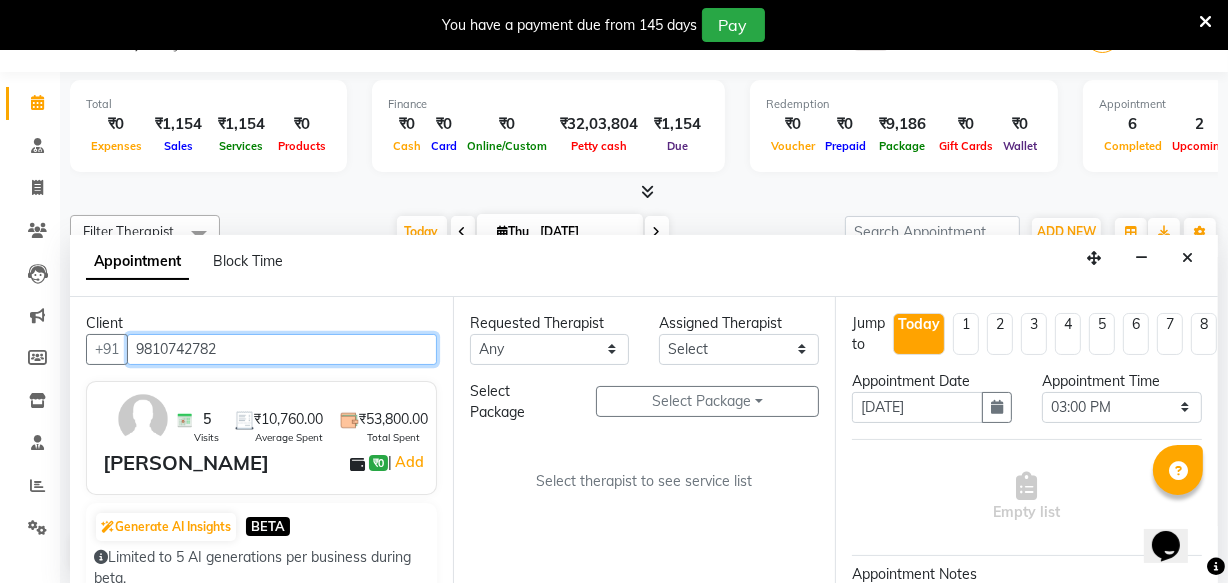 type on "9810742782" 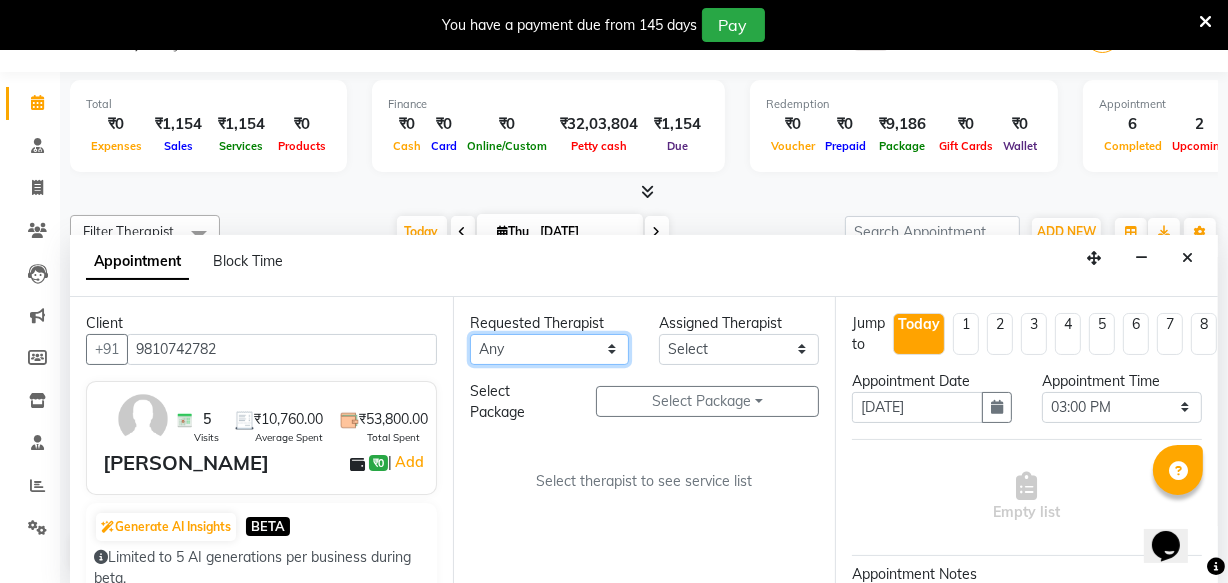 click on "Any [PERSON_NAME] [PERSON_NAME] V P [PERSON_NAME] [PERSON_NAME] [PERSON_NAME] [PERSON_NAME] [PERSON_NAME]  Dr [PERSON_NAME] DR [PERSON_NAME] [PERSON_NAME] Dr [PERSON_NAME] R [PERSON_NAME] [PERSON_NAME] Nijo [PERSON_NAME] [PERSON_NAME] radha Rasmi O S [PERSON_NAME] [PERSON_NAME] [PERSON_NAME] [PERSON_NAME] M [PERSON_NAME] [PERSON_NAME] Mon [PERSON_NAME] [PERSON_NAME]   [PERSON_NAME]   [PERSON_NAME]" at bounding box center [550, 349] 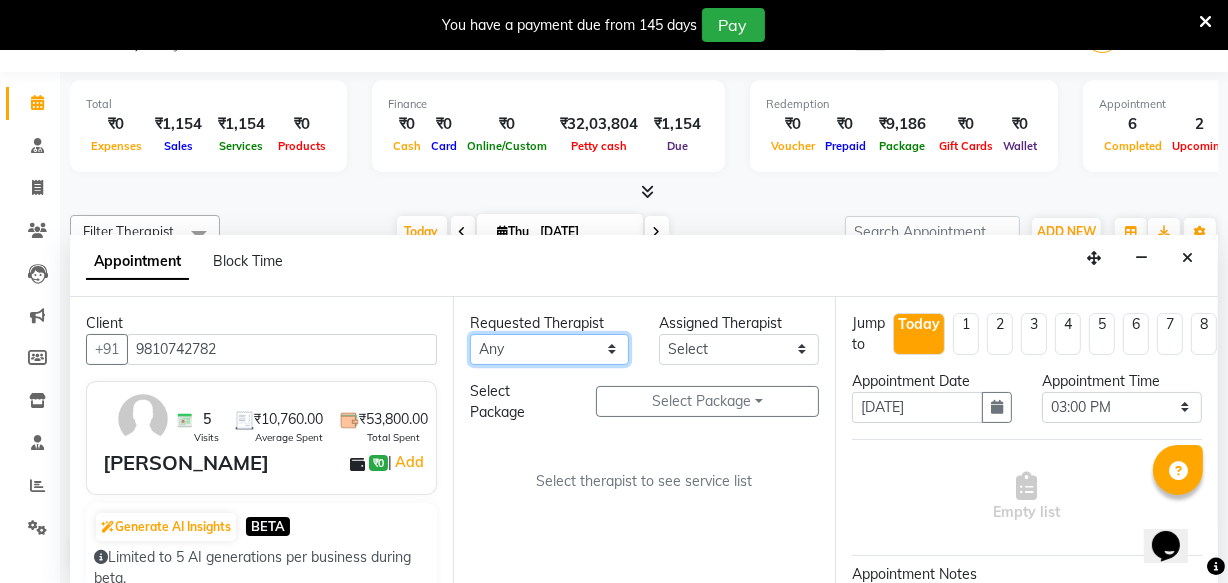 select on "76623" 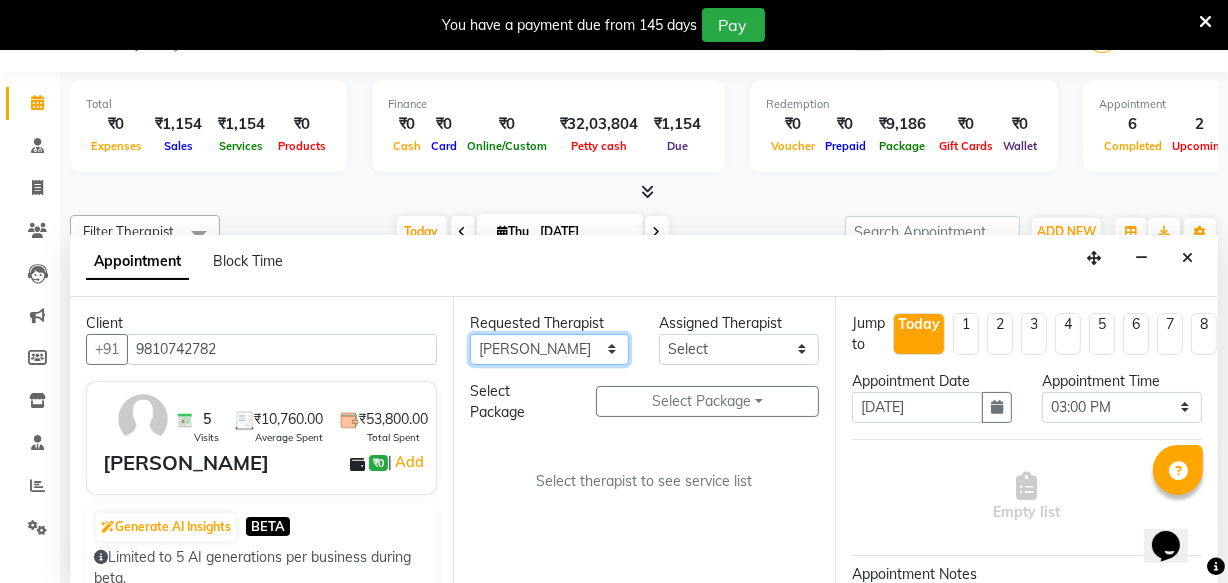 click on "Any [PERSON_NAME] [PERSON_NAME] V P [PERSON_NAME] [PERSON_NAME] [PERSON_NAME] [PERSON_NAME] [PERSON_NAME]  Dr [PERSON_NAME] DR [PERSON_NAME] [PERSON_NAME] Dr [PERSON_NAME] R [PERSON_NAME] [PERSON_NAME] Nijo [PERSON_NAME] [PERSON_NAME] radha Rasmi O S [PERSON_NAME] [PERSON_NAME] [PERSON_NAME] [PERSON_NAME] M [PERSON_NAME] [PERSON_NAME] Mon [PERSON_NAME] [PERSON_NAME]   [PERSON_NAME]   [PERSON_NAME]" at bounding box center (550, 349) 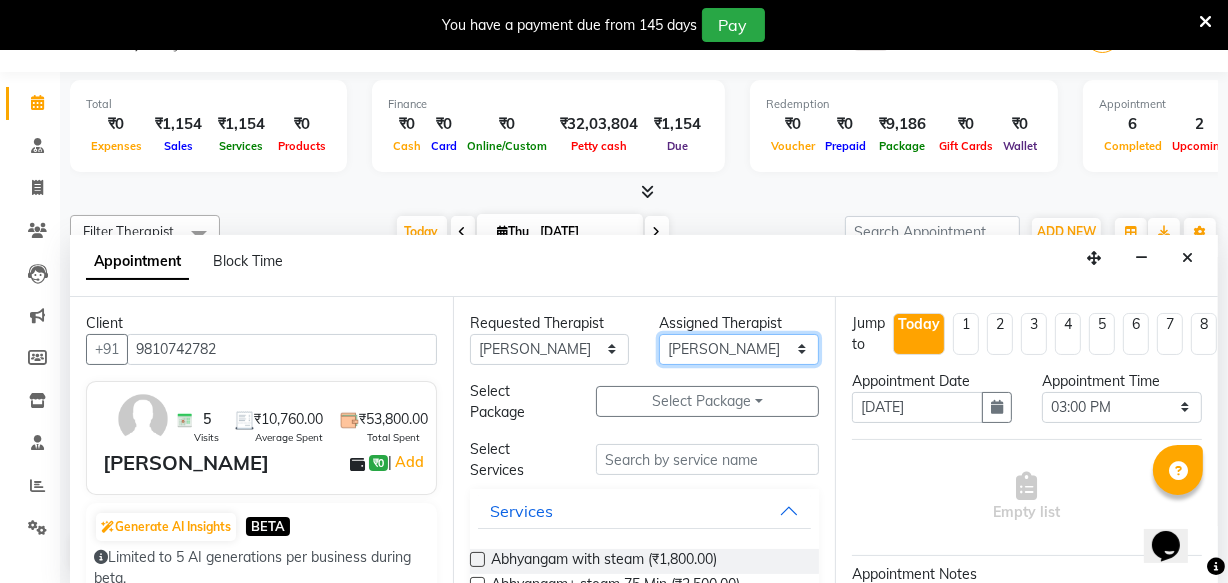 click on "Select [PERSON_NAME] [PERSON_NAME] V P [PERSON_NAME] [PERSON_NAME] [PERSON_NAME] [PERSON_NAME] [PERSON_NAME]  Dr [PERSON_NAME] DR [PERSON_NAME] [PERSON_NAME] Dr [PERSON_NAME] R [PERSON_NAME] [PERSON_NAME] Nijo [PERSON_NAME] [PERSON_NAME] radha Rasmi O S [PERSON_NAME] [PERSON_NAME] [PERSON_NAME] [PERSON_NAME] M [PERSON_NAME] [PERSON_NAME] Mon [PERSON_NAME] [PERSON_NAME]   [PERSON_NAME]   [PERSON_NAME]" at bounding box center (739, 349) 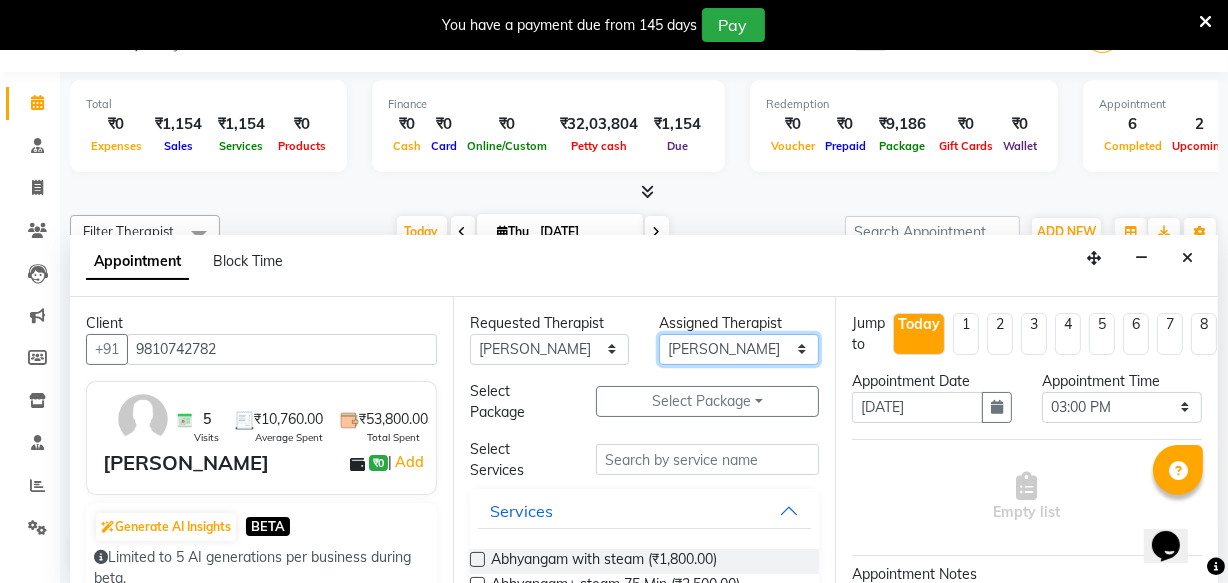 select on "46183" 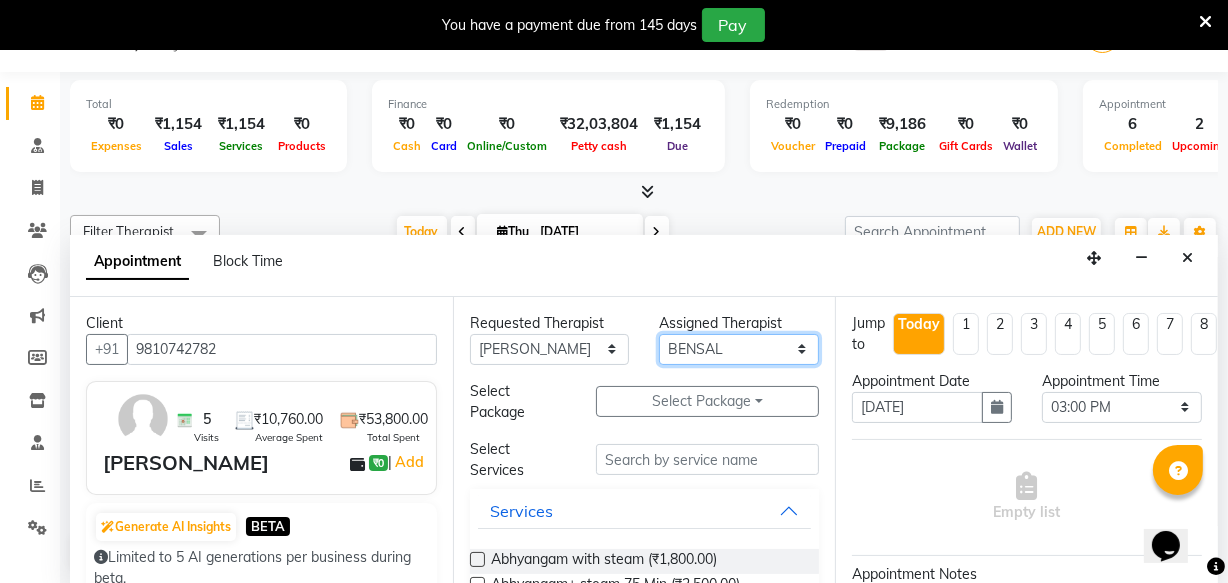 click on "Select [PERSON_NAME] [PERSON_NAME] V P [PERSON_NAME] [PERSON_NAME] [PERSON_NAME] [PERSON_NAME] [PERSON_NAME]  Dr [PERSON_NAME] DR [PERSON_NAME] [PERSON_NAME] Dr [PERSON_NAME] R [PERSON_NAME] [PERSON_NAME] Nijo [PERSON_NAME] [PERSON_NAME] radha Rasmi O S [PERSON_NAME] [PERSON_NAME] [PERSON_NAME] [PERSON_NAME] M [PERSON_NAME] [PERSON_NAME] Mon [PERSON_NAME] [PERSON_NAME]   [PERSON_NAME]   [PERSON_NAME]" at bounding box center (739, 349) 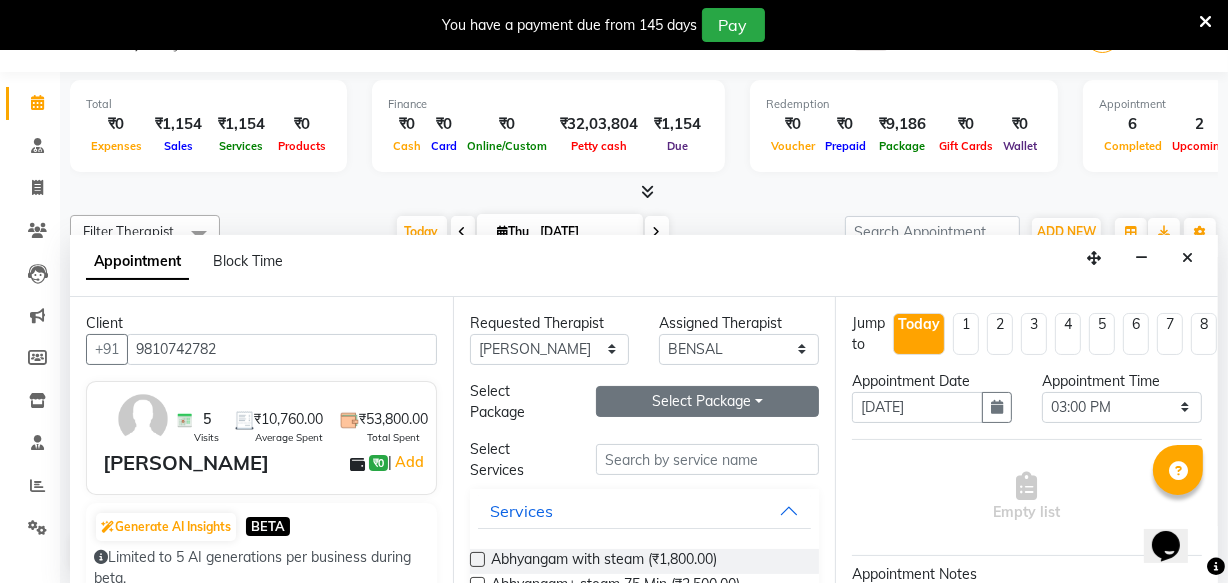 click on "Select Package  Toggle Dropdown" at bounding box center [707, 401] 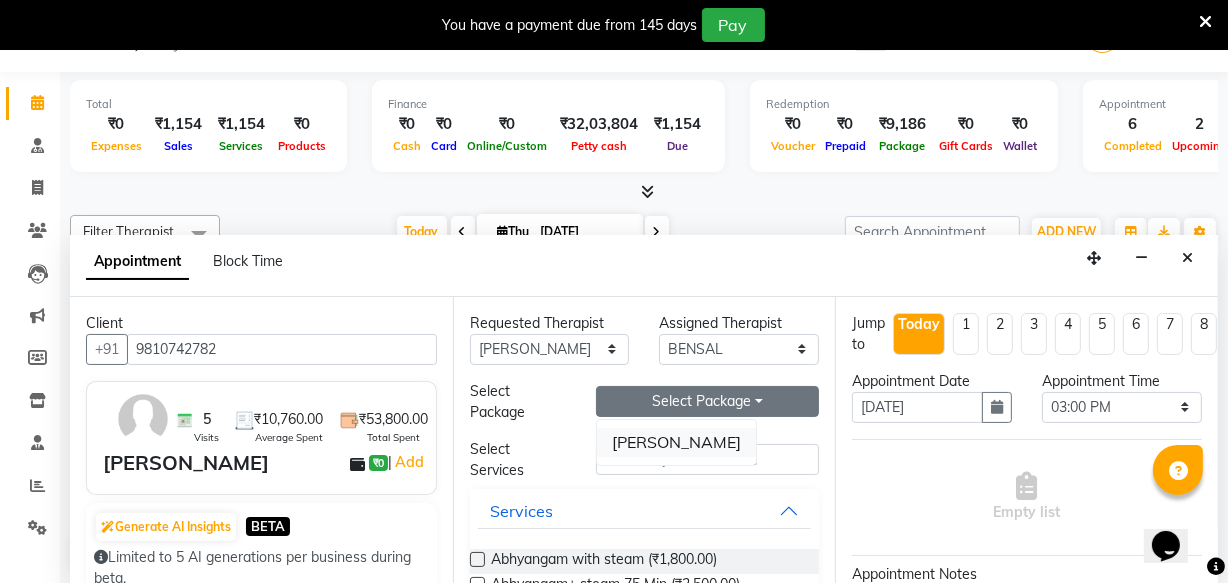 click on "[PERSON_NAME]" at bounding box center (676, 442) 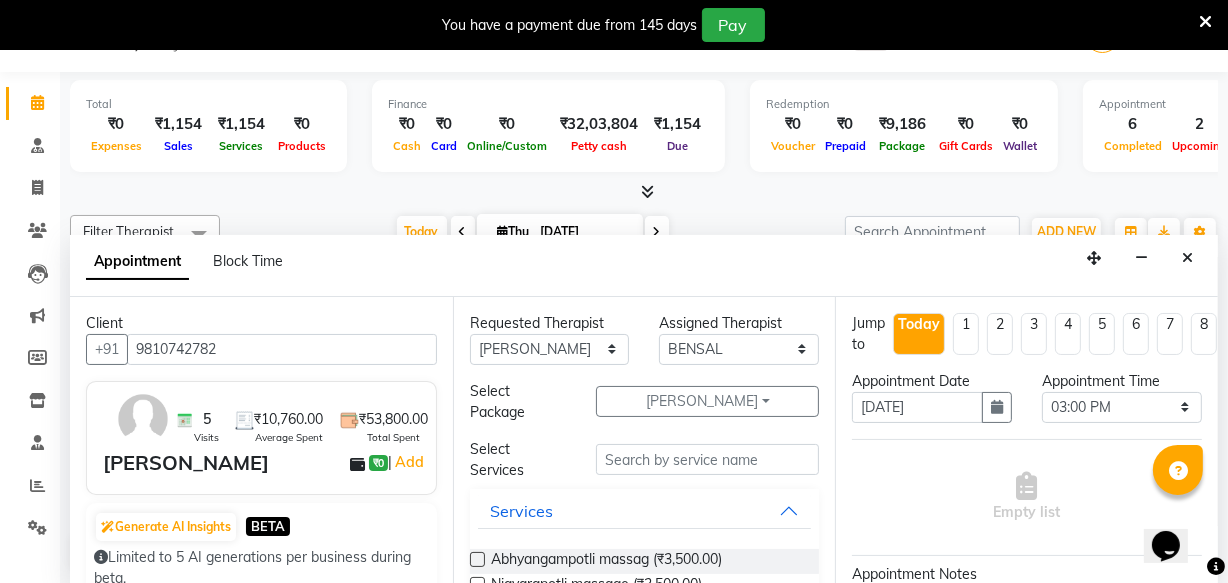 scroll, scrollTop: 90, scrollLeft: 0, axis: vertical 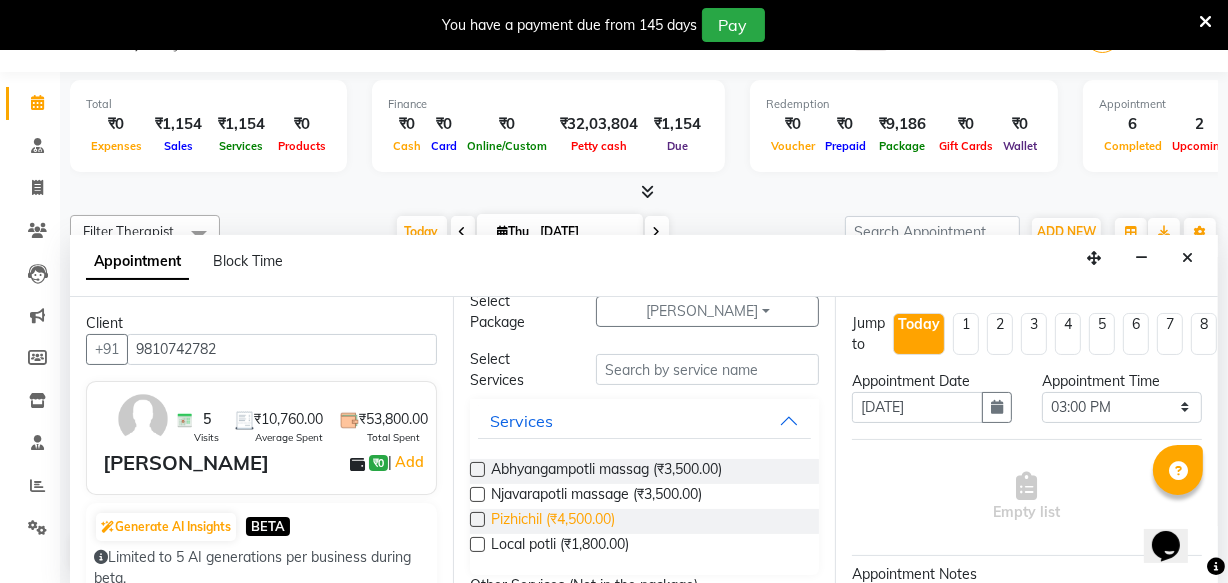 click on "Pizhichil (₹4,500.00)" at bounding box center [553, 521] 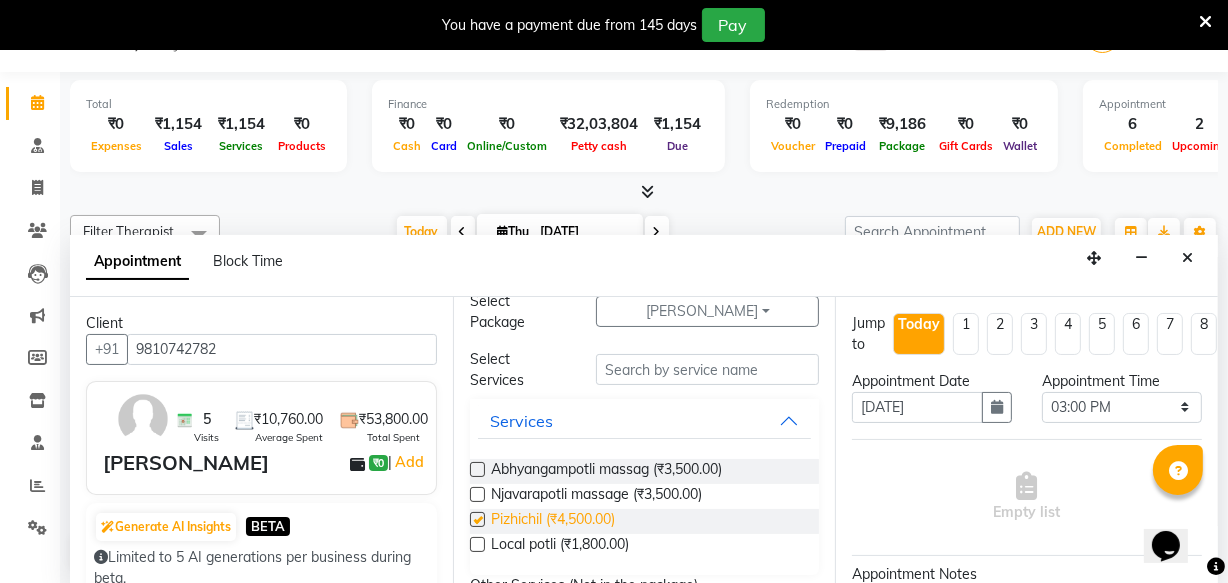 checkbox on "true" 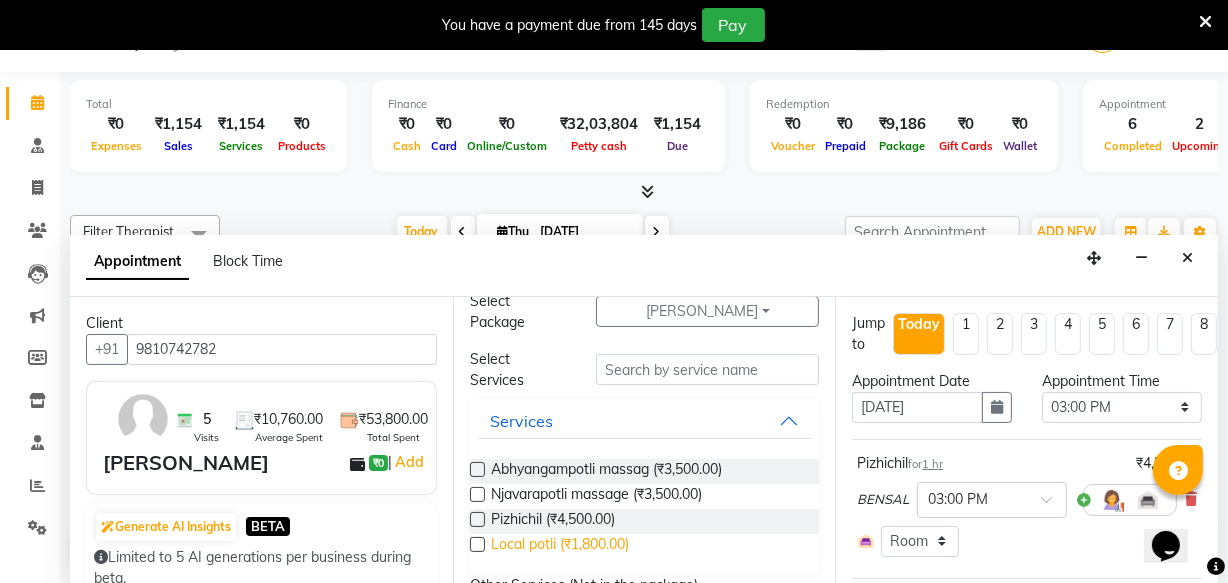 checkbox on "false" 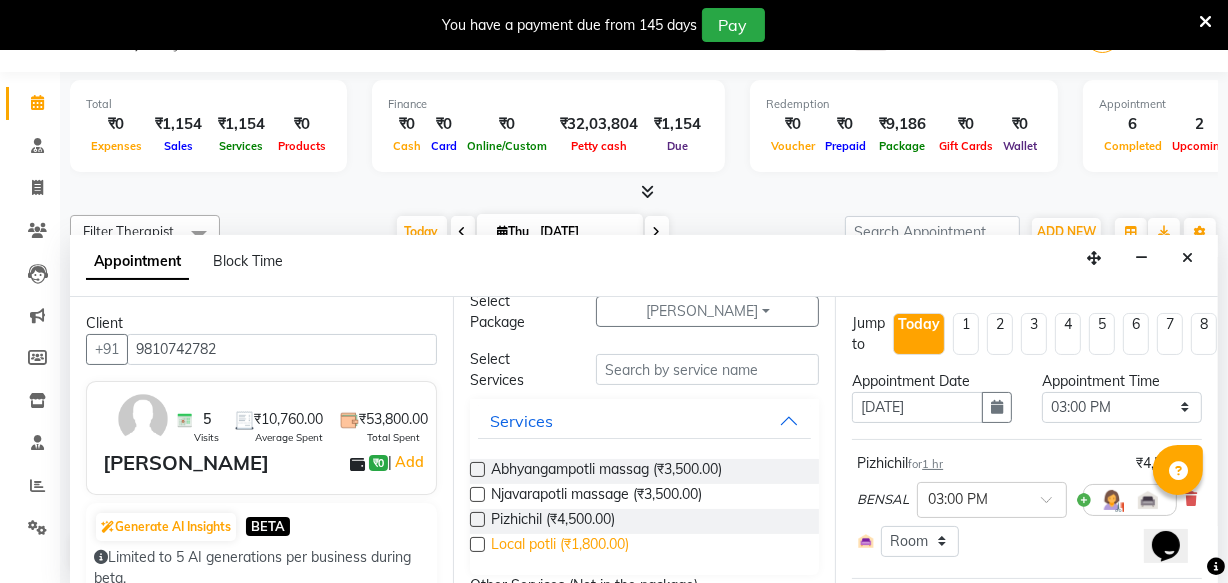 click on "Local potli (₹1,800.00)" at bounding box center (560, 546) 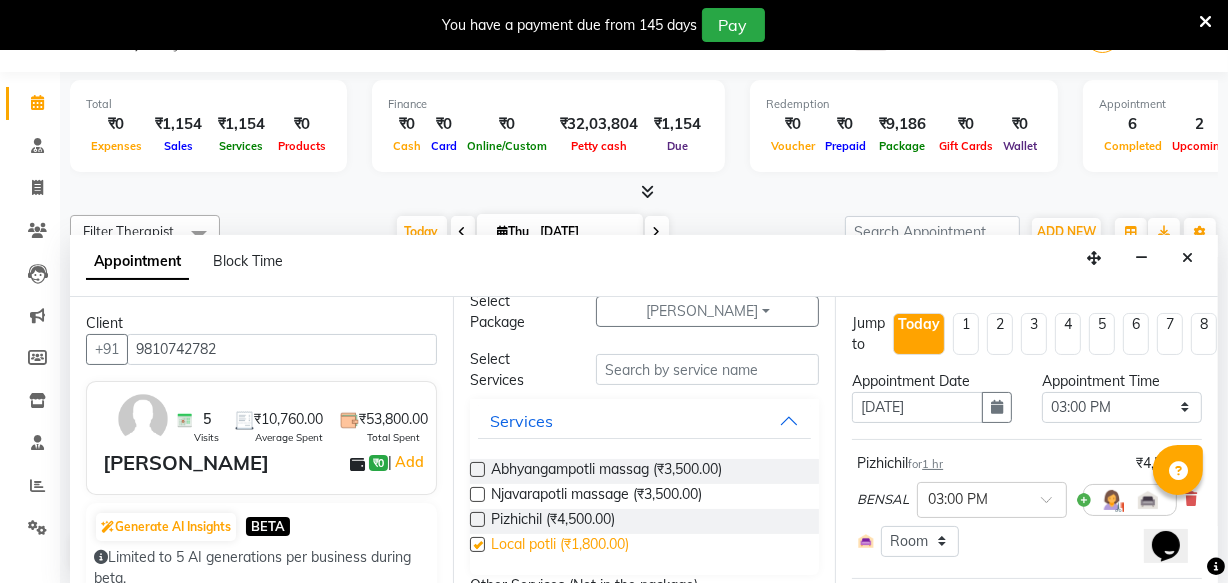 checkbox on "true" 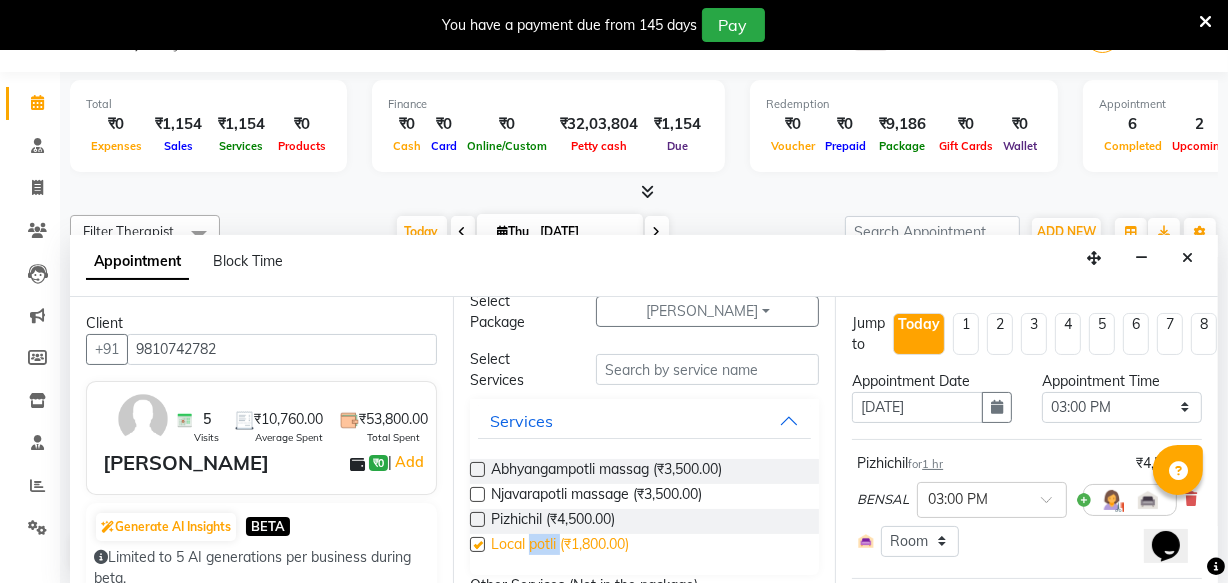 click on "Local potli (₹1,800.00)" at bounding box center (560, 546) 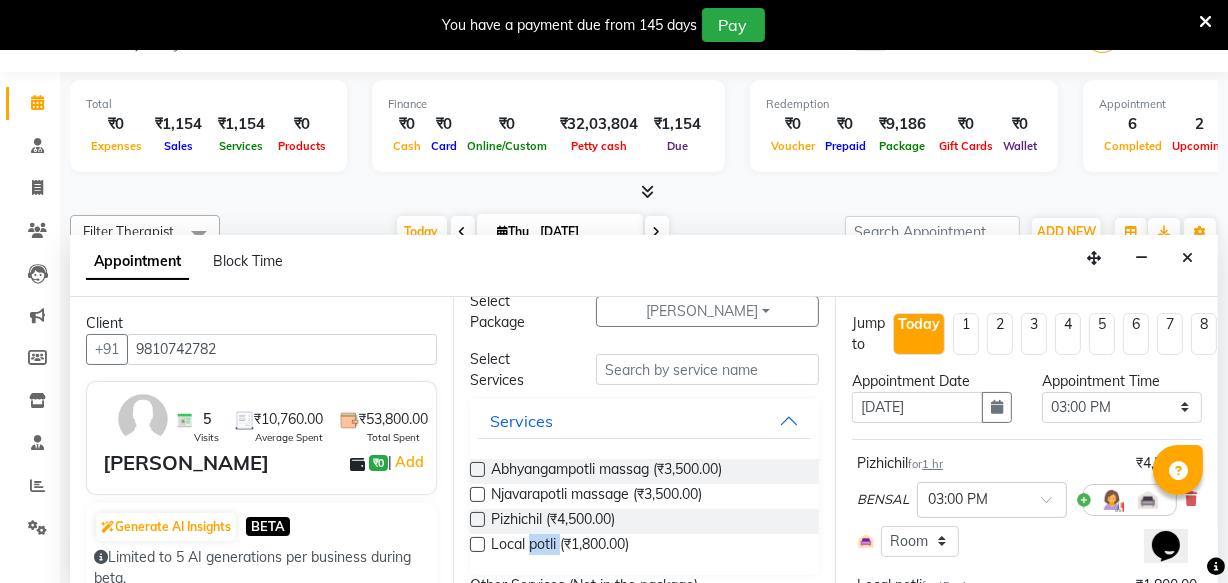 checkbox on "false" 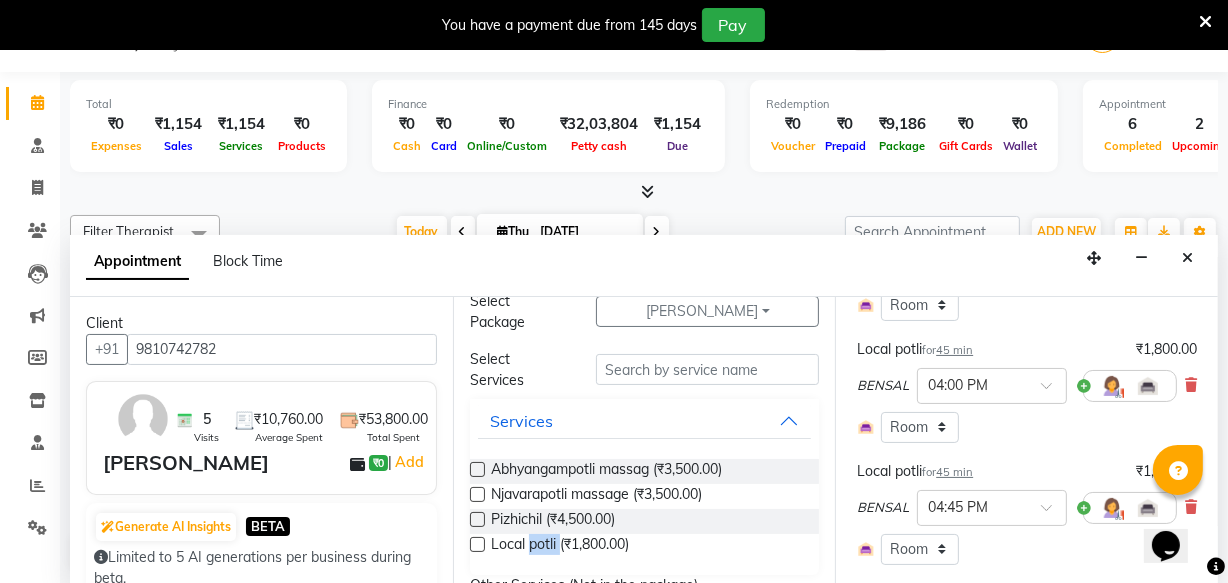 scroll, scrollTop: 454, scrollLeft: 0, axis: vertical 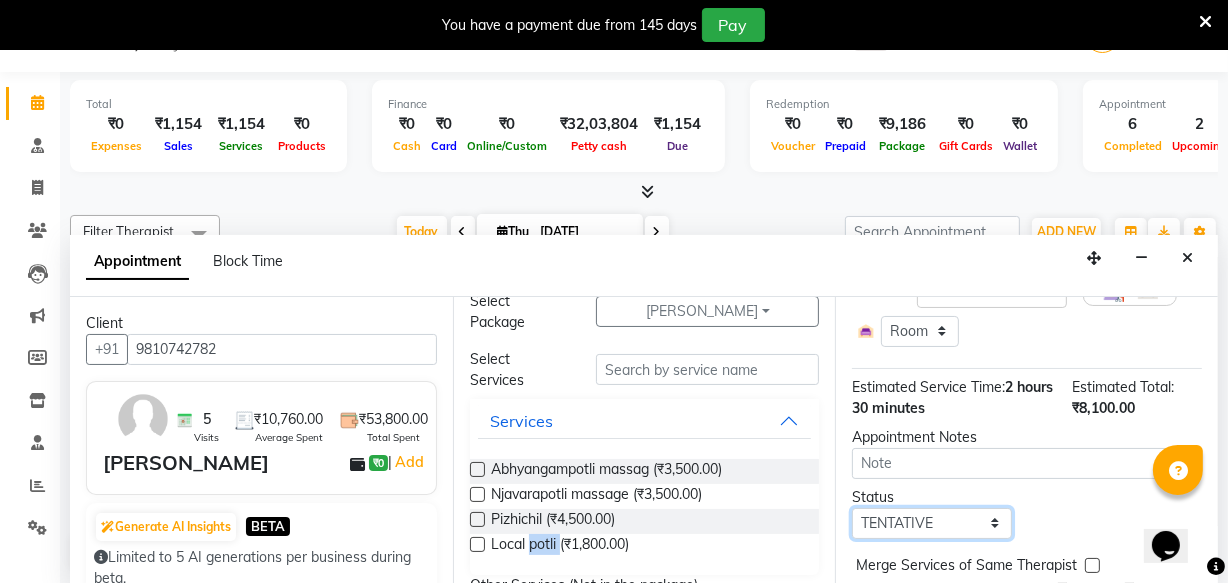 click on "Select TENTATIVE CONFIRM CHECK-IN UPCOMING" at bounding box center (932, 523) 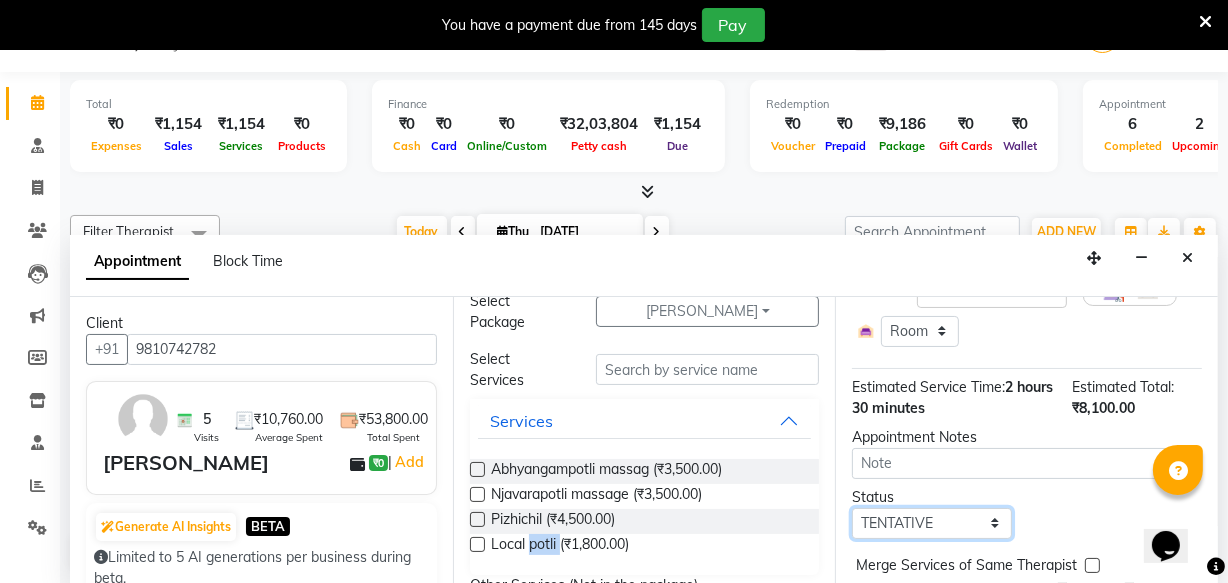 select on "confirm booking" 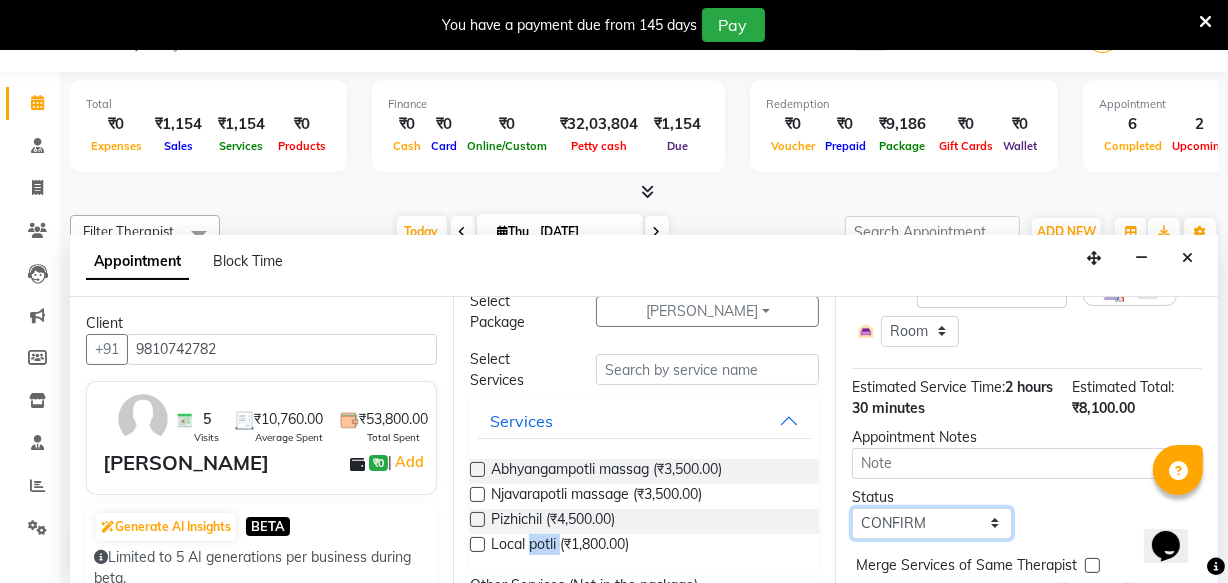 click on "Select TENTATIVE CONFIRM CHECK-IN UPCOMING" at bounding box center [932, 523] 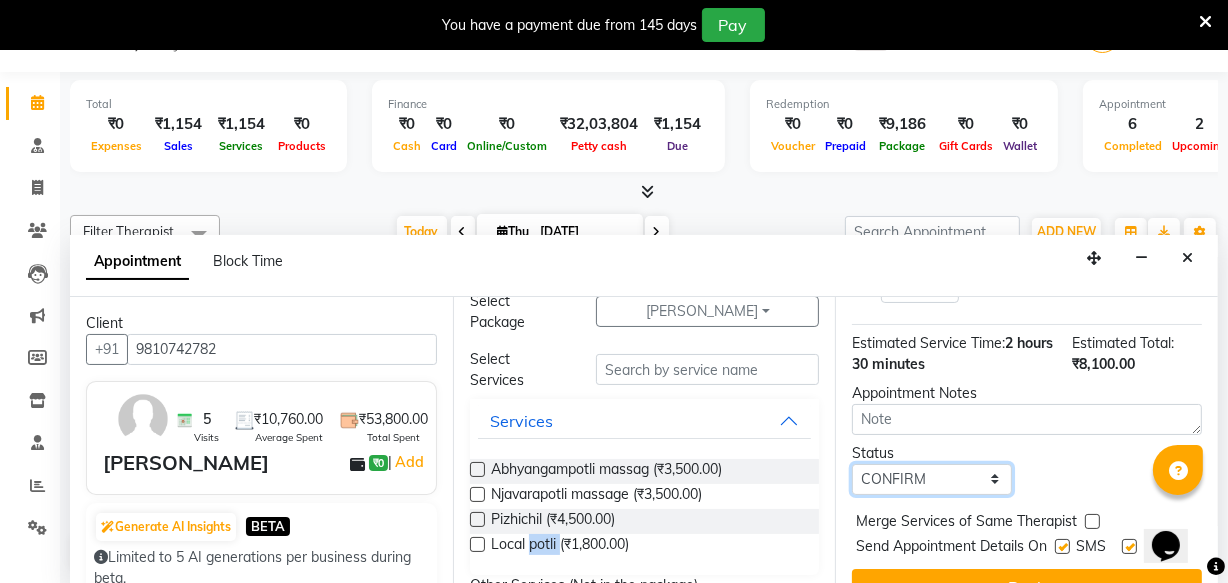 scroll, scrollTop: 564, scrollLeft: 0, axis: vertical 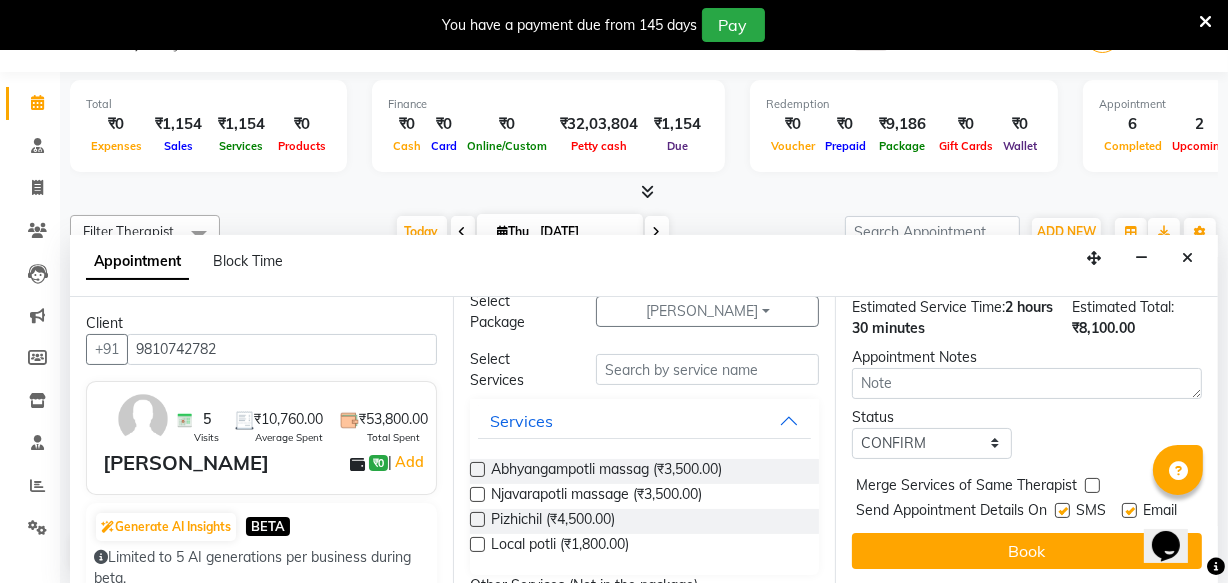 drag, startPoint x: 1060, startPoint y: 475, endPoint x: 1142, endPoint y: 478, distance: 82.05486 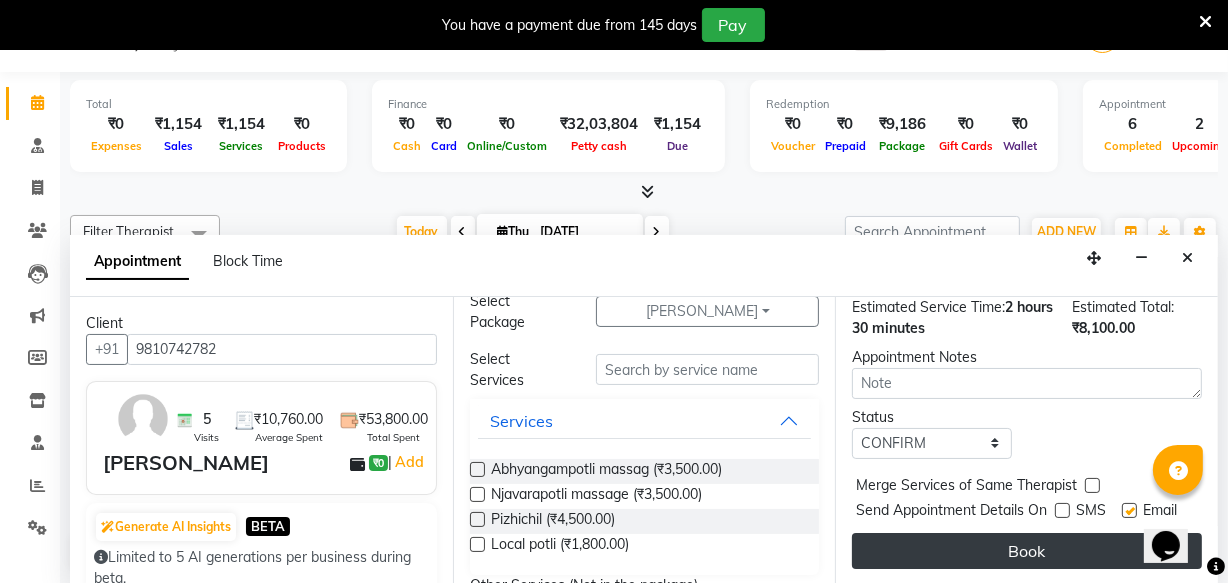 drag, startPoint x: 1124, startPoint y: 479, endPoint x: 1093, endPoint y: 536, distance: 64.884514 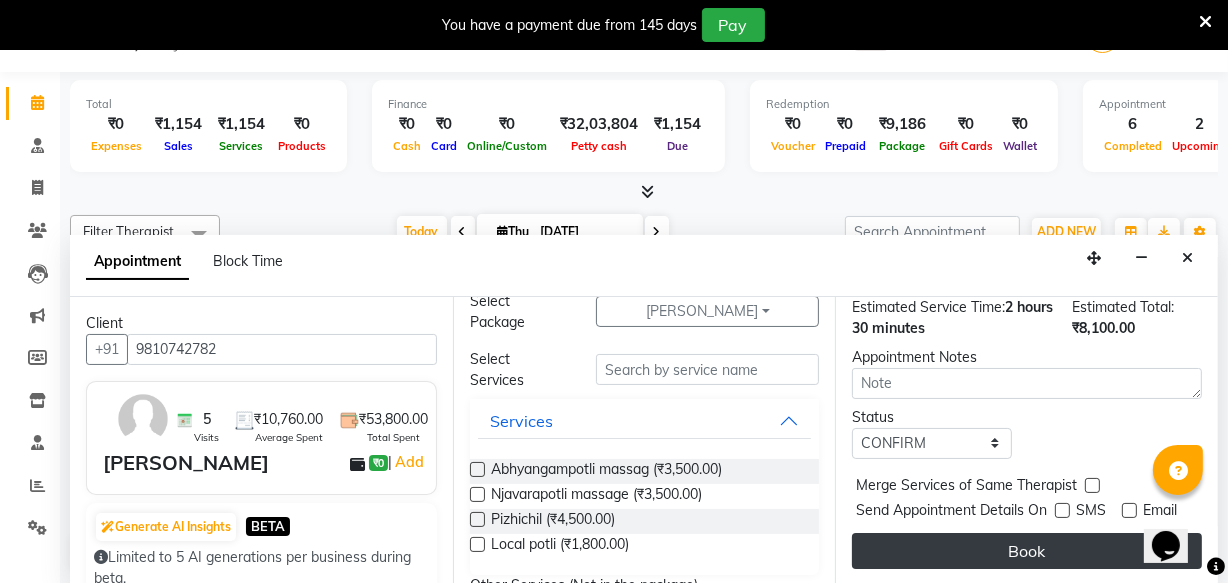 click on "Book" at bounding box center [1027, 551] 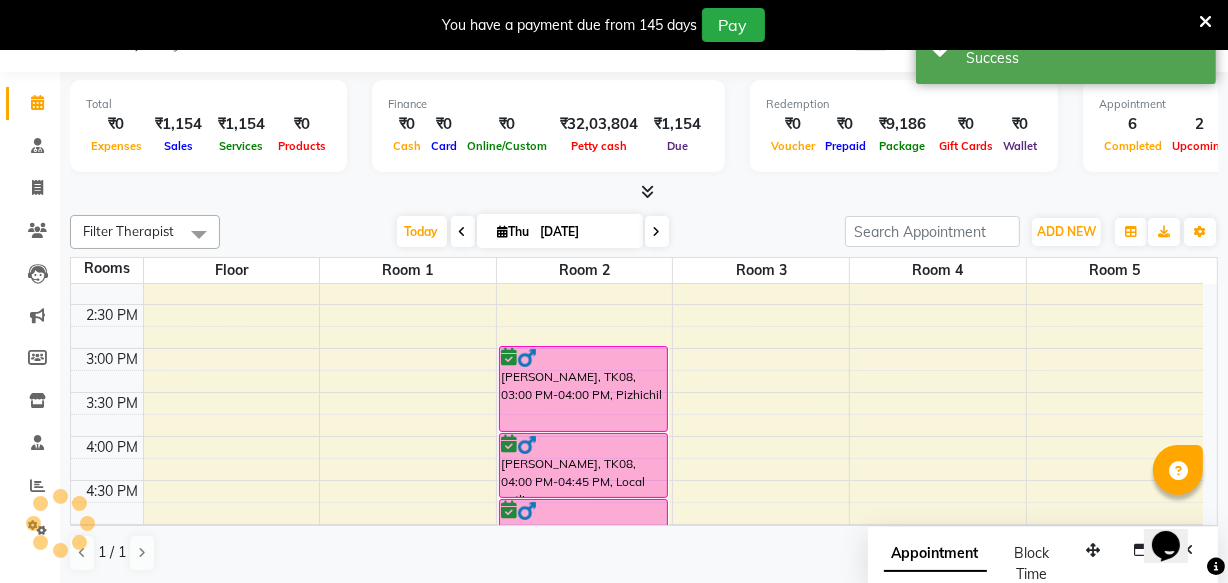 scroll, scrollTop: 0, scrollLeft: 0, axis: both 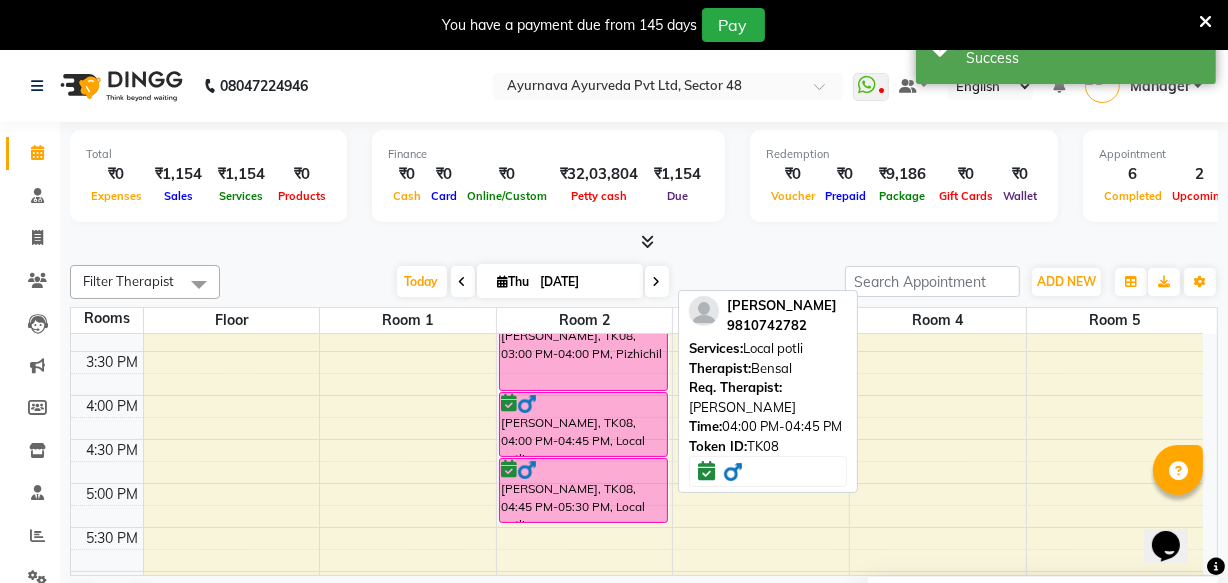 click on "[PERSON_NAME], TK08, 04:00 PM-04:45 PM, Local potli" at bounding box center [583, 424] 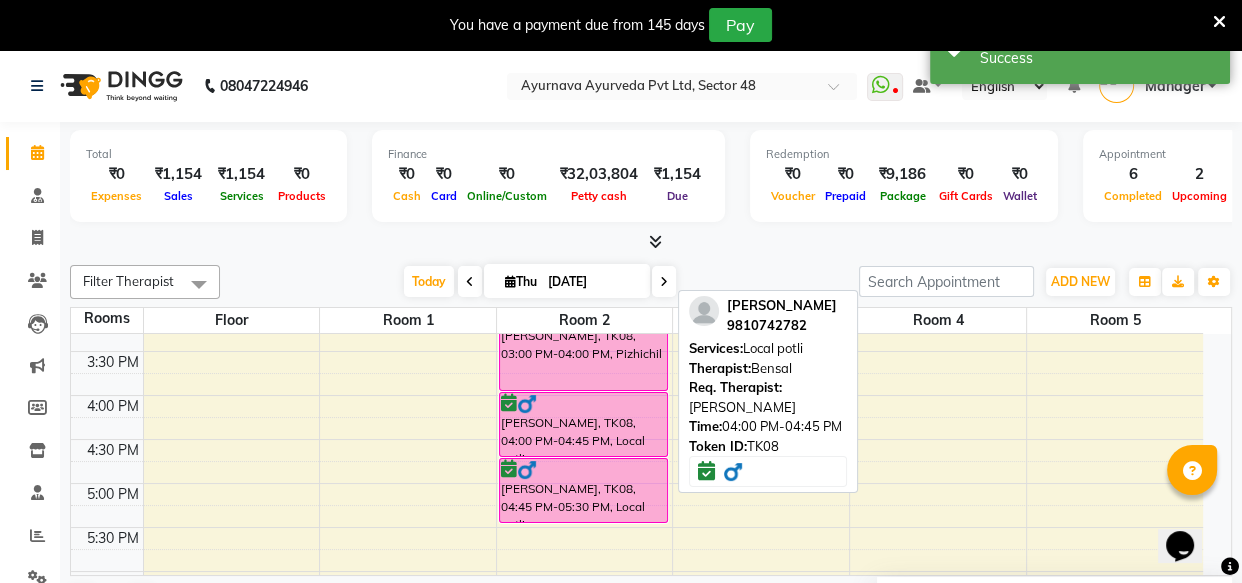 select on "6" 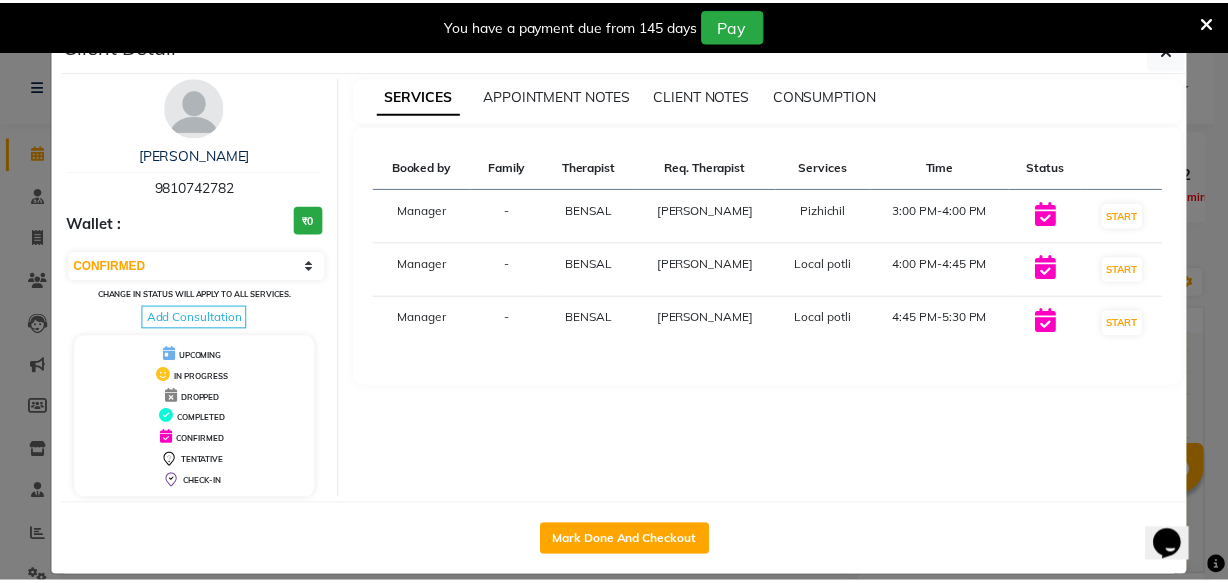 scroll, scrollTop: 22, scrollLeft: 0, axis: vertical 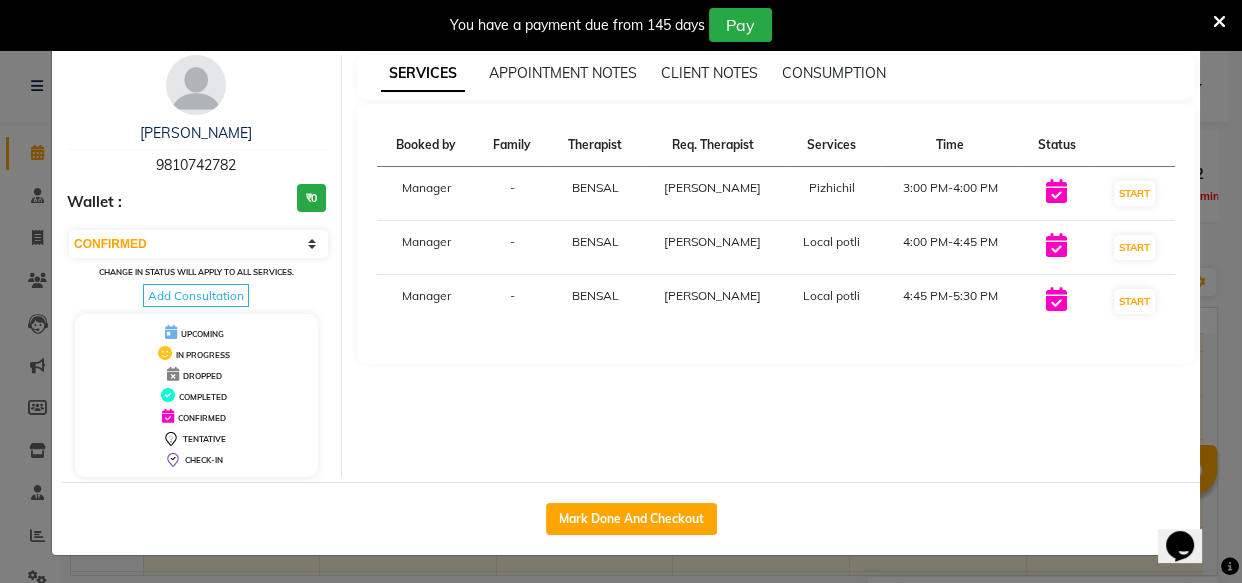 click on "Client Detail  [PERSON_NAME]   9810742782 Wallet : ₹0 Select IN SERVICE CONFIRMED TENTATIVE CHECK IN MARK DONE DROPPED UPCOMING Change in status will apply to all services. Add Consultation UPCOMING IN PROGRESS DROPPED COMPLETED CONFIRMED TENTATIVE CHECK-IN SERVICES APPOINTMENT NOTES CLIENT NOTES CONSUMPTION Booked by Family Therapist Req. Therapist Services Time Status  Manager  - [PERSON_NAME]   3:00 PM-4:00 PM   START   Manager  - [PERSON_NAME]  Local potli   4:00 PM-4:45 PM   START   Manager  - [GEOGRAPHIC_DATA][PERSON_NAME]  Local potli   4:45 PM-5:30 PM   START   Mark Done And Checkout" 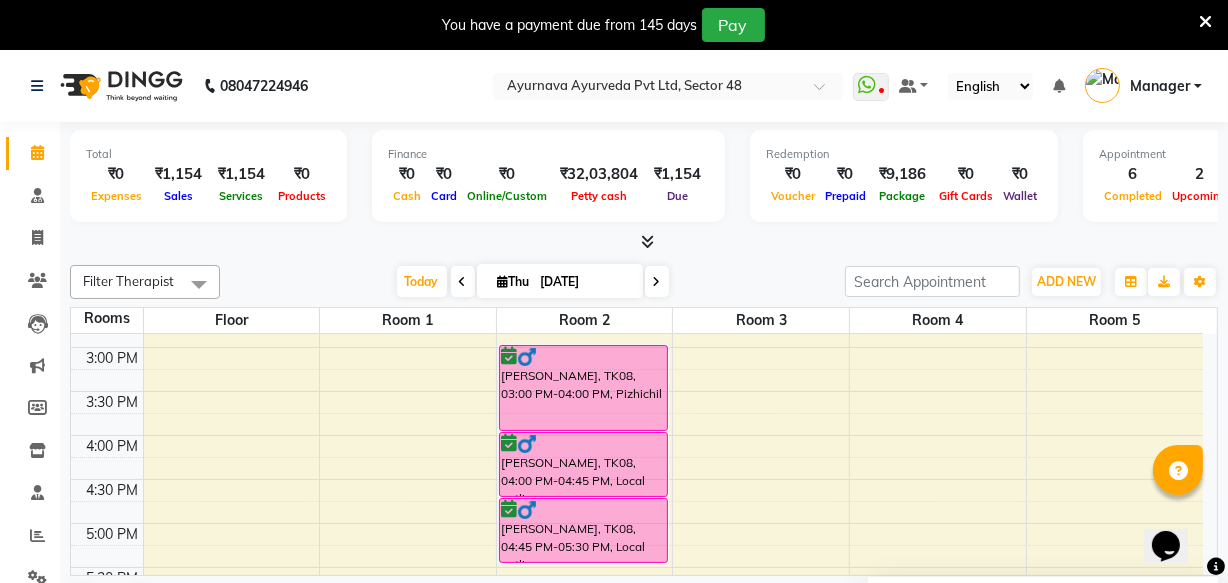 scroll, scrollTop: 727, scrollLeft: 0, axis: vertical 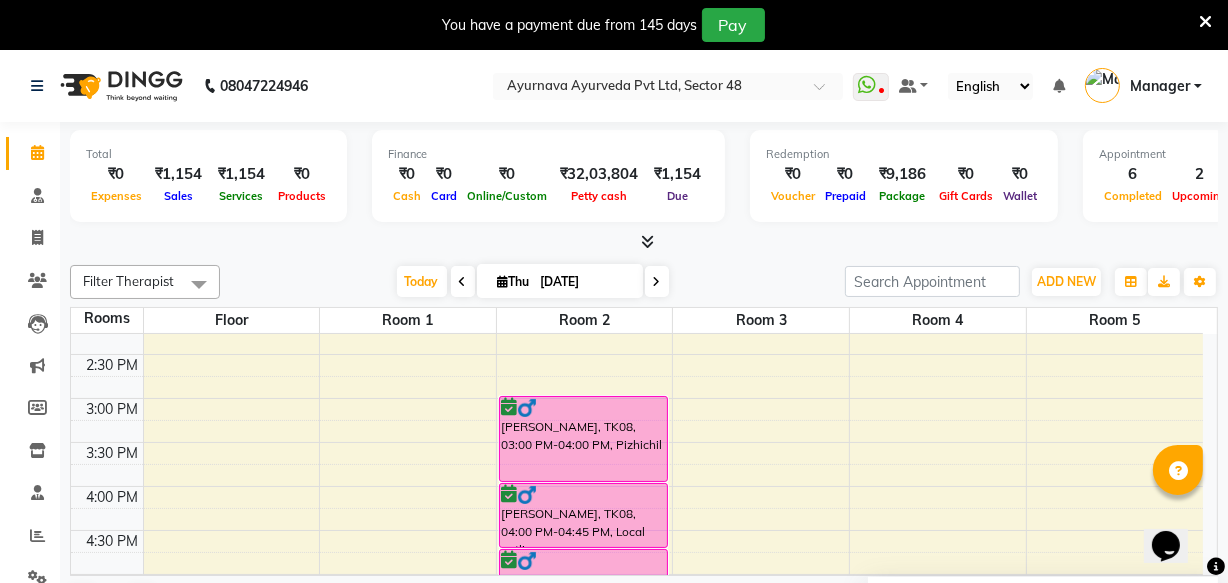 click on "6:00 AM 6:30 AM 7:00 AM 7:30 AM 8:00 AM 8:30 AM 9:00 AM 9:30 AM 10:00 AM 10:30 AM 11:00 AM 11:30 AM 12:00 PM 12:30 PM 1:00 PM 1:30 PM 2:00 PM 2:30 PM 3:00 PM 3:30 PM 4:00 PM 4:30 PM 5:00 PM 5:30 PM 6:00 PM 6:30 PM 7:00 PM 7:30 PM 8:00 PM 8:30 PM     DIPIKA, TK01, 08:00 AM-09:15 AM, abhyangam udwarthanam     [PERSON_NAME], TK03, 11:30 AM-12:15 PM, Pichu (large)     [PERSON_NAME], TK03, 12:15 PM-01:00 PM, Local potli     [PERSON_NAME], TK04, 09:00 AM-10:15 AM, Abhyangampotli massag     [PERSON_NAME], TK04, 10:15 AM-10:30 AM, matra vasti     [PERSON_NAME], TK02, 11:00 AM-12:15 PM, Abhyangampotli massag     MUKESH, TK07, 01:00 PM-02:15 PM, Abhyangam+ steam 75 Min     [PERSON_NAME], TK08, 03:00 PM-04:00 PM, Pizhichil     [PERSON_NAME], TK08, 04:00 PM-04:45 PM, Local potli     [PERSON_NAME], TK08, 04:45 PM-05:30 PM, Local potli     [PERSON_NAME], TK05, 11:00 AM-12:00 PM, ABHYANGAM WITH STEAM      T P D NAIR, TK06, 11:00 AM-12:15 PM, Abhyangampotli massag     T P D NAIR, TK06, 12:15 PM-01:00 PM, [PERSON_NAME]" at bounding box center (637, 266) 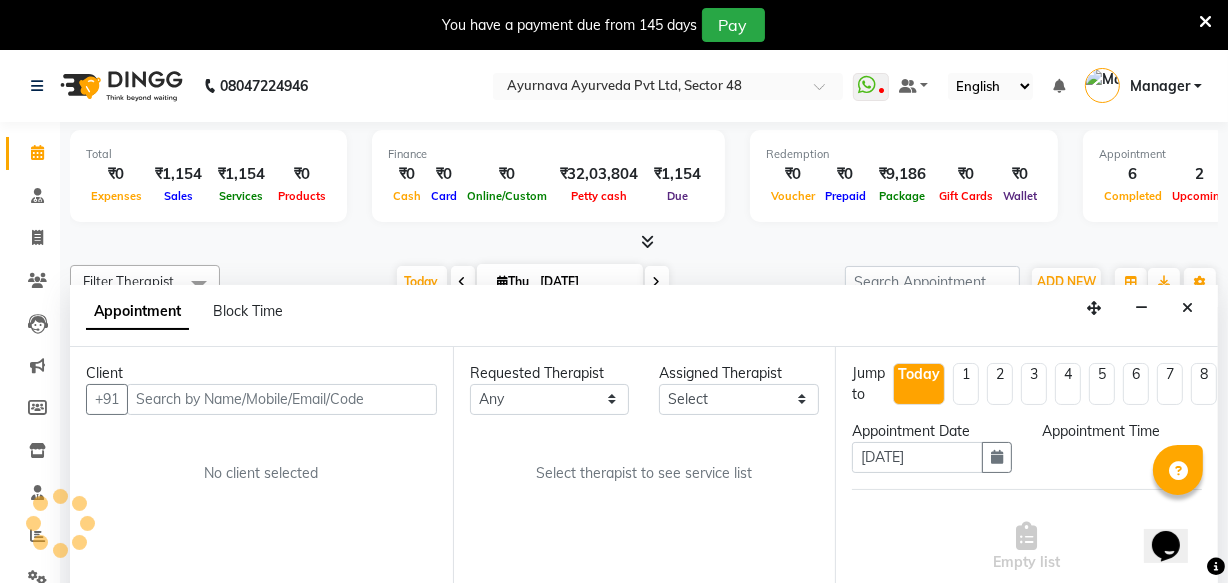 scroll, scrollTop: 50, scrollLeft: 0, axis: vertical 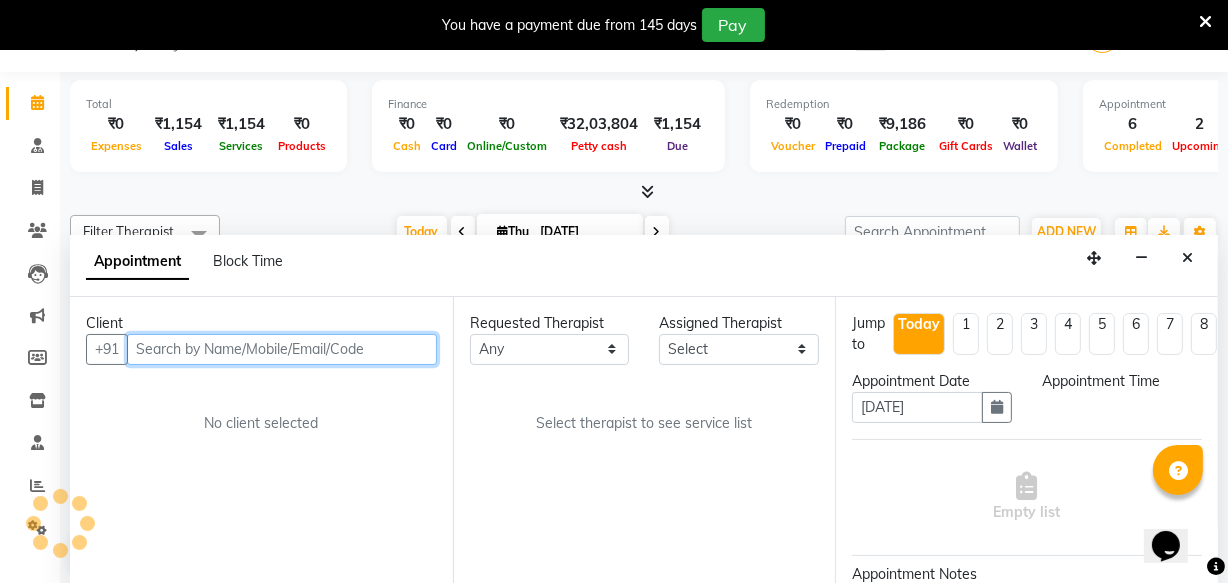 select on "900" 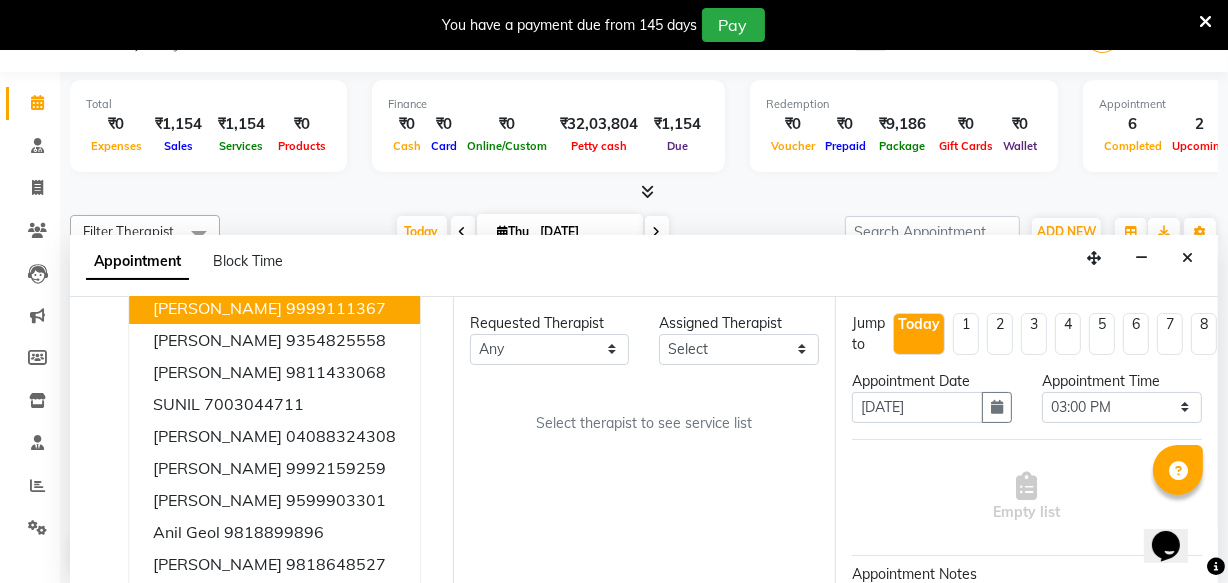 scroll, scrollTop: 119, scrollLeft: 0, axis: vertical 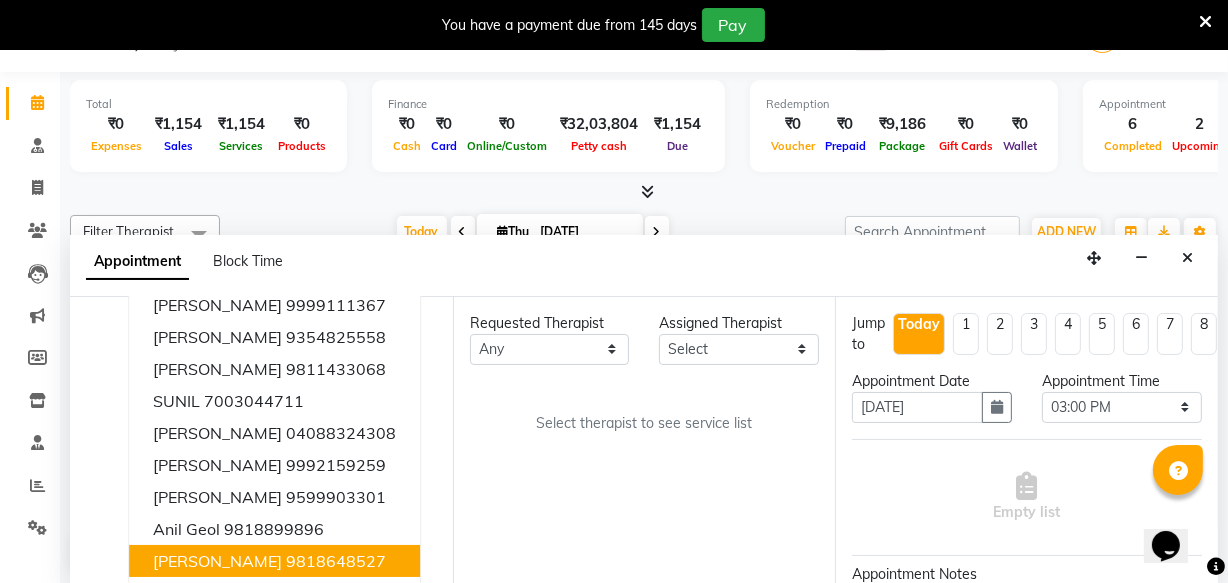 drag, startPoint x: 270, startPoint y: 554, endPoint x: 379, endPoint y: 435, distance: 161.37534 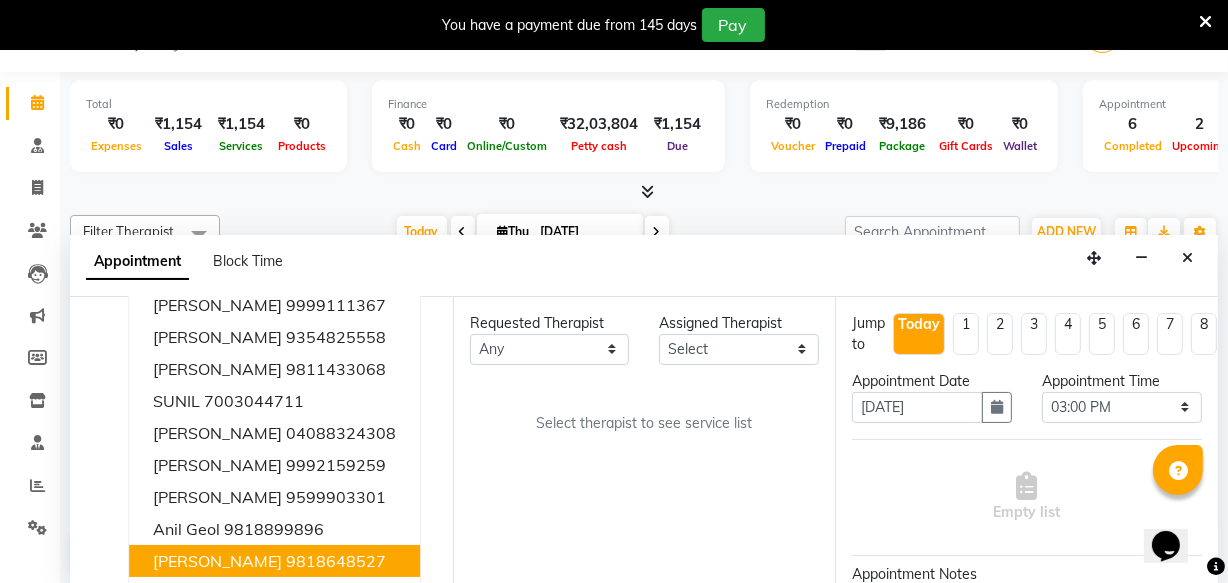 click on "9818648527" at bounding box center [336, 561] 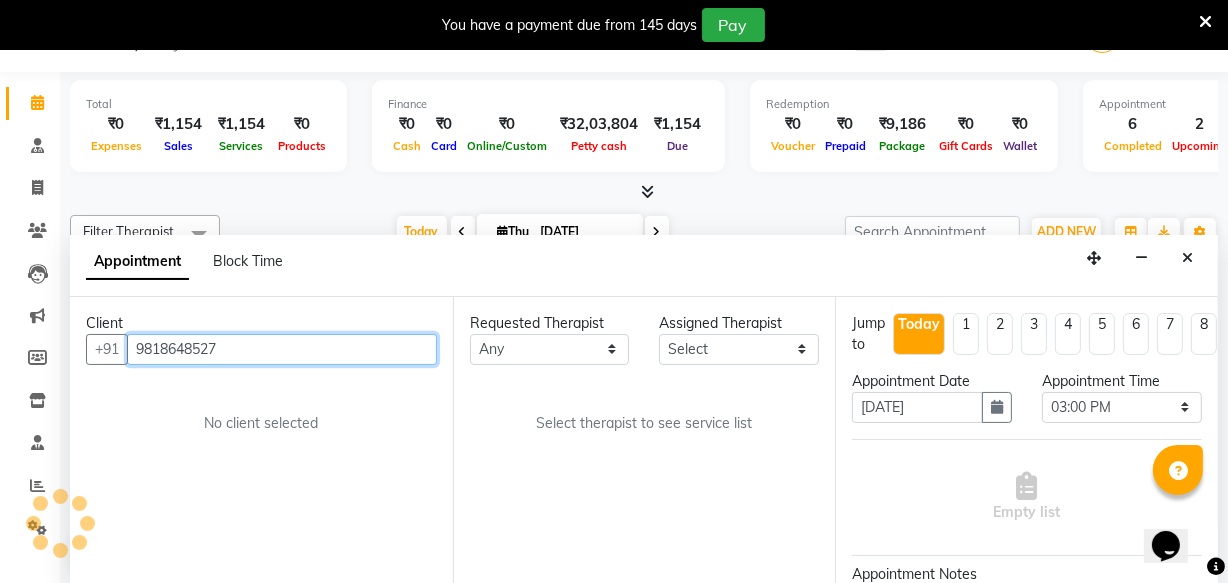 scroll, scrollTop: 0, scrollLeft: 0, axis: both 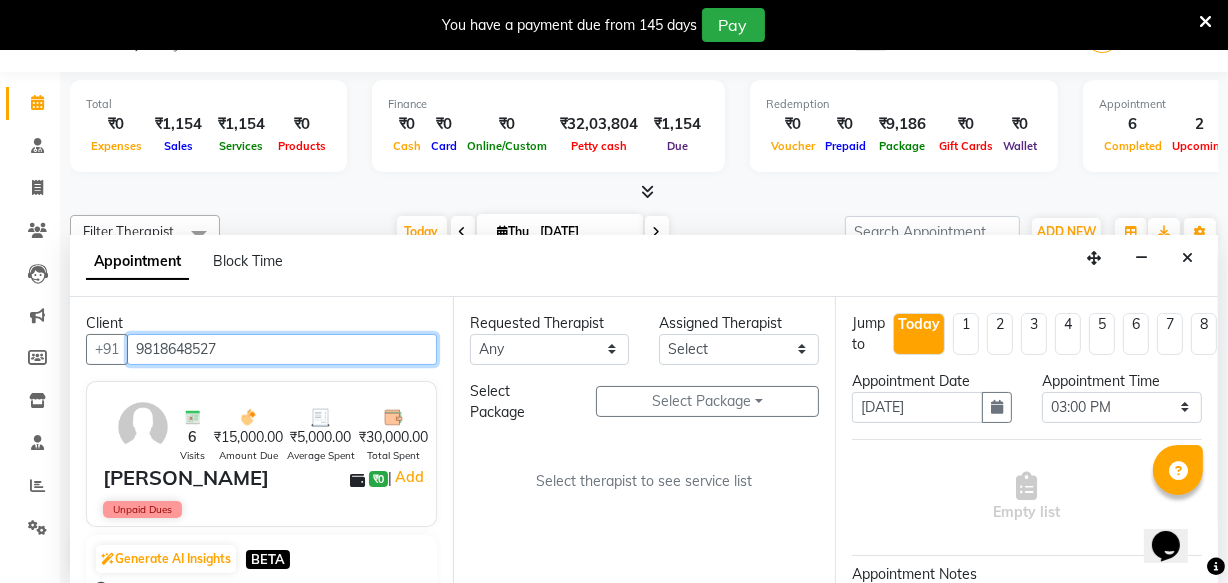 type on "9818648527" 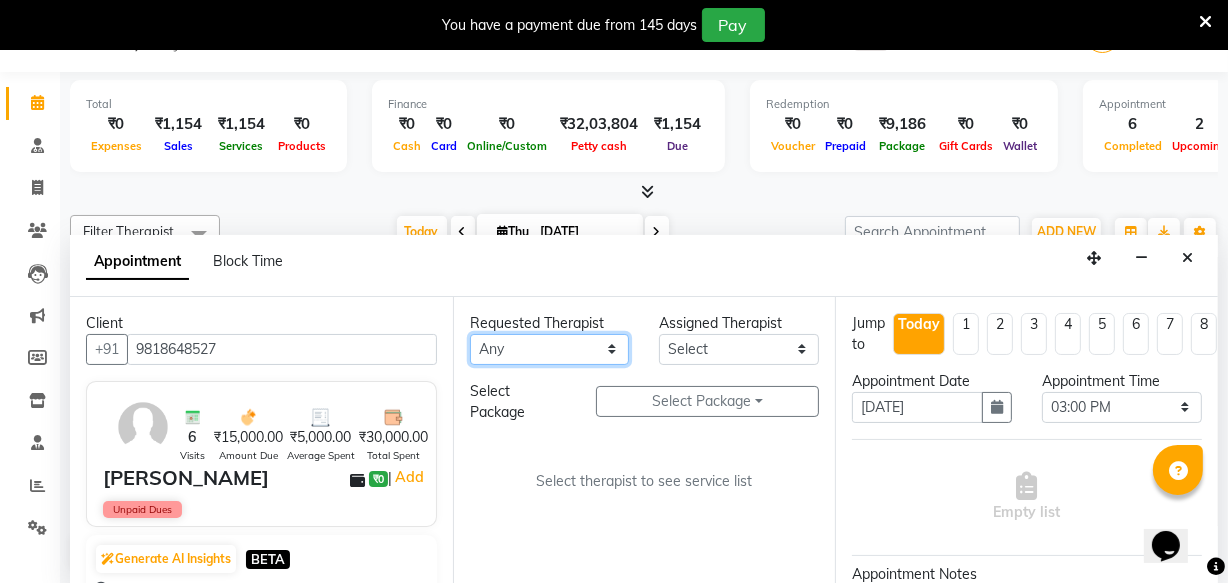 click on "Any [PERSON_NAME] [PERSON_NAME] V P [PERSON_NAME] [PERSON_NAME] [PERSON_NAME] [PERSON_NAME] [PERSON_NAME]  Dr [PERSON_NAME] DR [PERSON_NAME] [PERSON_NAME] Dr [PERSON_NAME] R [PERSON_NAME] [PERSON_NAME] Nijo [PERSON_NAME] [PERSON_NAME] radha Rasmi O S [PERSON_NAME] [PERSON_NAME] [PERSON_NAME] [PERSON_NAME] M [PERSON_NAME] [PERSON_NAME] Mon [PERSON_NAME] [PERSON_NAME]   [PERSON_NAME]   [PERSON_NAME]" at bounding box center (550, 349) 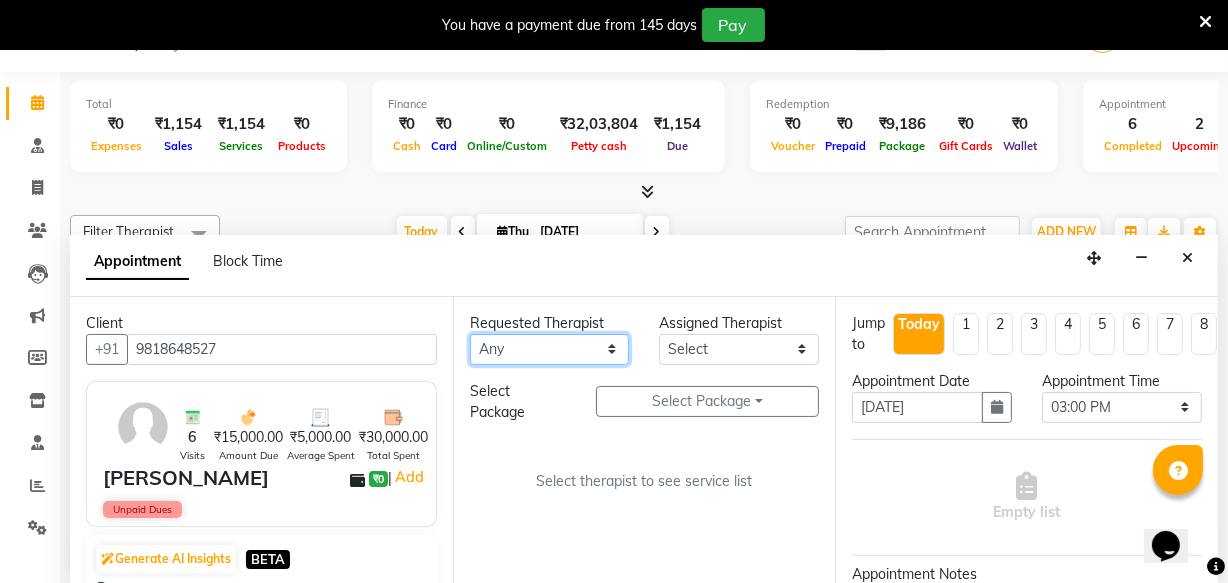 select on "85619" 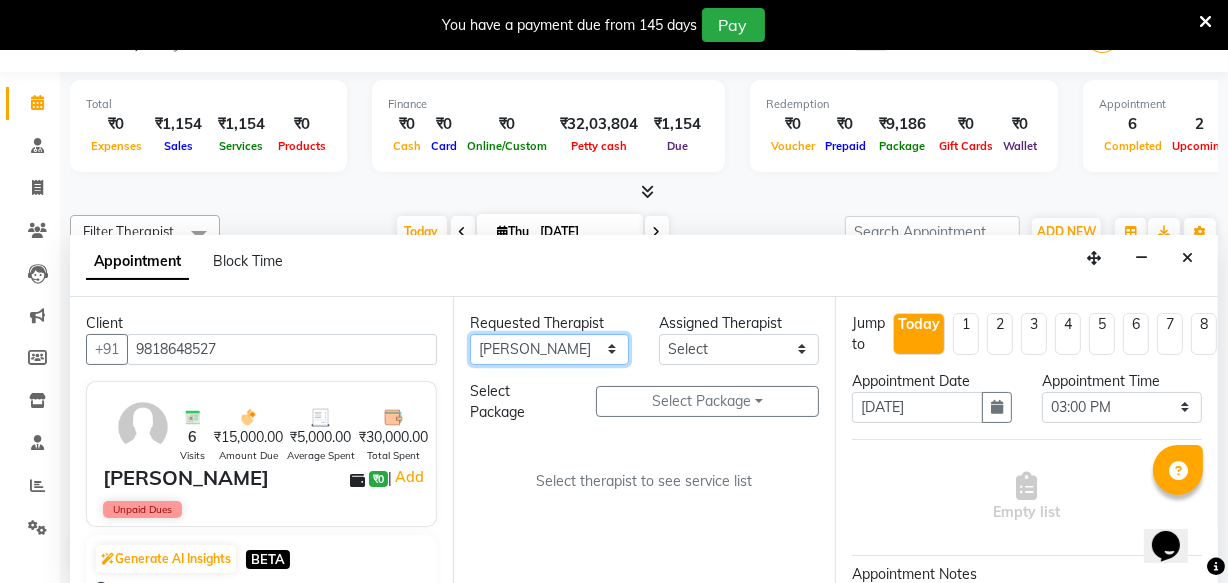 click on "Any [PERSON_NAME] [PERSON_NAME] V P [PERSON_NAME] [PERSON_NAME] [PERSON_NAME] [PERSON_NAME] [PERSON_NAME]  Dr [PERSON_NAME] DR [PERSON_NAME] [PERSON_NAME] Dr [PERSON_NAME] R [PERSON_NAME] [PERSON_NAME] Nijo [PERSON_NAME] [PERSON_NAME] radha Rasmi O S [PERSON_NAME] [PERSON_NAME] [PERSON_NAME] [PERSON_NAME] M [PERSON_NAME] [PERSON_NAME] Mon [PERSON_NAME] [PERSON_NAME]   [PERSON_NAME]   [PERSON_NAME]" at bounding box center (550, 349) 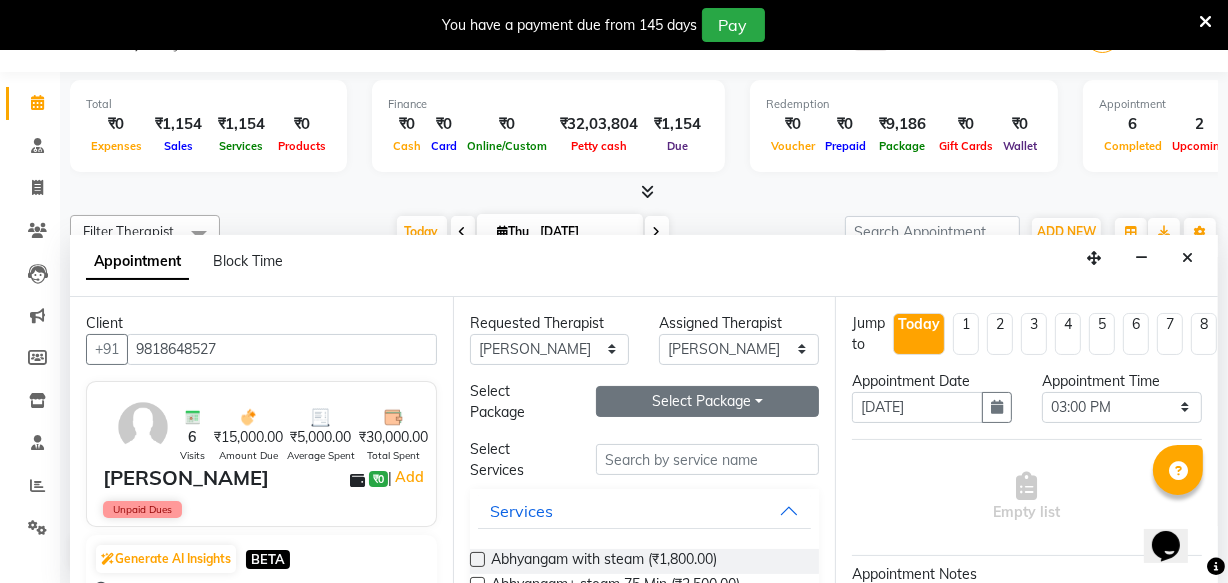 click on "Select Package  Toggle Dropdown" at bounding box center [707, 401] 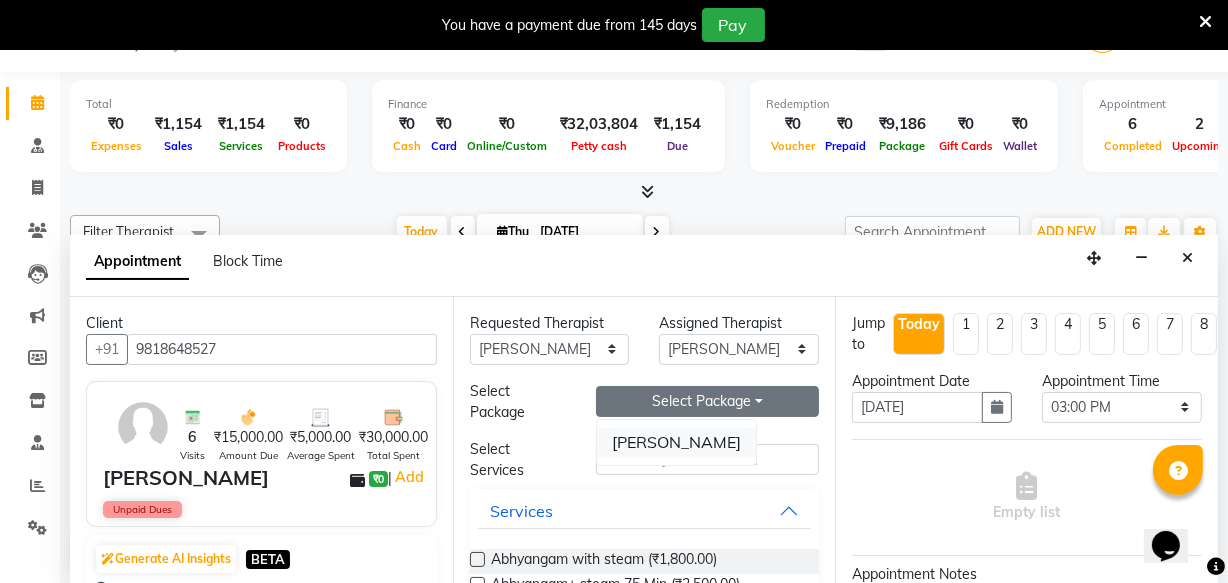 click on "[PERSON_NAME]" at bounding box center [676, 442] 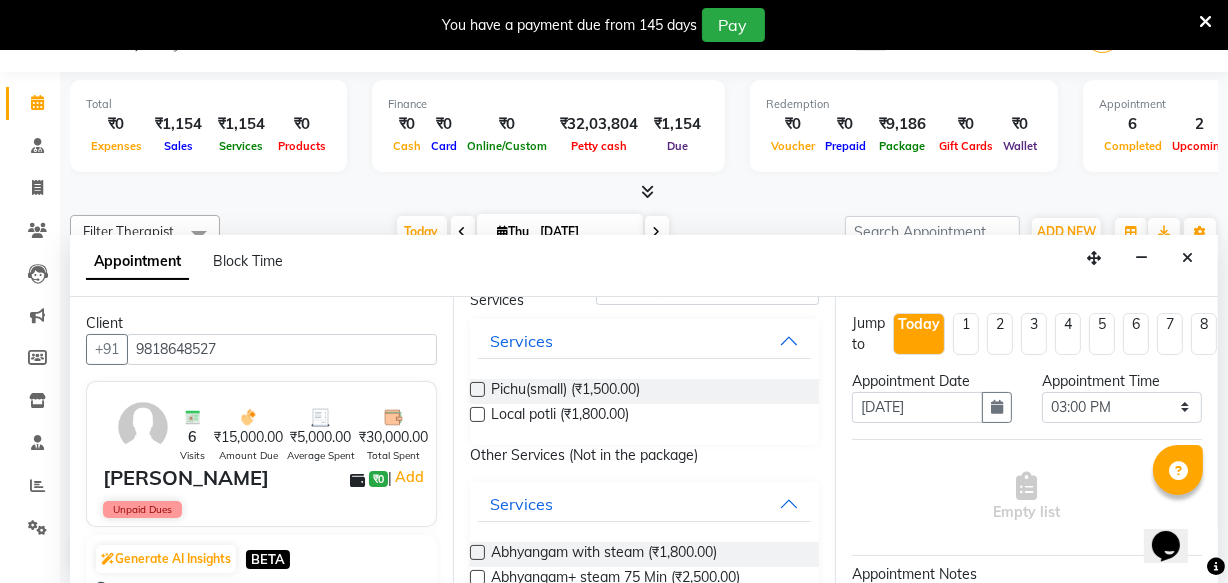scroll, scrollTop: 181, scrollLeft: 0, axis: vertical 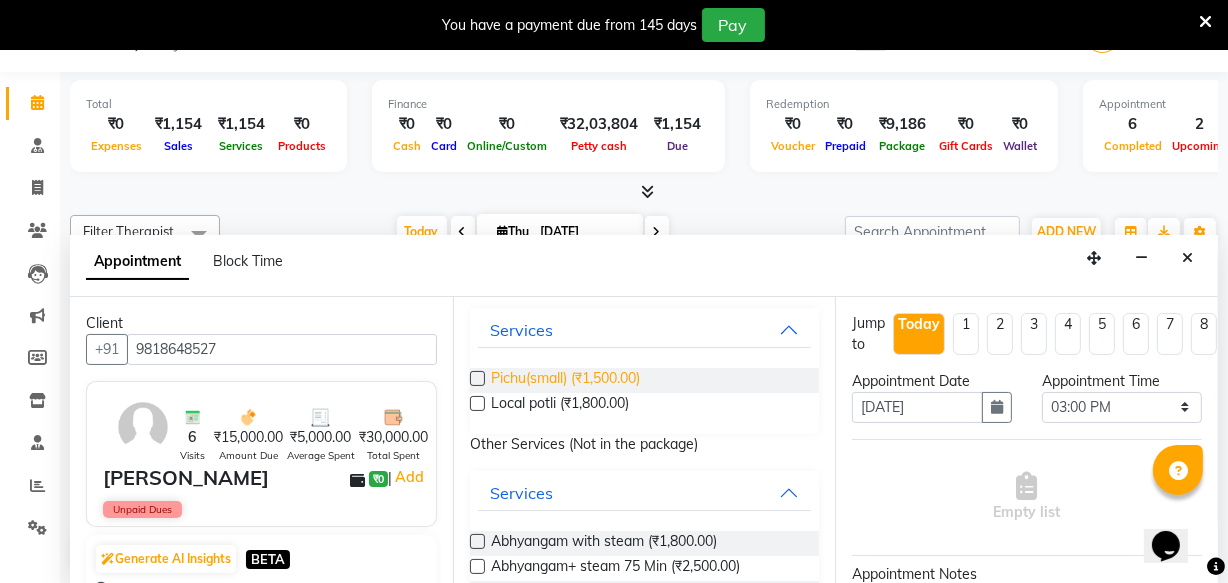 click on "Pichu(small) (₹1,500.00)" at bounding box center (565, 380) 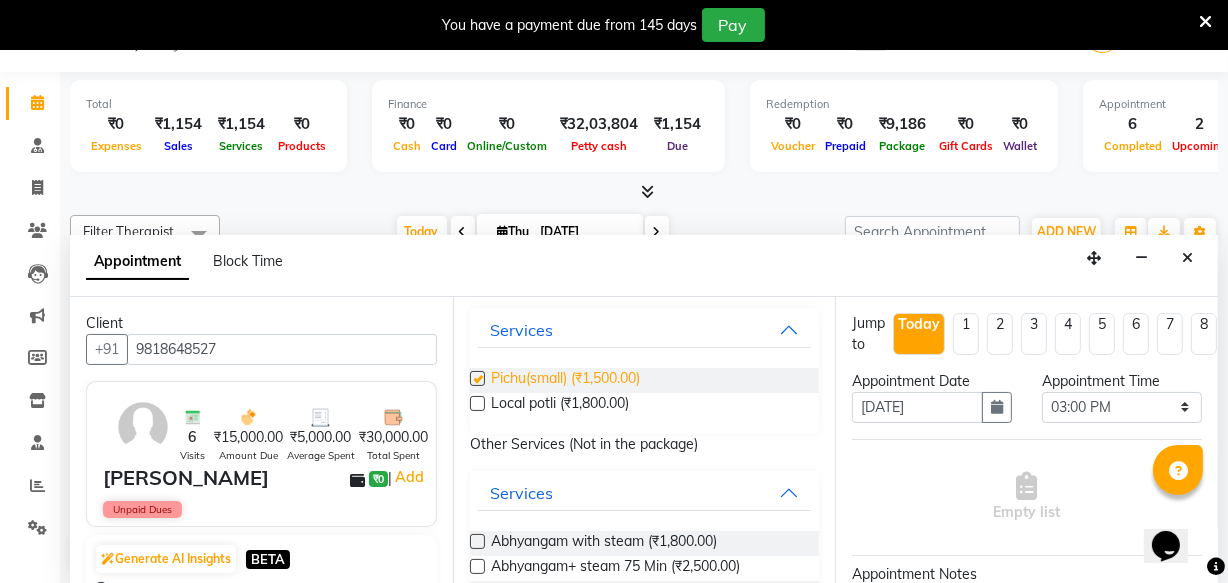 checkbox on "true" 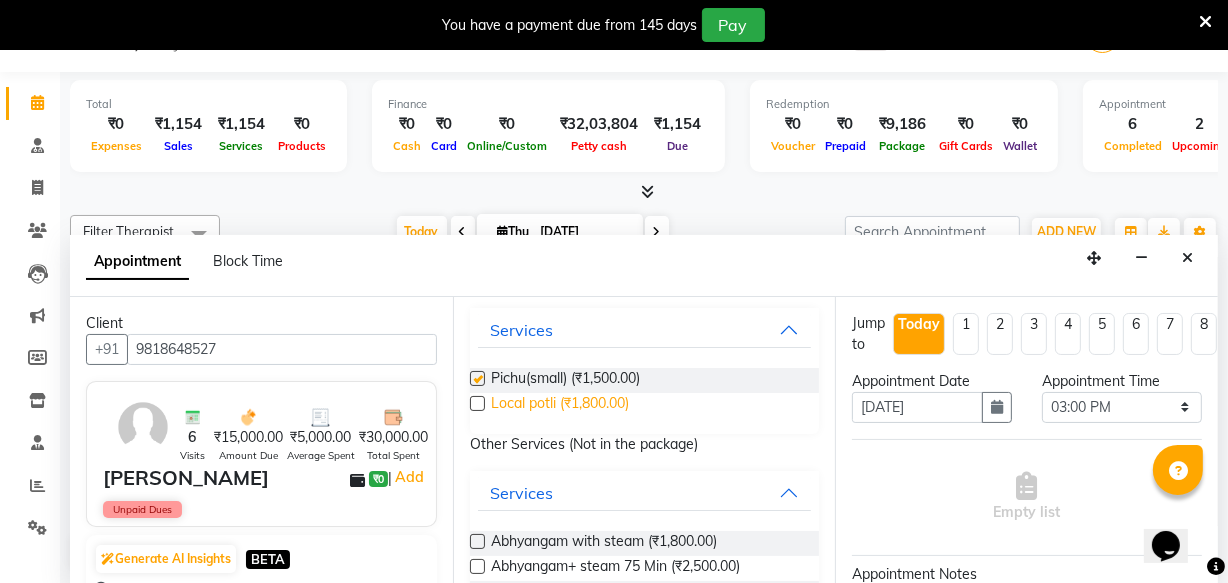 select on "2644" 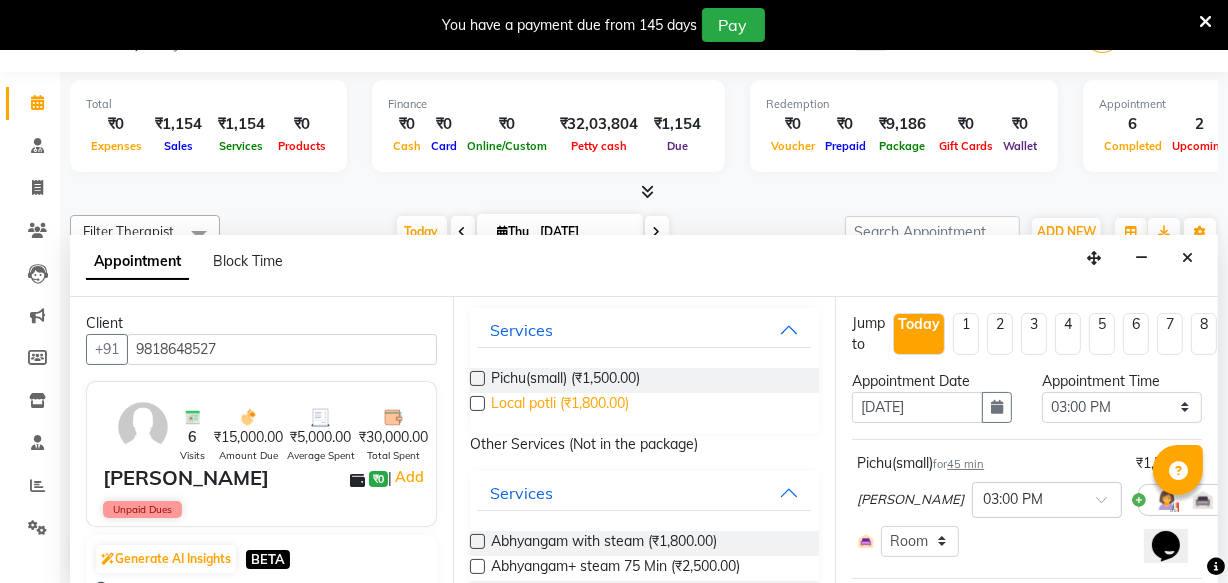 checkbox on "false" 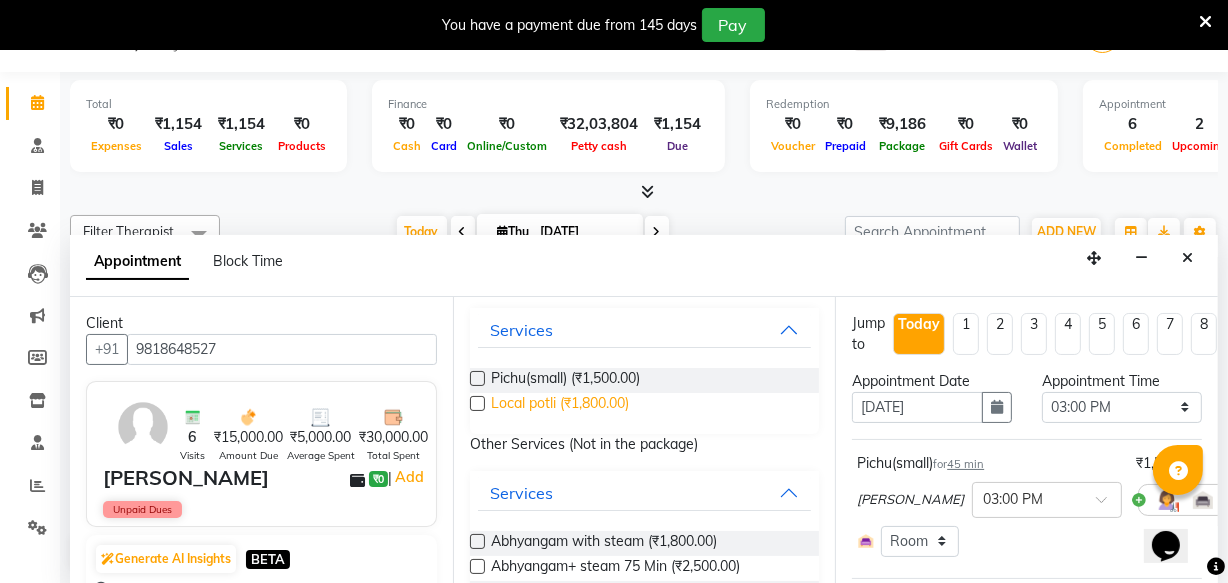 click on "Local potli (₹1,800.00)" at bounding box center [560, 405] 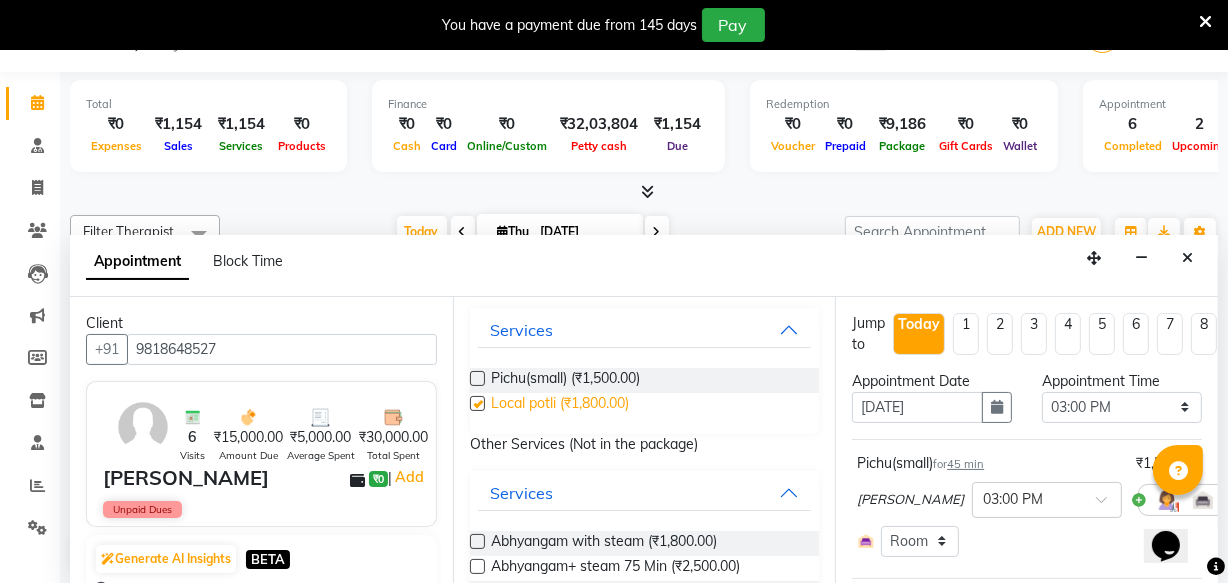 checkbox on "true" 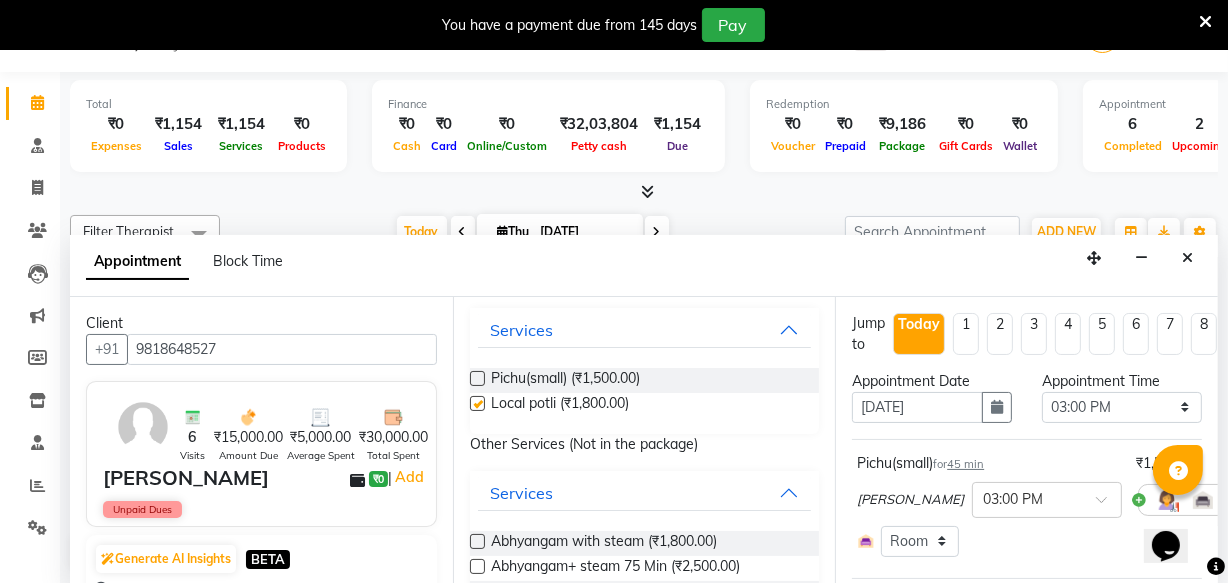 select on "2644" 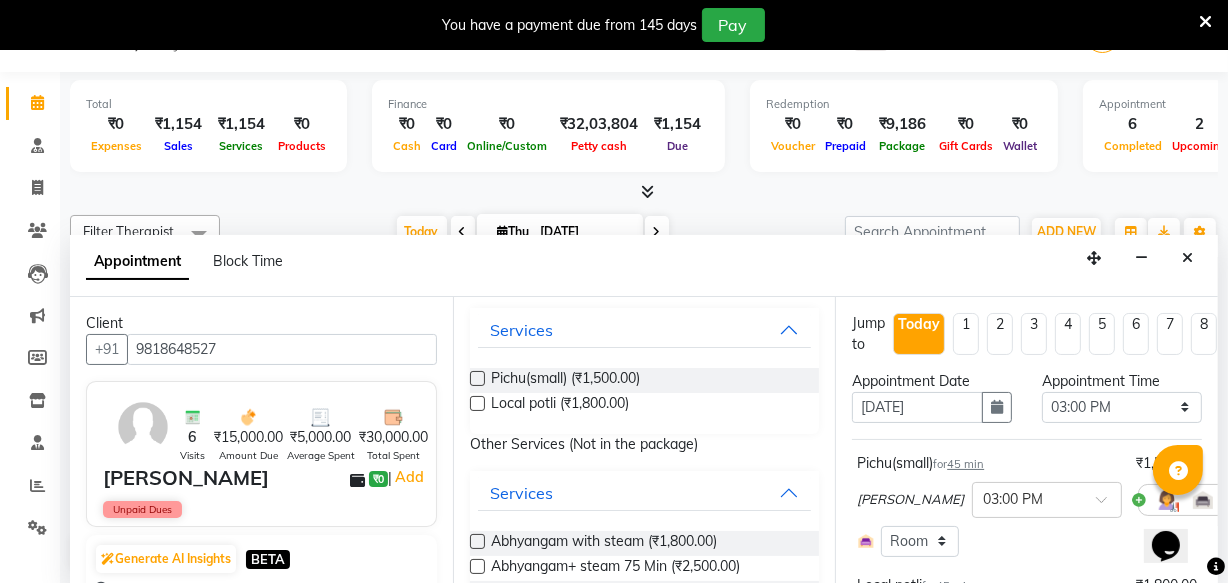 checkbox on "false" 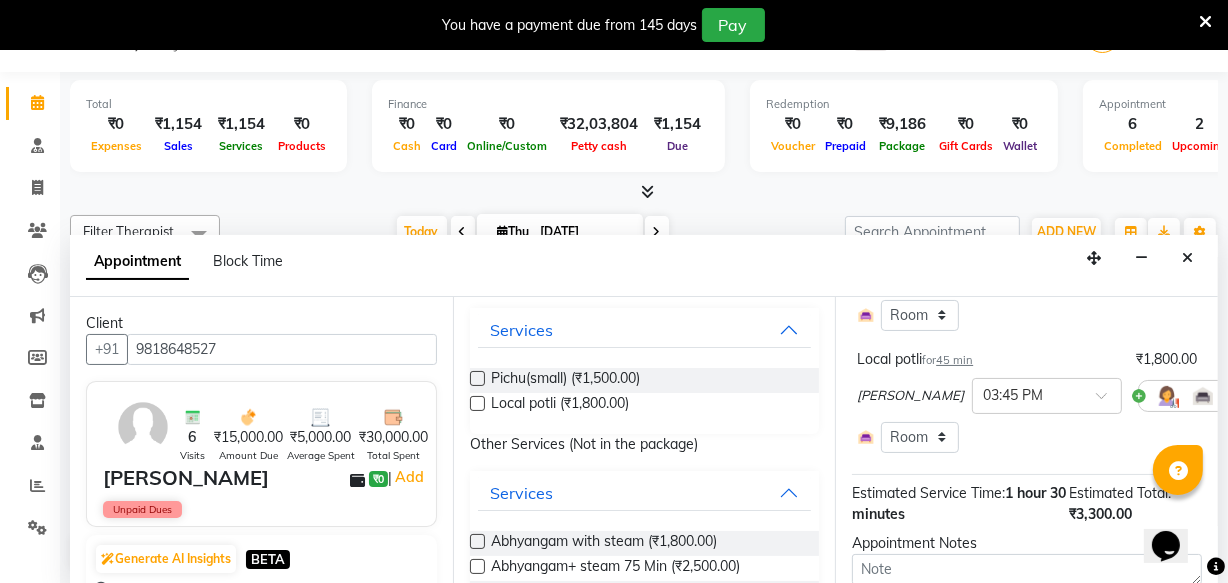 scroll, scrollTop: 363, scrollLeft: 0, axis: vertical 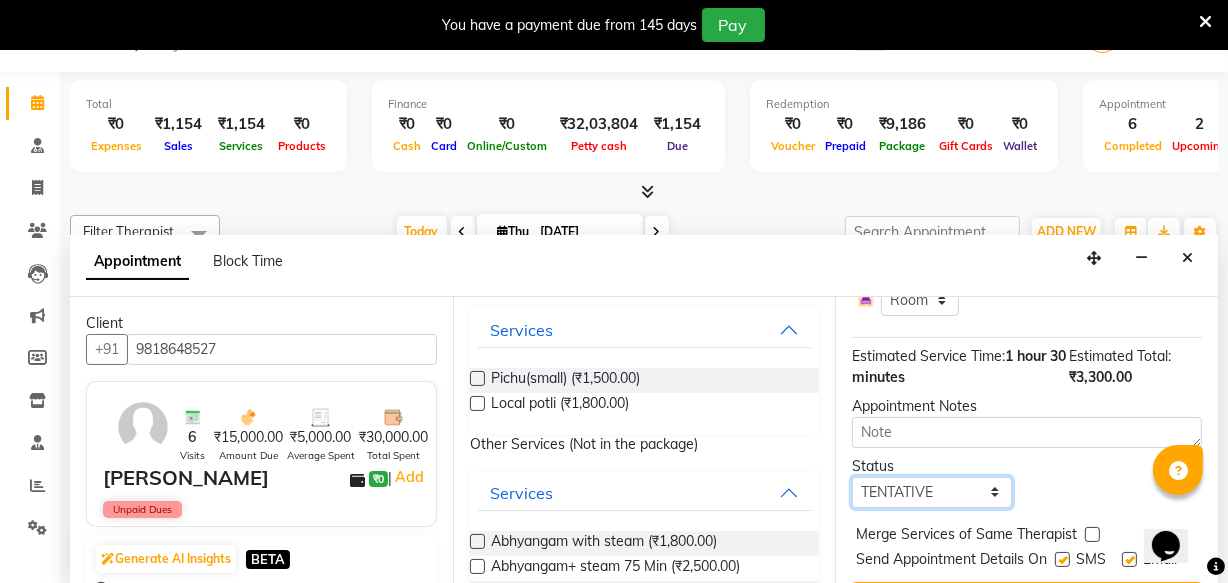 click on "Select TENTATIVE CONFIRM CHECK-IN UPCOMING" at bounding box center [932, 492] 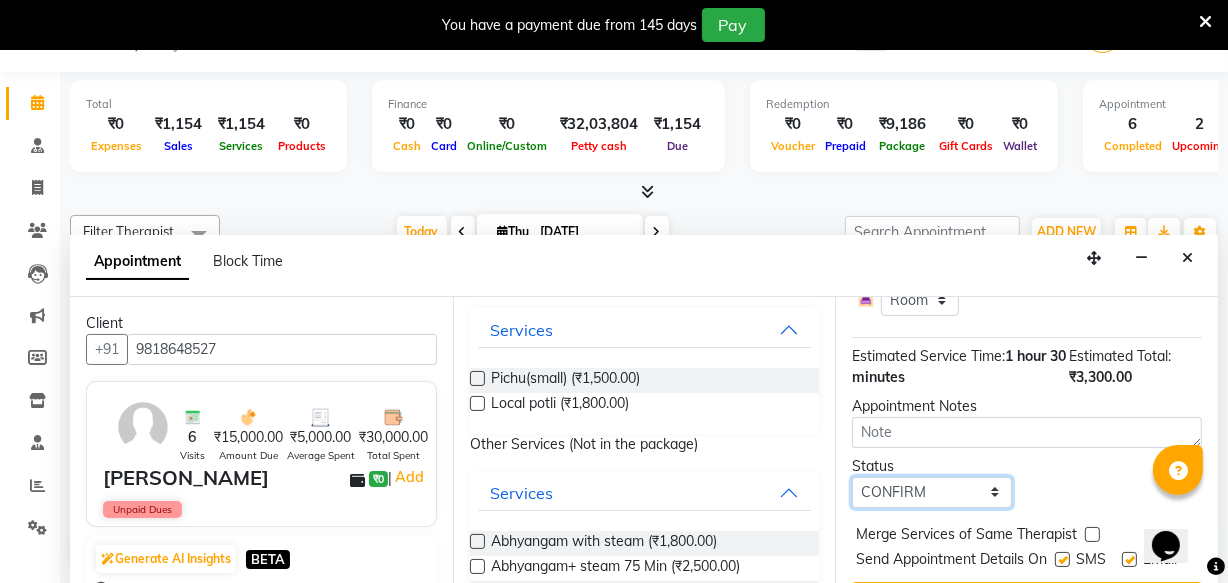 click on "Select TENTATIVE CONFIRM CHECK-IN UPCOMING" at bounding box center [932, 492] 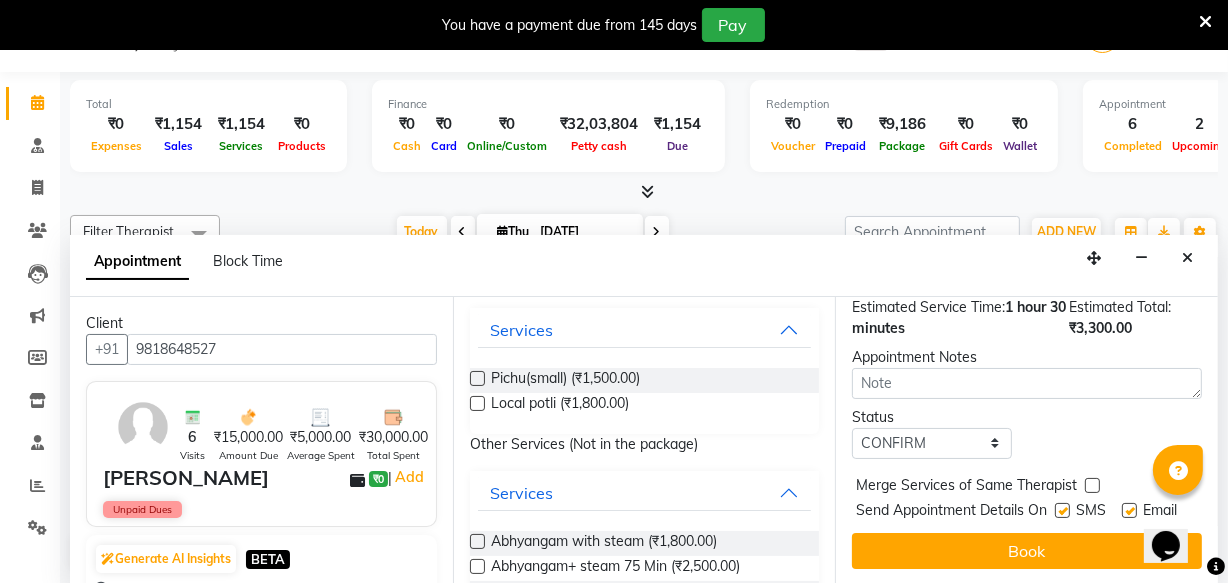 click at bounding box center (1062, 510) 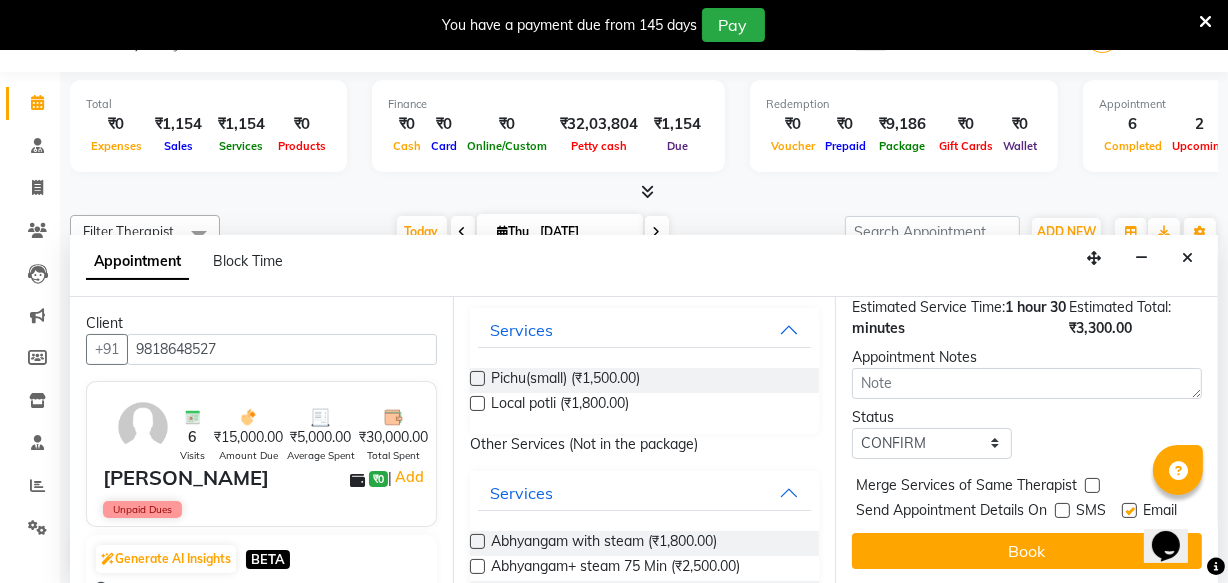 drag, startPoint x: 1121, startPoint y: 479, endPoint x: 1116, endPoint y: 534, distance: 55.226807 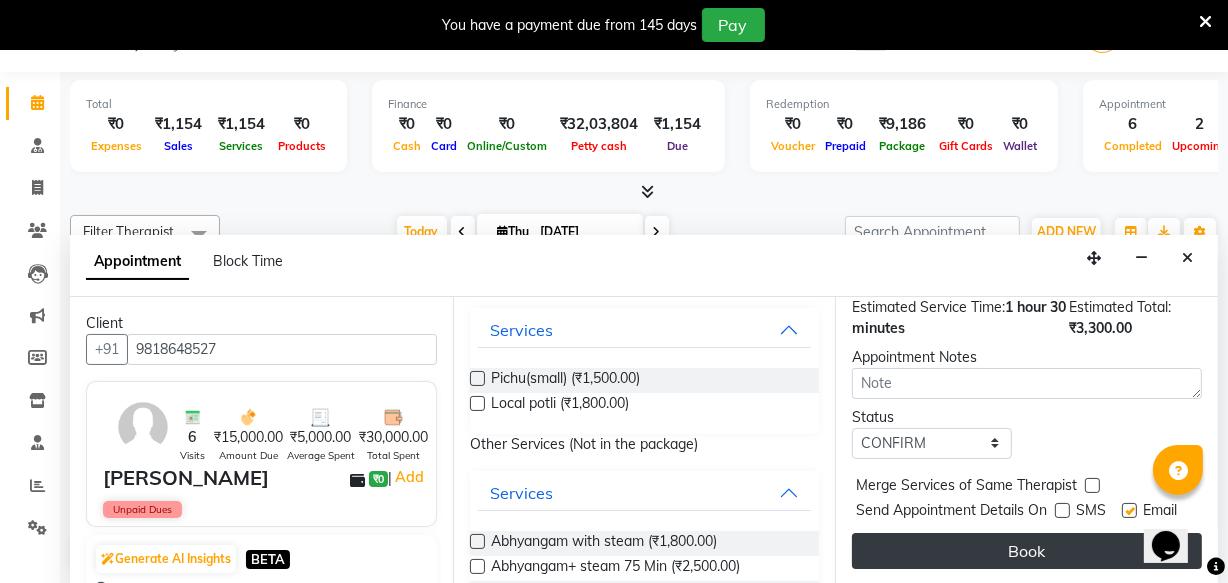 click at bounding box center (1129, 510) 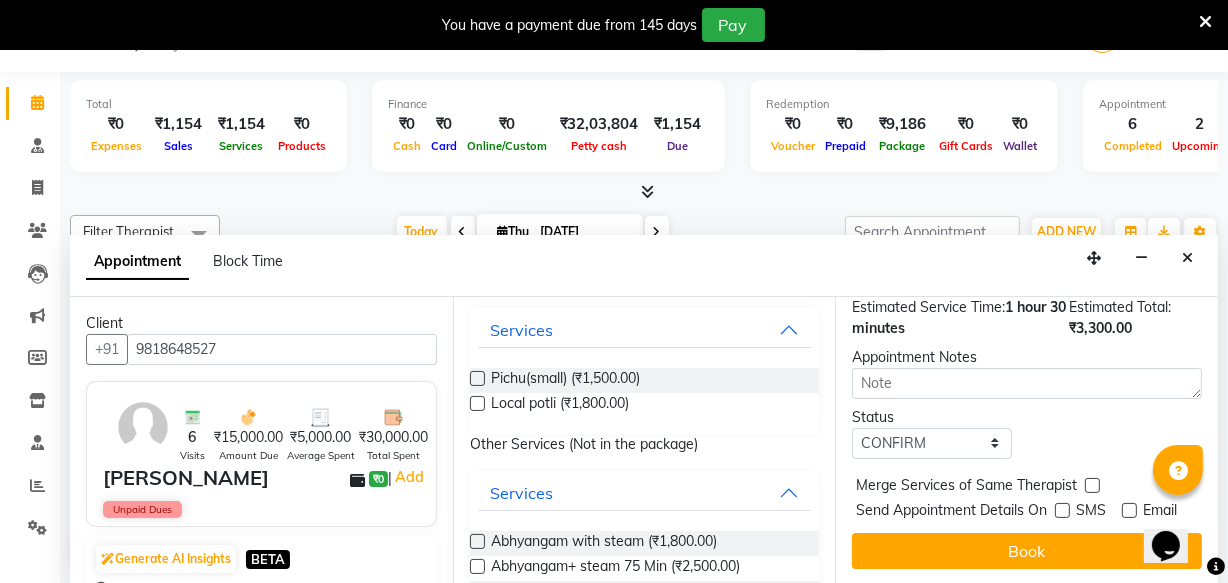 click on "Book" at bounding box center [1027, 551] 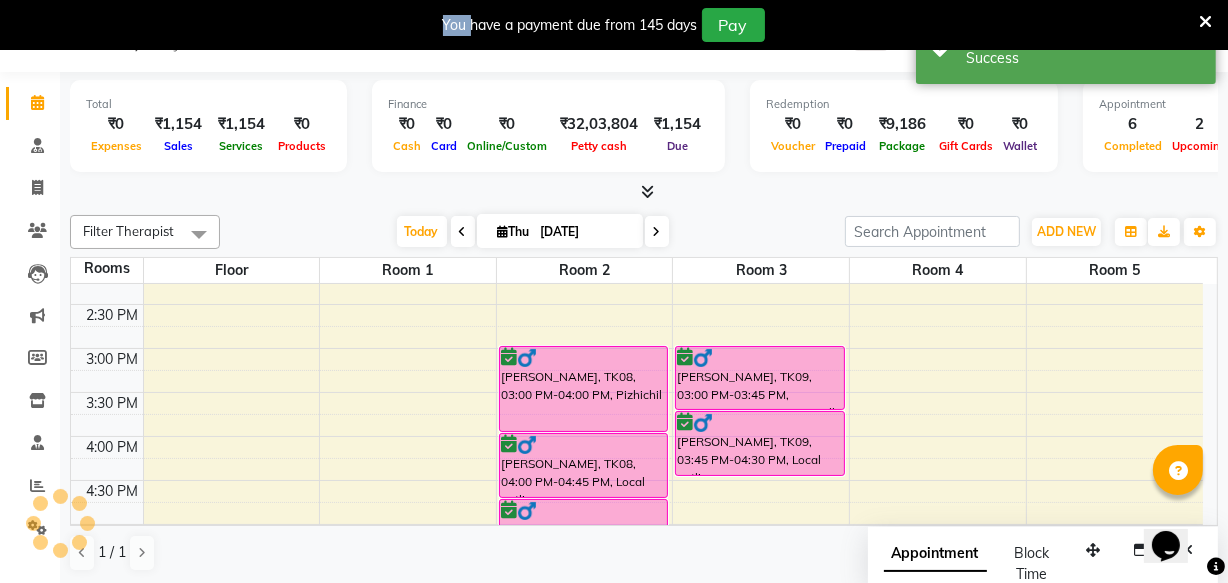 scroll, scrollTop: 0, scrollLeft: 0, axis: both 